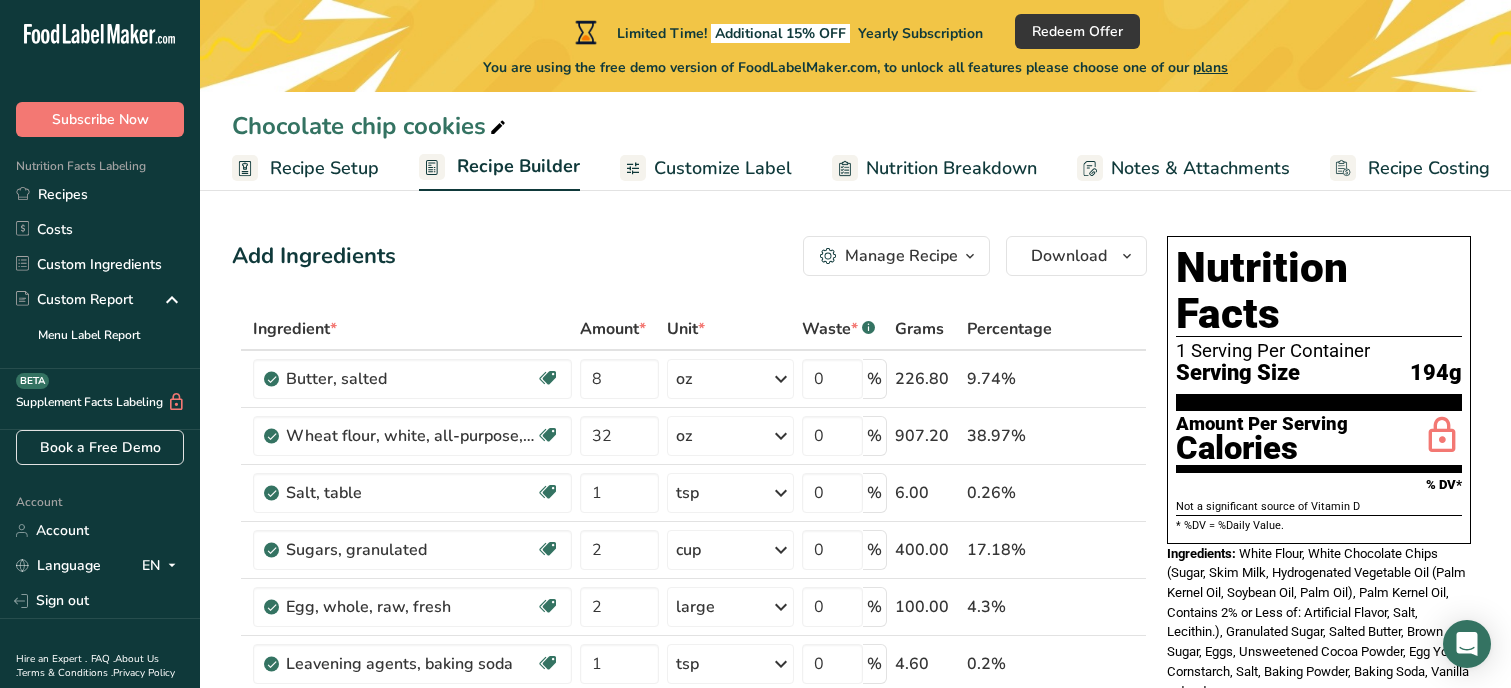 scroll, scrollTop: 80, scrollLeft: 0, axis: vertical 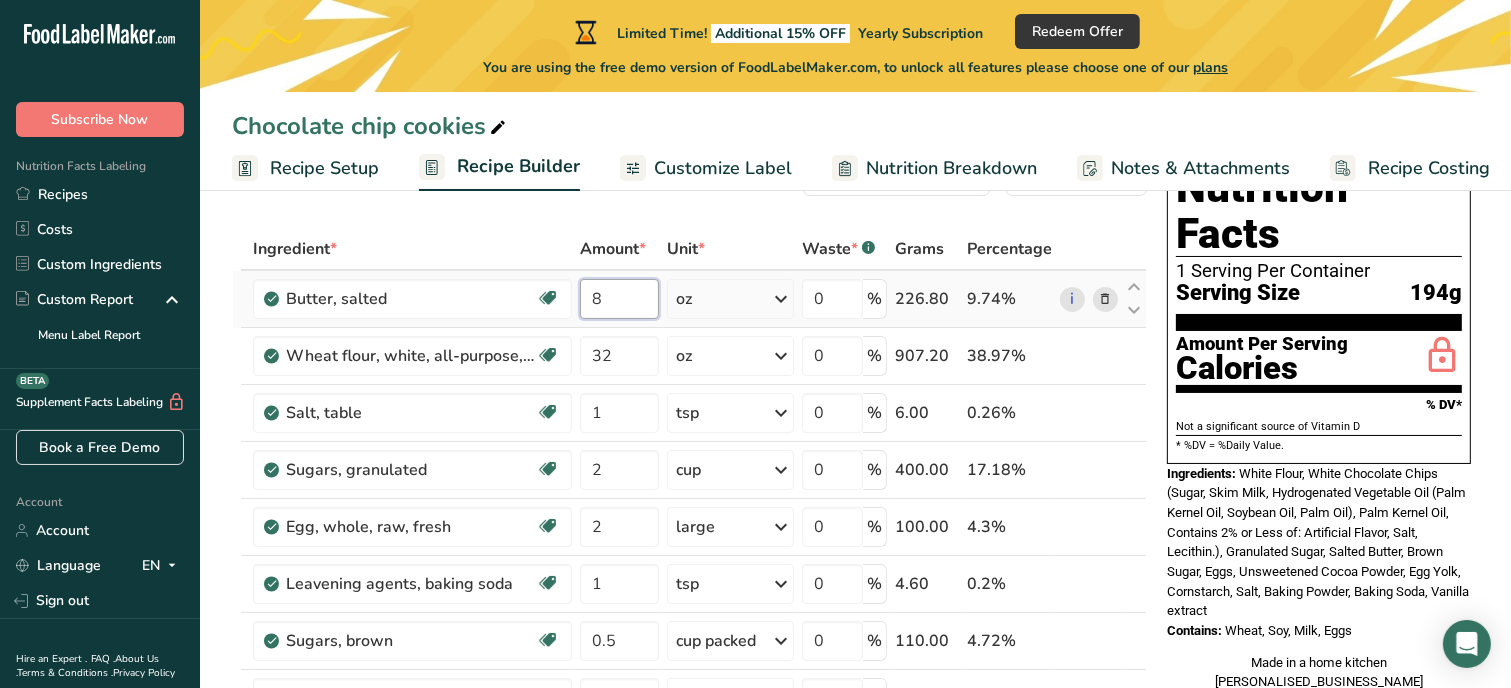 click on "8" at bounding box center [619, 299] 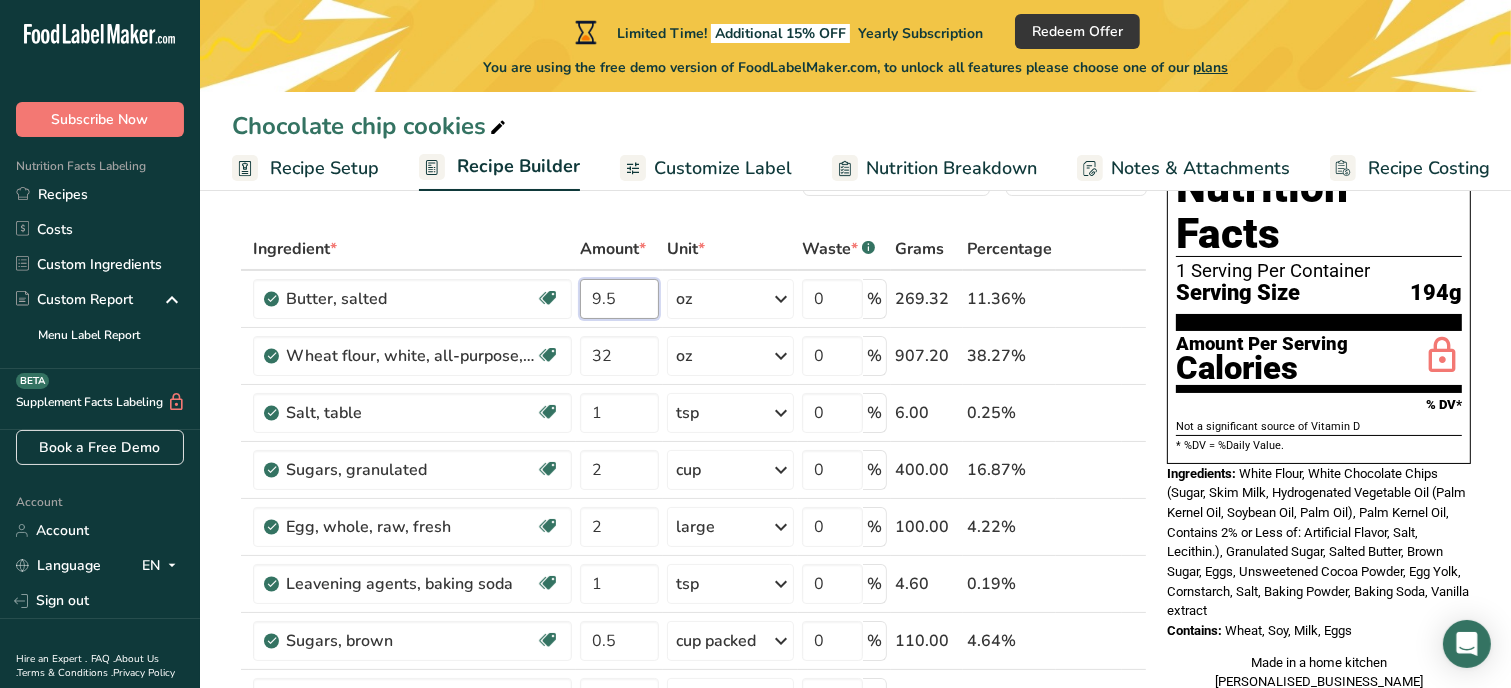 type on "9.5" 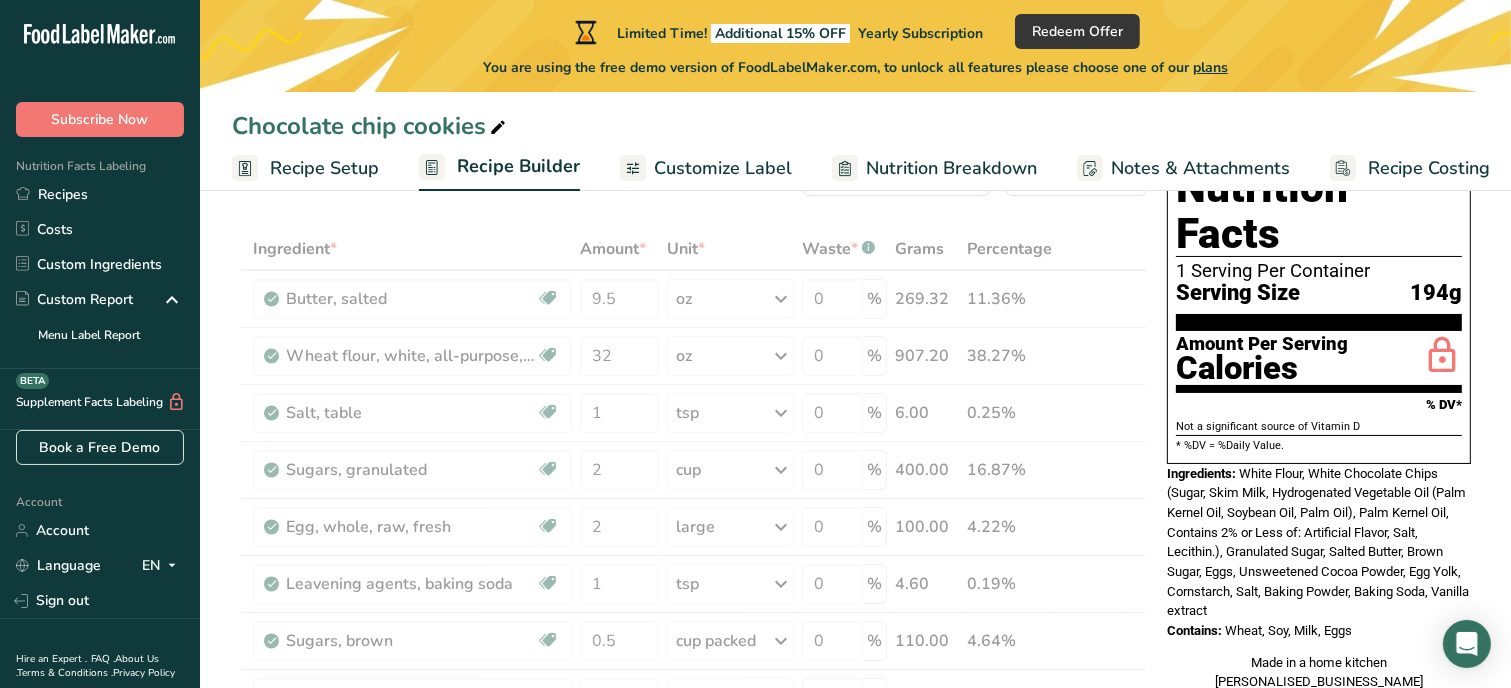 click on "Add Ingredients
Manage Recipe         Delete Recipe             Duplicate Recipe               Scale Recipe               Save as Sub-Recipe   .a-a{fill:#347362;}.b-a{fill:#fff;}                                 Nutrition Breakdown                 Recipe Card
NEW
Amino Acids Pattern Report             Activity History
Download
Choose your preferred label style
Standard FDA label
Standard FDA label
The most common format for nutrition facts labels in compliance with the FDA's typeface, style and requirements
Tabular FDA label
A label format compliant with the FDA regulations presented in a tabular (horizontal) display.
Linear FDA label
A simple linear display for small sized packages.
Simplified FDA label" at bounding box center (695, 1016) 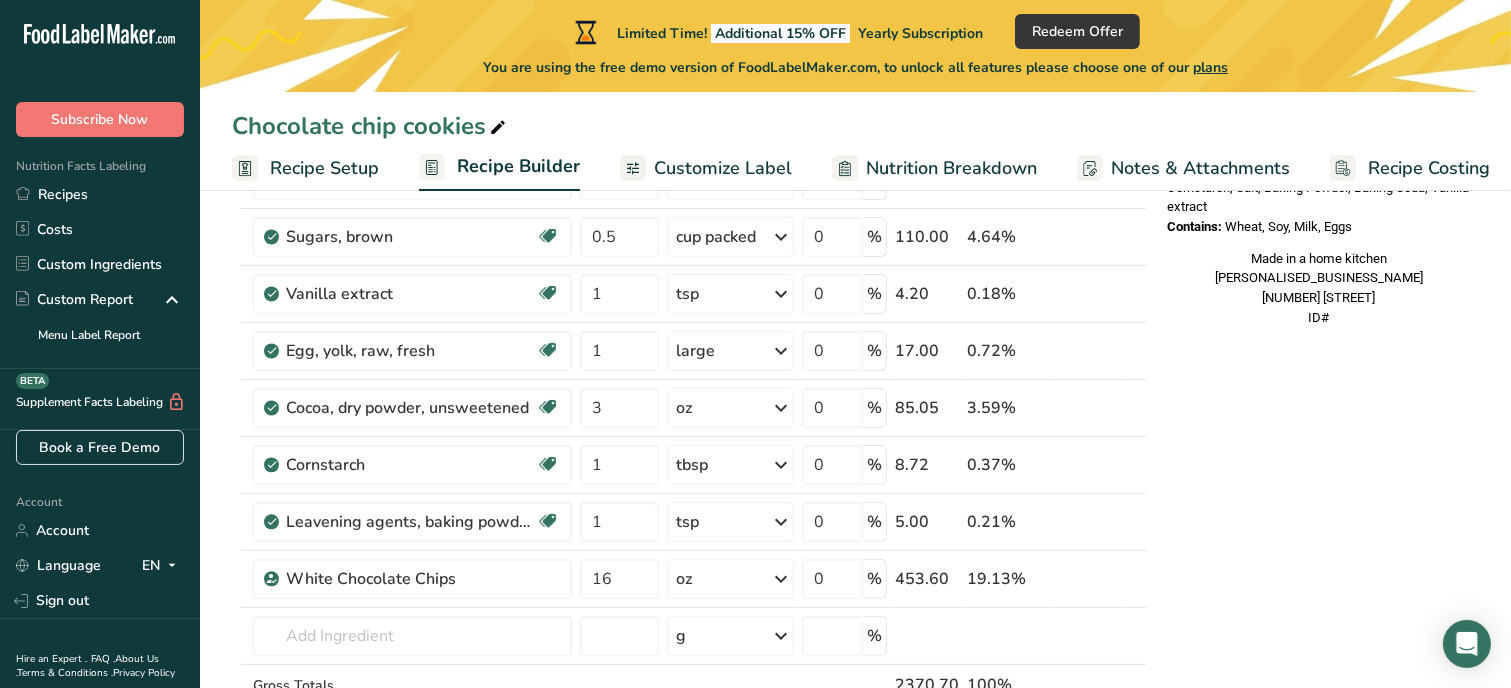 scroll, scrollTop: 520, scrollLeft: 0, axis: vertical 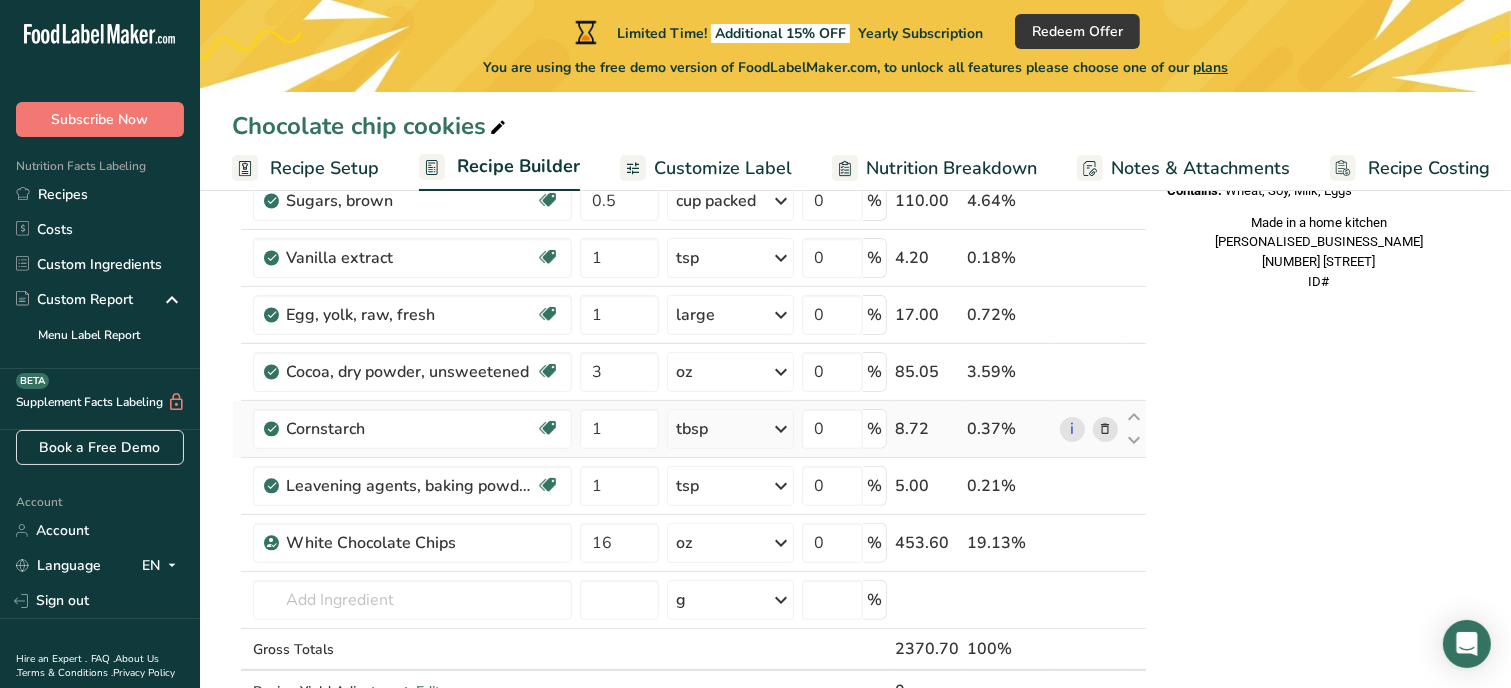 click on "tbsp" at bounding box center [730, 429] 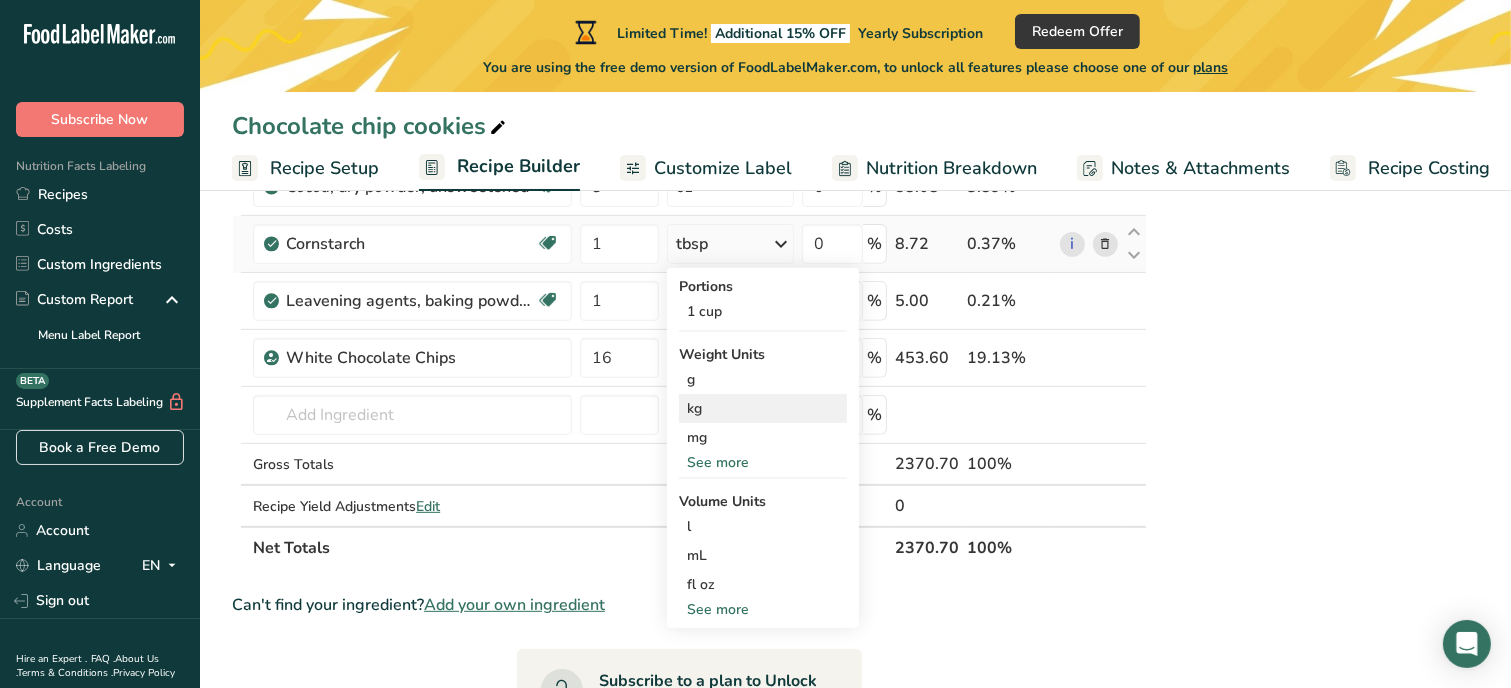 scroll, scrollTop: 720, scrollLeft: 0, axis: vertical 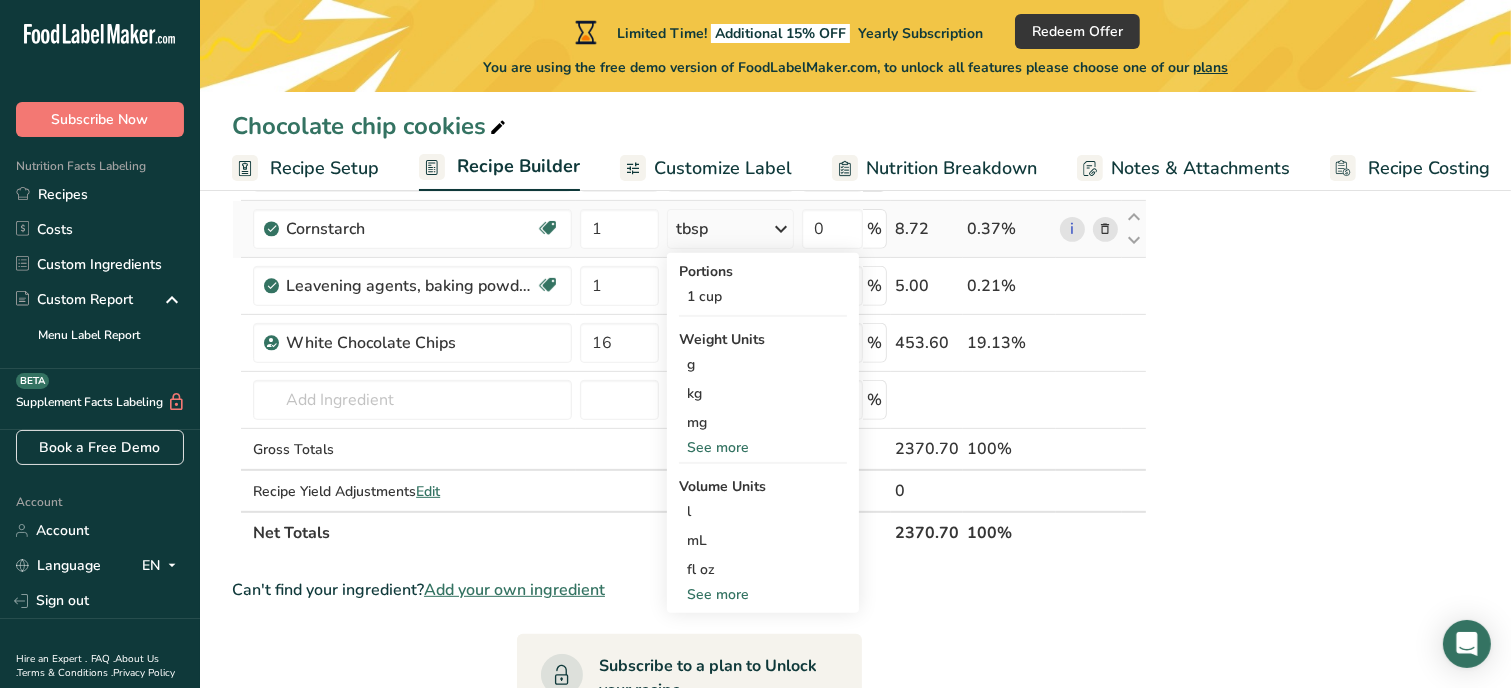 click on "See more" at bounding box center [763, 594] 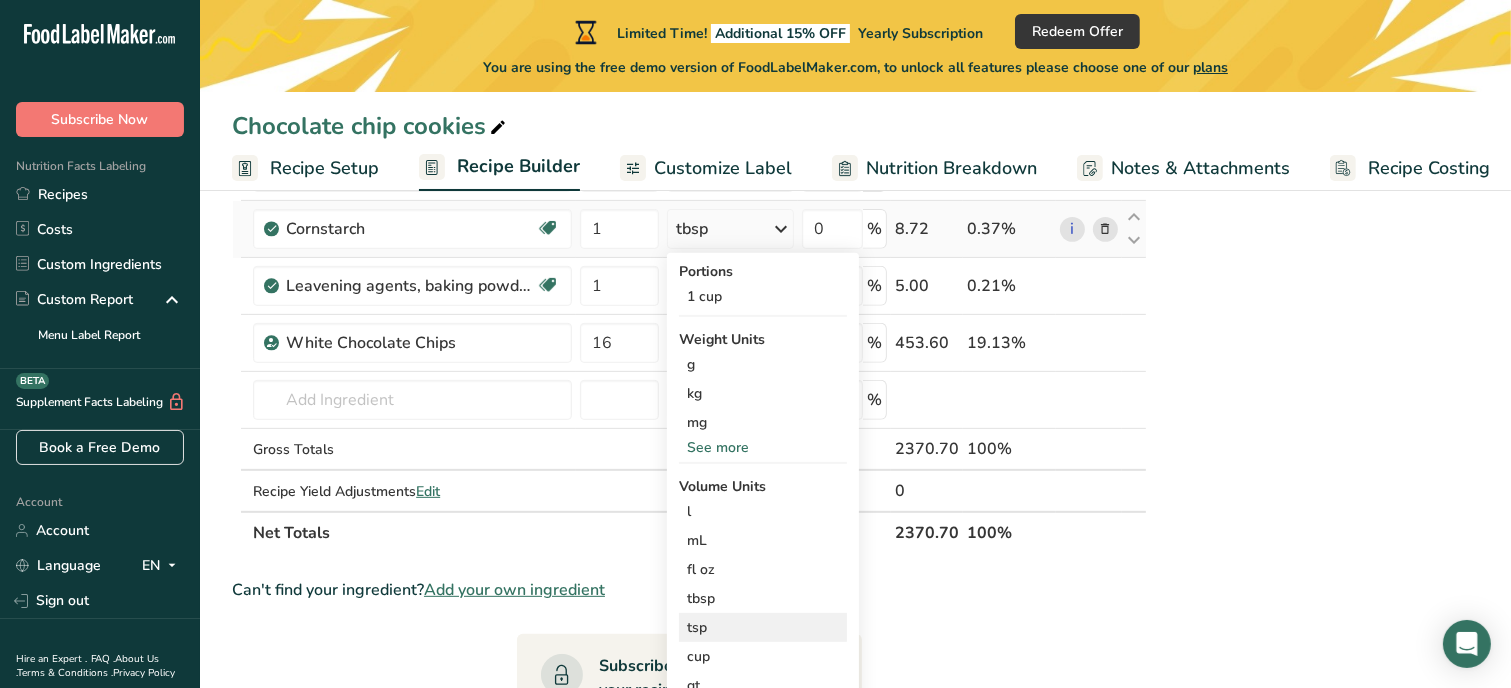 click on "tsp" at bounding box center (763, 627) 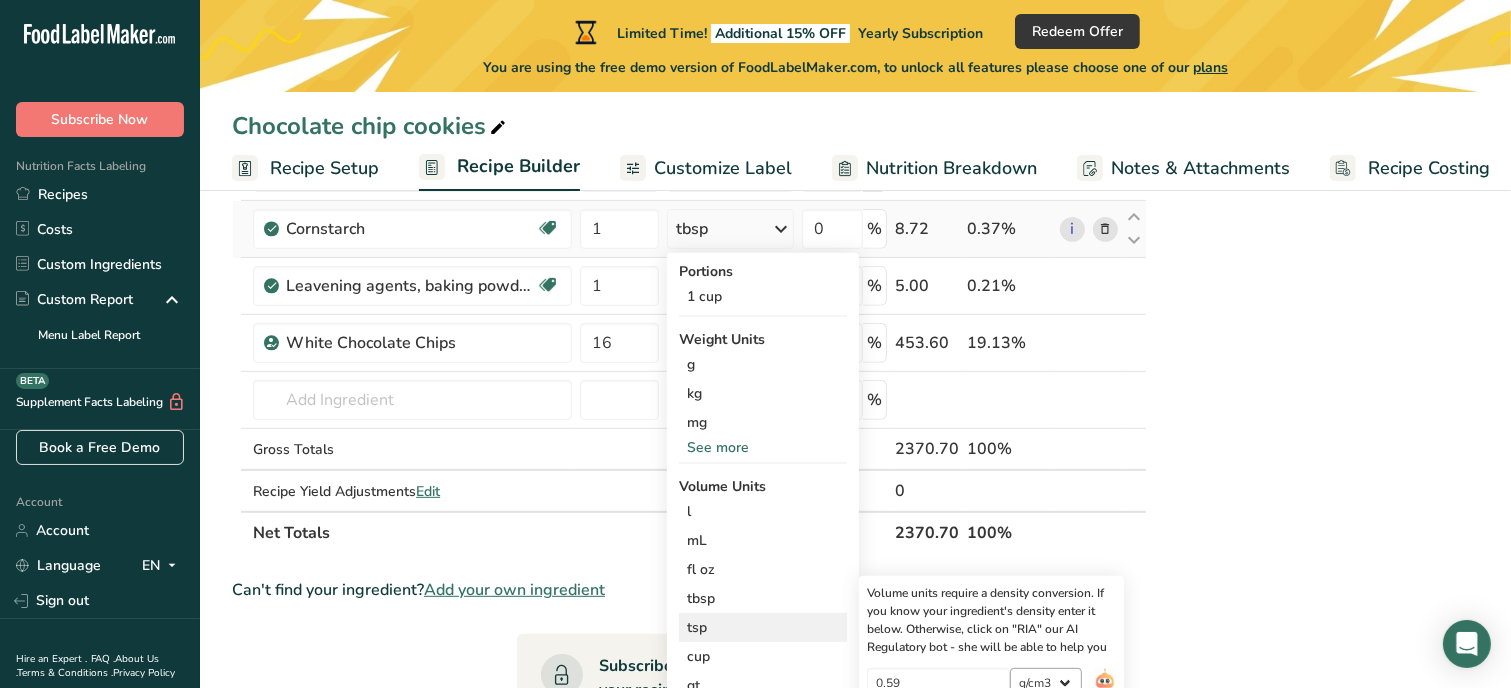 scroll, scrollTop: 760, scrollLeft: 0, axis: vertical 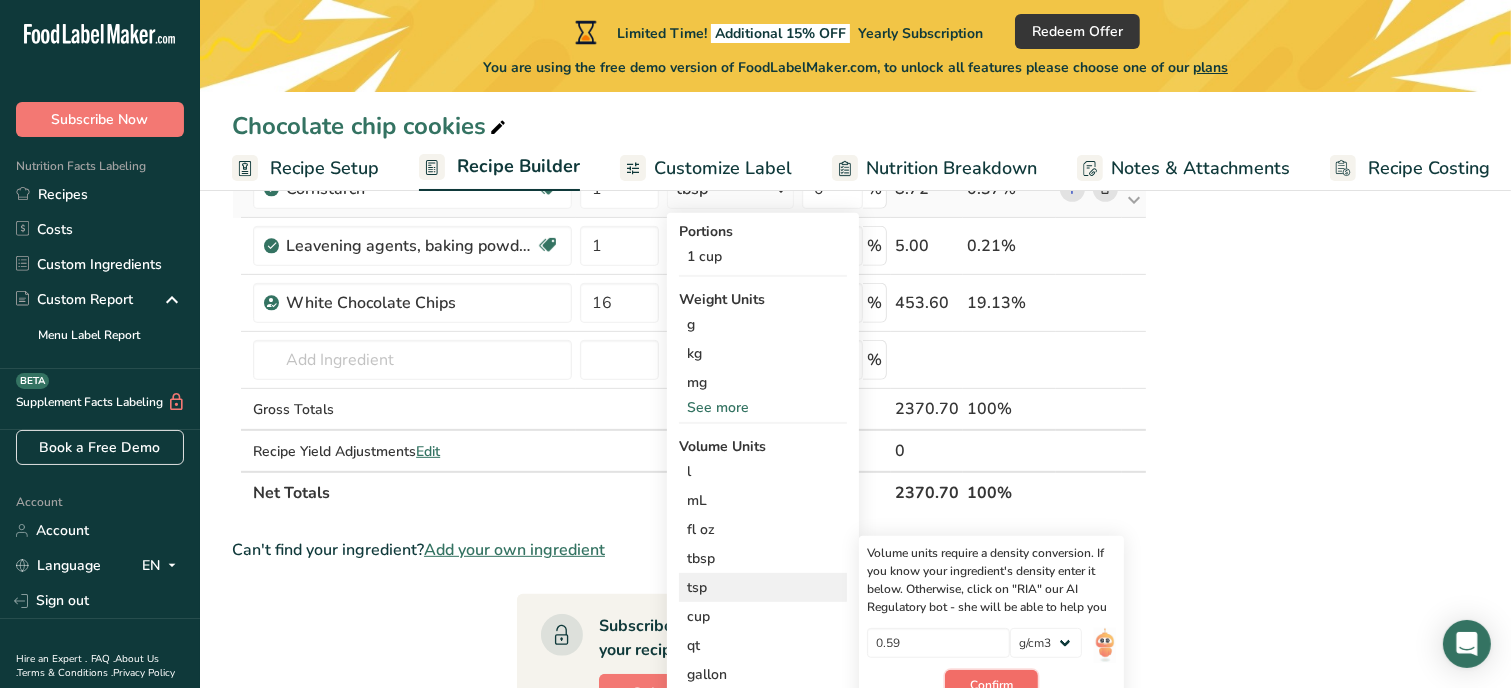 click on "Confirm" at bounding box center [991, 685] 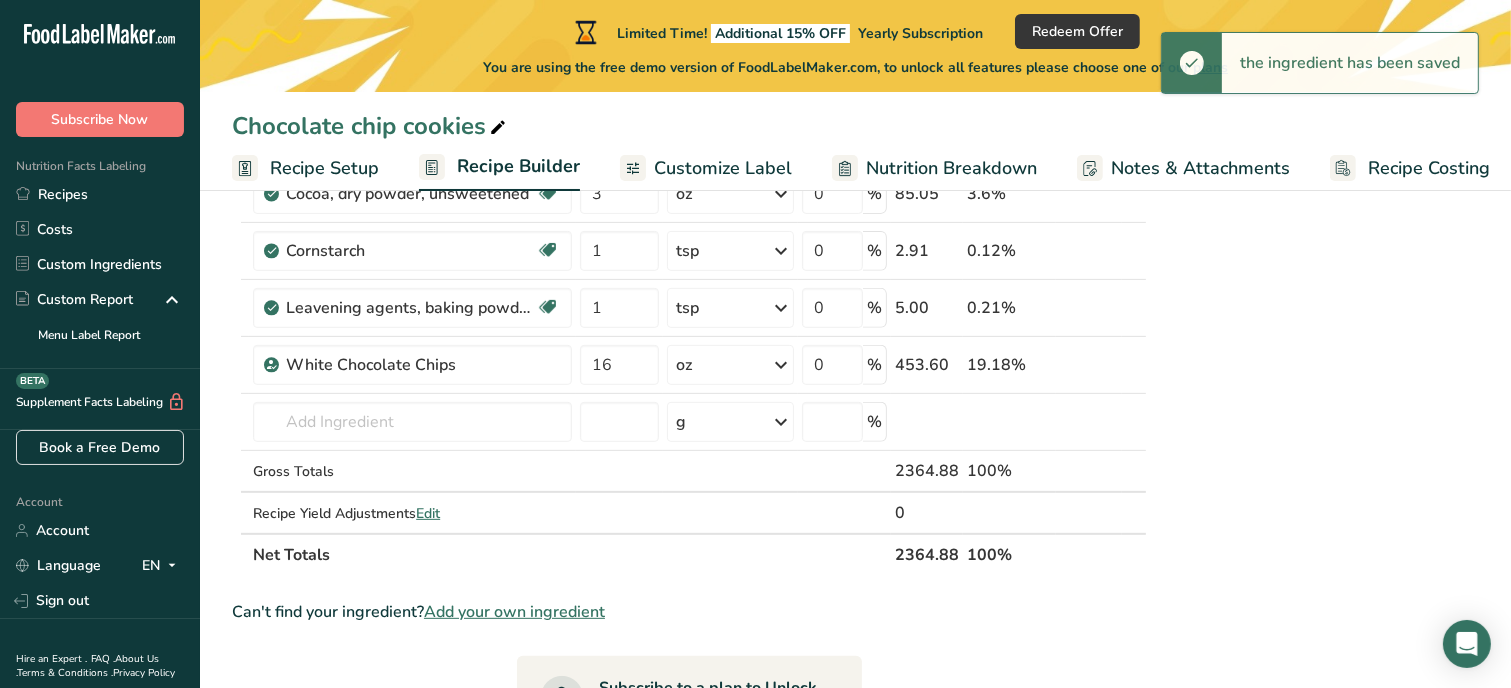 scroll, scrollTop: 680, scrollLeft: 0, axis: vertical 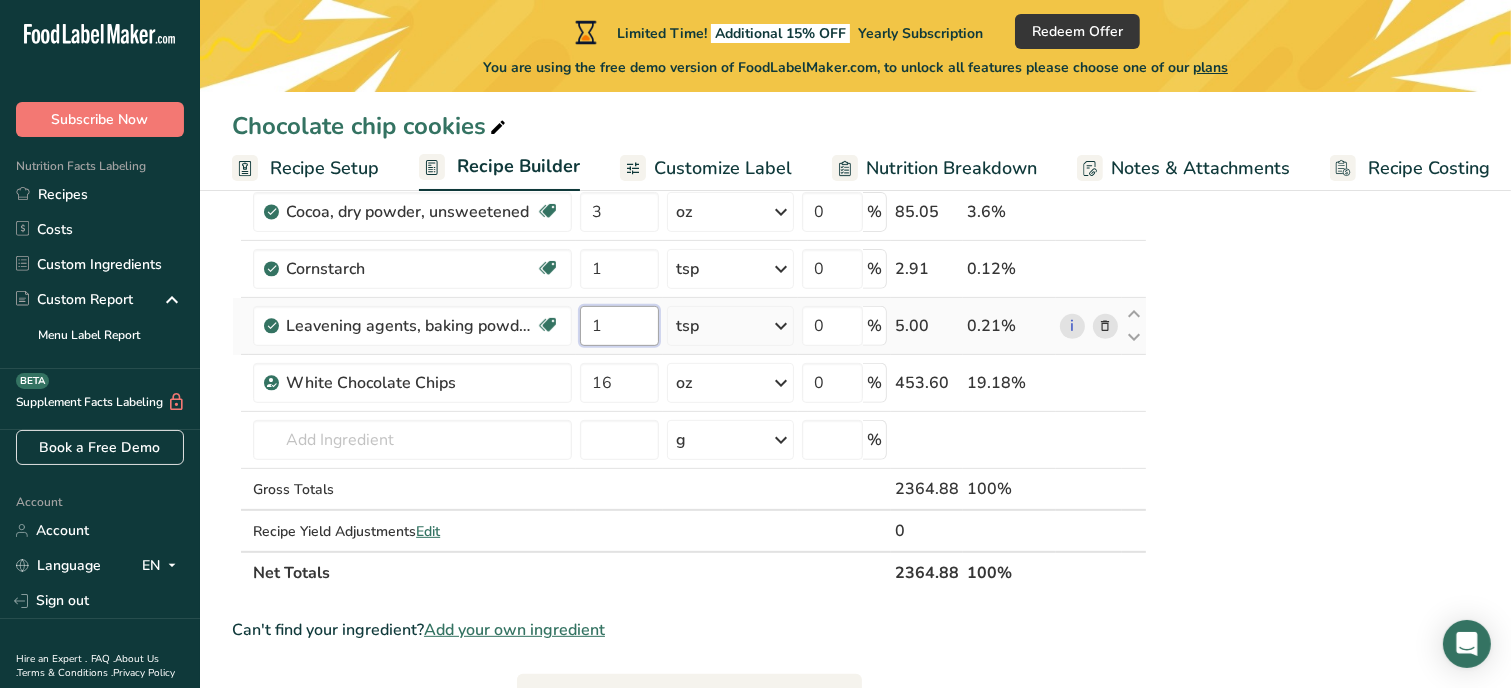 click on "1" at bounding box center (619, 326) 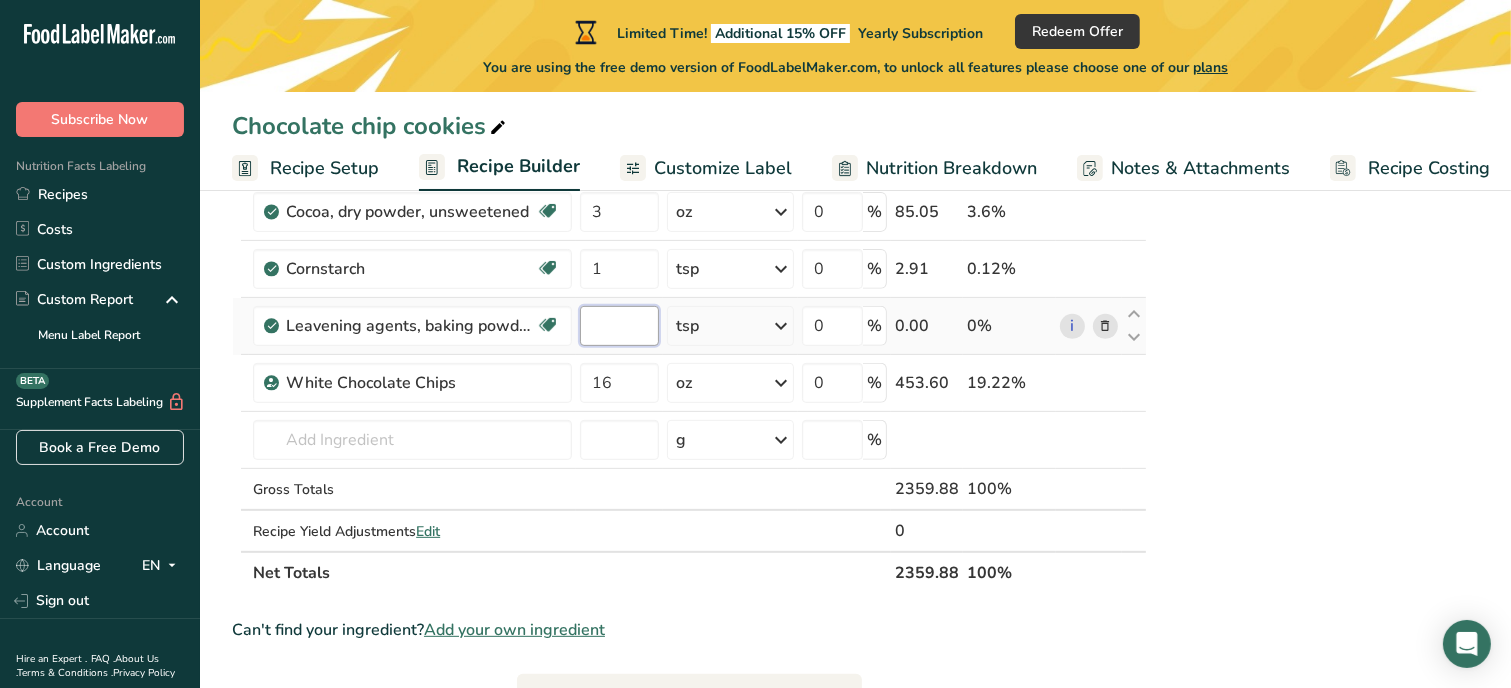 type on "1" 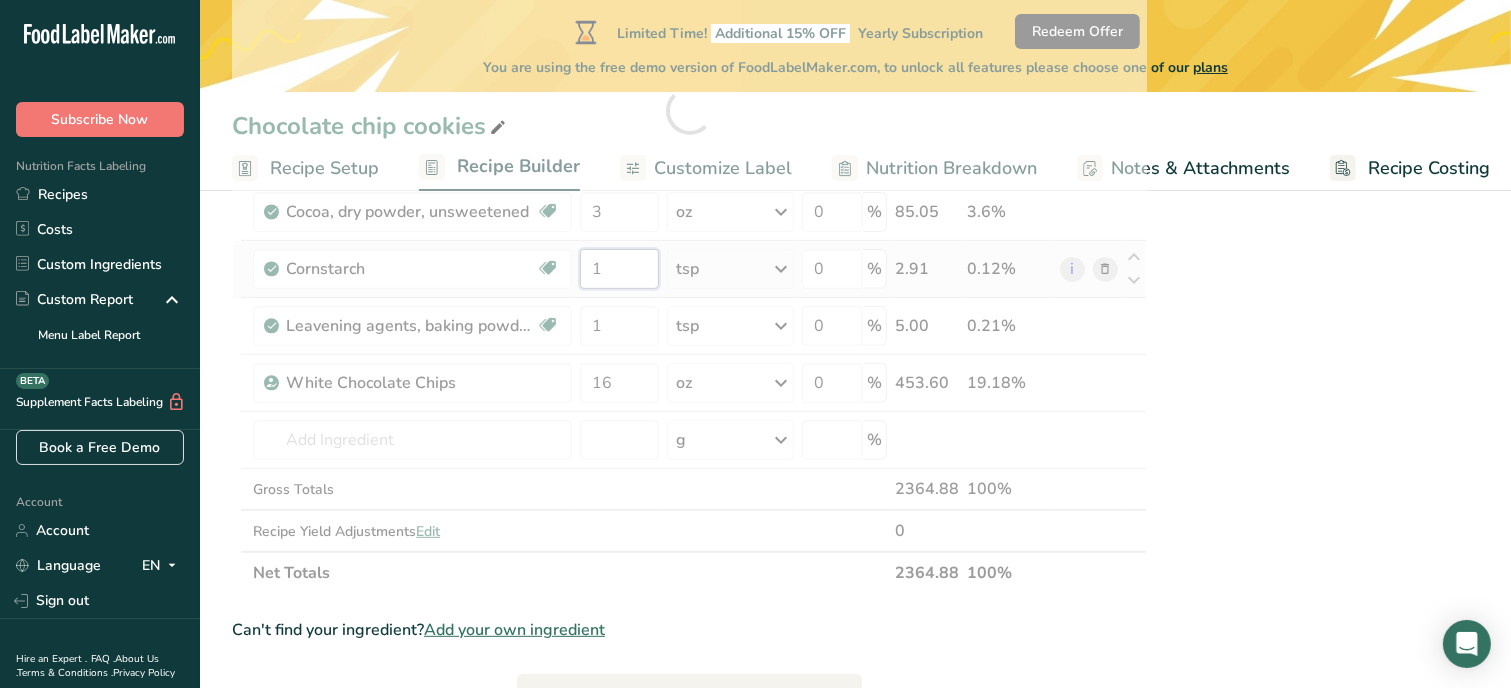 click on "Ingredient *
Amount *
Unit *
Waste *   .a-a{fill:#347362;}.b-a{fill:#fff;}          Grams
Percentage
Butter, salted
Gluten free
Vegetarian
Soy free
9.5
oz
Portions
1 pat (1" sq, 1/3" high)
1 tbsp
1 cup
See more
Weight Units
g
kg
mg
See more
Volume Units
l
Volume units require a density conversion. If you know your ingredient's density enter it below. Otherwise, click on "RIA" our AI Regulatory bot - she will be able to help you
lb/ft3
g/cm3
Confirm
mL
lb/ft3" at bounding box center [689, 111] 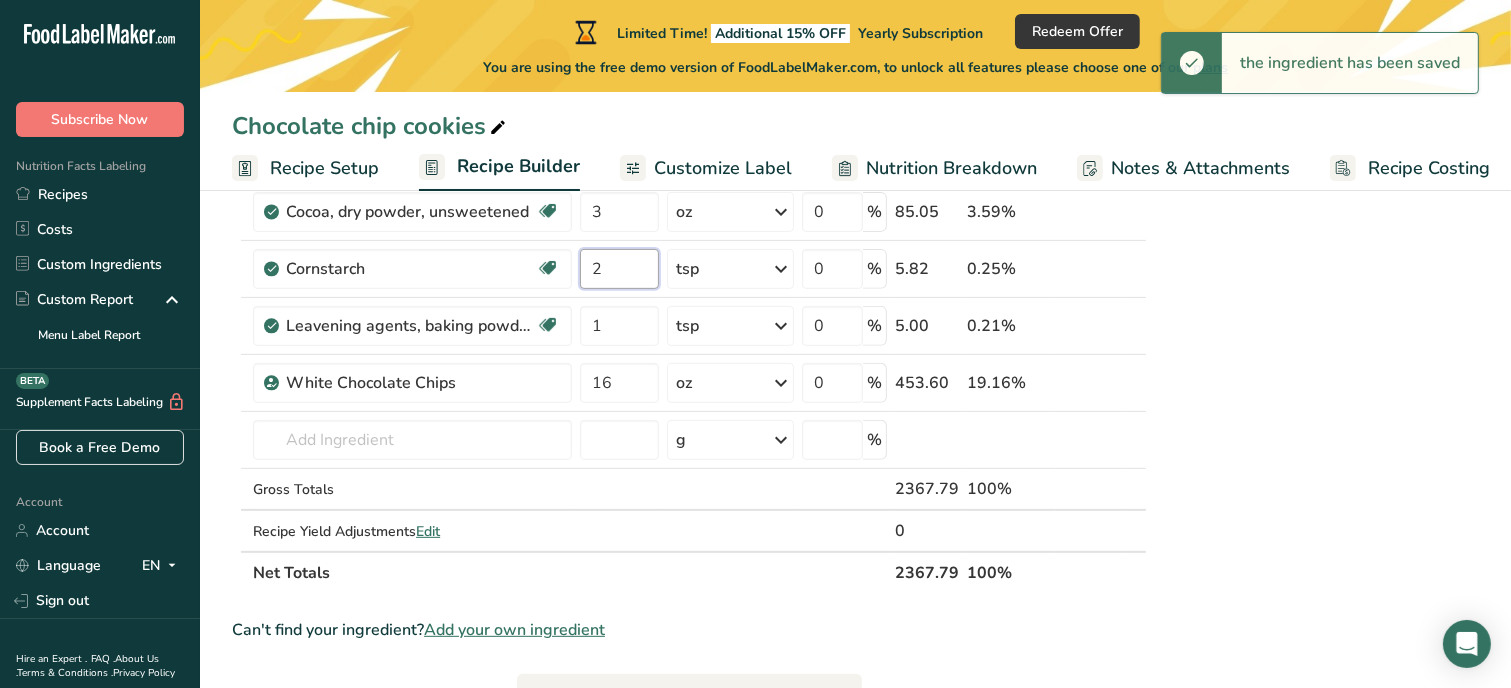 type on "2" 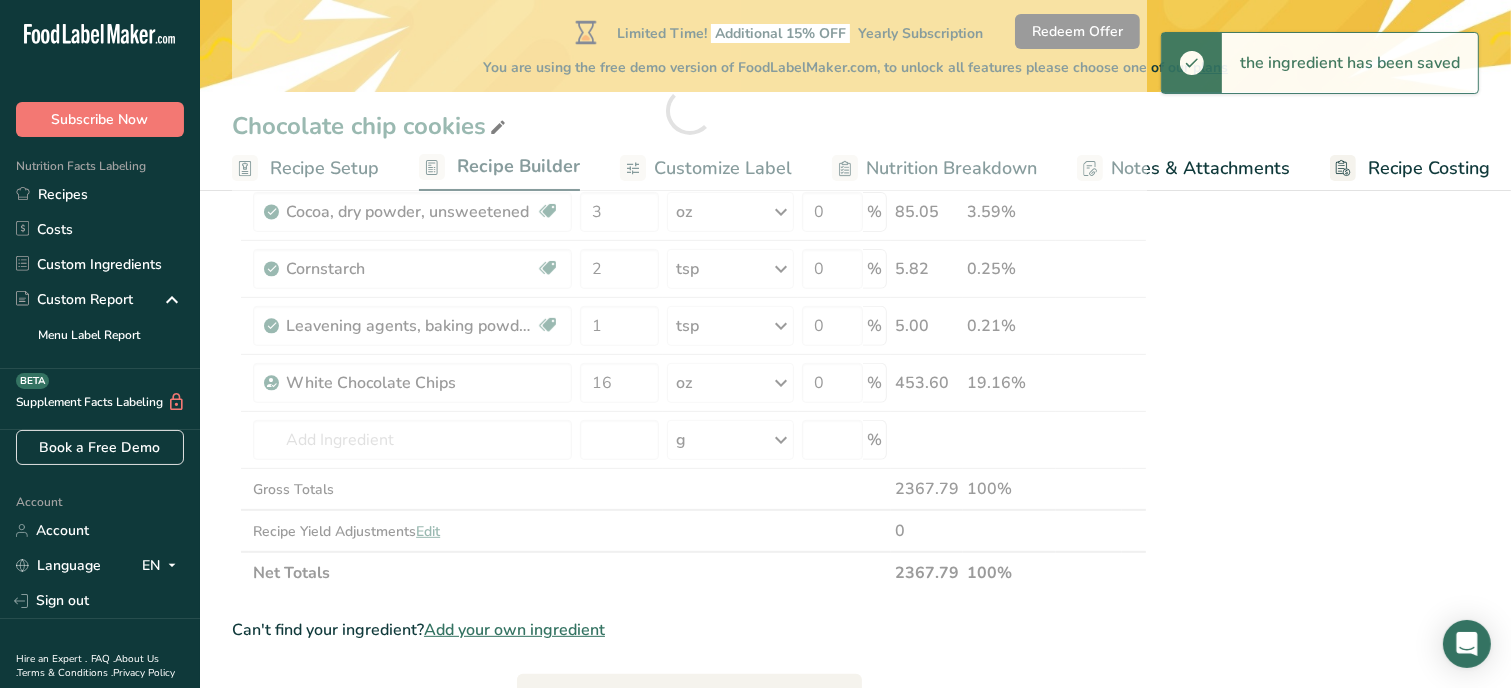 click on "Nutrition Facts
1 Serving Per Container
Serving Size
197g
Amount Per Serving
Calories
% DV*
Not a significant source of Vitamin D
* %DV = %Daily Value.
Ingredients:   [BRAND], [BRAND] ([BRAND], [BRAND], [BRAND] ([BRAND], [BRAND], [BRAND] ([BRAND], [BRAND], [BRAND]), [BRAND]), [BRAND]), [BRAND], [BRAND], [BRAND], [BRAND], [BRAND], [BRAND], [BRAND], [BRAND], [BRAND], [BRAND], [BRAND], [BRAND], [BRAND]   Contains:
[BRAND], [BRAND], [BRAND]
Made in a home kitchen
[PERSON]'s Cookie Corner
[NUMBER] [STREET]
ID#" at bounding box center [1319, 416] 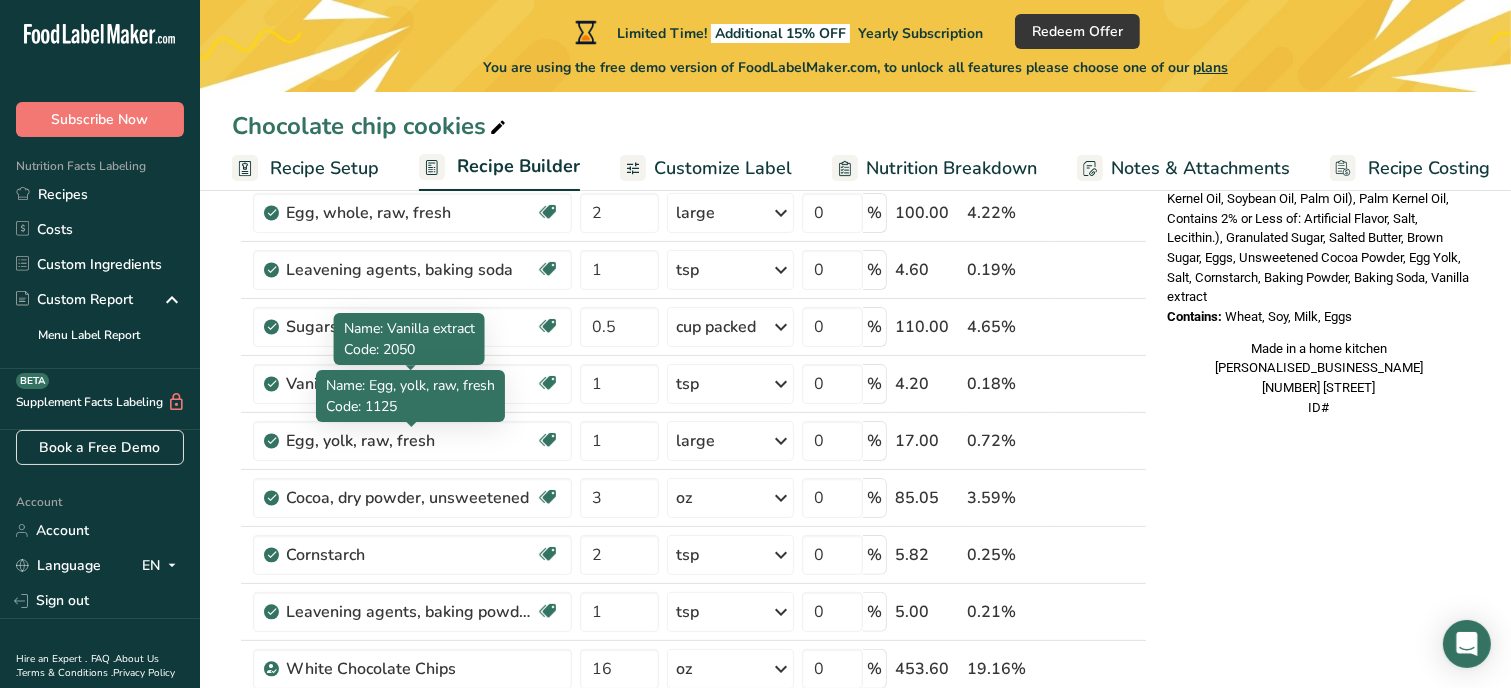 scroll, scrollTop: 600, scrollLeft: 0, axis: vertical 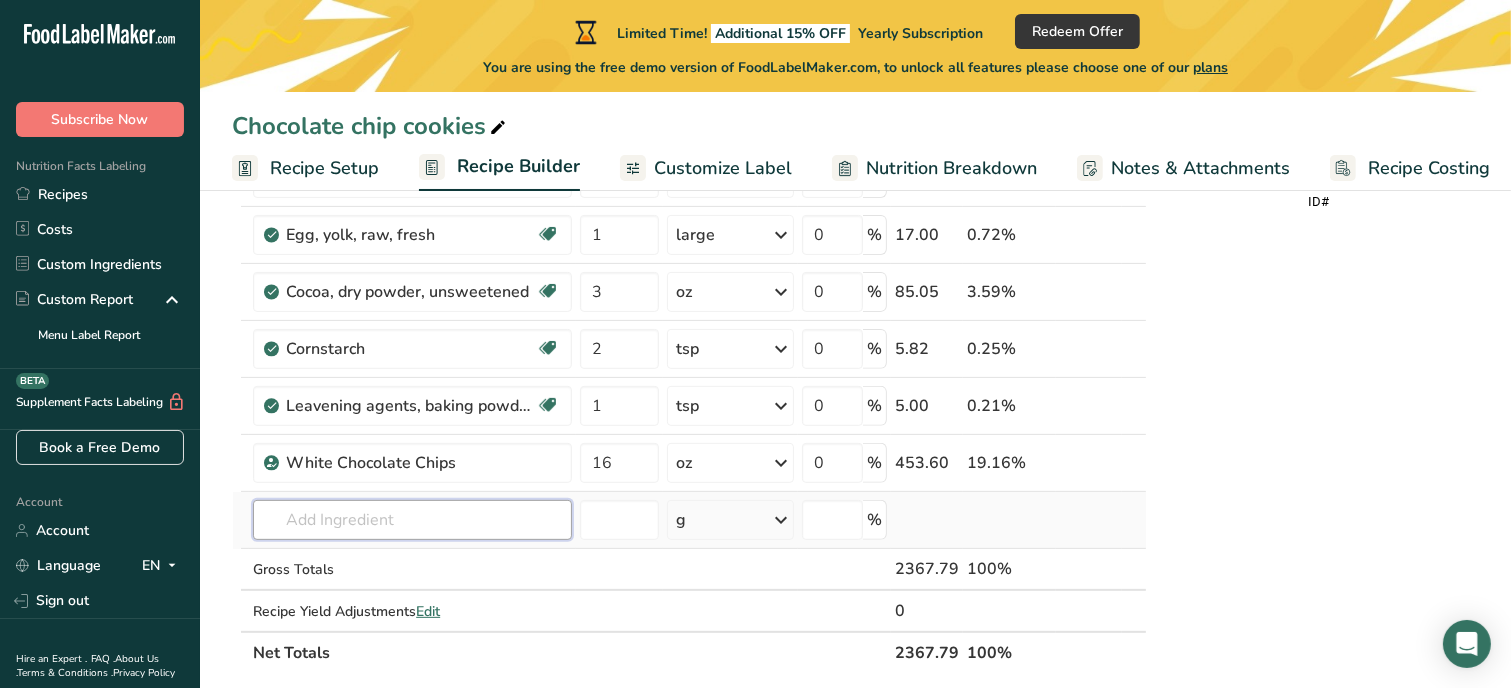 click at bounding box center [412, 520] 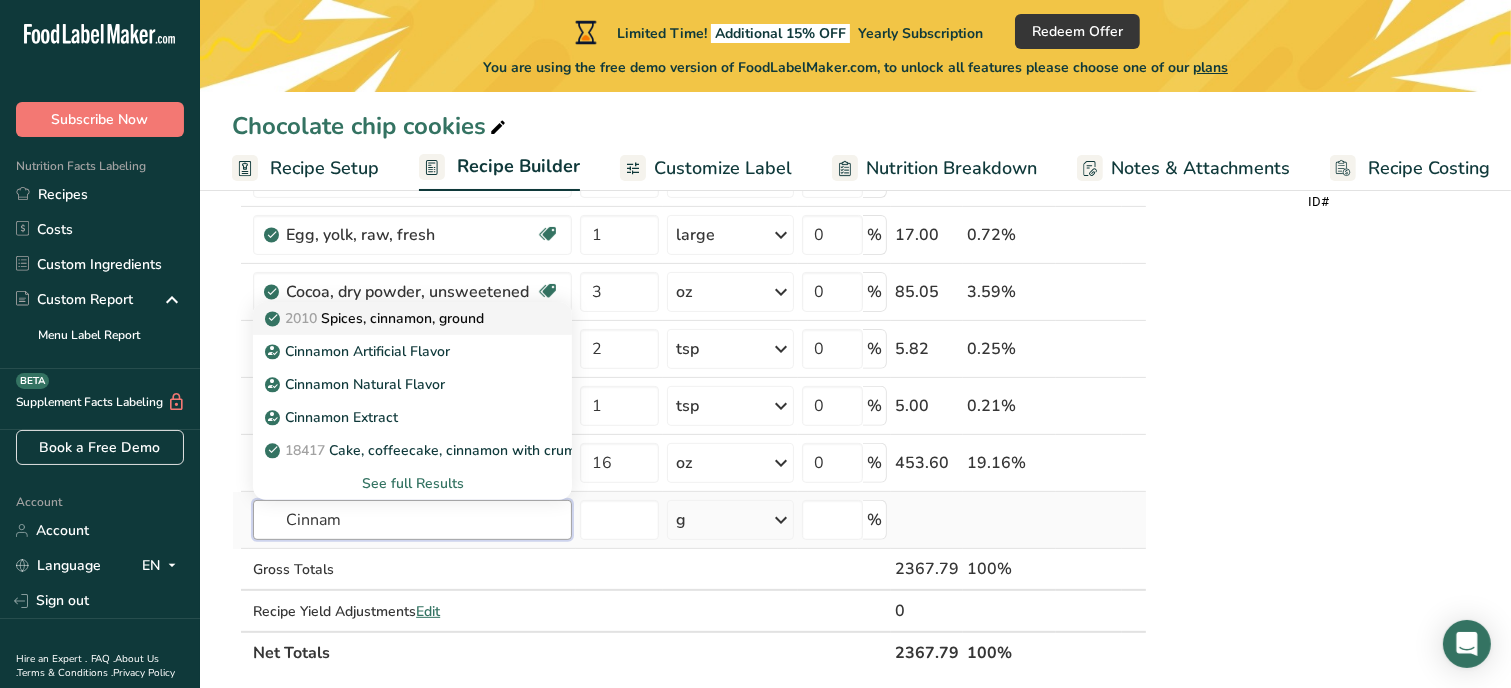 type on "Cinnam" 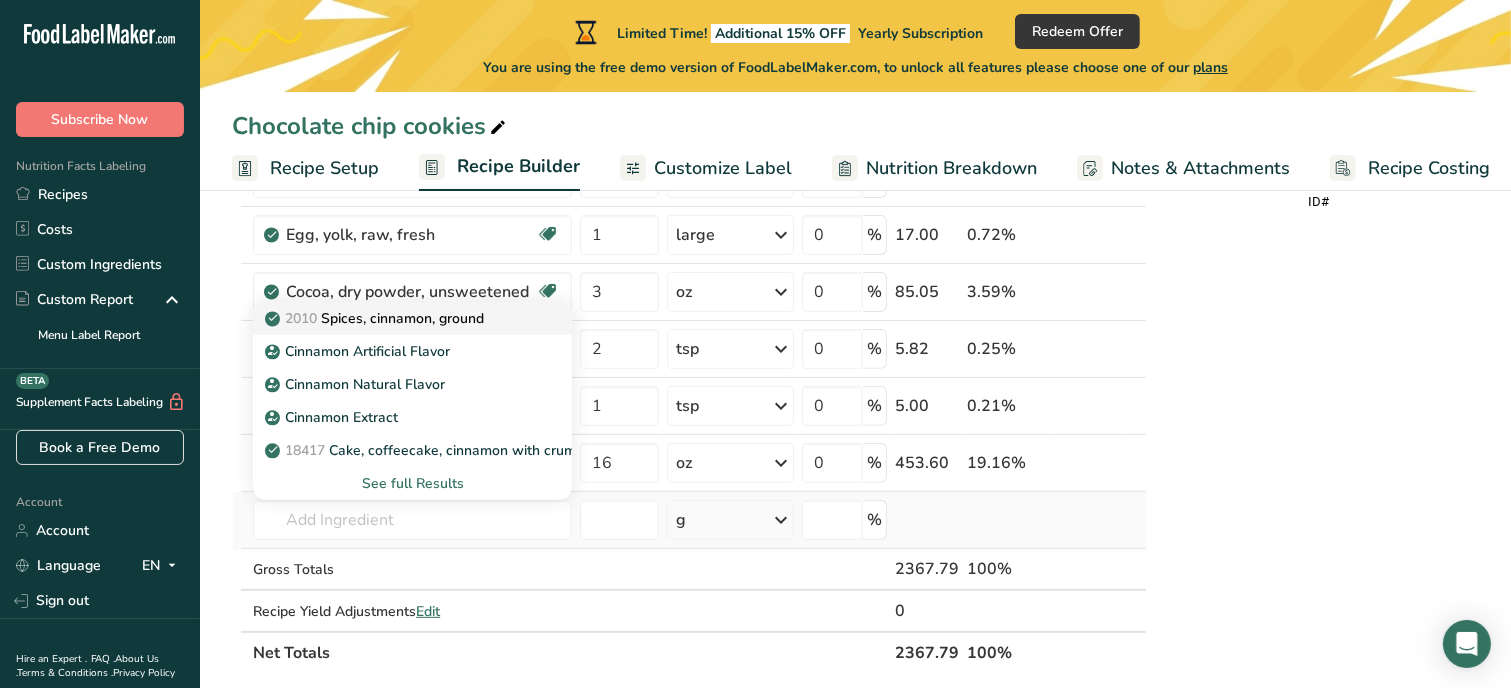 click on "2010
Spices, cinnamon, ground" at bounding box center [412, 318] 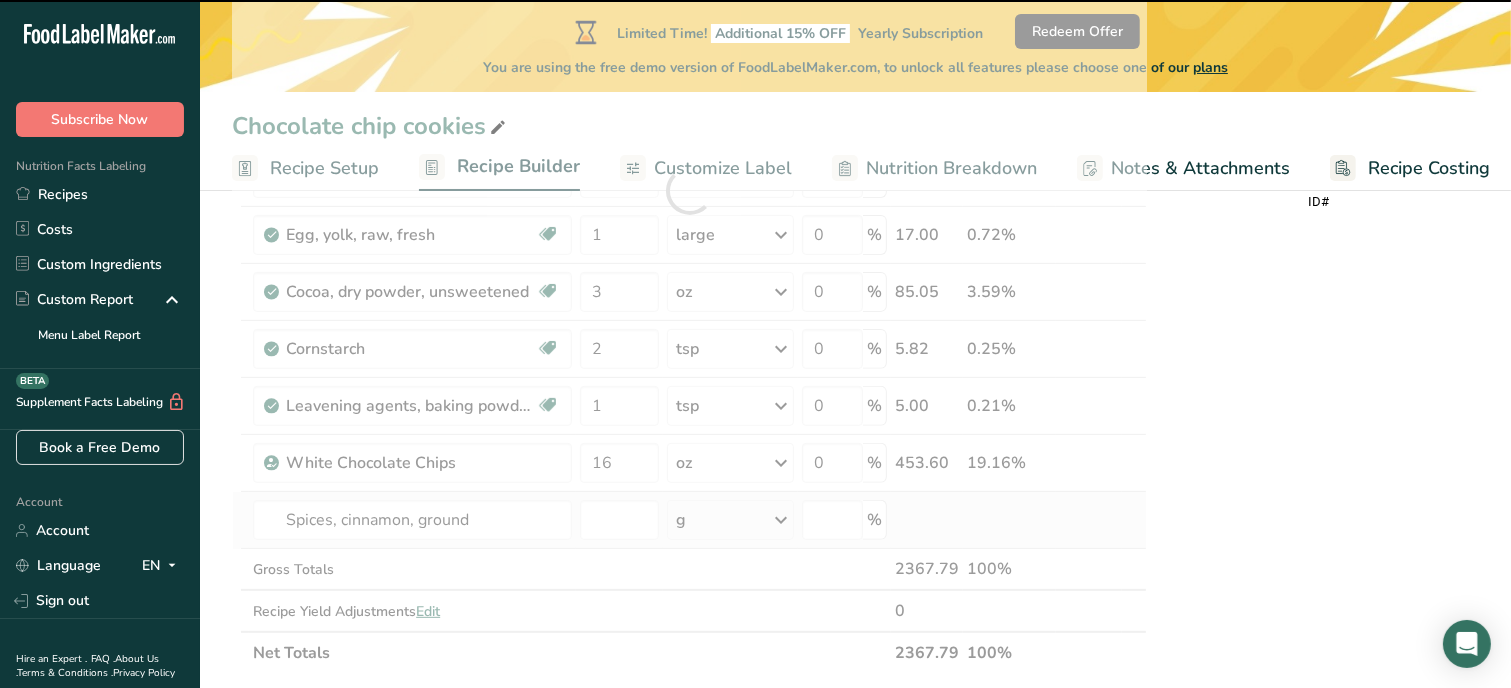 type on "0" 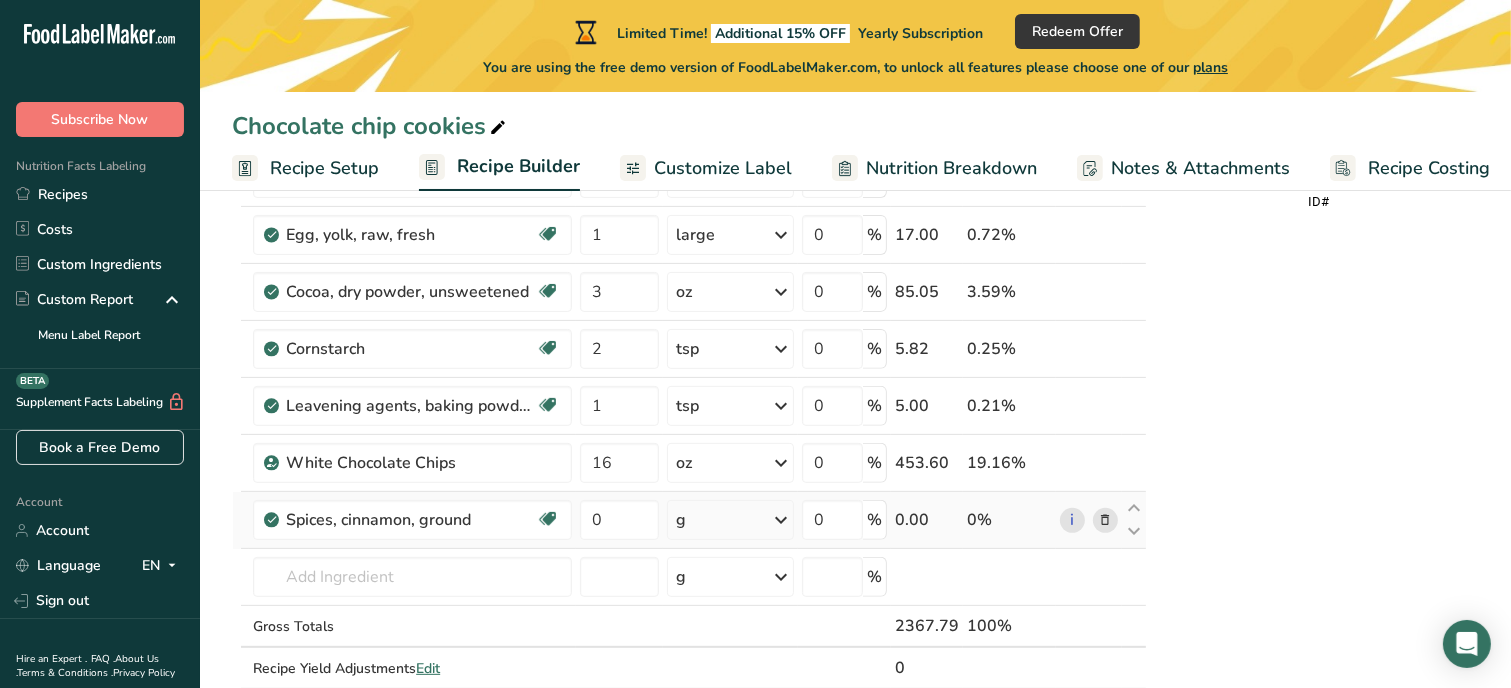 click on "g" at bounding box center (730, 520) 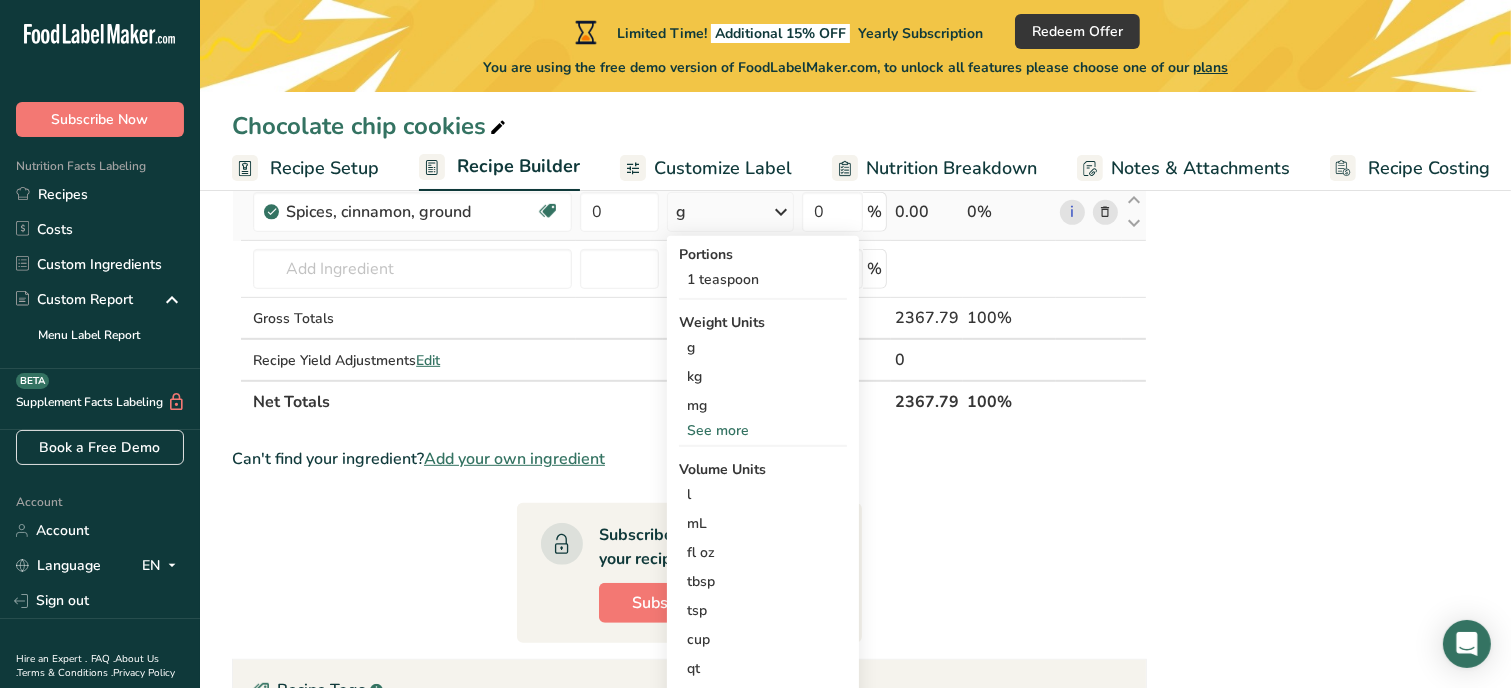 scroll, scrollTop: 920, scrollLeft: 0, axis: vertical 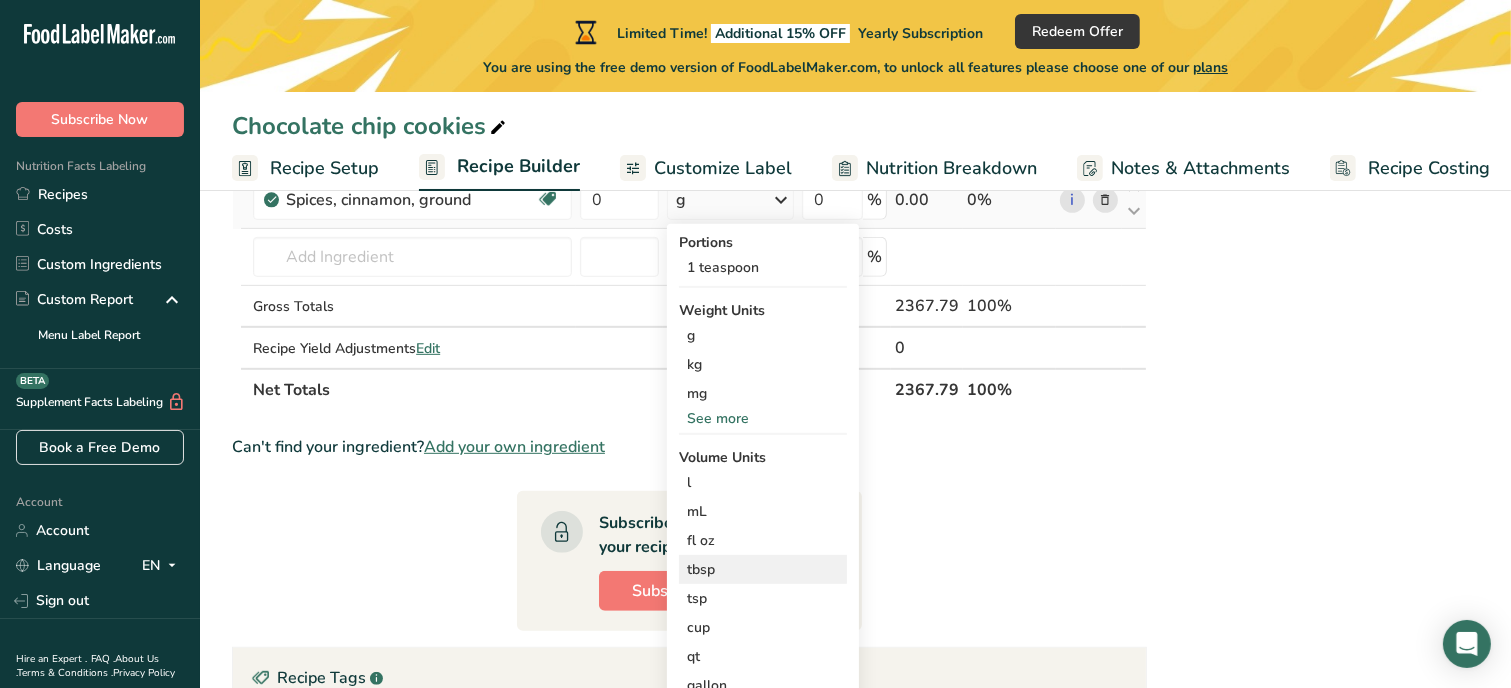 click on "tbsp" at bounding box center [763, 569] 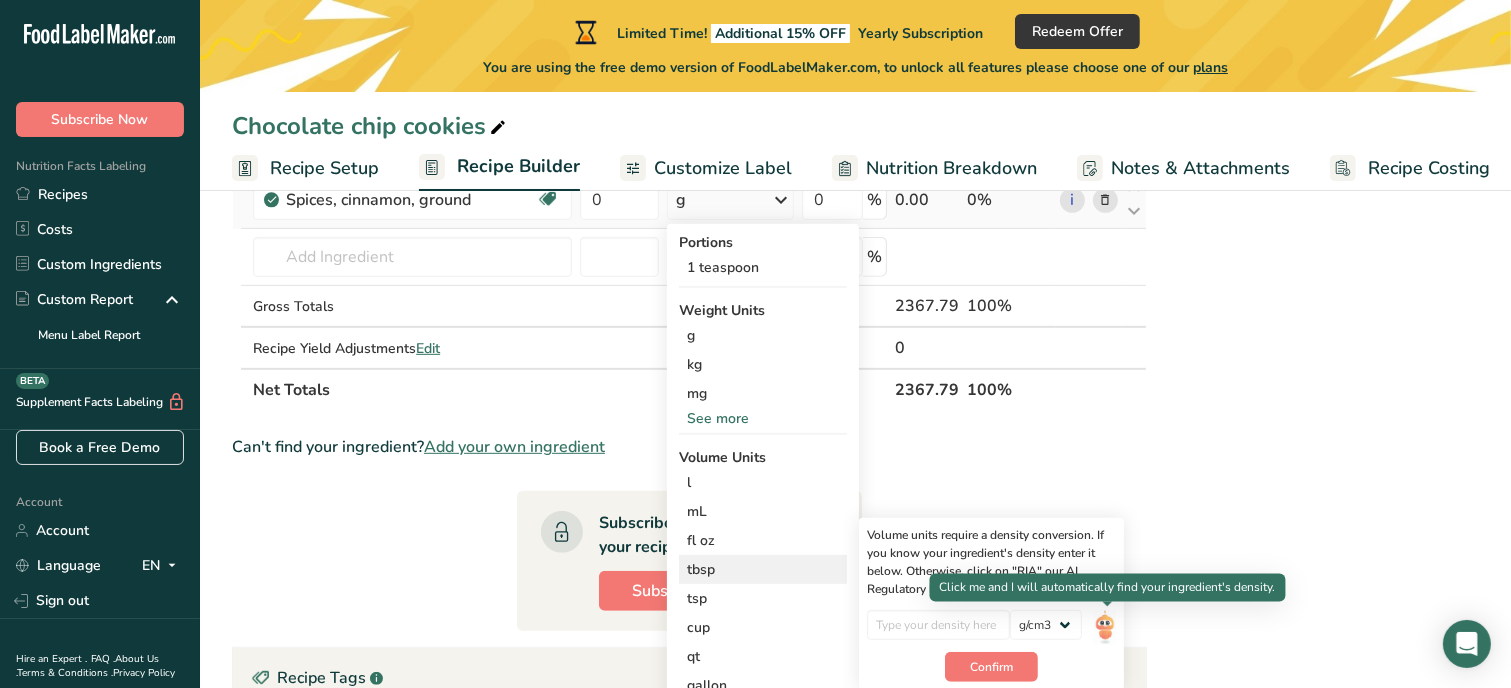 click at bounding box center [1105, 627] 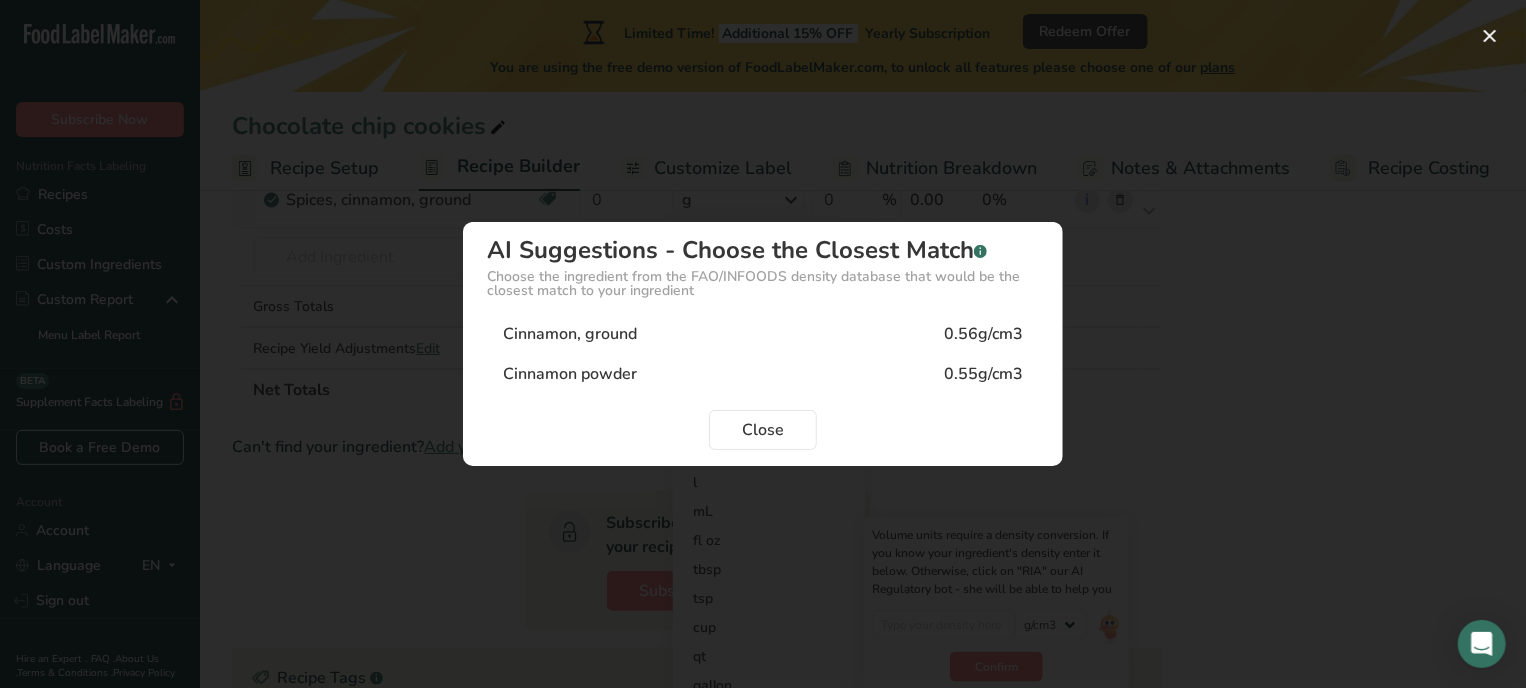 click on "Cinnamon, ground   0.56g/cm3" at bounding box center [763, 334] 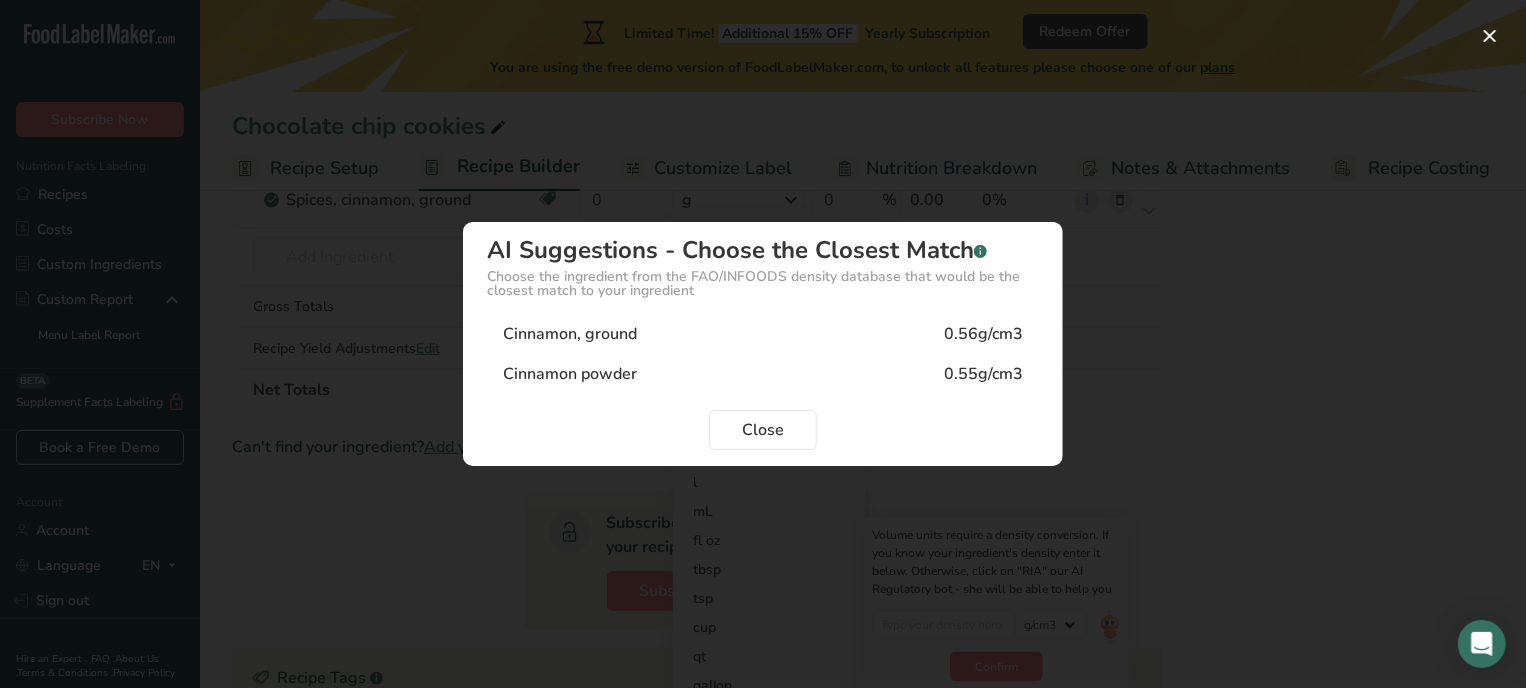 type on "0.56" 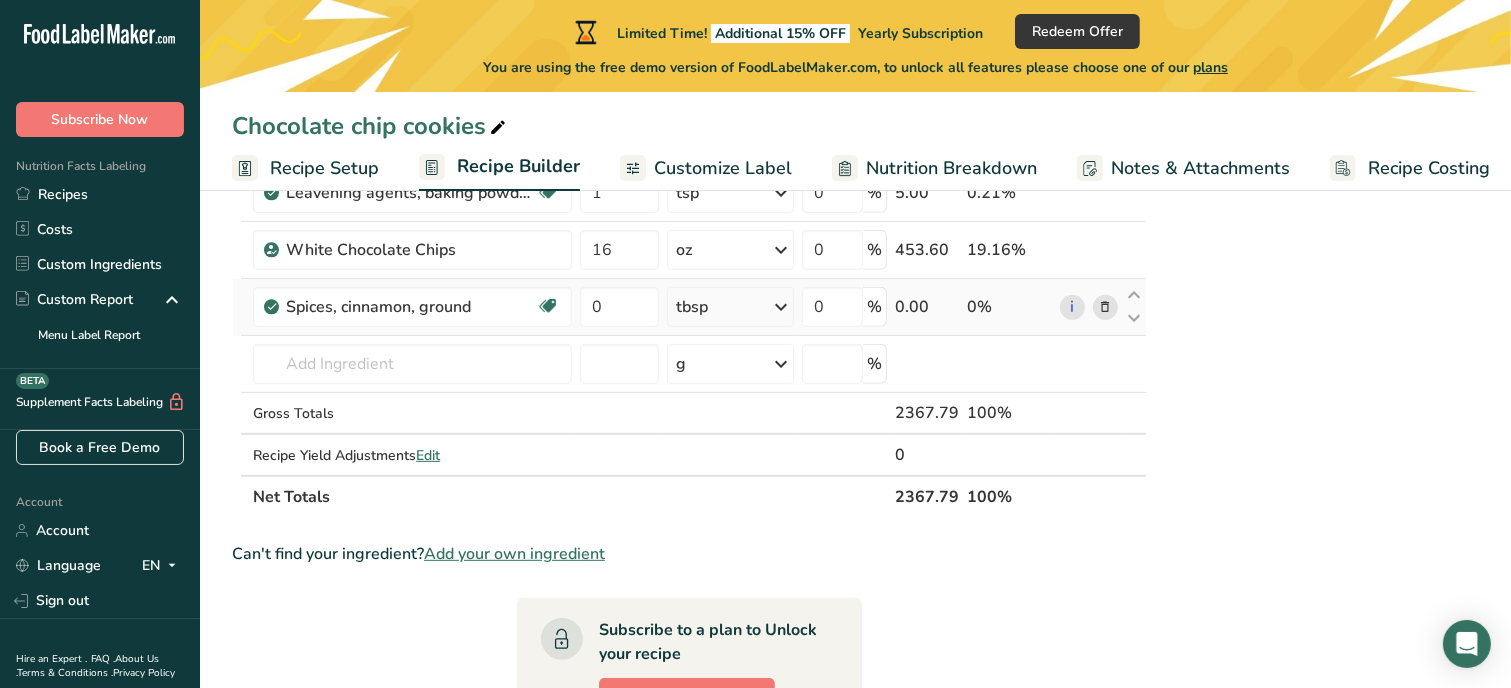 scroll, scrollTop: 800, scrollLeft: 0, axis: vertical 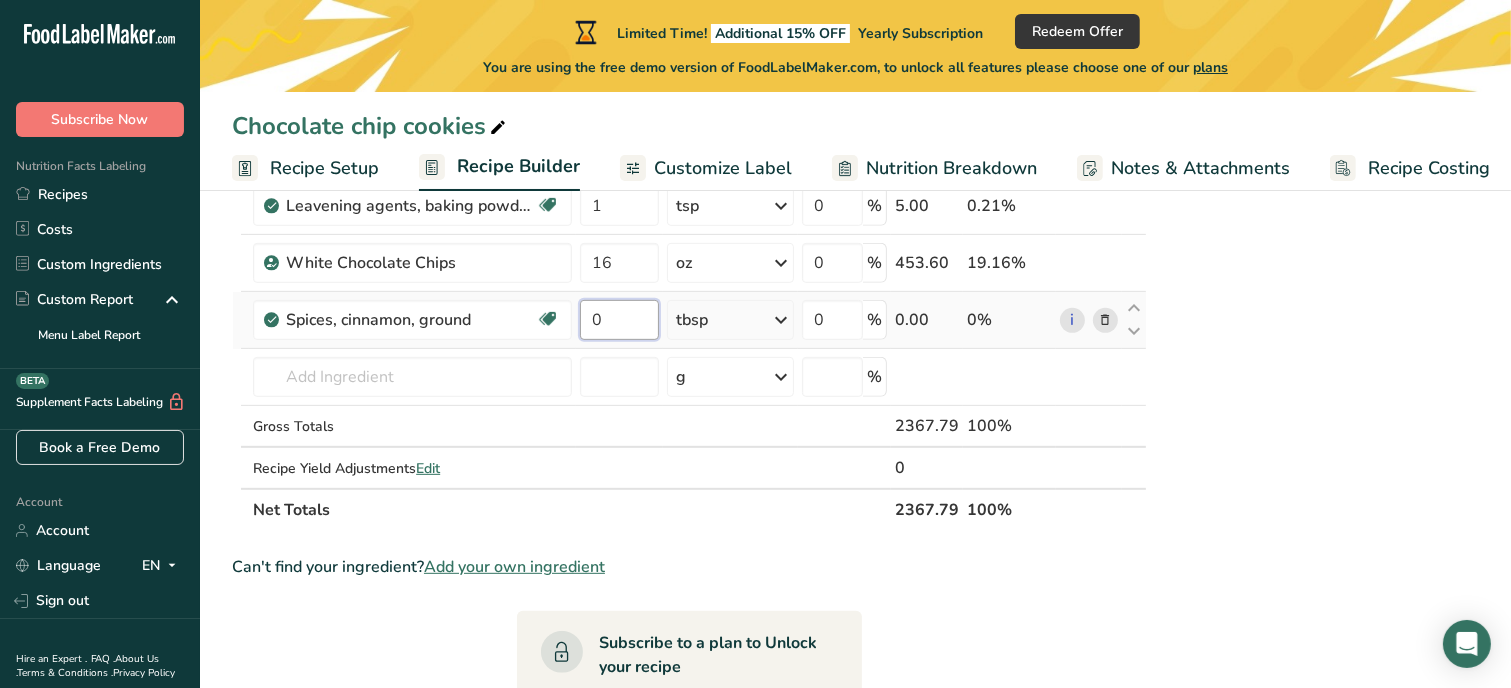 click on "0" at bounding box center (619, 320) 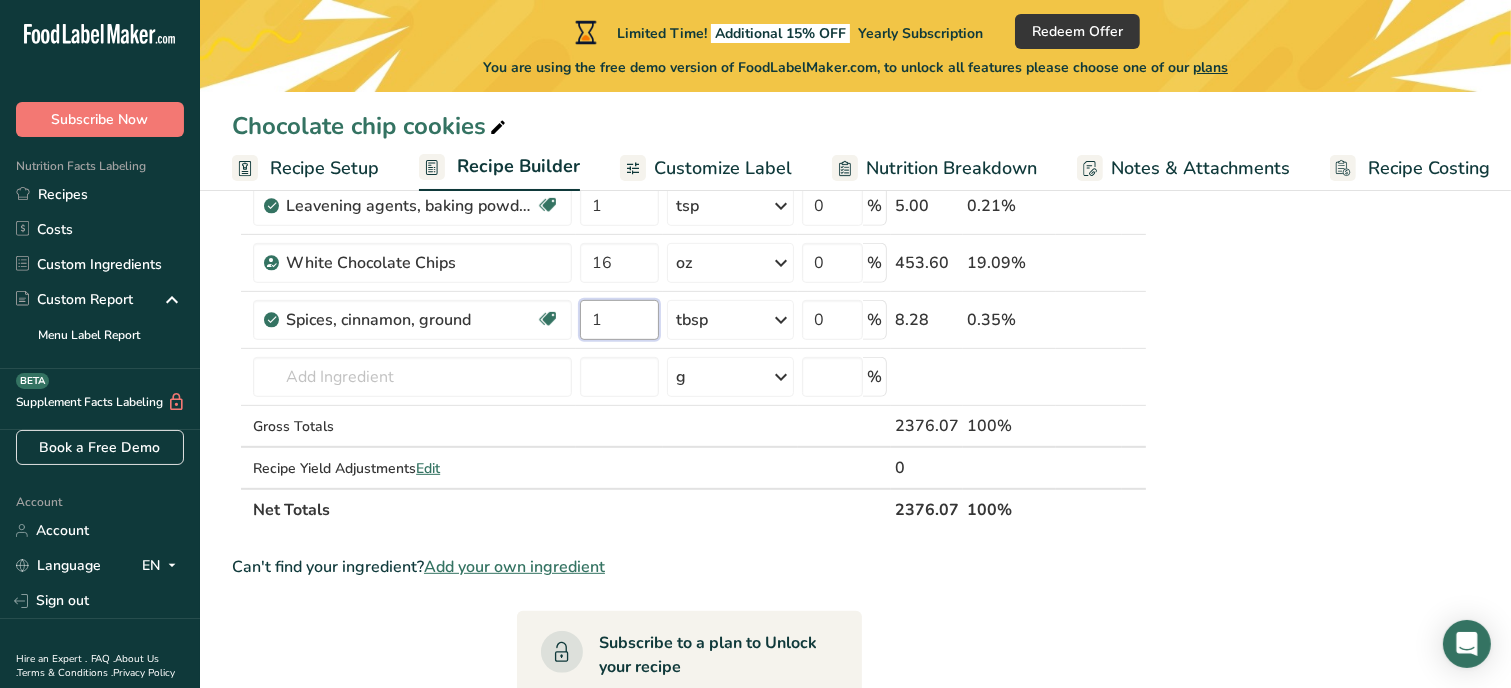 type on "1" 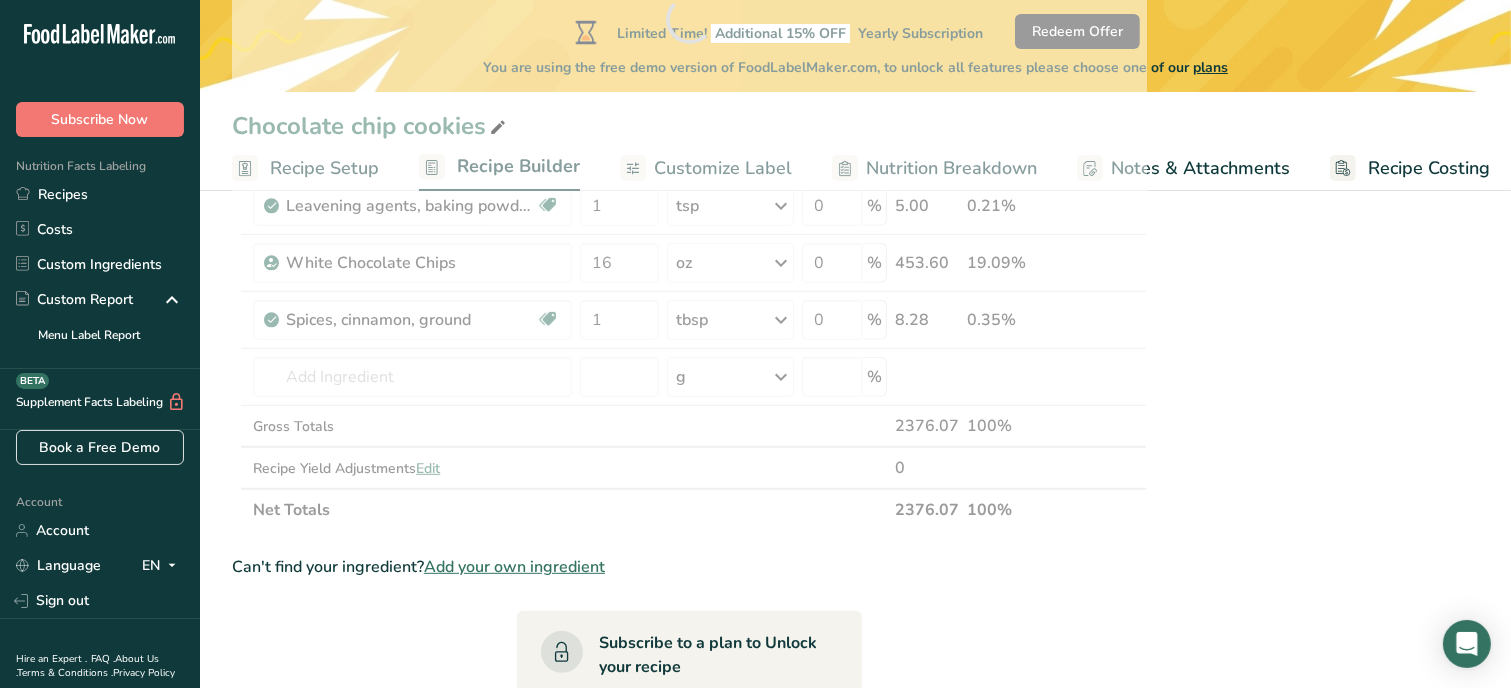 click on "Nutrition Facts
1 Serving Per Container
Serving Size
197g
Amount Per Serving
Calories
% DV*
Not a significant source of Vitamin D
* %DV = %Daily Value.
Ingredients:   White Flour, White Chocolate Chips (Sugar, Skim Milk, Hydrogenated Vegetable Oil (Palm Kernel Oil, Soybean Oil, Palm Oil), Palm Kernel Oil, Contains 2% or Less of: Artificial Flavor, Salt, Lecithin.), Granulated Sugar, Salted Butter, Brown Sugar, Eggs, Unsweetened Cocoa Powder, Egg Yolk, Salt, Cornstarch, Baking Powder, Baking Soda, Vanilla extract, Cinnamon   Contains:
Wheat, Soy, Milk, Eggs
Made in a home kitchen
[BUSINESS_NAME]
[NUMBER] [STREET]
ID#" at bounding box center (1319, 324) 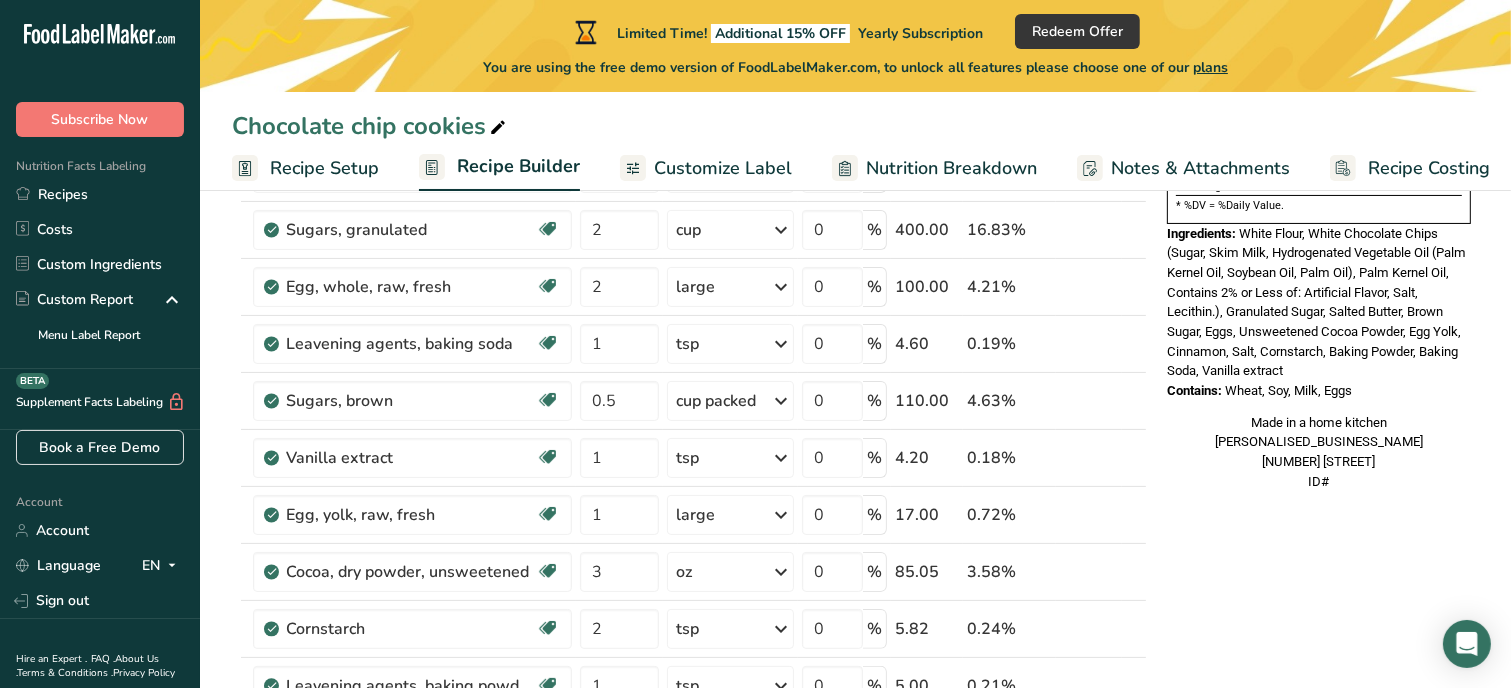 scroll, scrollTop: 280, scrollLeft: 0, axis: vertical 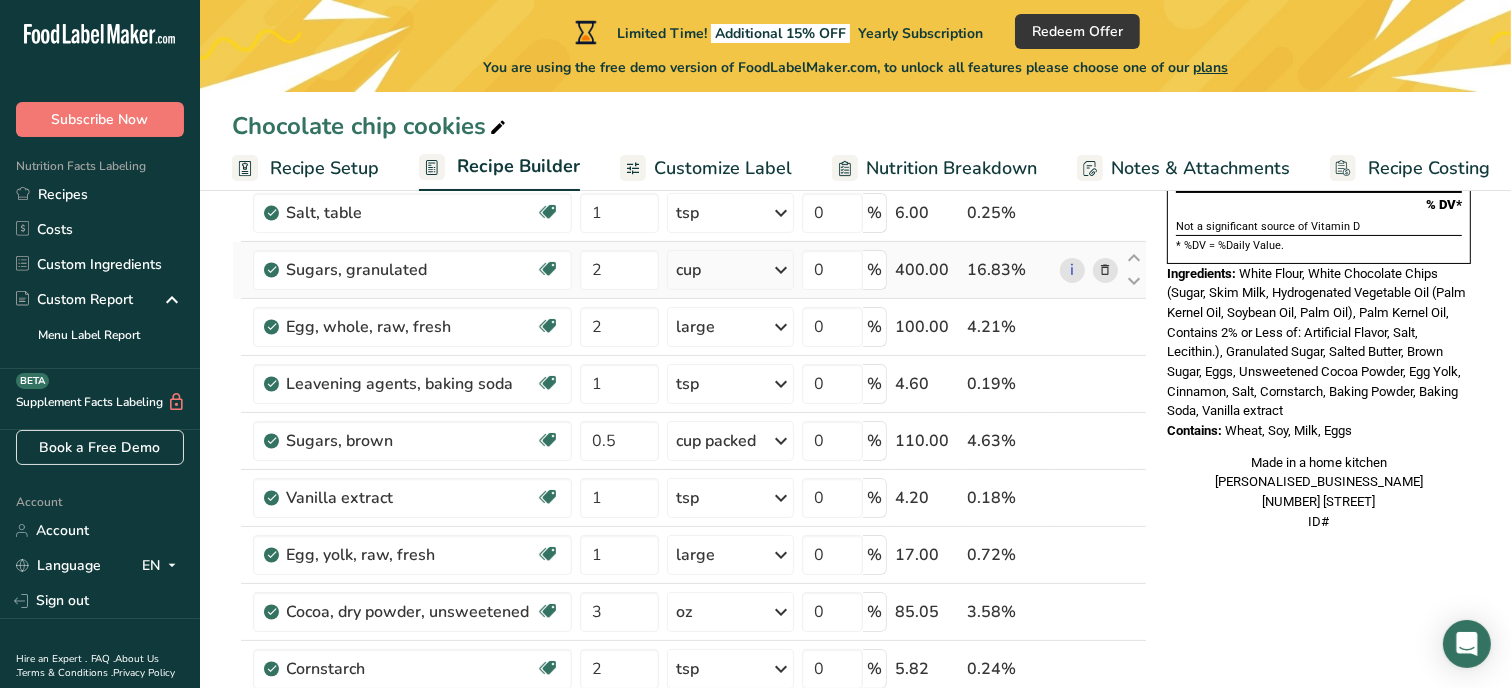 click at bounding box center [781, 270] 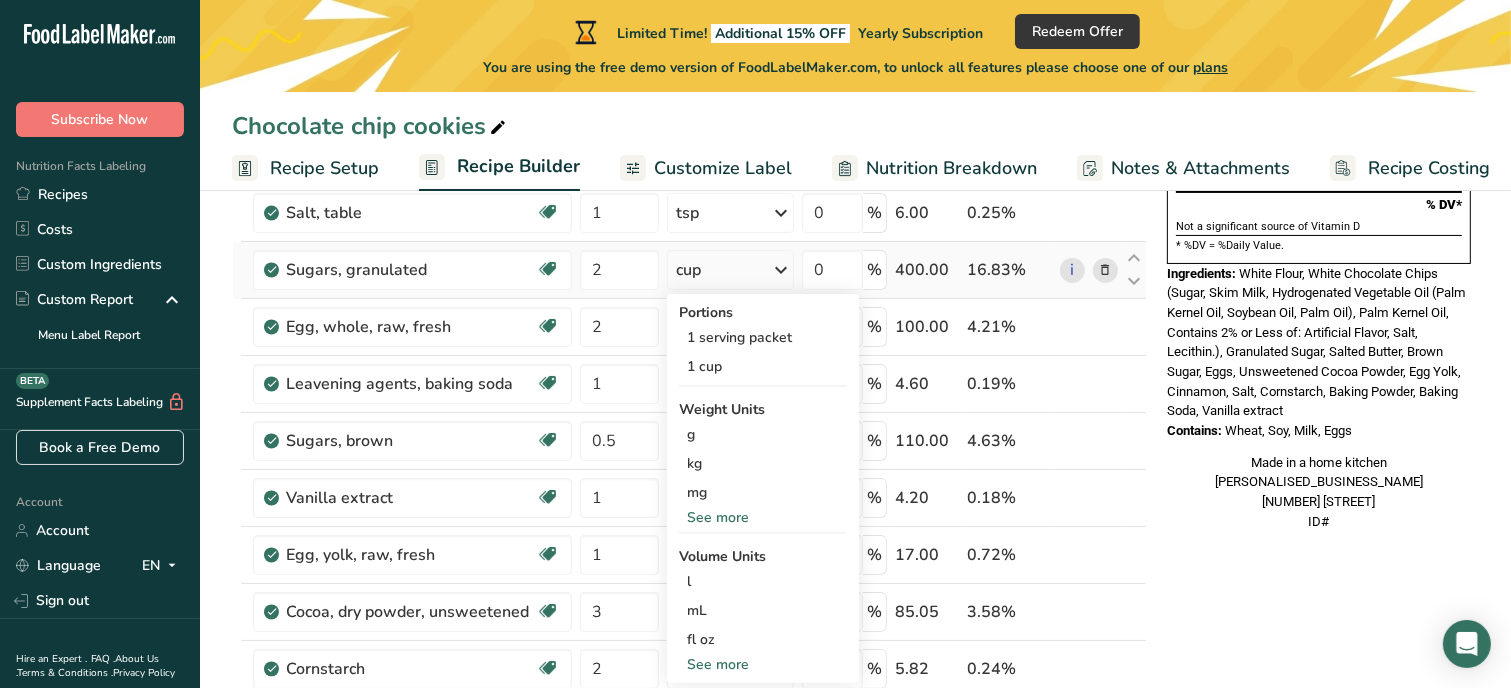 click on "See more" at bounding box center [763, 517] 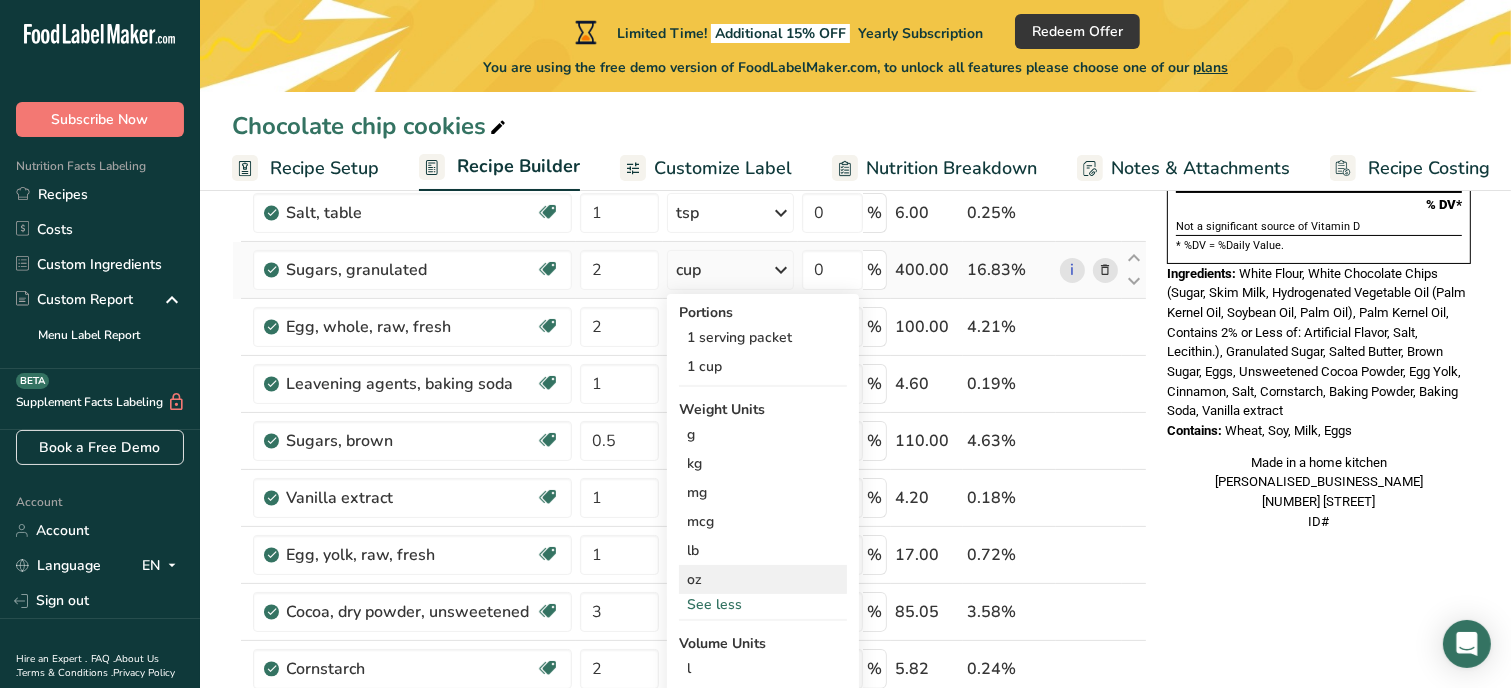click on "oz" at bounding box center [763, 579] 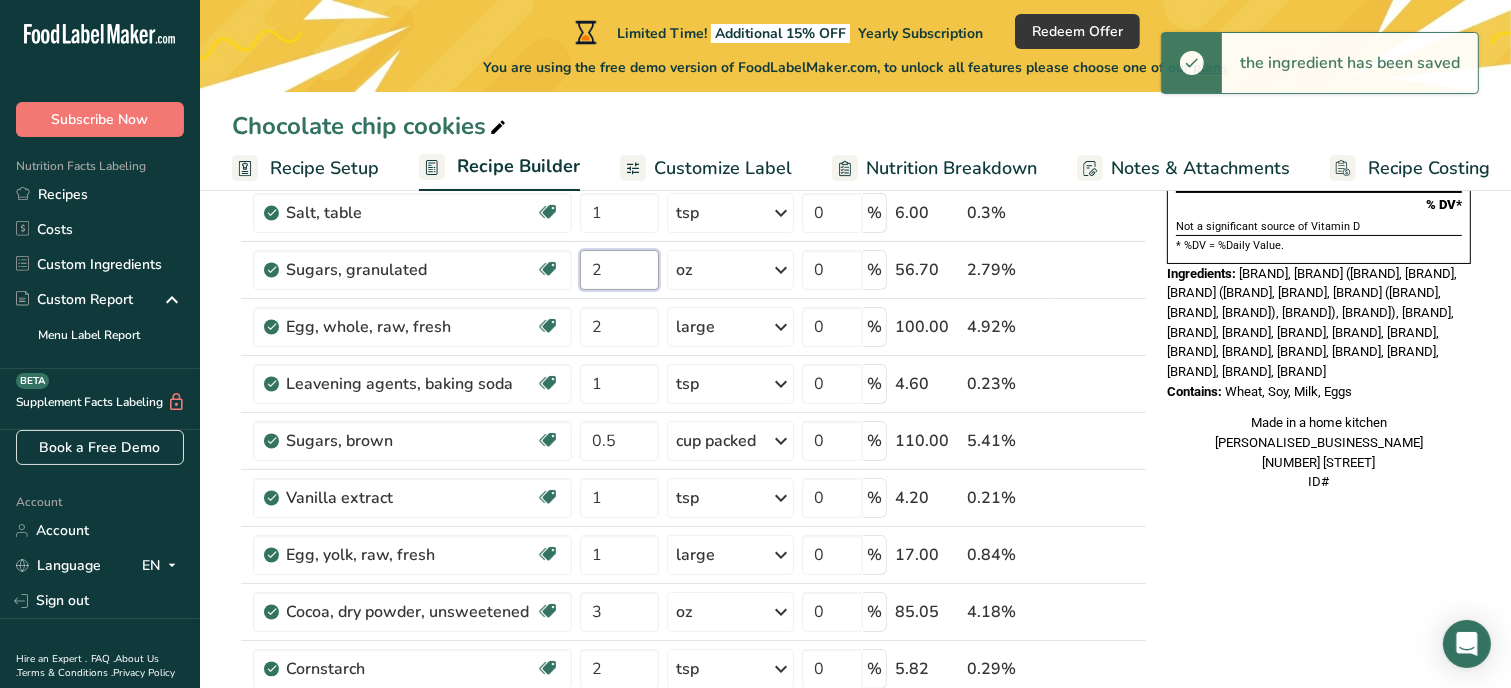 click on "2" at bounding box center (619, 270) 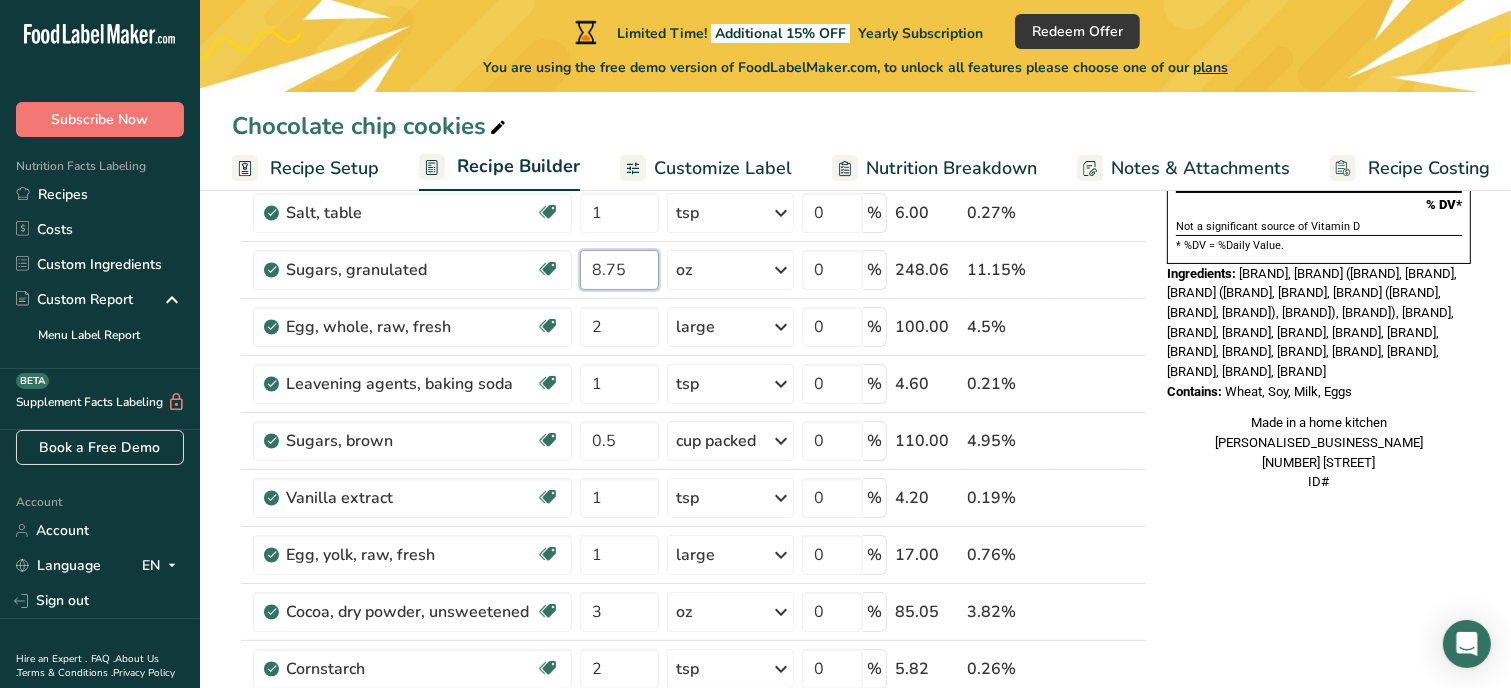 type on "8.75" 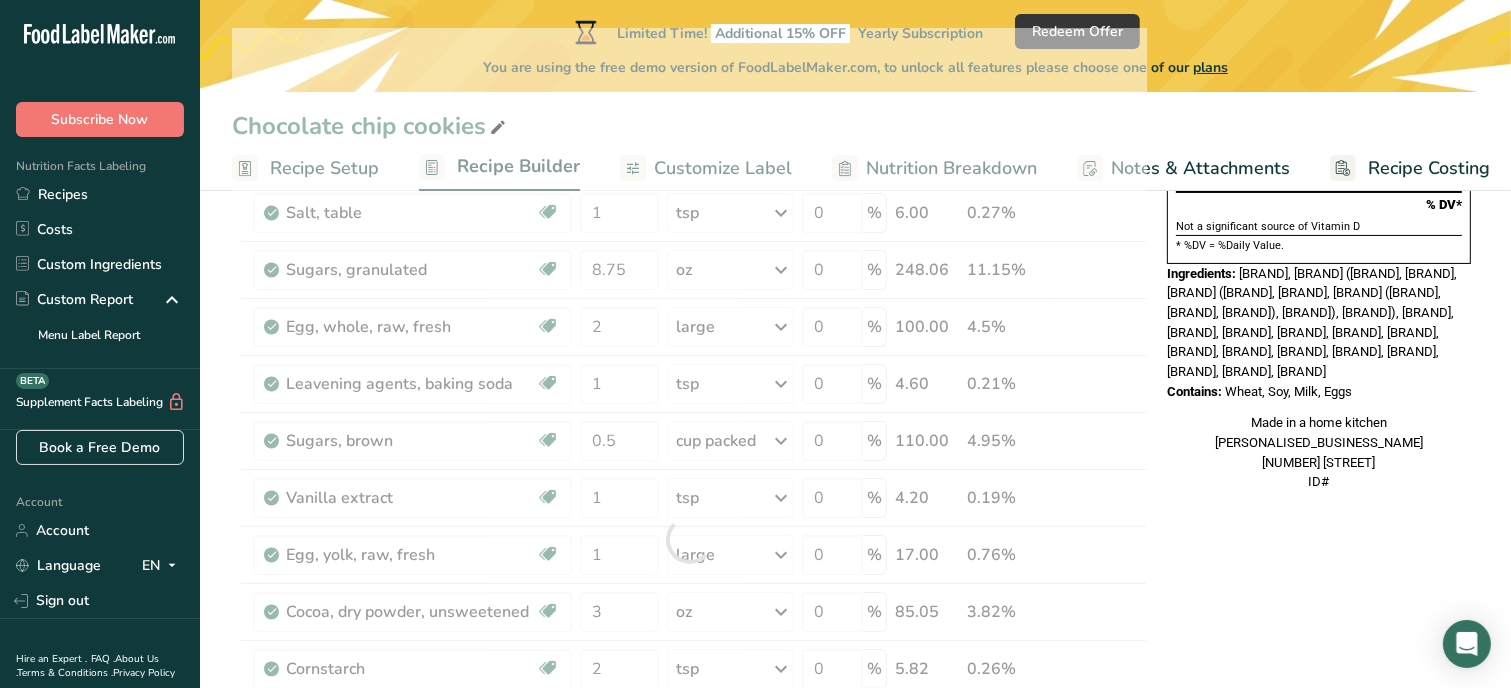 click on "Nutrition Facts
1 Serving Per Container
Serving Size
169g
Amount Per Serving
Calories
% DV*
Not a significant source of Vitamin D
* %DV = %Daily Value.
Ingredients:   White Flour, White Chocolate Chips (Sugar, Skim Milk, Hydrogenated Vegetable Oil (Palm Kernel Oil, Soybean Oil, Palm Oil), Palm Kernel Oil, Contains 2% or Less of: Artificial Flavor, Salt, Lecithin.), Salted Butter, Brown Sugar, Eggs, Unsweetened Cocoa Powder, Granulated Sugar, Egg Yolk, Cinnamon, Salt, Cornstarch, Baking Powder, Baking Soda, Vanilla extract   Contains:
Wheat, Soy, Milk, Eggs
Made in a home kitchen
[PERSONALISED_BUSINESS_NAME]
[NUMBER] [STREET]
ID#" at bounding box center [1319, 224] 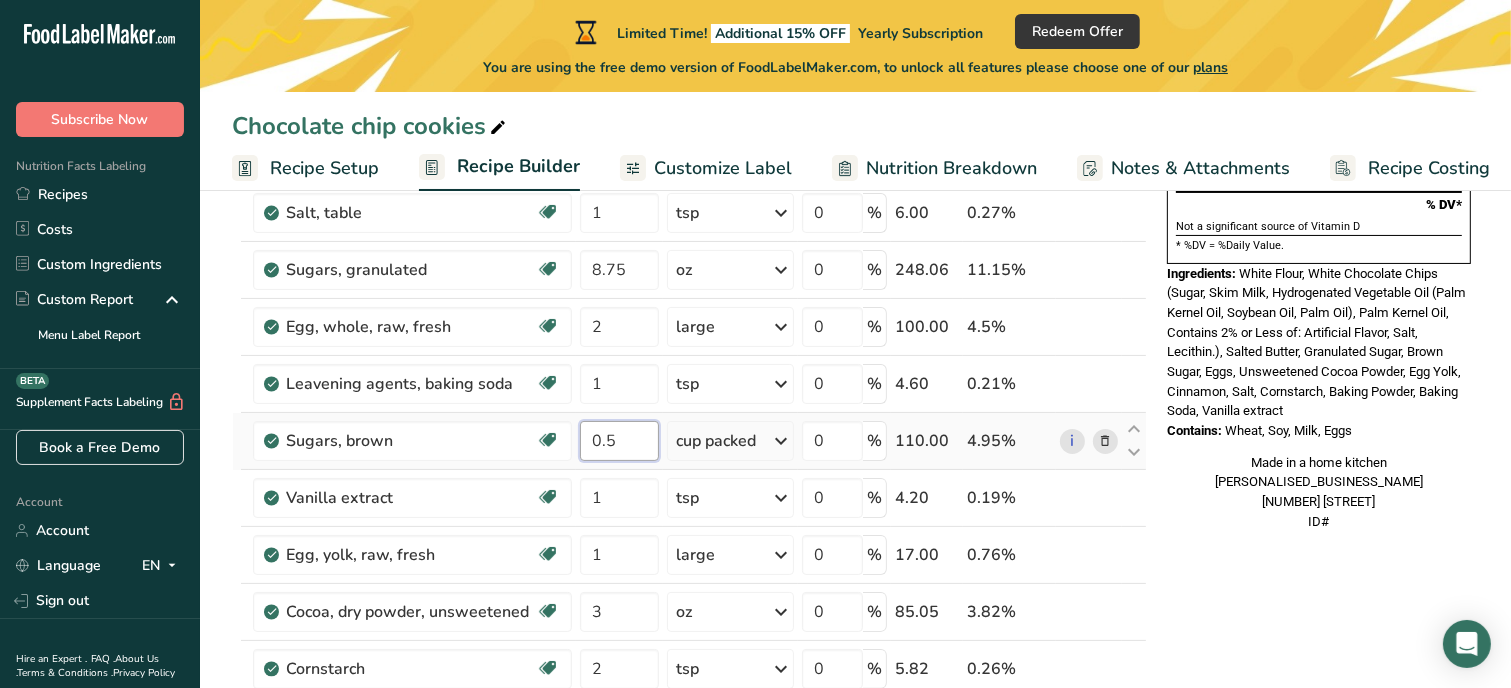 click on "0.5" at bounding box center (619, 441) 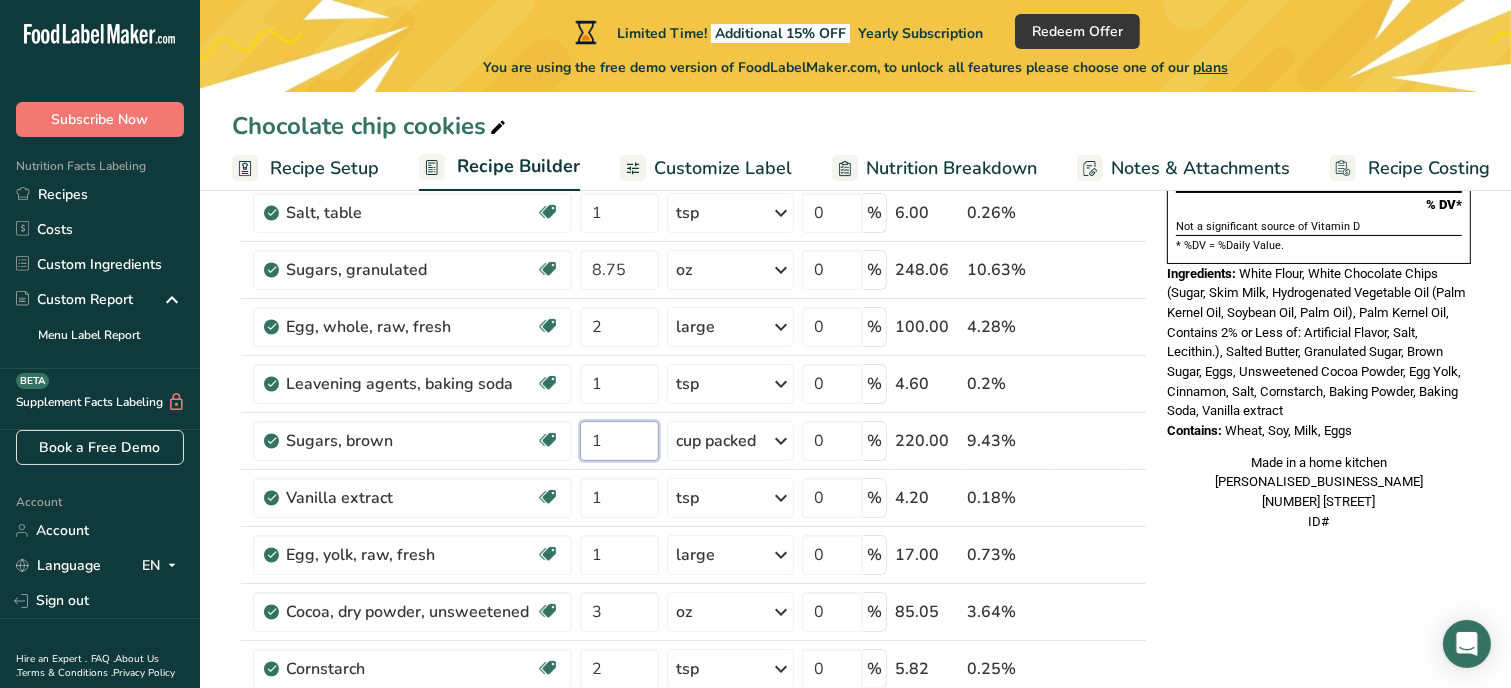 type on "1" 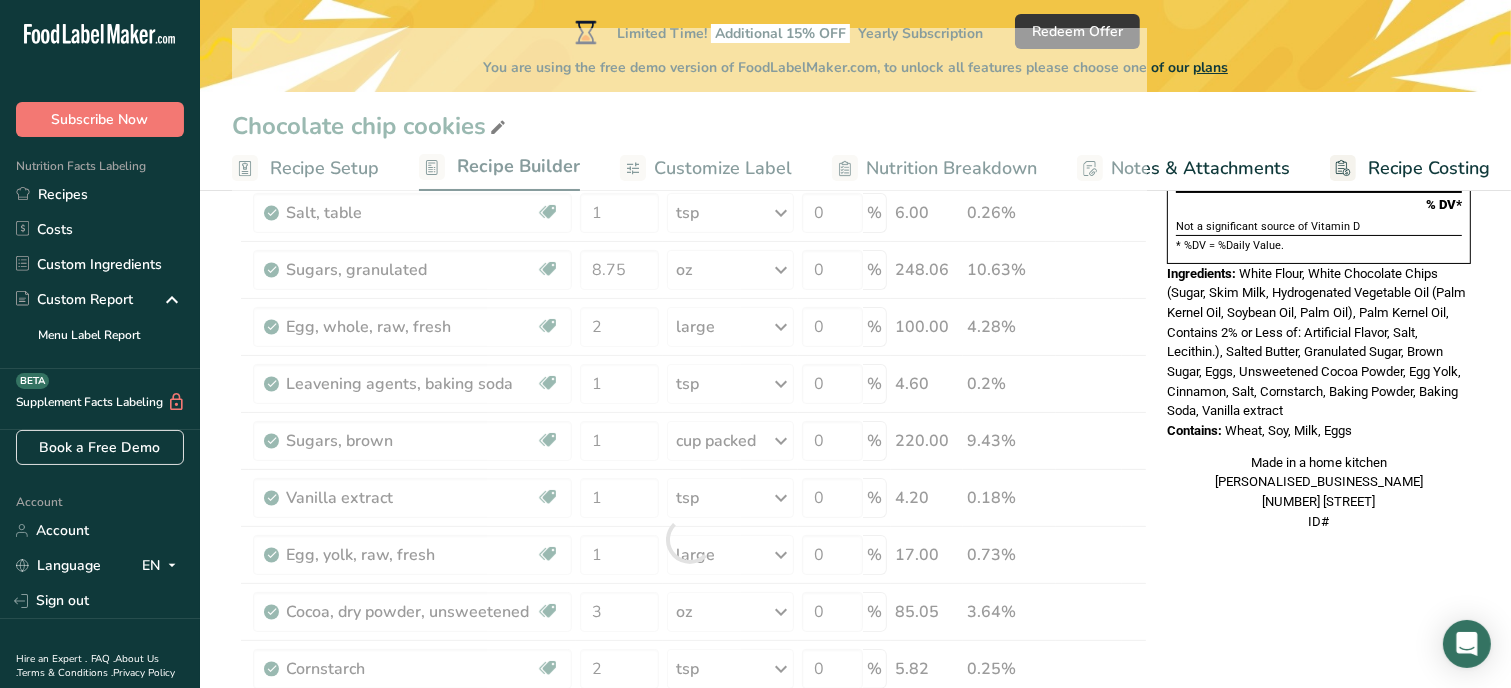 click on "Nutrition Facts
1 Serving Per Container
Serving Size
185g
Amount Per Serving
Calories
% DV*
Not a significant source of Vitamin D
* %DV = %Daily Value.
Ingredients:   White Flour, White Chocolate Chips (Sugar, Skim Milk, Hydrogenated Vegetable Oil (Palm Kernel Oil, Soybean Oil, Palm Oil), Palm Kernel Oil, Contains 2% or Less of: Artificial Flavor, Salt, Lecithin.), Salted Butter, Granulated Sugar, Brown Sugar, Eggs, Unsweetened Cocoa Powder, Egg Yolk, Cinnamon, Salt, Cornstarch, Baking Powder, Baking Soda, Vanilla extract   Contains:
Wheat, Soy, Milk, Eggs
Made in a home kitchen
[BUSINESS_NAME]
[NUMBER] [STREET]
ID#" at bounding box center (1319, 844) 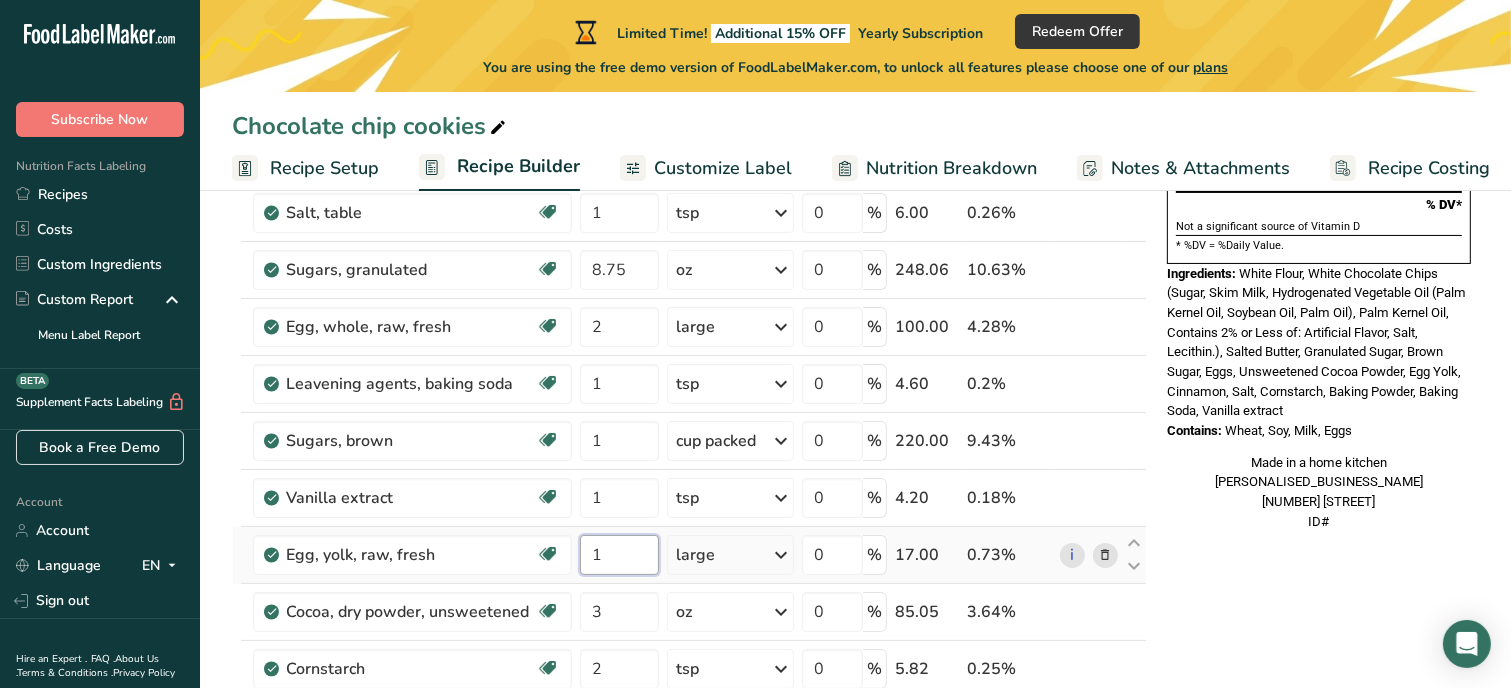 click on "1" at bounding box center (619, 555) 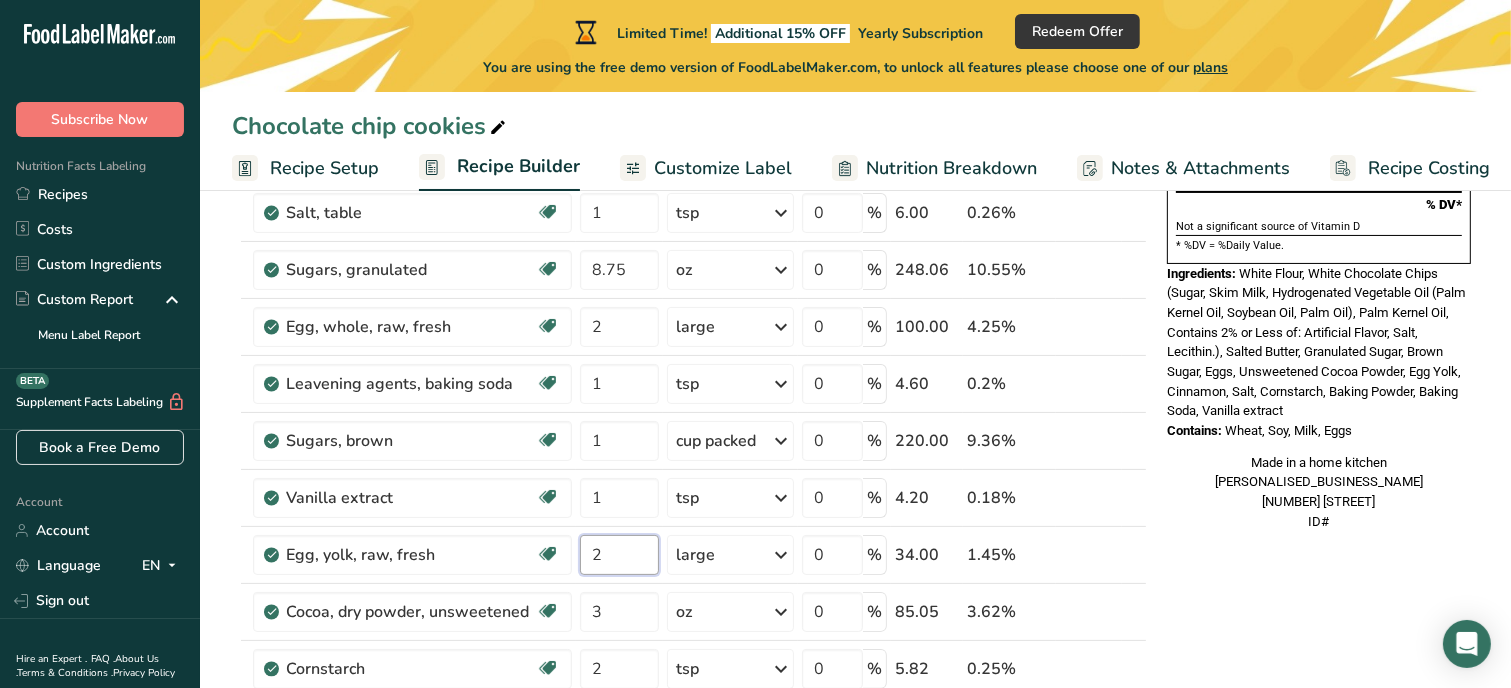 type on "2" 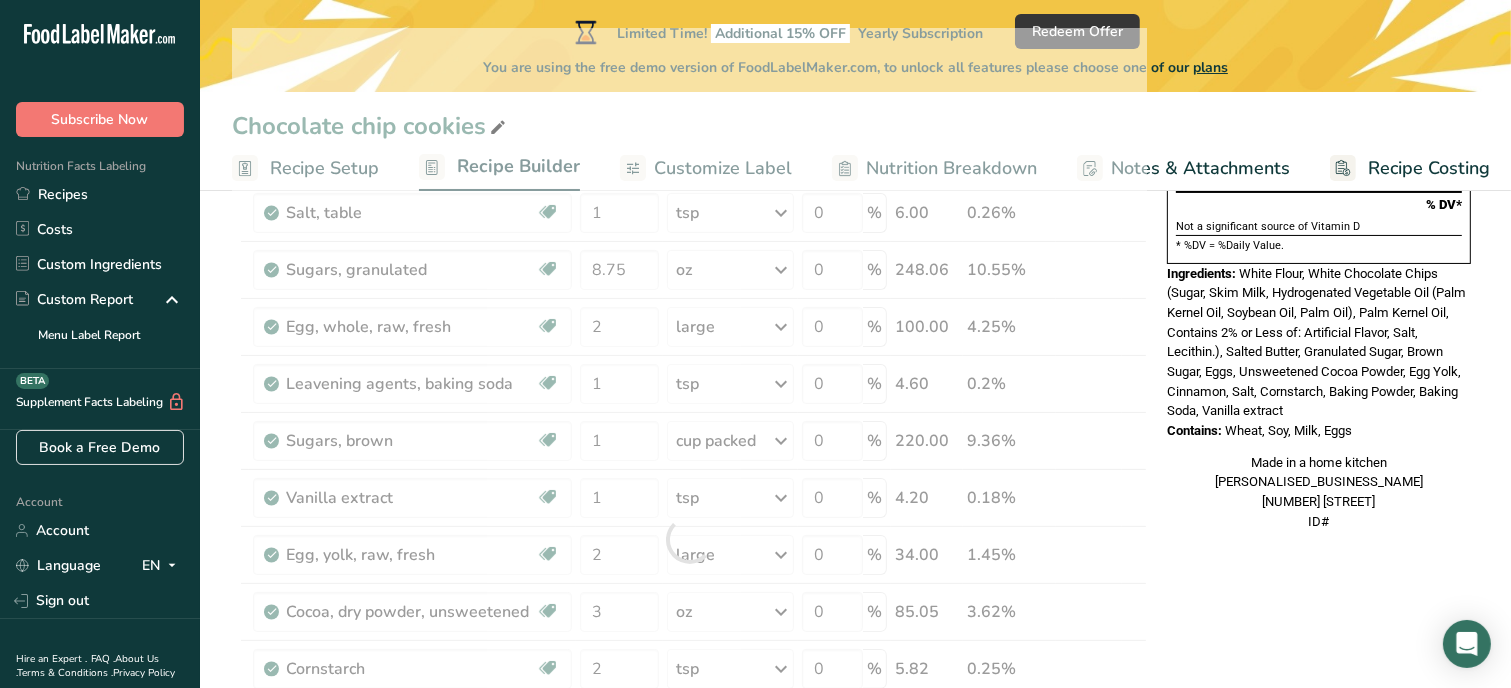 click on "Nutrition Facts
1 Serving Per Container
Serving Size
195g
Amount Per Serving
Calories
% DV*
Not a significant source of Vitamin D
* %DV = %Daily Value.
Ingredients:   White Flour, White Chocolate Chips (Sugar, Skim Milk, Hydrogenated Vegetable Oil (Palm Kernel Oil, Soybean Oil, Palm Oil), Palm Kernel Oil, Contains 2% or Less of: Artificial Flavor, Salt, Lecithin.), Salted Butter, Granulated Sugar, Brown Sugar, Eggs, Unsweetened Cocoa Powder, Egg Yolk, Cinnamon, Salt, Cornstarch, Baking Powder, Baking Soda, Vanilla extract   Contains:
Wheat, Soy, Milk, Eggs
Made in a home kitchen
[PERSONALISED_BUSINESS_NAME]
[NUMBER] [STREET]
ID#" at bounding box center [1319, 844] 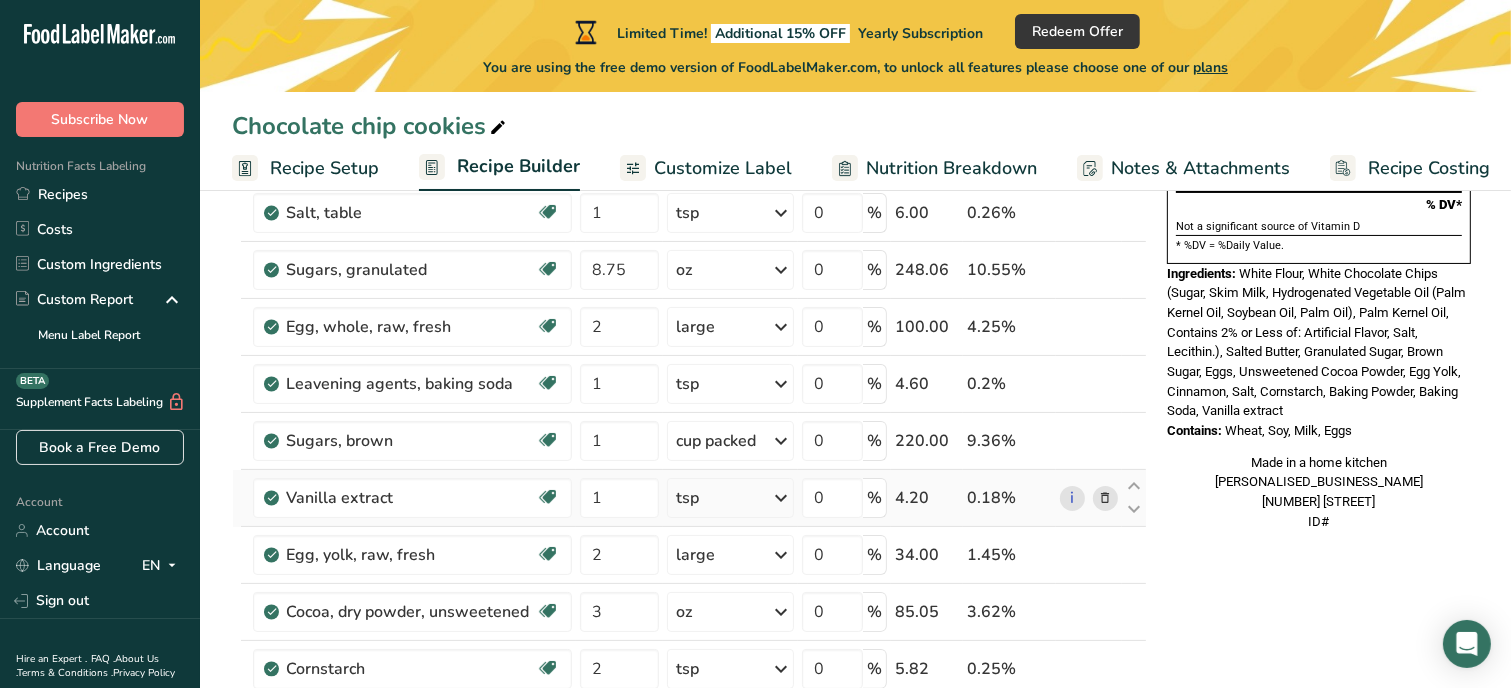 click on "tsp" at bounding box center [730, 498] 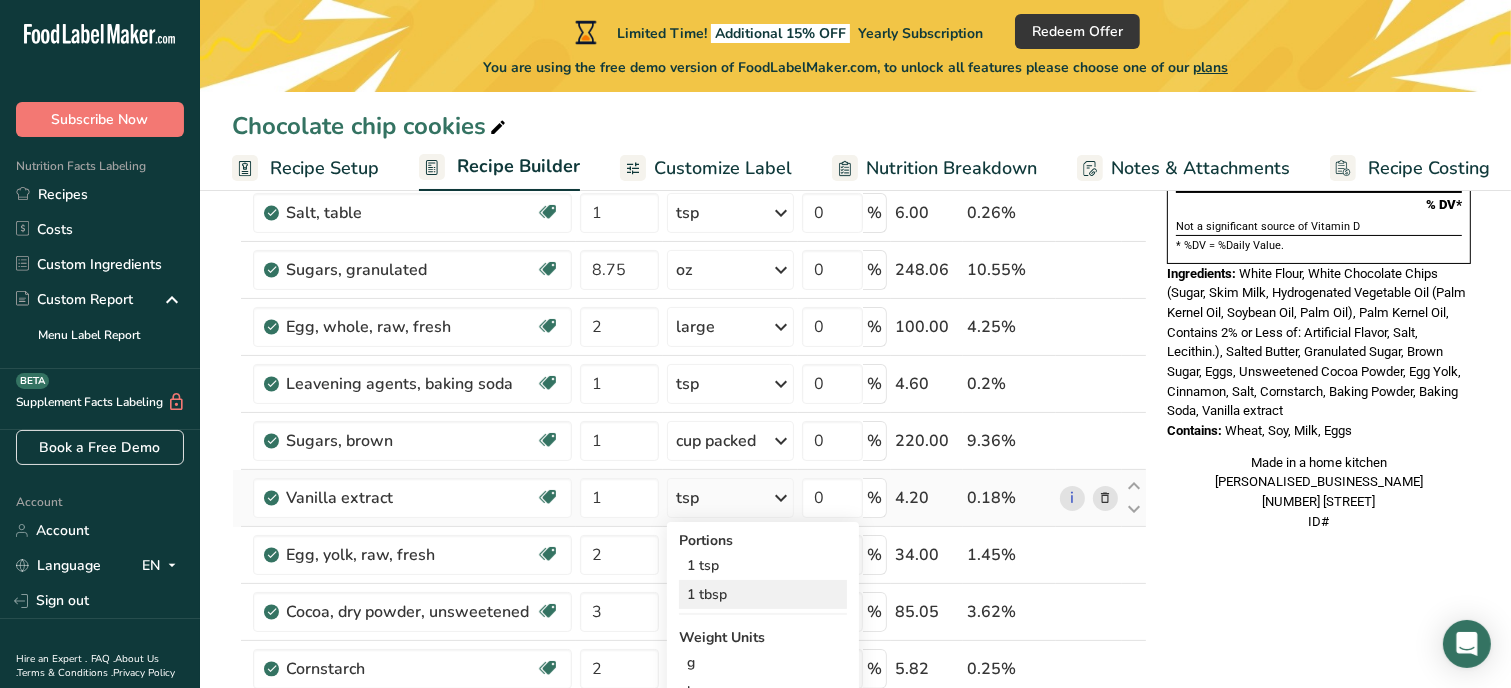 click on "1 tbsp" at bounding box center (763, 594) 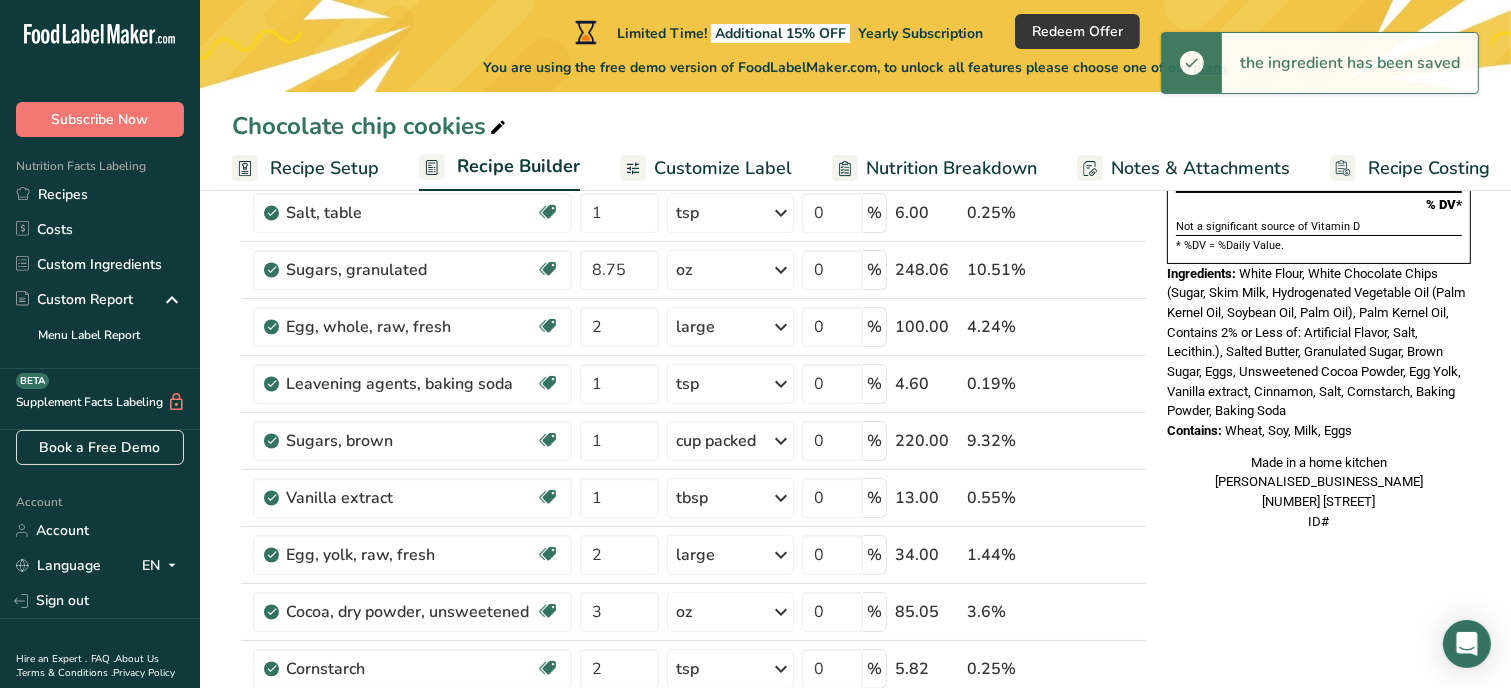 click on "Nutrition Facts
1 Serving Per Container
Serving Size
197g
Amount Per Serving
Calories
% DV*
Not a significant source of Vitamin D
* %DV = %Daily Value.
Ingredients:   White Flour, White Chocolate Chips (Sugar, Skim Milk, Hydrogenated Vegetable Oil (Palm Kernel Oil, Soybean Oil, Palm Oil), Palm Kernel Oil, Contains 2% or Less of: Artificial Flavor, Salt, Lecithin.), Salted Butter, Granulated Sugar, Brown Sugar, Eggs, Unsweetened Cocoa Powder, Egg Yolk, Vanilla extract, Cinnamon, Salt, Cornstarch, Baking Powder, Baking Soda   Contains:
Wheat, Soy, Milk, Eggs
Made in a home kitchen
[BUSINESS_NAME]
[NUMBER] [STREET]
ID#" at bounding box center (1319, 844) 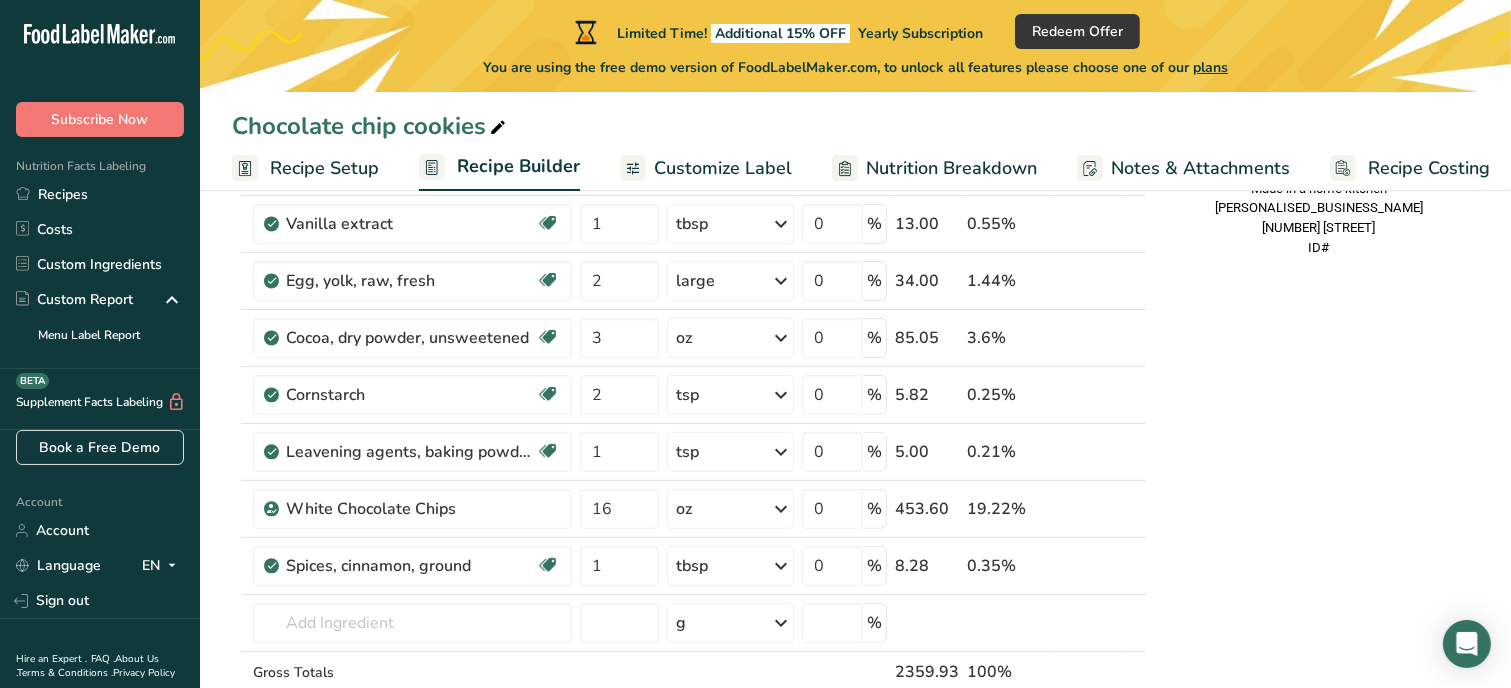 scroll, scrollTop: 560, scrollLeft: 0, axis: vertical 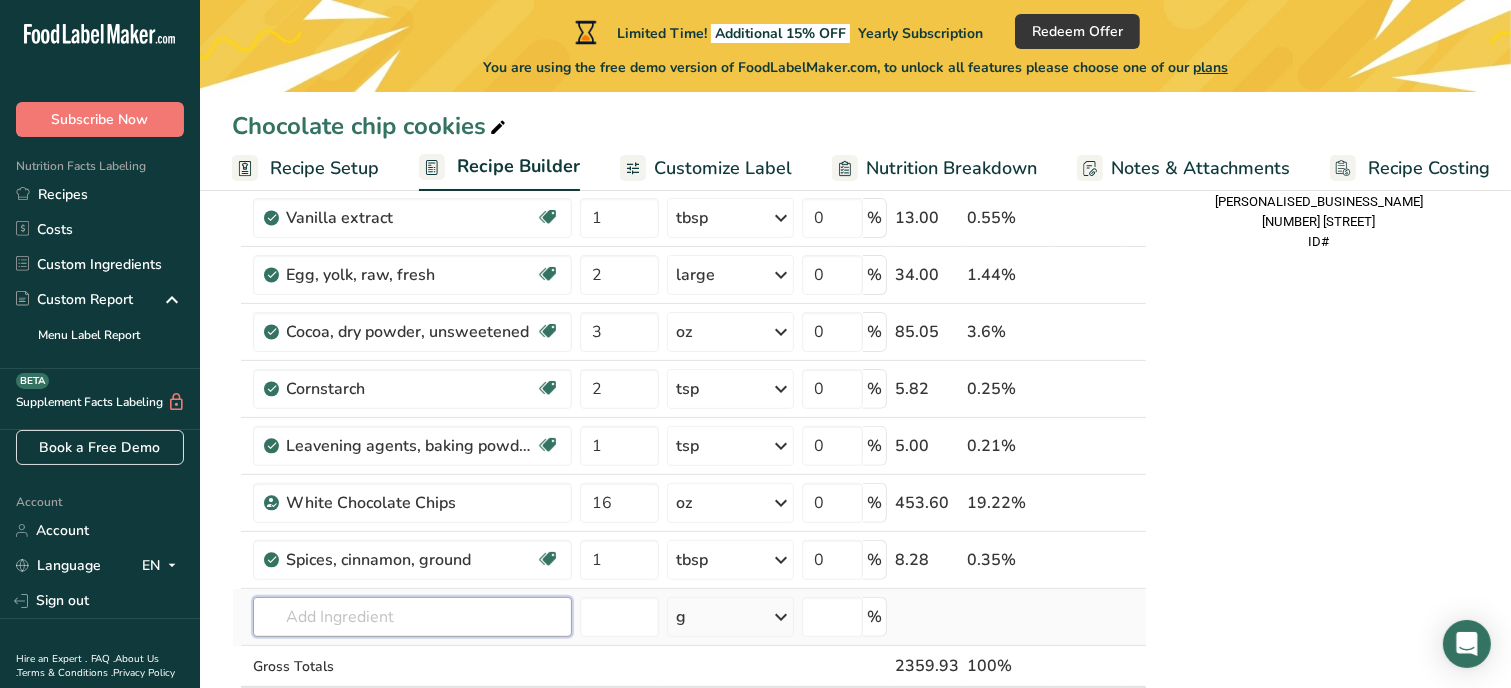 click at bounding box center [412, 617] 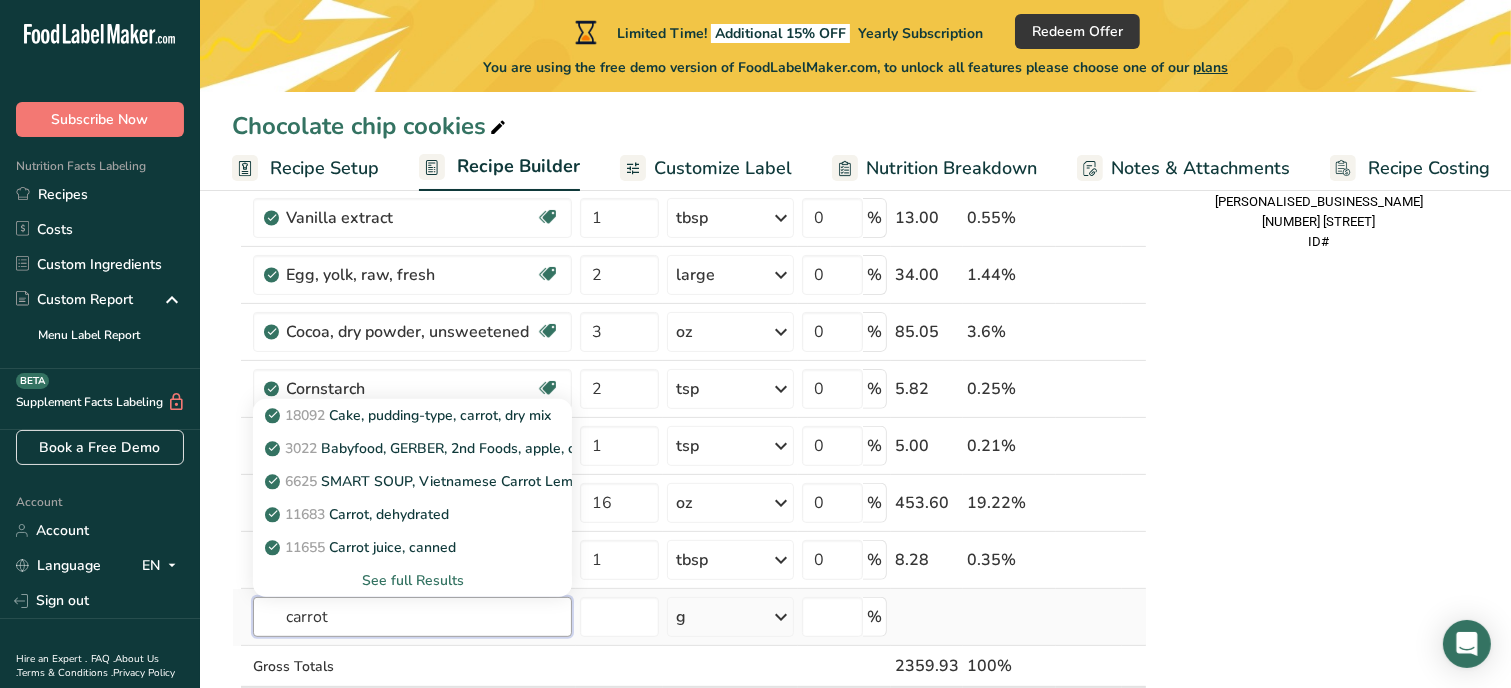type on "carrot" 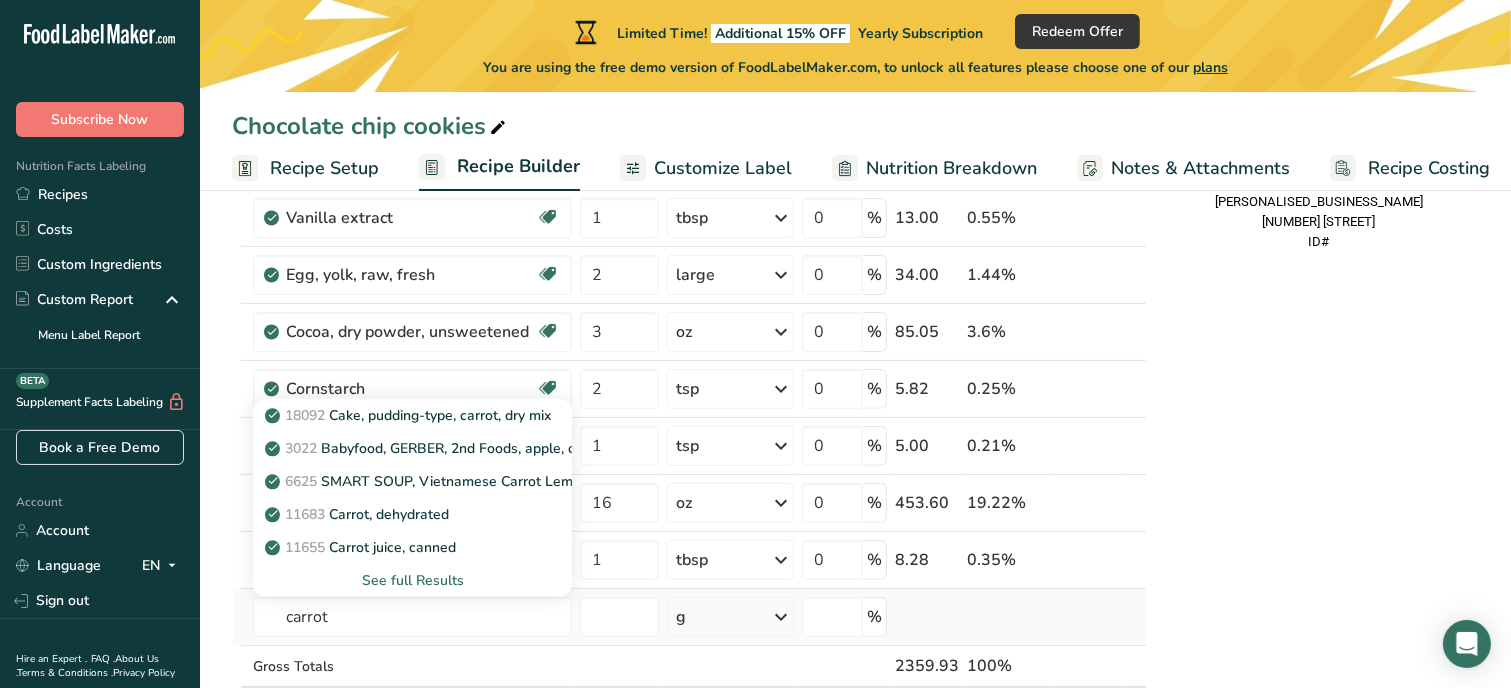 type 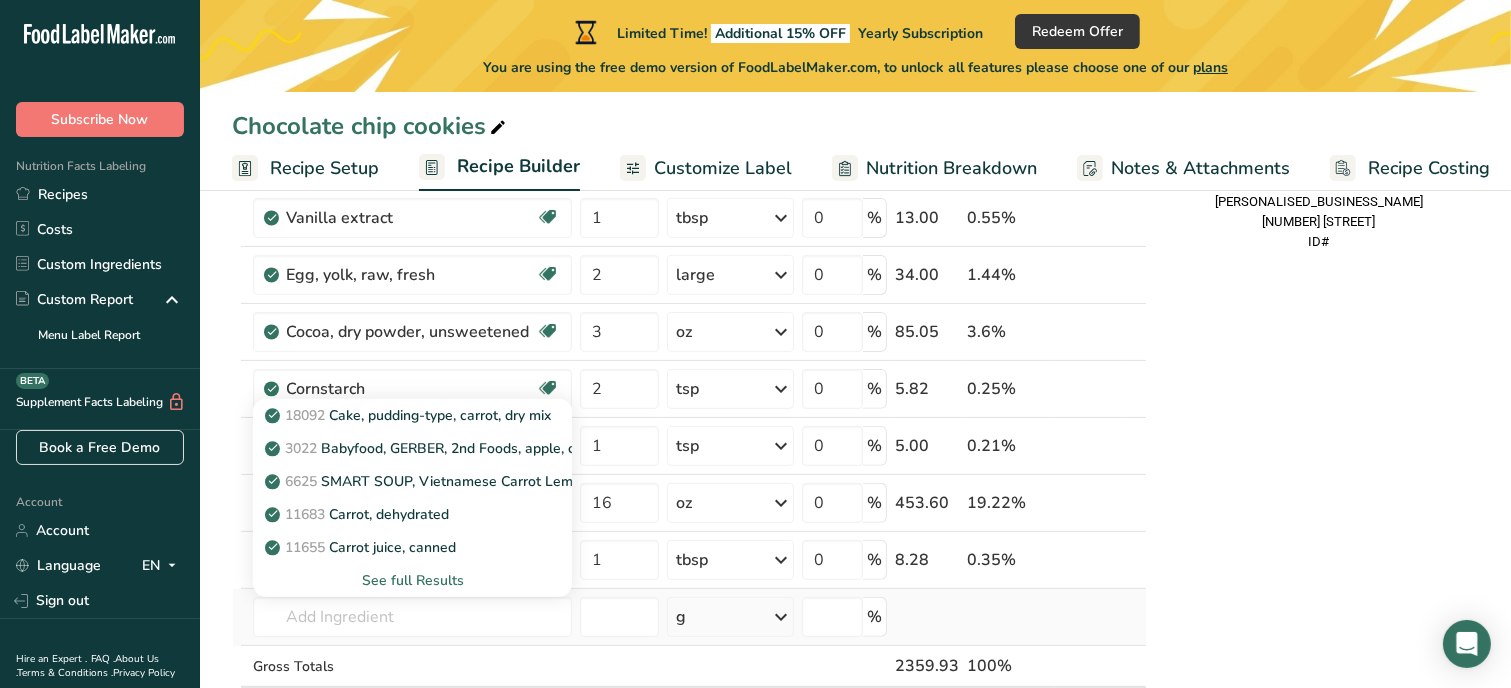 click on "See full Results" at bounding box center [412, 580] 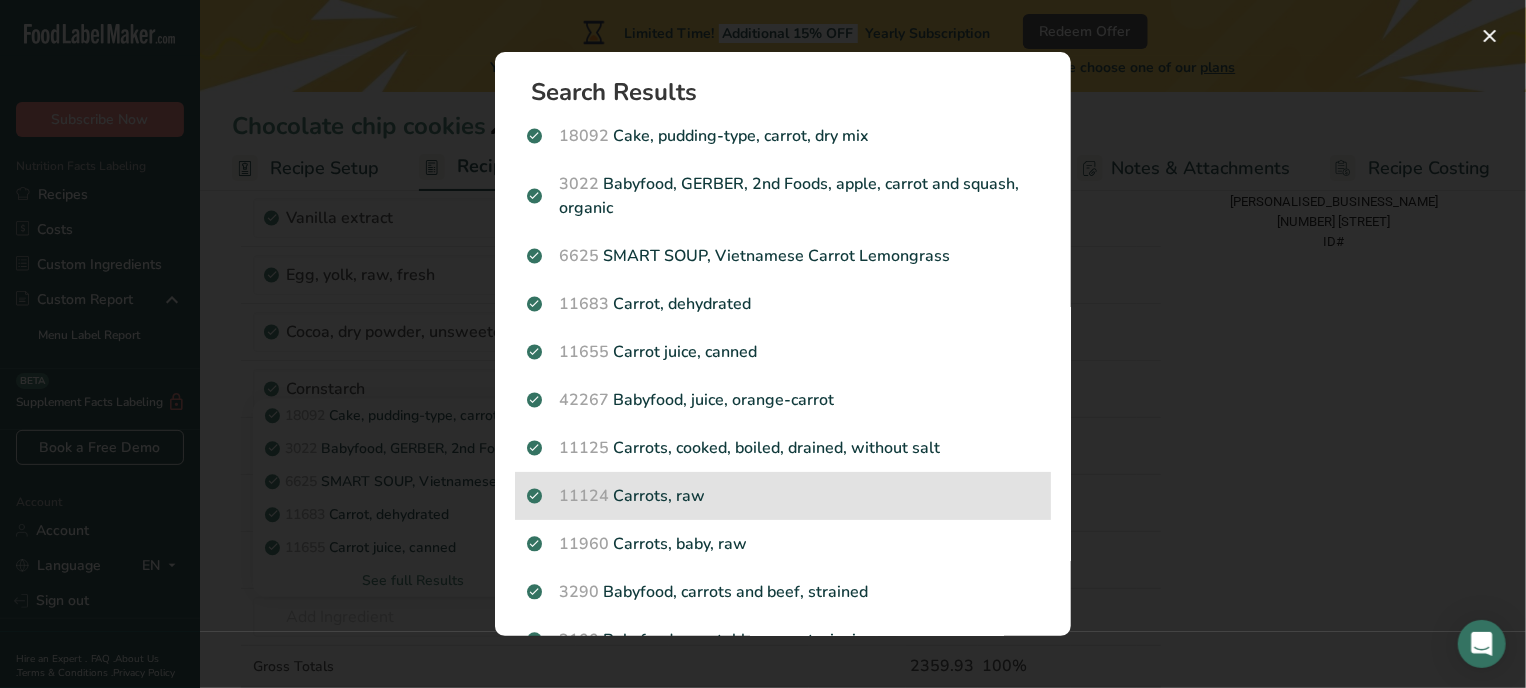 click on "11124
Carrots, raw" at bounding box center [783, 496] 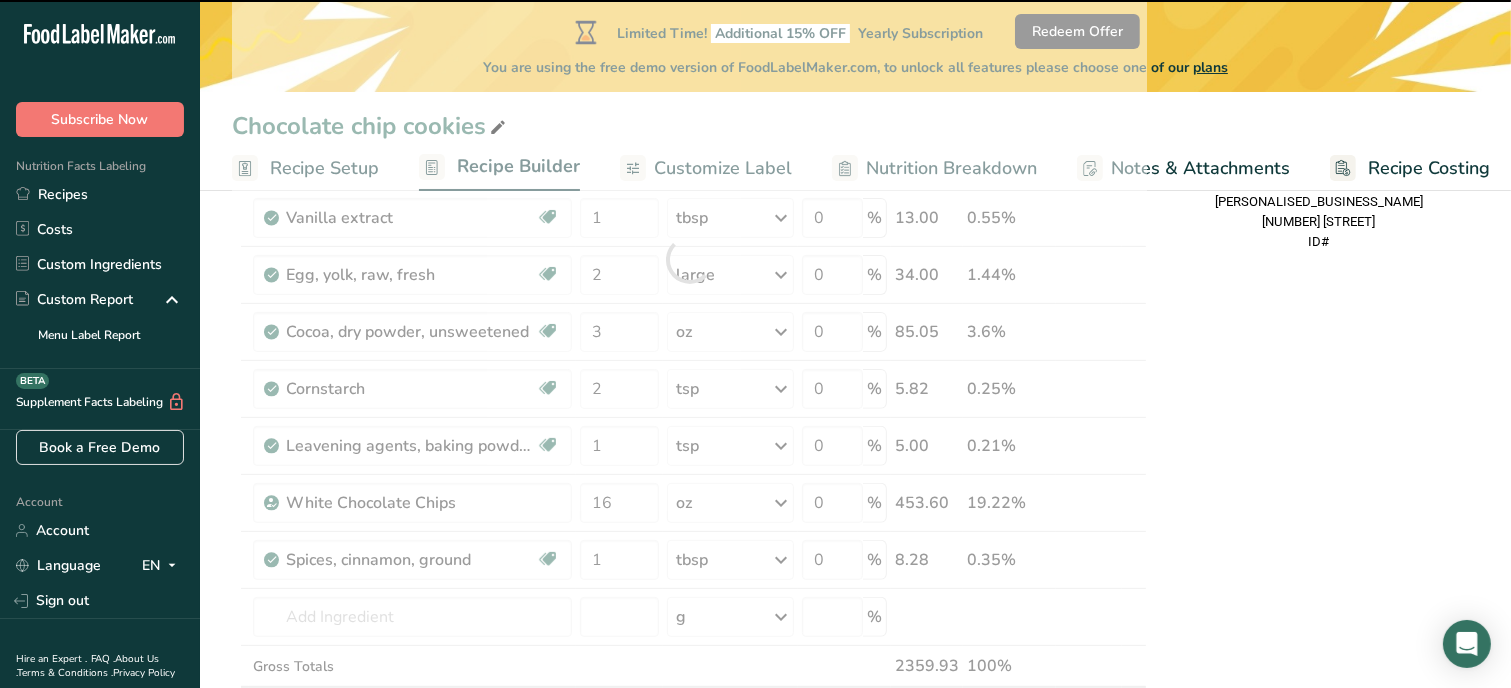 type on "0" 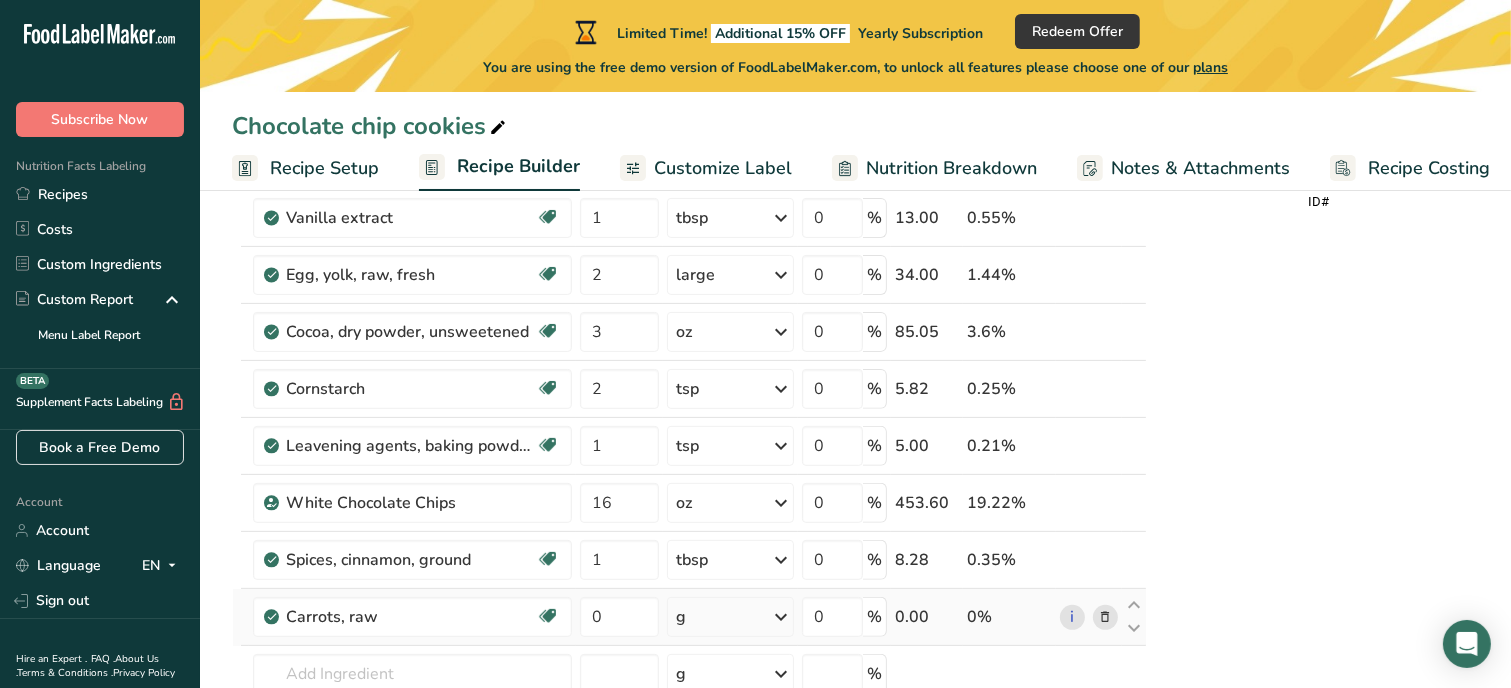 click on "g" at bounding box center [681, 617] 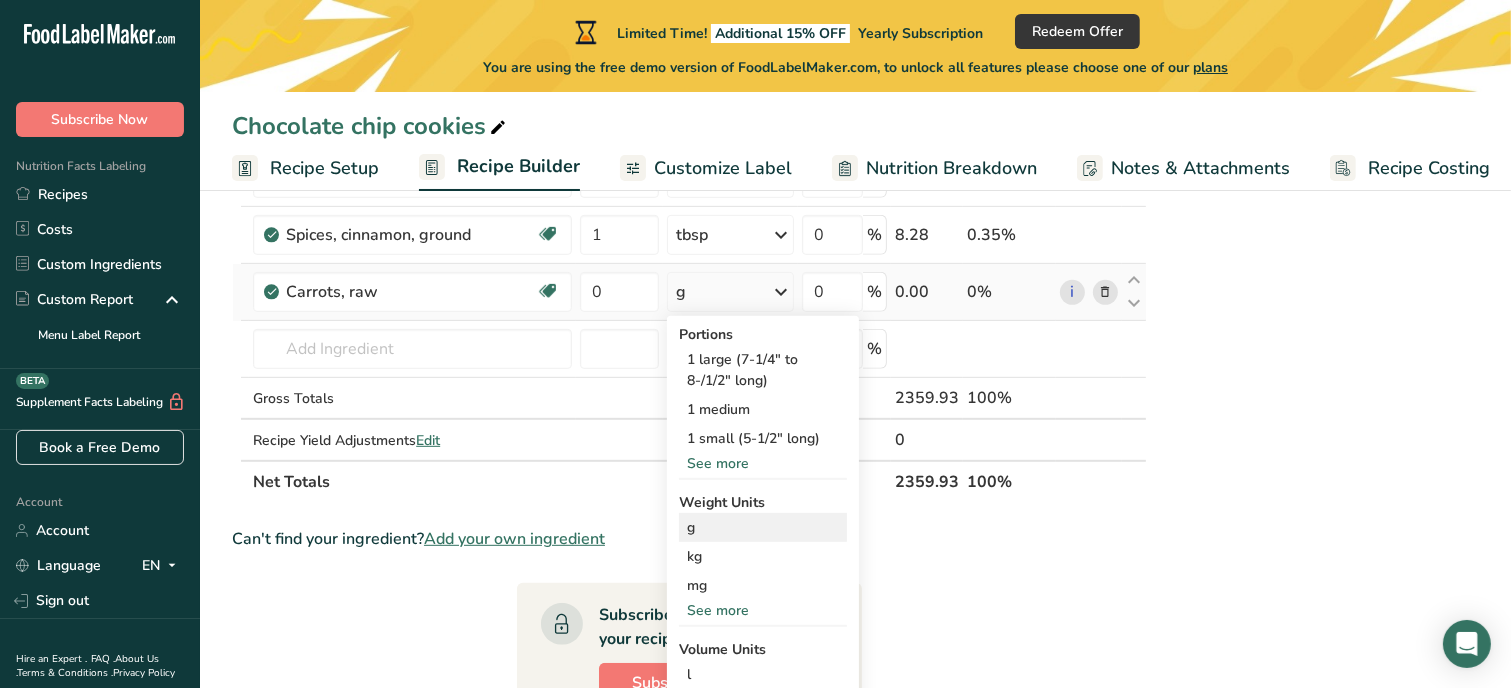 scroll, scrollTop: 920, scrollLeft: 0, axis: vertical 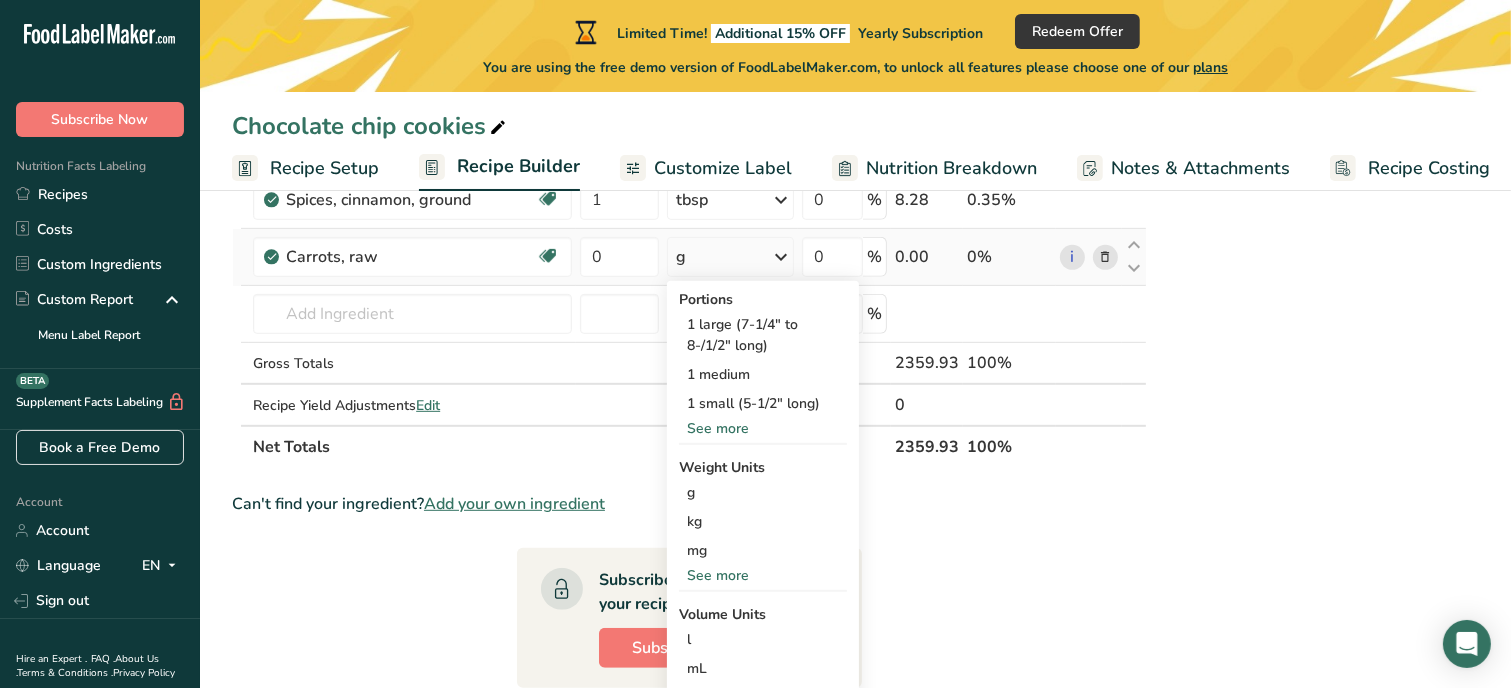 click on "See more" at bounding box center [763, 575] 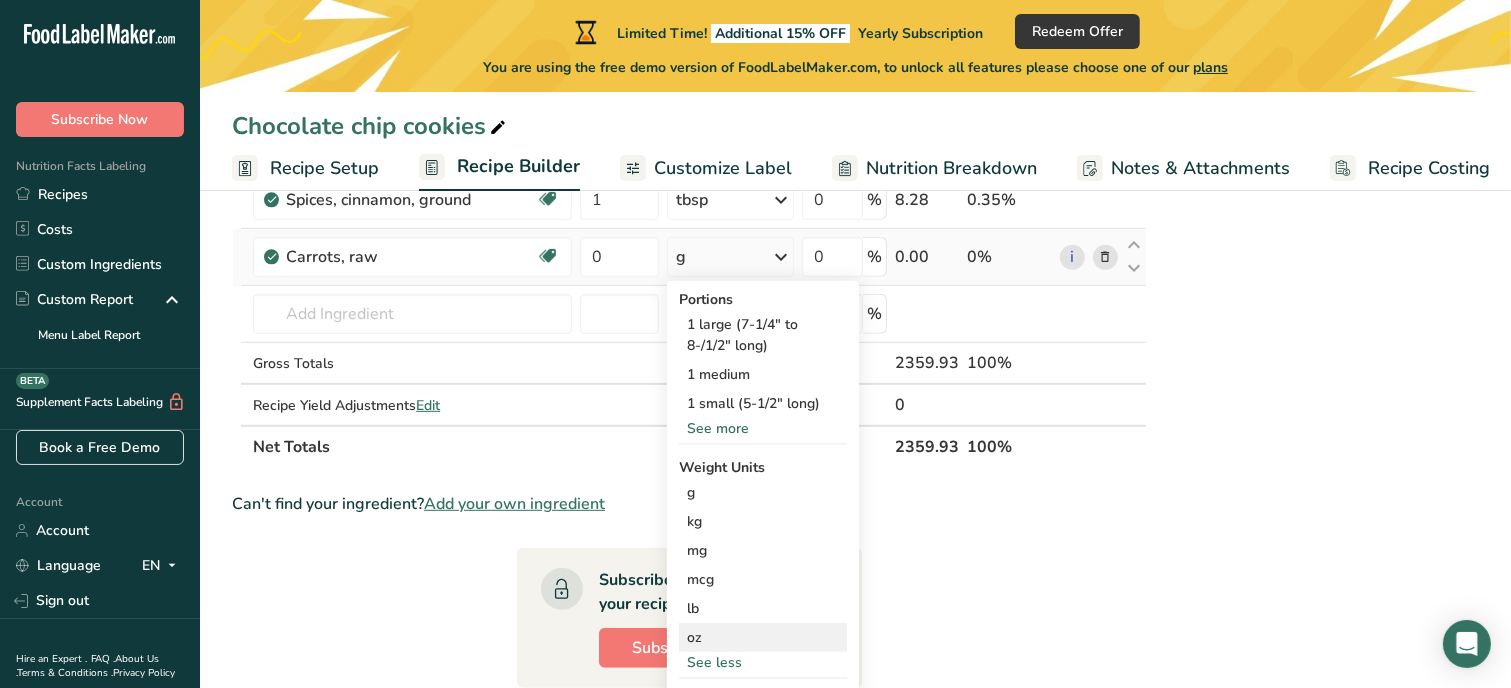 click on "oz" at bounding box center [763, 637] 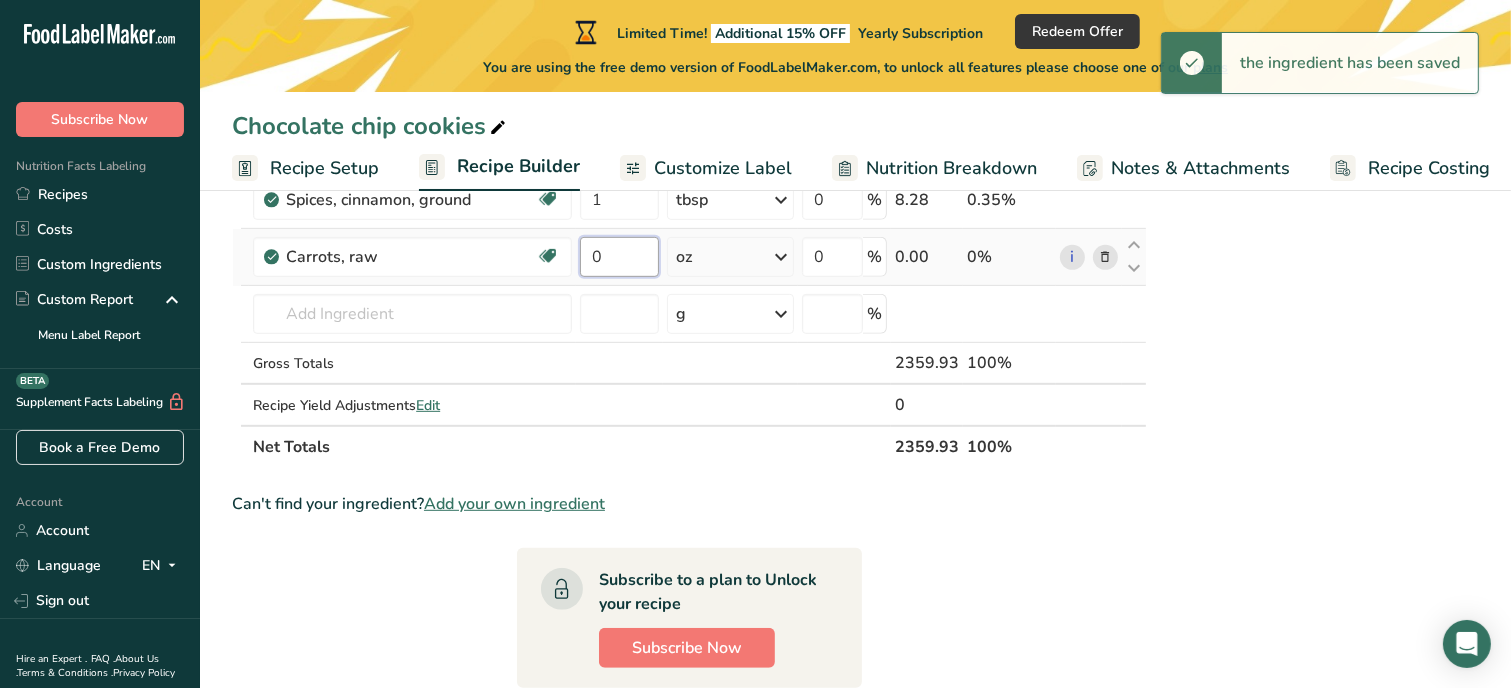 click on "0" at bounding box center [619, 257] 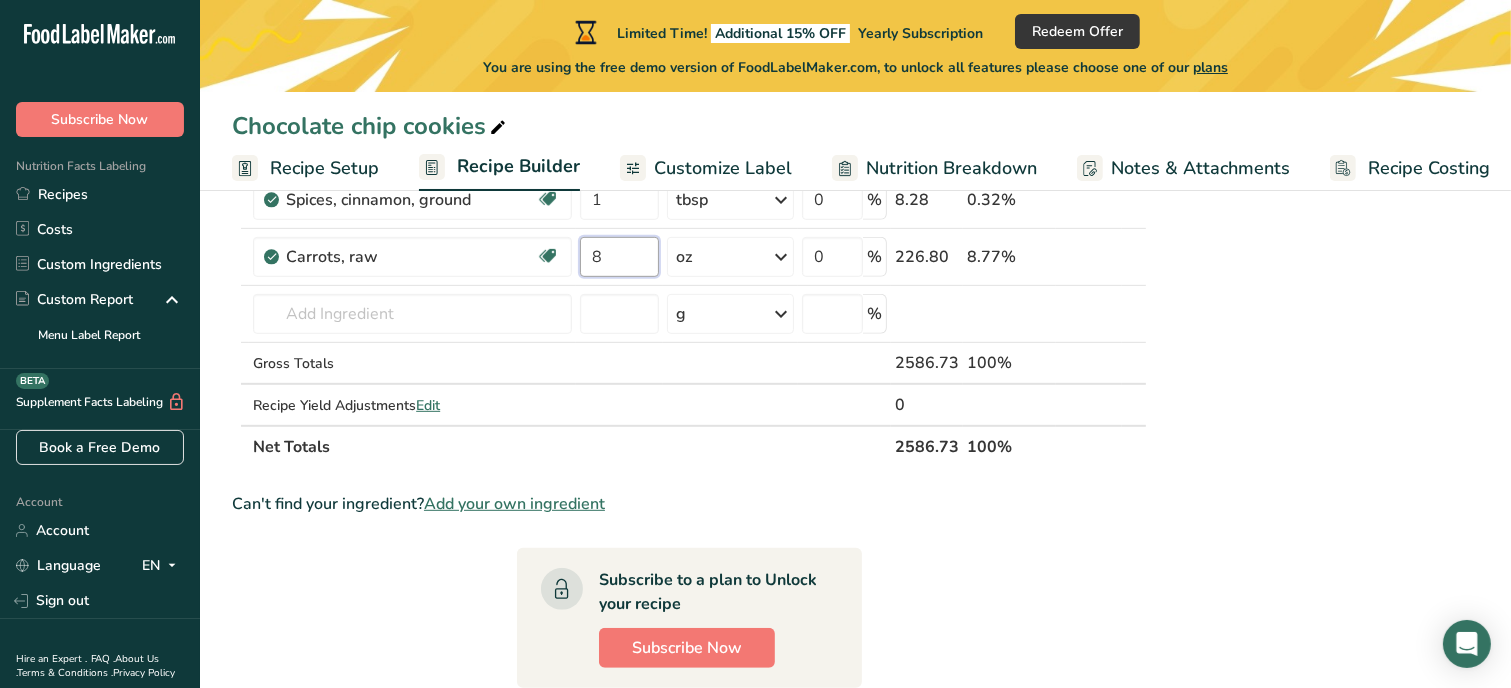 type on "8" 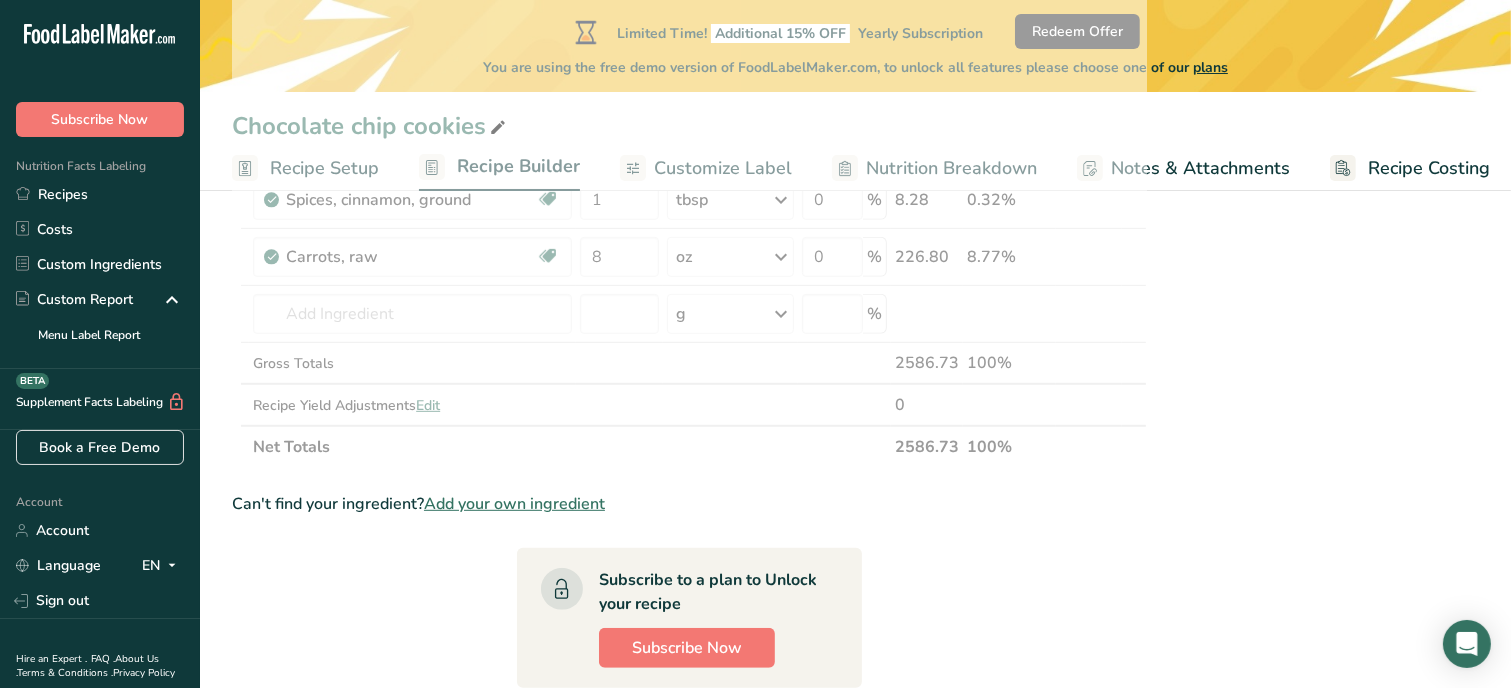 click on "Nutrition Facts
1 Serving Per Container
Serving Size
197g
Amount Per Serving
Calories
% DV*
Not a significant source of Vitamin D
* %DV = %Daily Value.
Ingredients:   White Flour, White Chocolate Chips (Sugar, Skim Milk, Hydrogenated Vegetable Oil (Palm Kernel Oil, Soybean Oil, Palm Oil), Palm Kernel Oil, Contains 2% or Less of: Artificial Flavor, Salt, Lecithin.), Salted Butter, Granulated Sugar, Brown Sugar, Eggs, Unsweetened Cocoa Powder, Egg Yolk, Vanilla extract, Cinnamon, Salt, Cornstarch, Baking Powder, Baking Soda, Carrots   Contains:
Wheat, Soy, Milk, Eggs
Made in a home kitchen
[COMPANY_NAME]
[STREET_ADDRESS]
ID#" at bounding box center (1319, 233) 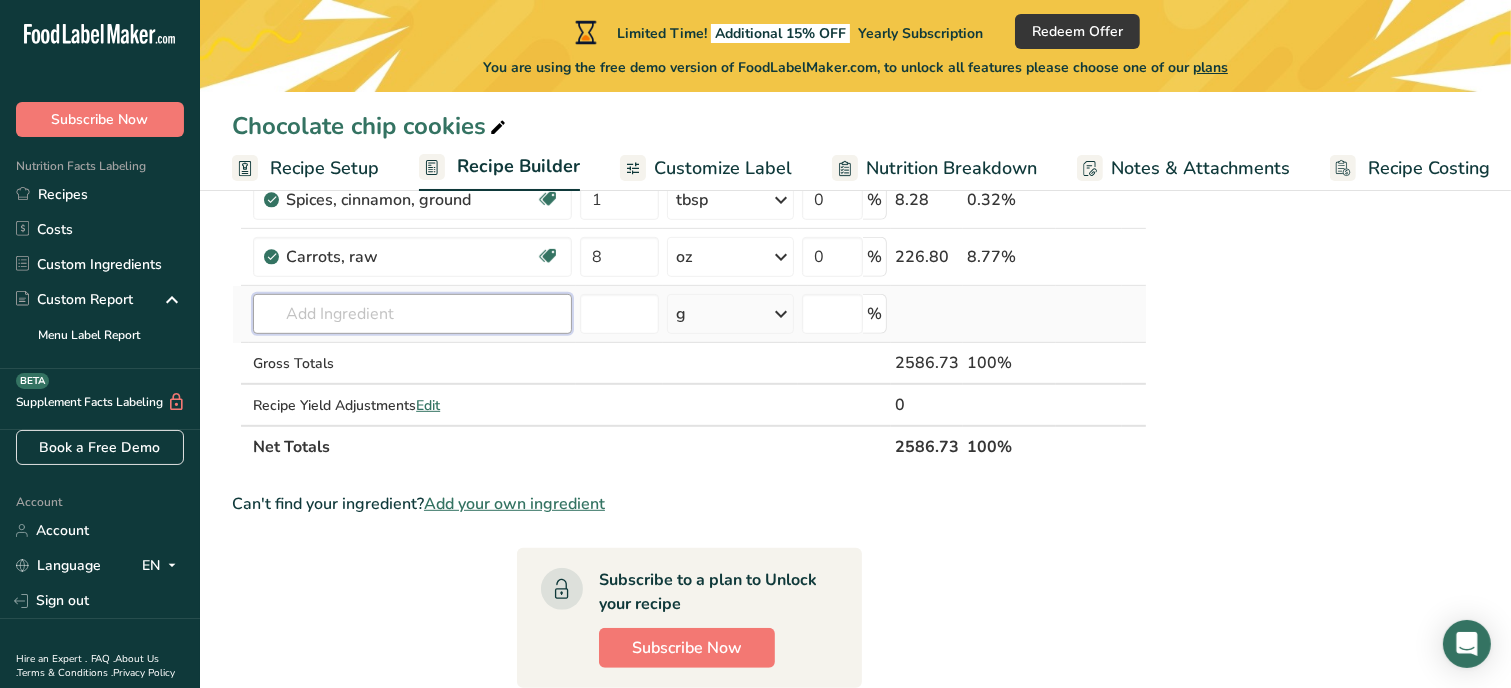 click at bounding box center (412, 314) 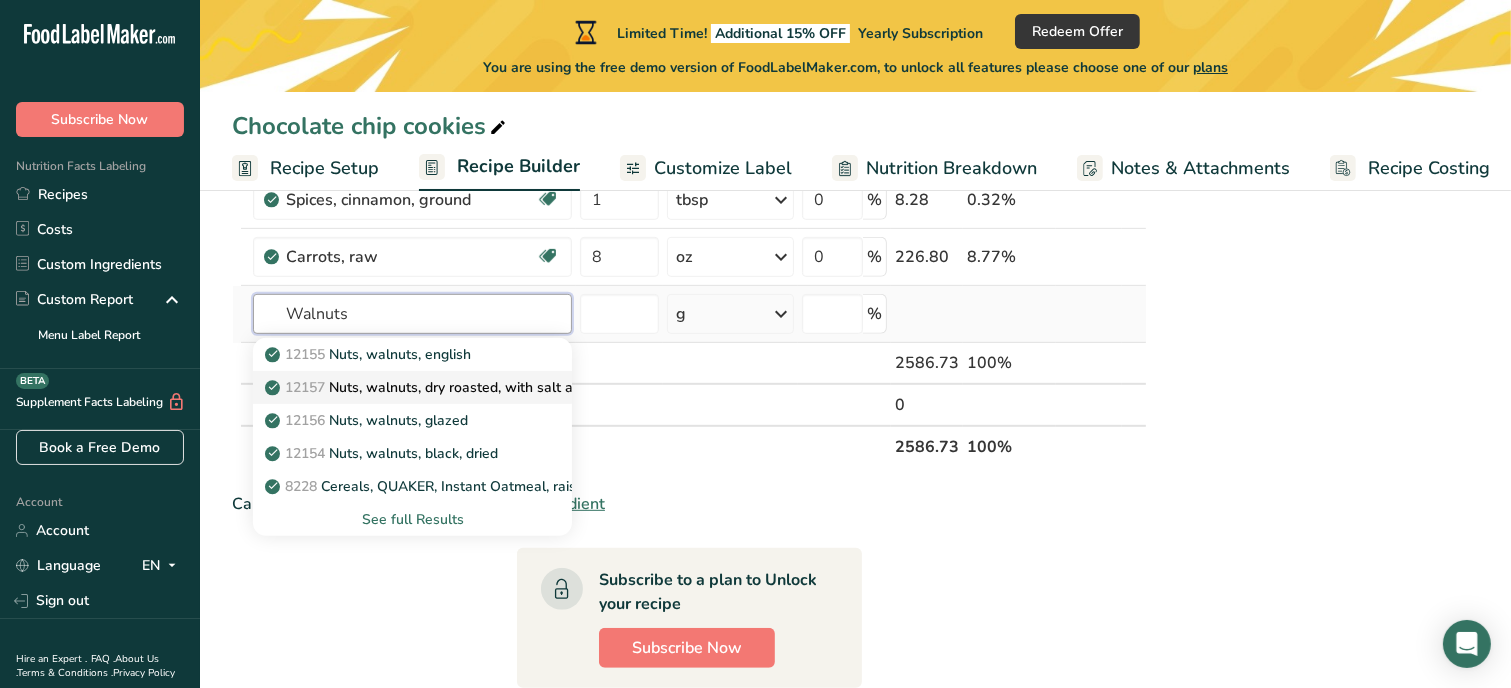 type on "Walnuts" 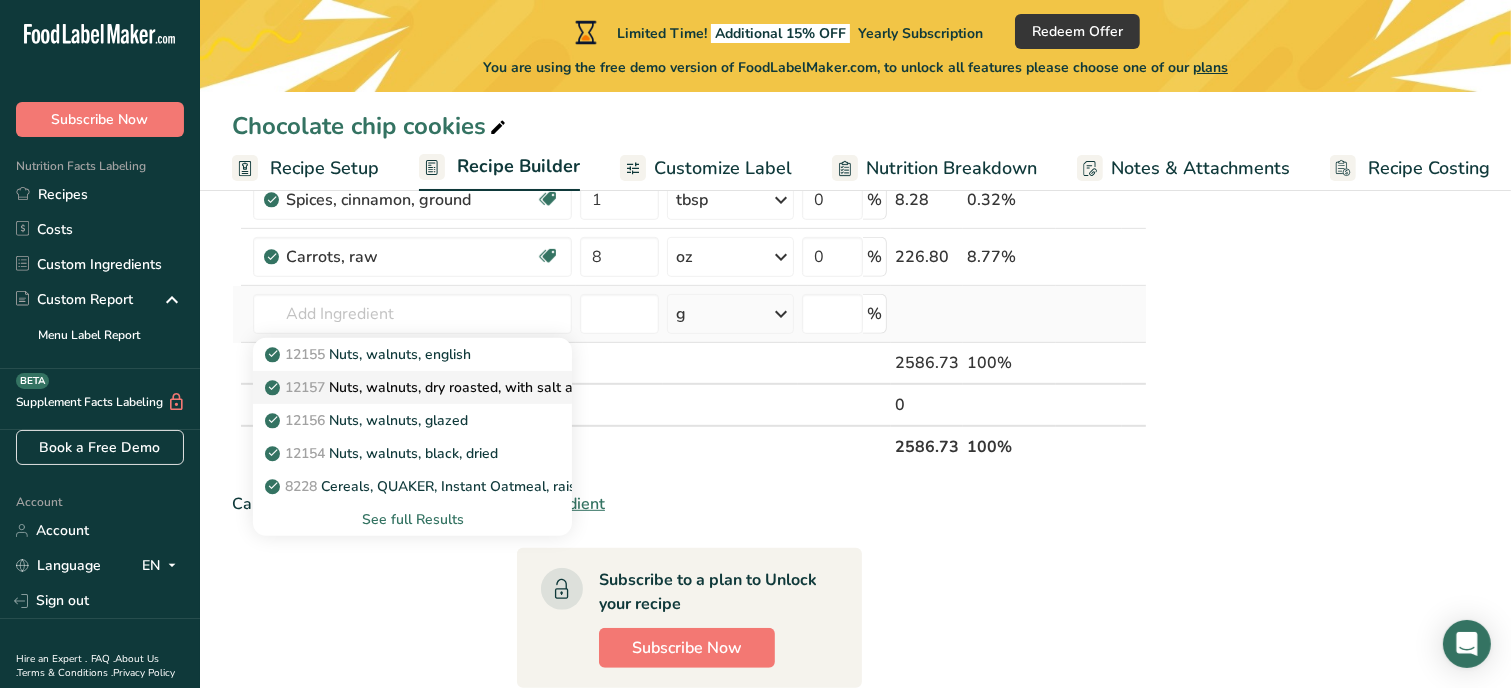 click on "12157
Nuts, walnuts, dry roasted, with salt added" at bounding box center [437, 387] 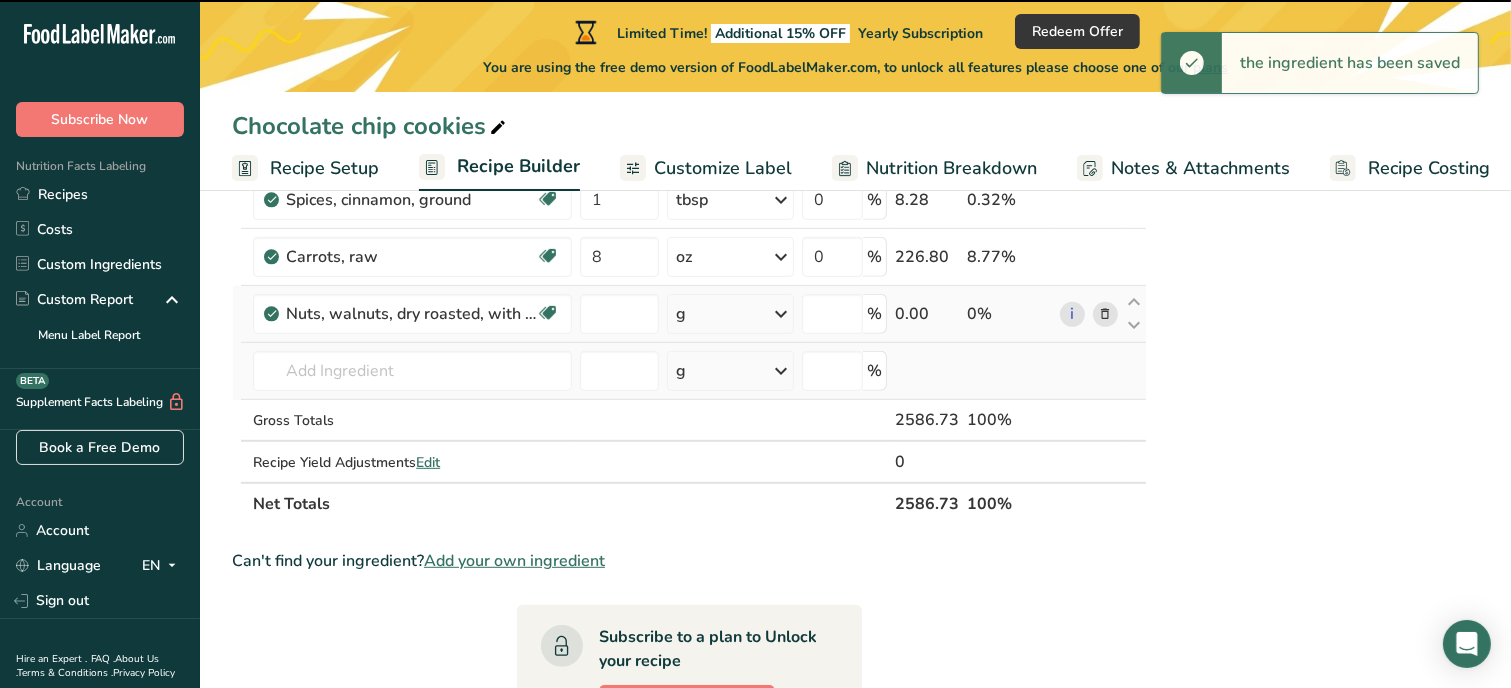 type on "0" 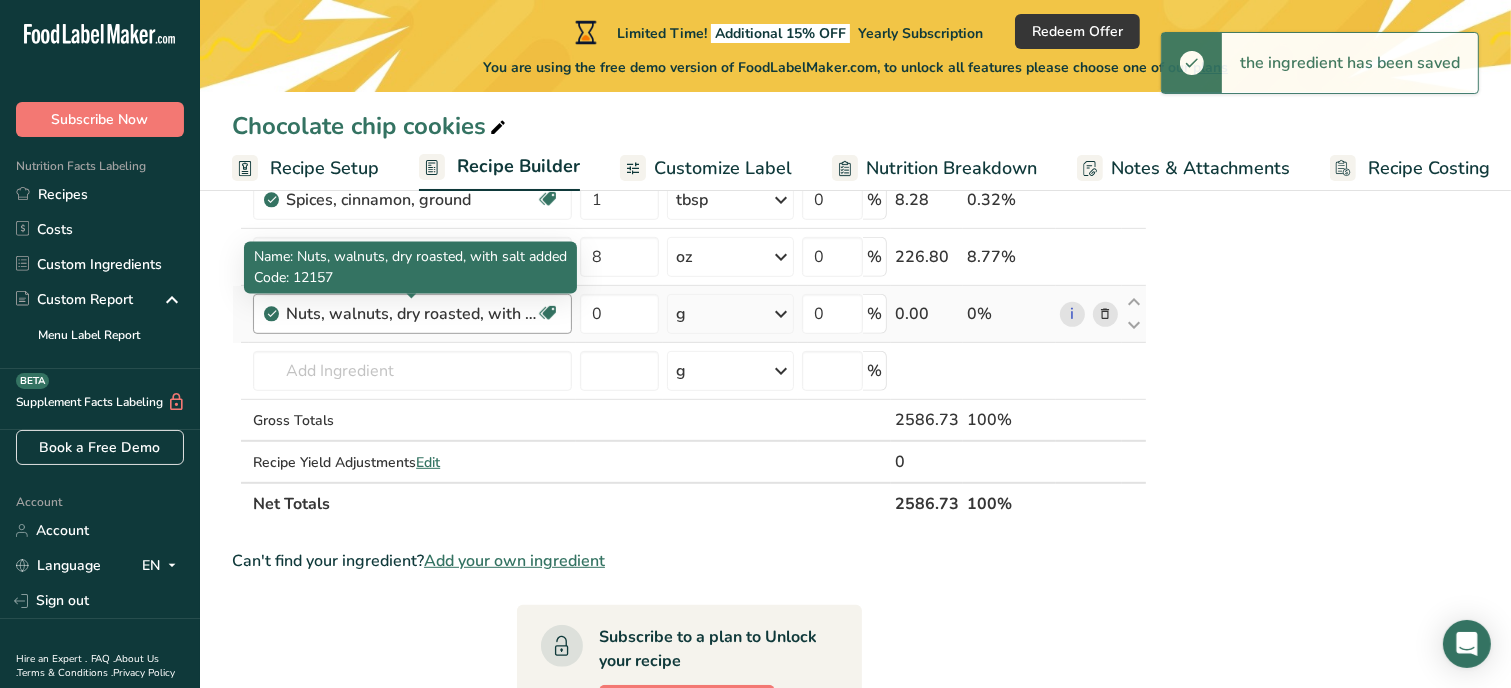 click on "Nuts, walnuts, dry roasted, with salt added" at bounding box center (411, 314) 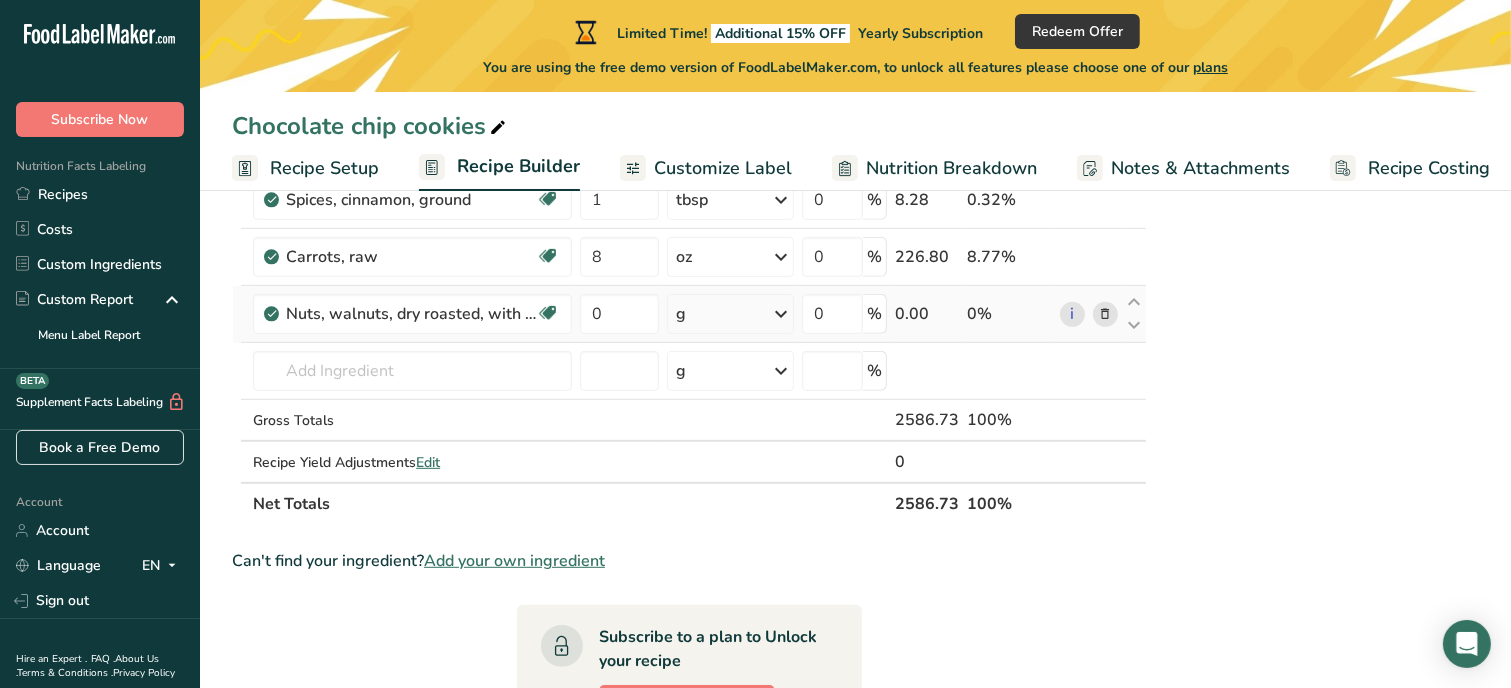 click on "g" at bounding box center [730, 314] 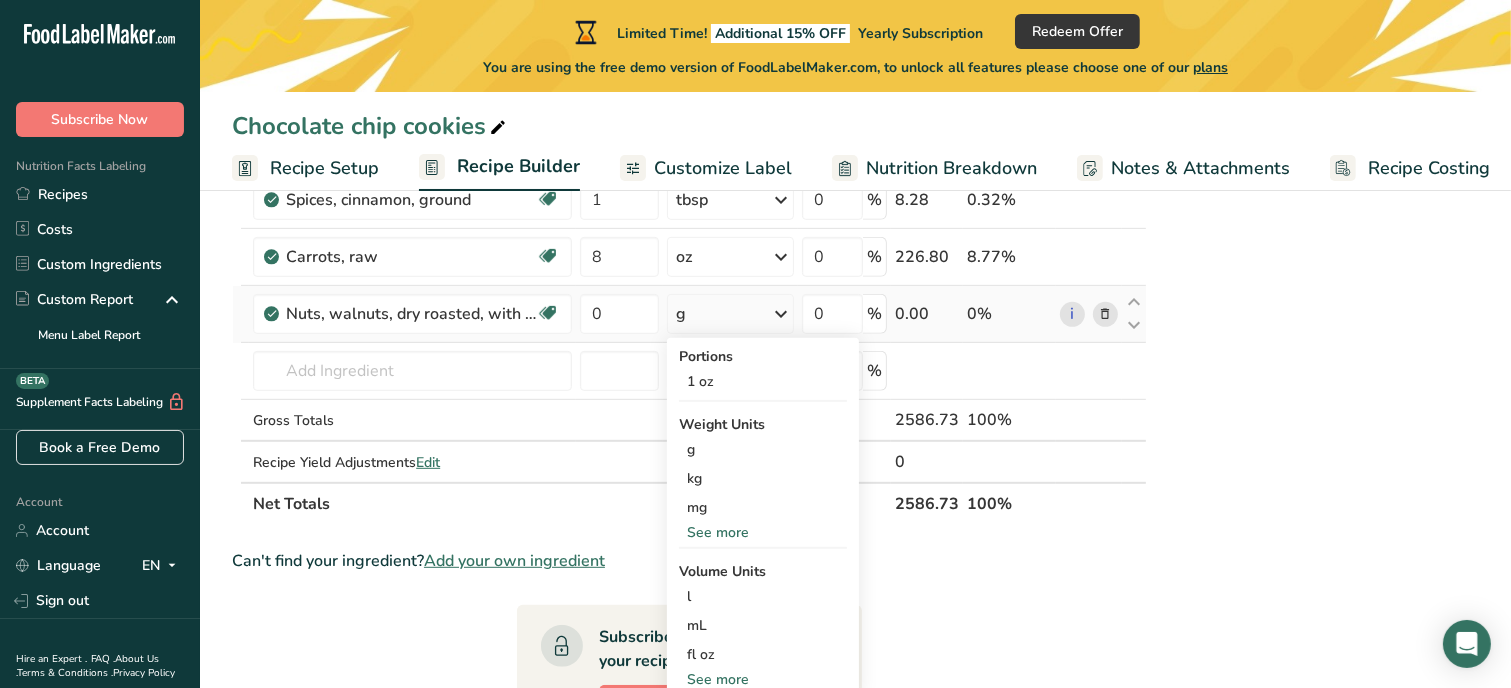click on "See more" at bounding box center [763, 532] 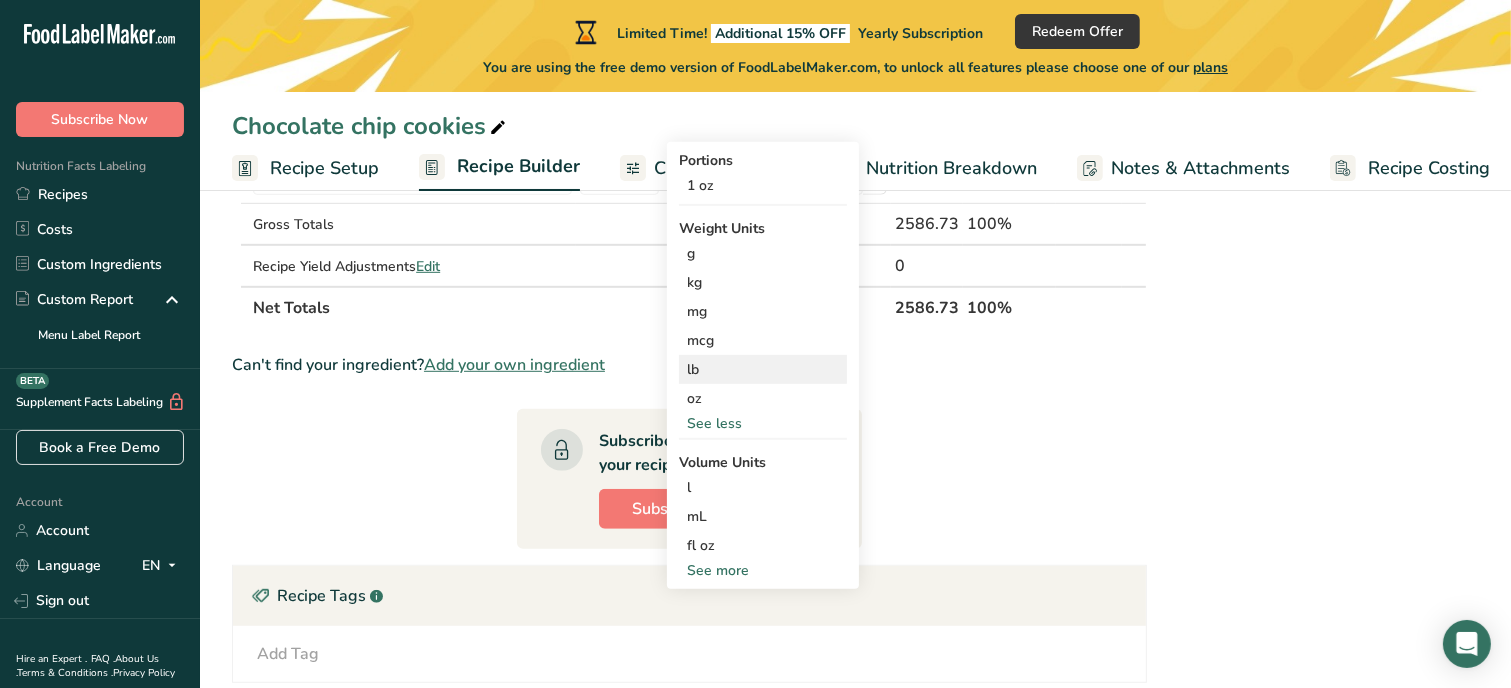 scroll, scrollTop: 1120, scrollLeft: 0, axis: vertical 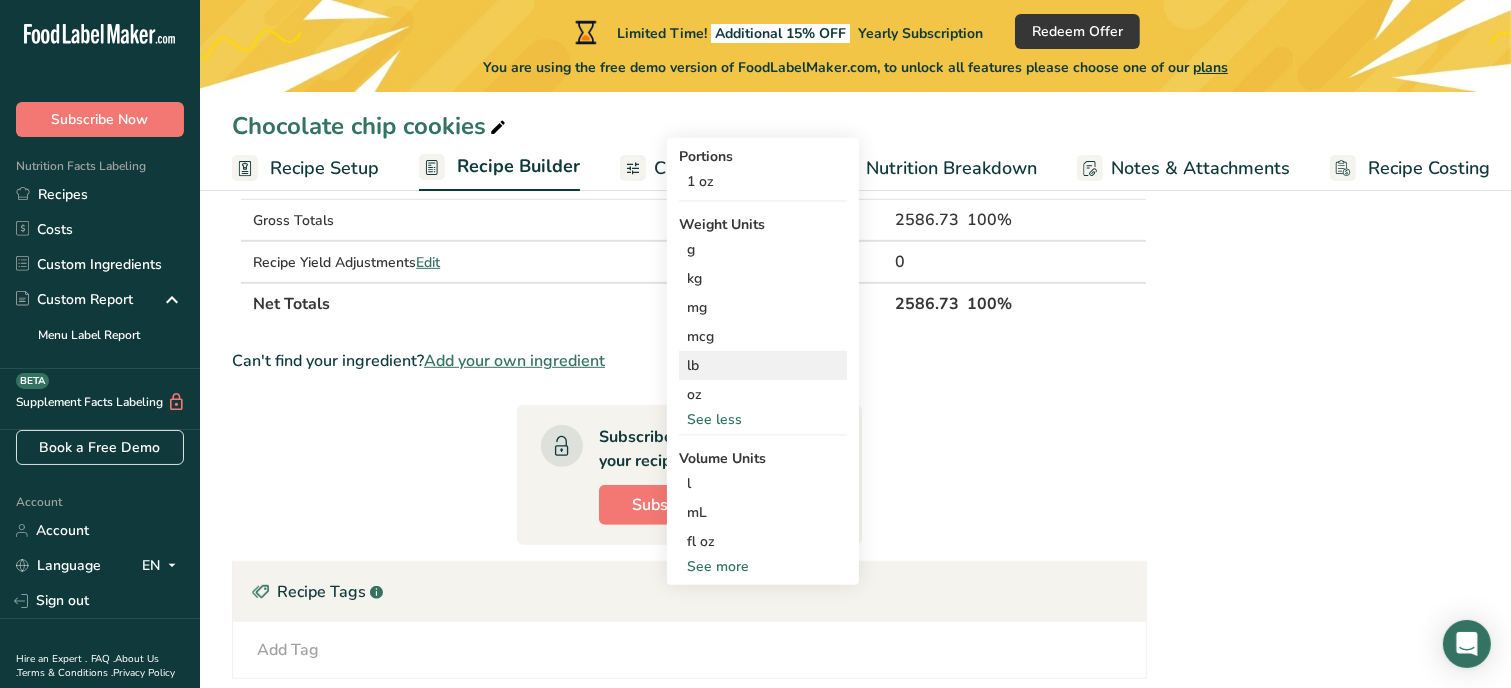 click on "Portions
1 oz
Weight Units
g
kg
mg
mcg
lb
oz
See less
Volume Units
l
Volume units require a density conversion. If you know your ingredient's density enter it below. Otherwise, click on "RIA" our AI Regulatory bot - she will be able to help you
lb/ft3
g/cm3
Confirm
mL
Volume units require a density conversion. If you know your ingredient's density enter it below. Otherwise, click on "RIA" our AI Regulatory bot - she will be able to help you
lb/ft3
g/cm3
Confirm
fl oz
lb/ft3" at bounding box center [763, 361] 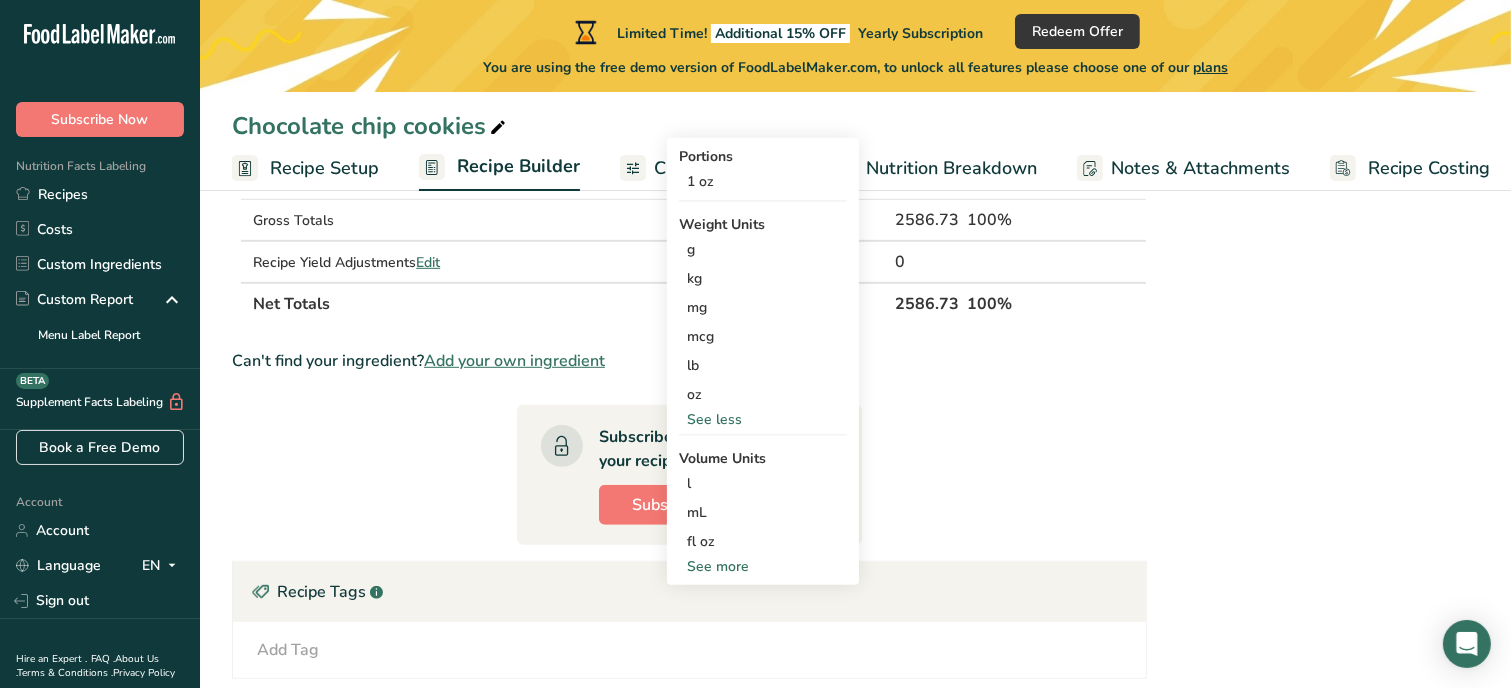 click on "See more" at bounding box center [763, 566] 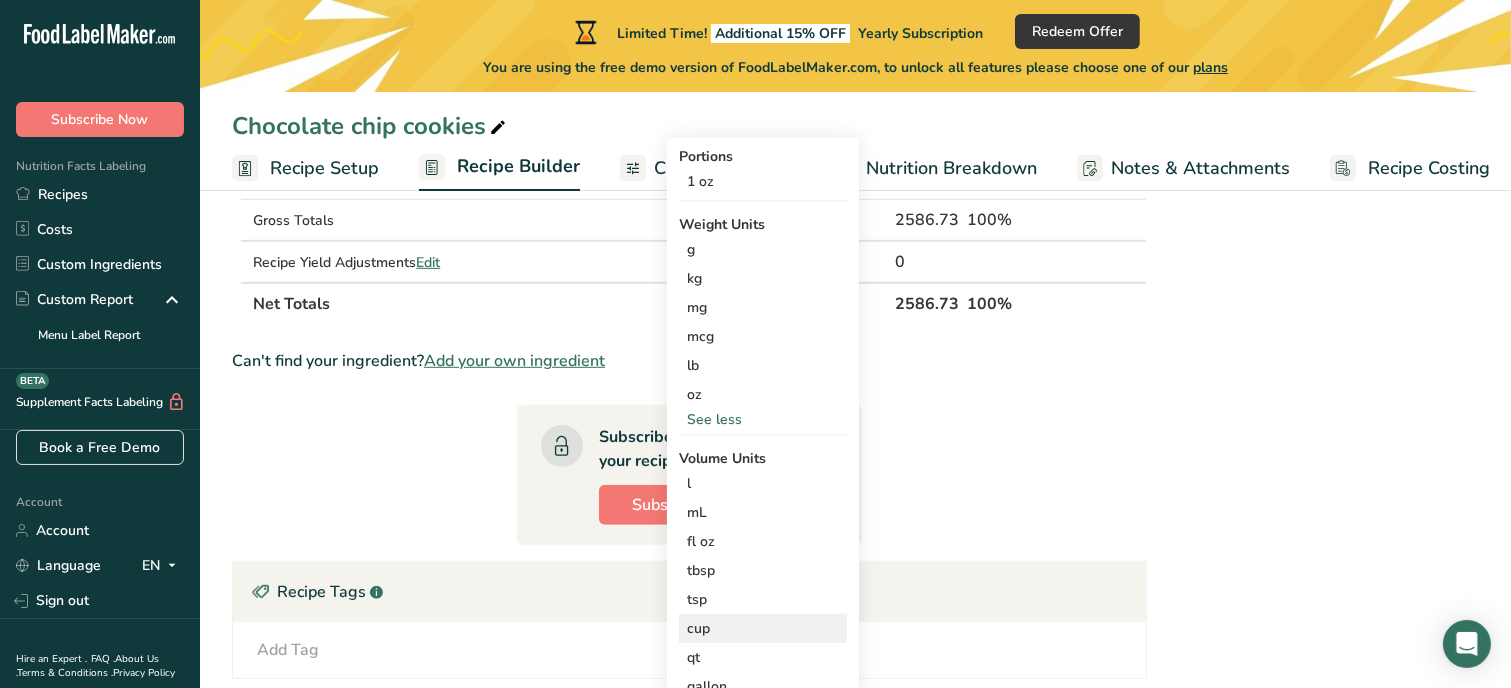 click on "cup" at bounding box center (763, 628) 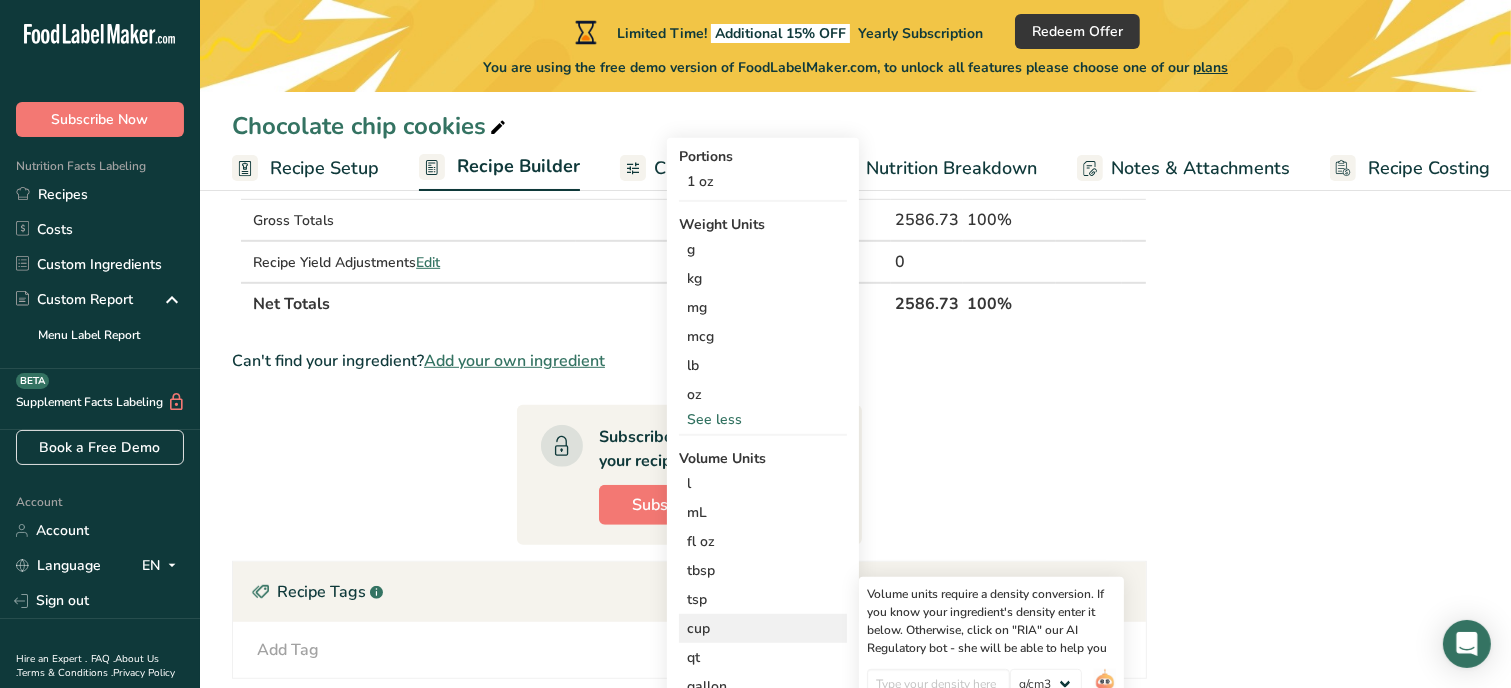 click on "cup" at bounding box center (763, 628) 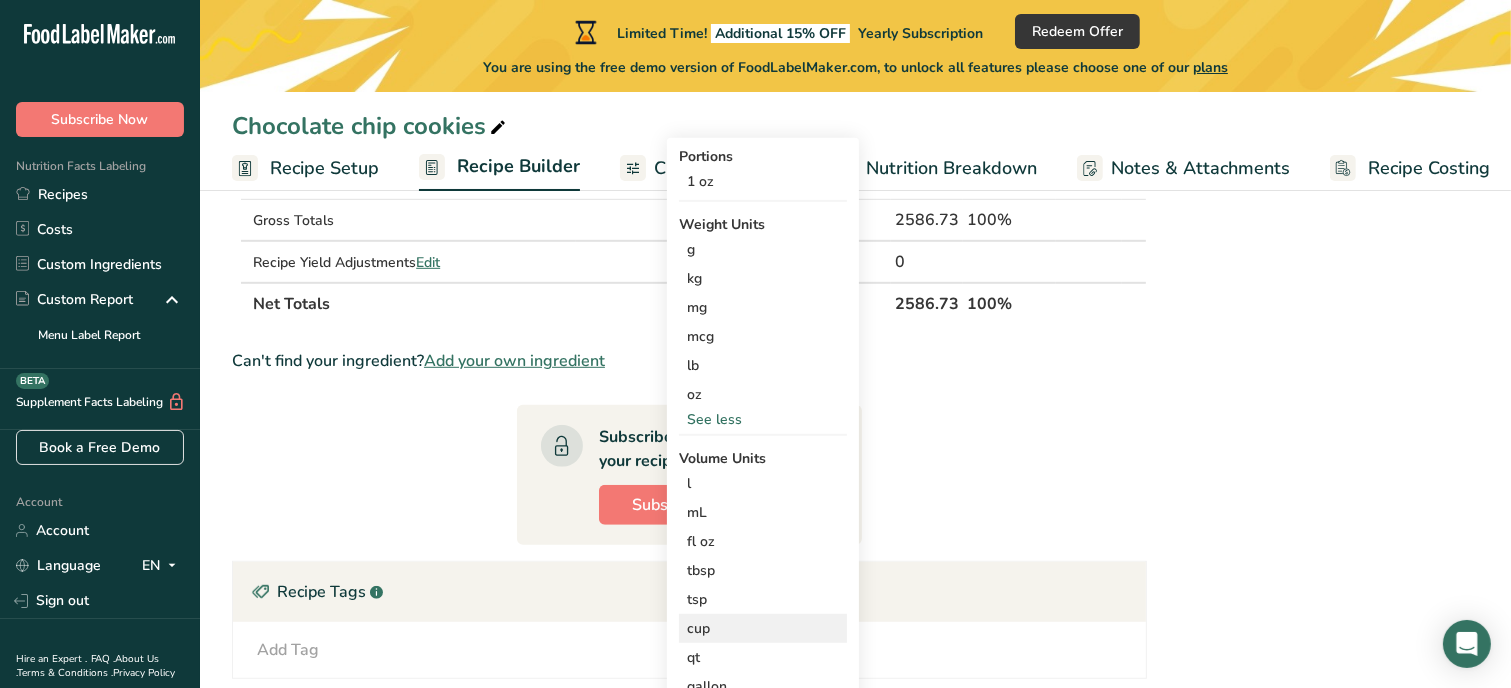 click on "cup" at bounding box center [763, 628] 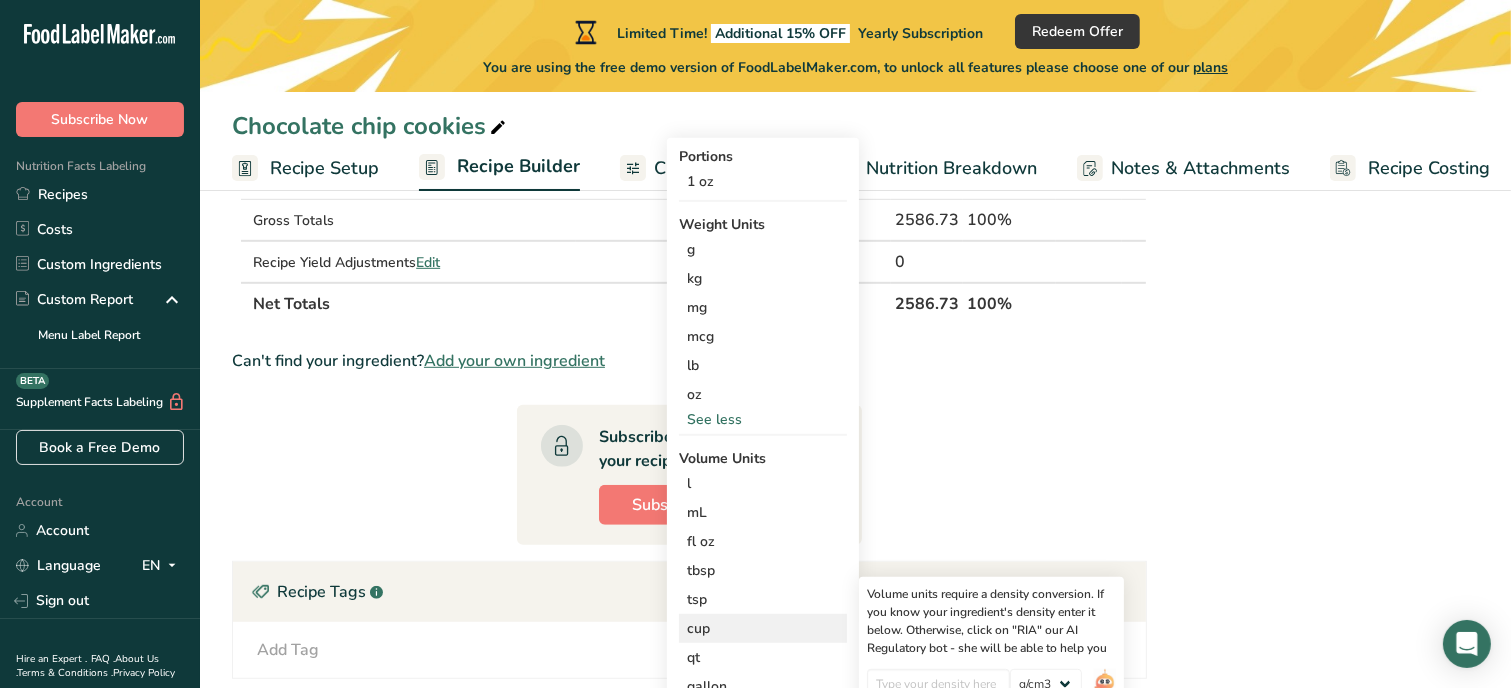 scroll, scrollTop: 1160, scrollLeft: 0, axis: vertical 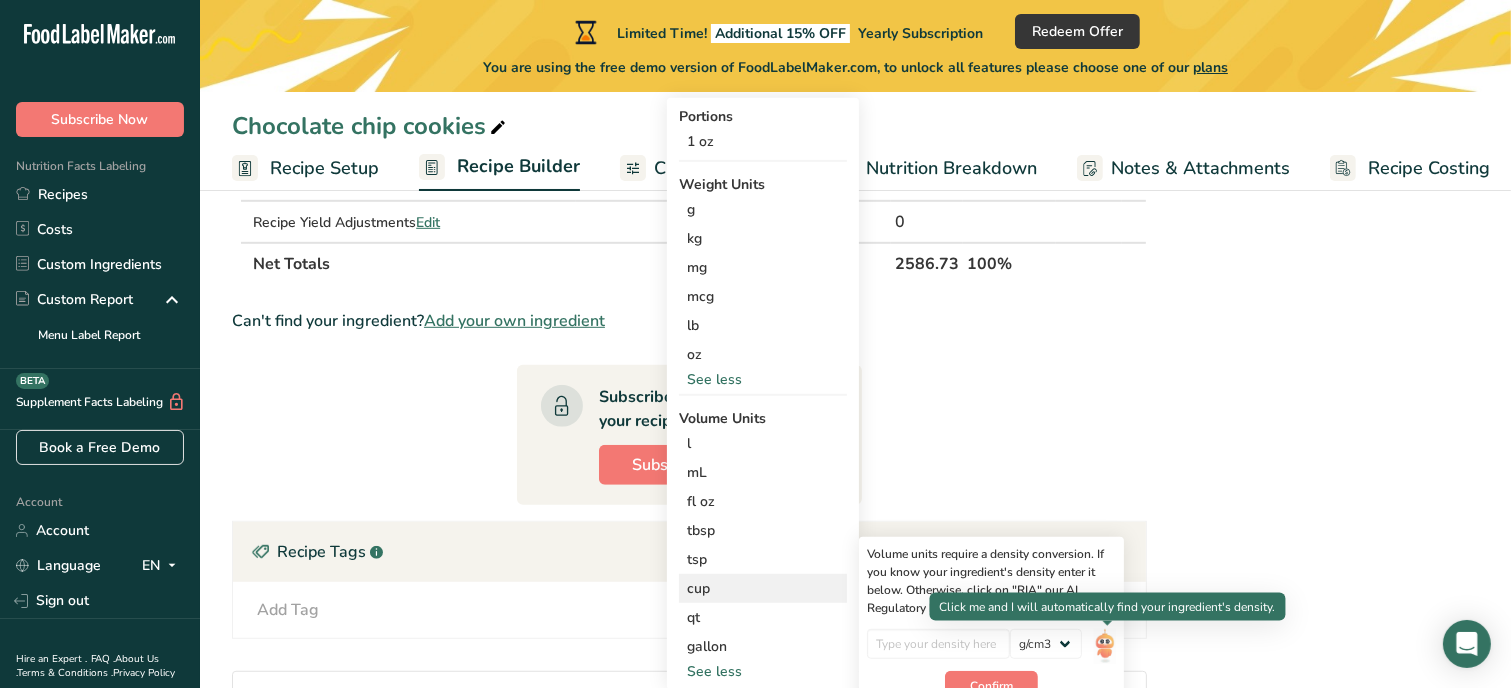 click at bounding box center (1105, 646) 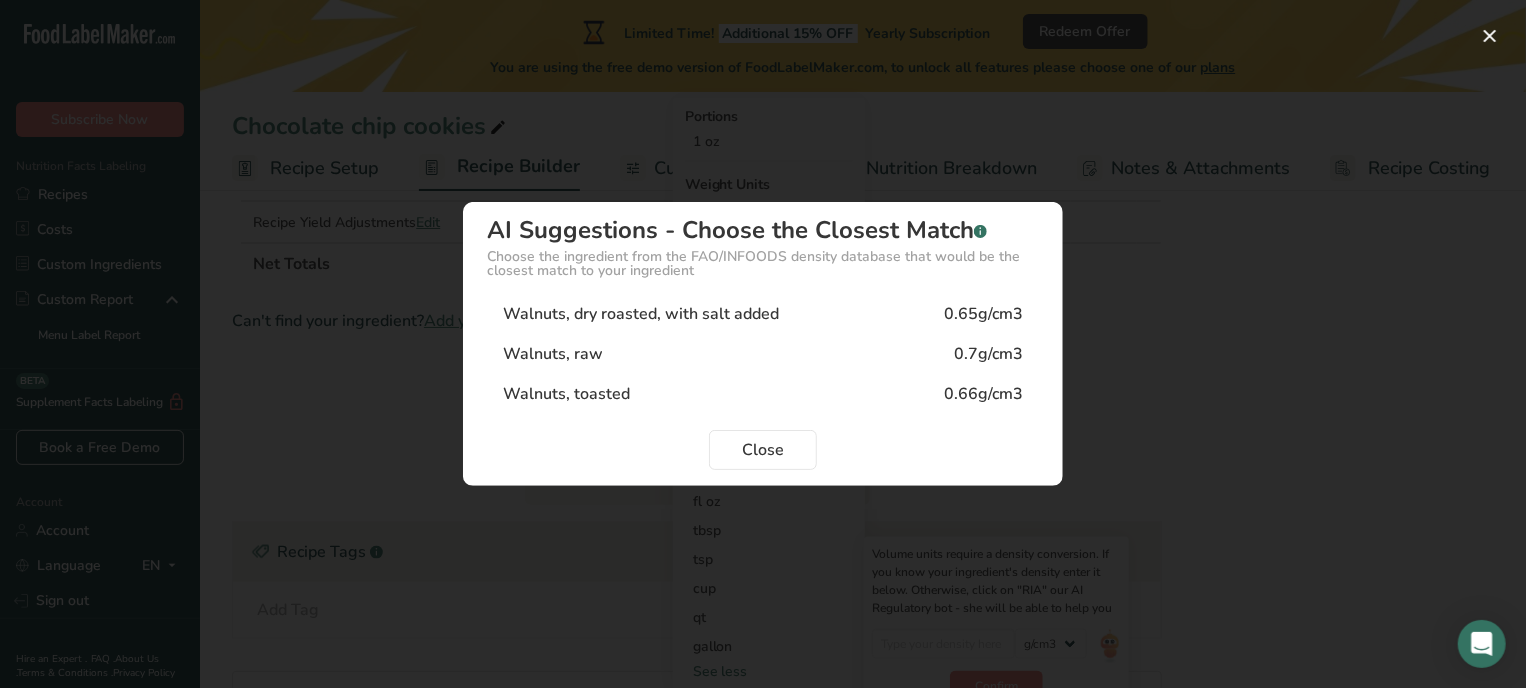 click on "Walnuts, raw   0.7g/cm3" at bounding box center (763, 354) 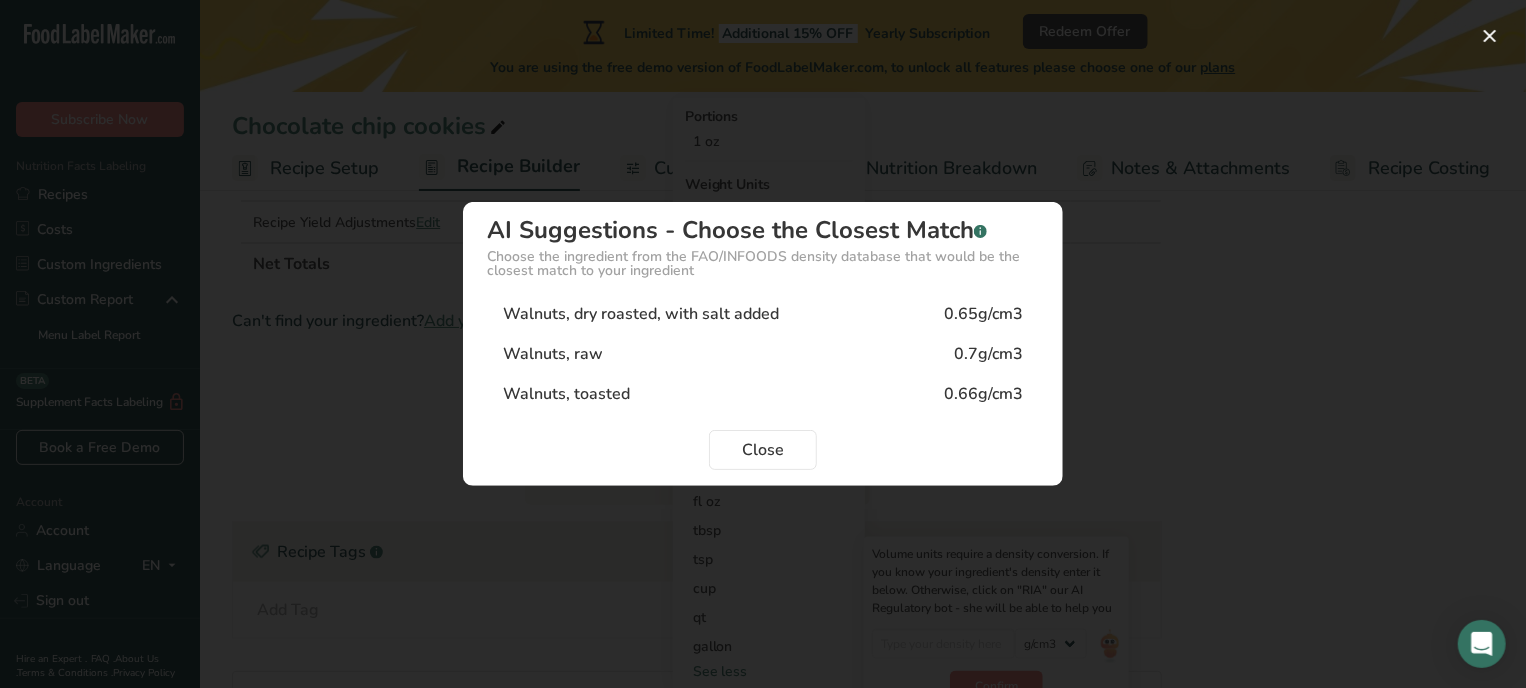 type on "0.7" 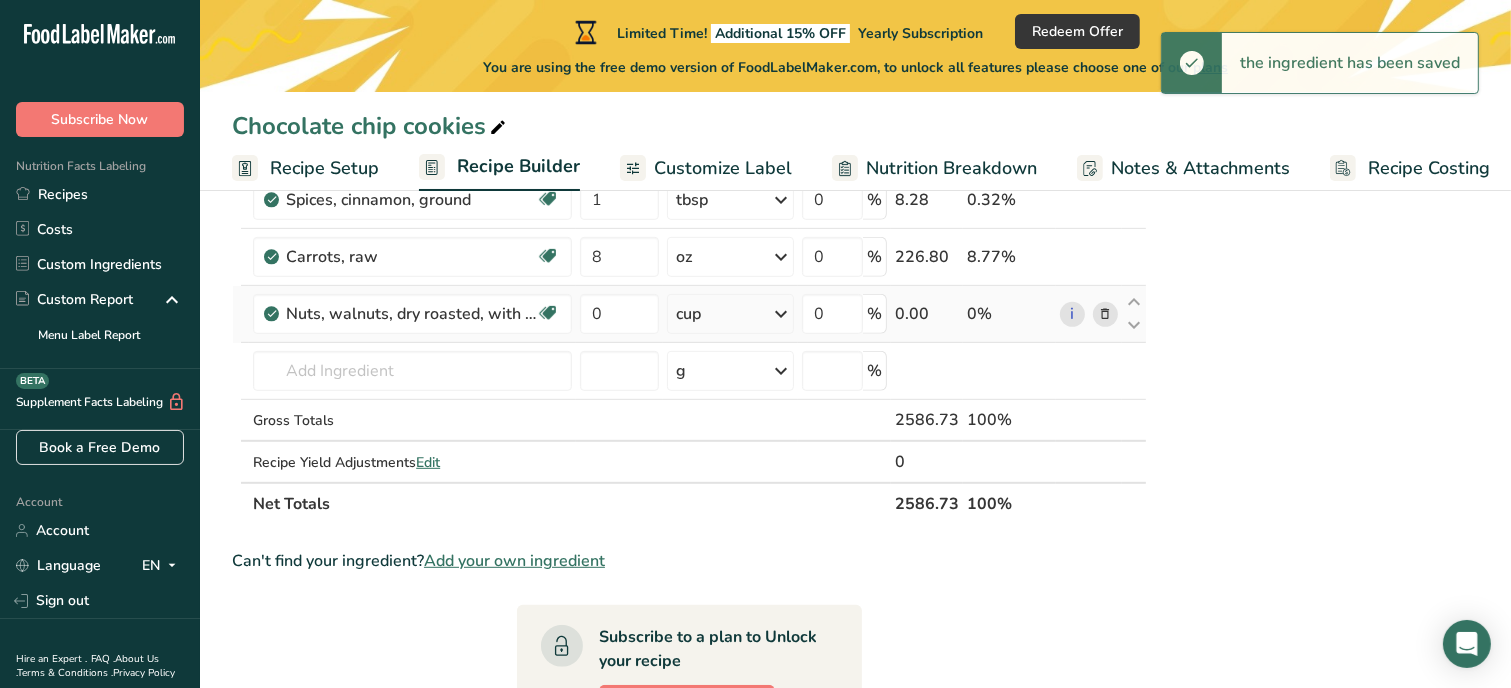 scroll, scrollTop: 880, scrollLeft: 0, axis: vertical 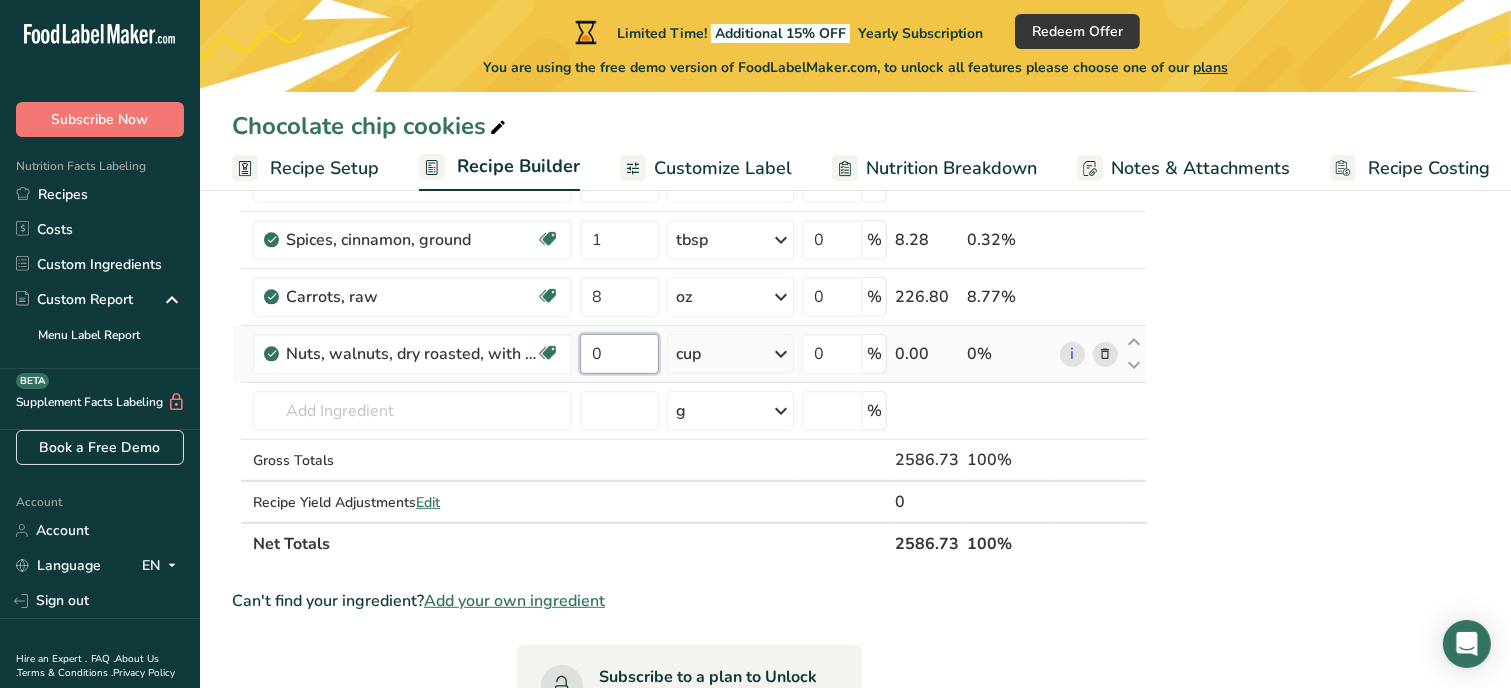 click on "0" at bounding box center [619, 354] 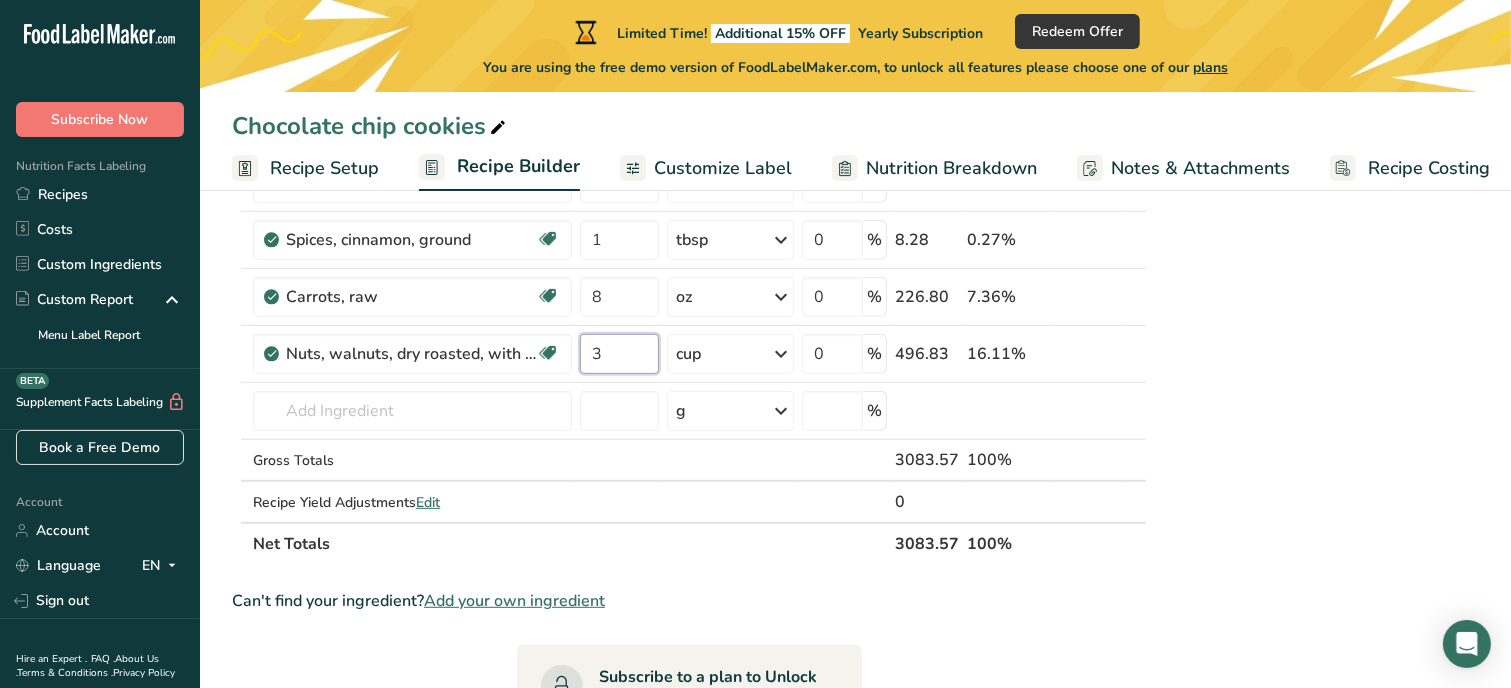 type on "3" 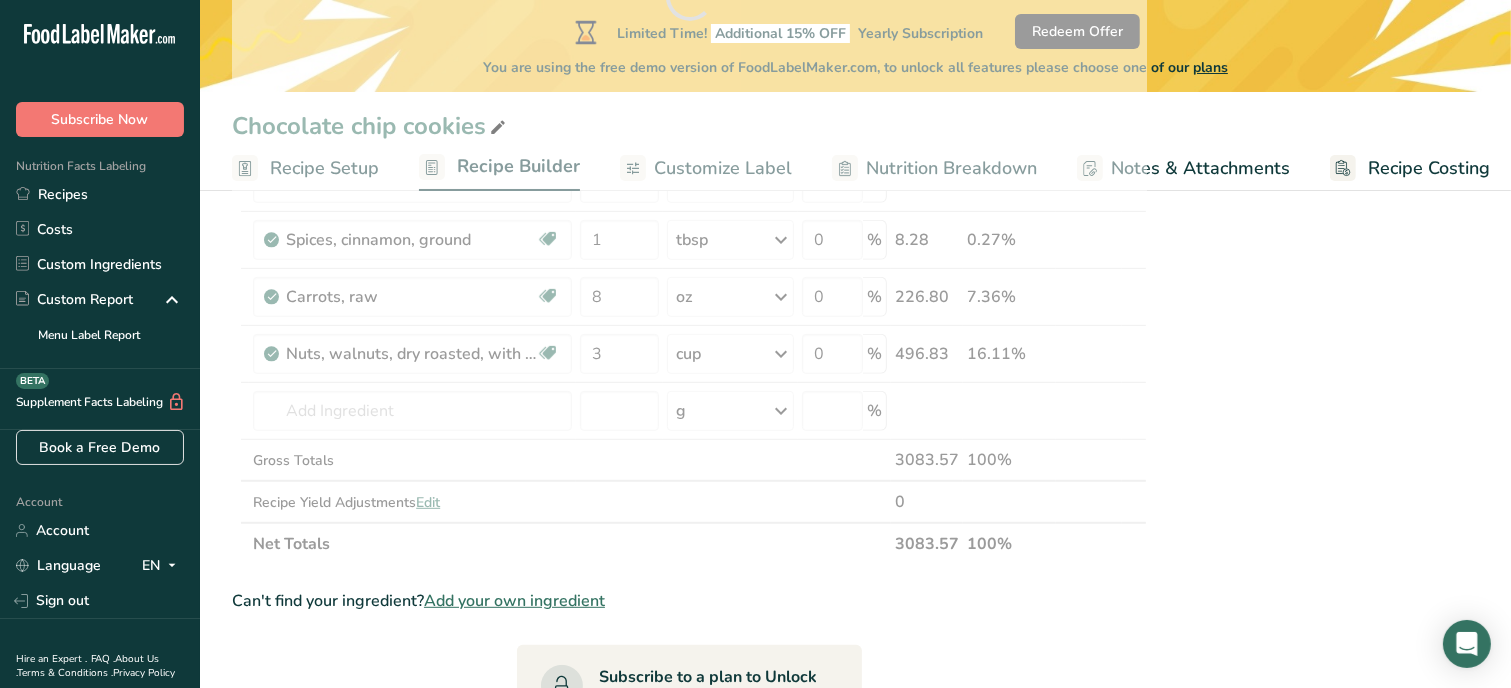 click on "[BRAND], [BRAND]
[PERSON]'s Cookie Corner
[NUMBER] [STREET]
ID#" at bounding box center (1319, 322) 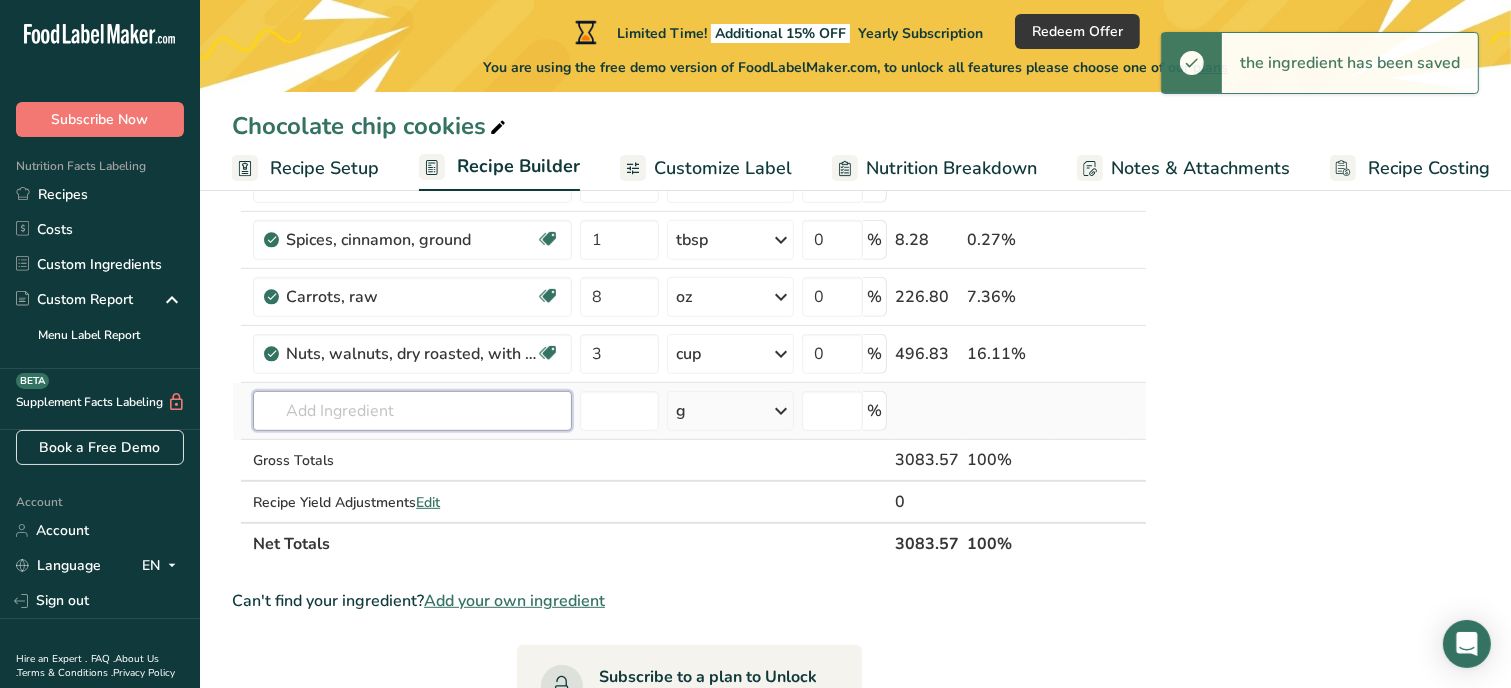 click at bounding box center (412, 411) 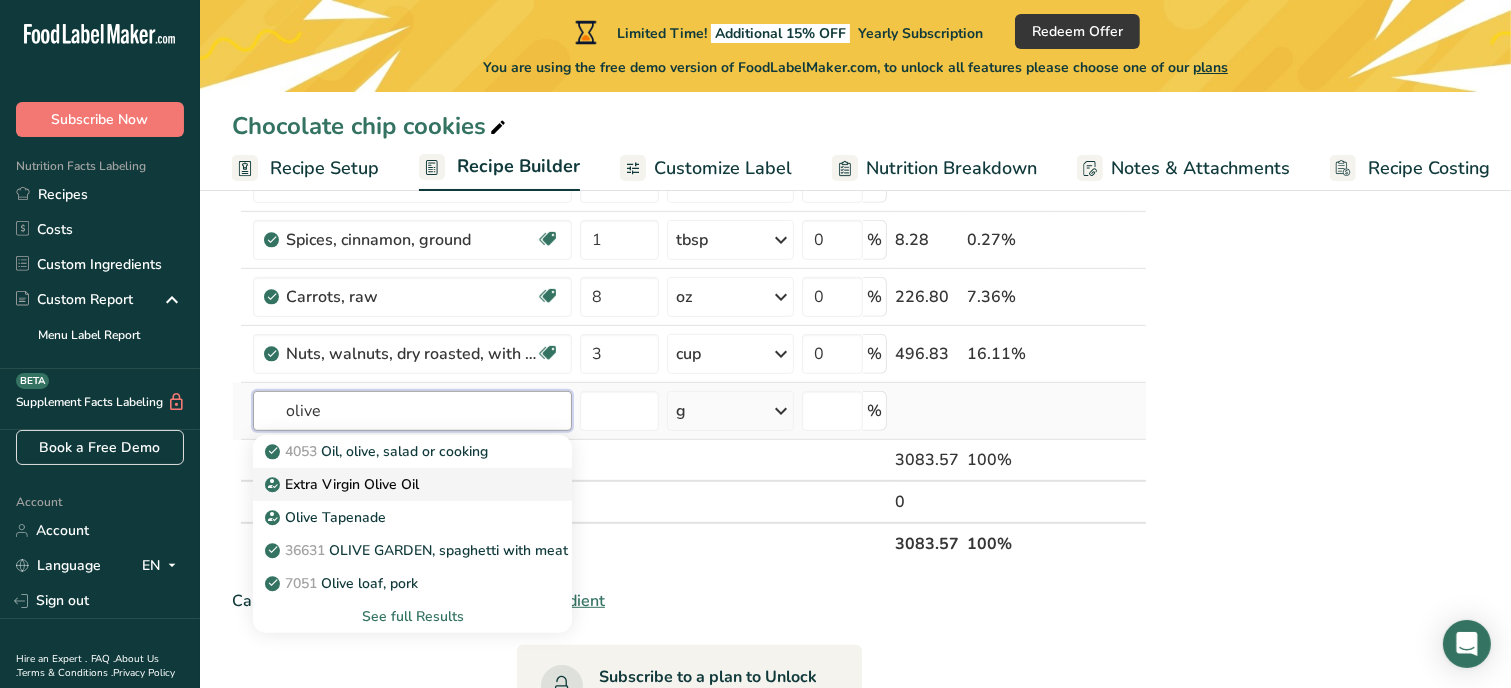 type on "olive" 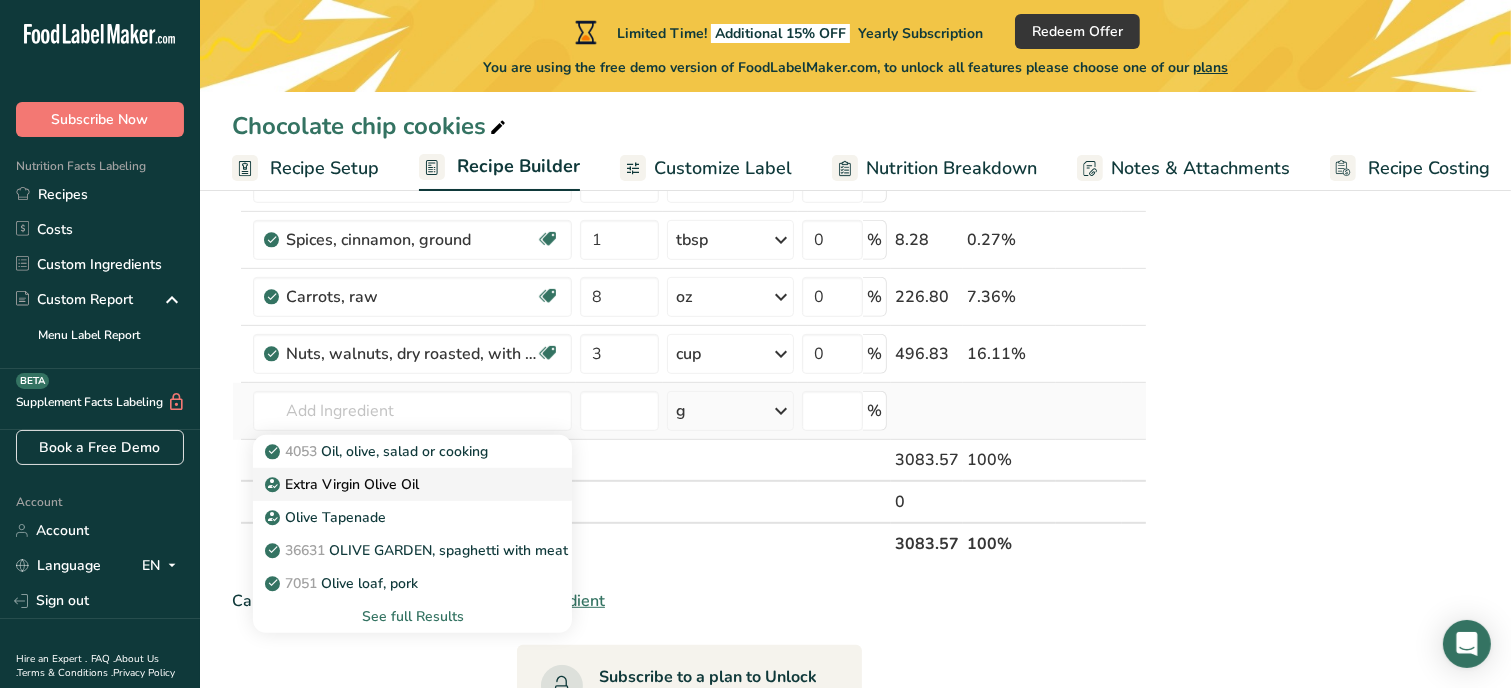 click on "Extra Virgin Olive Oil" at bounding box center [412, 484] 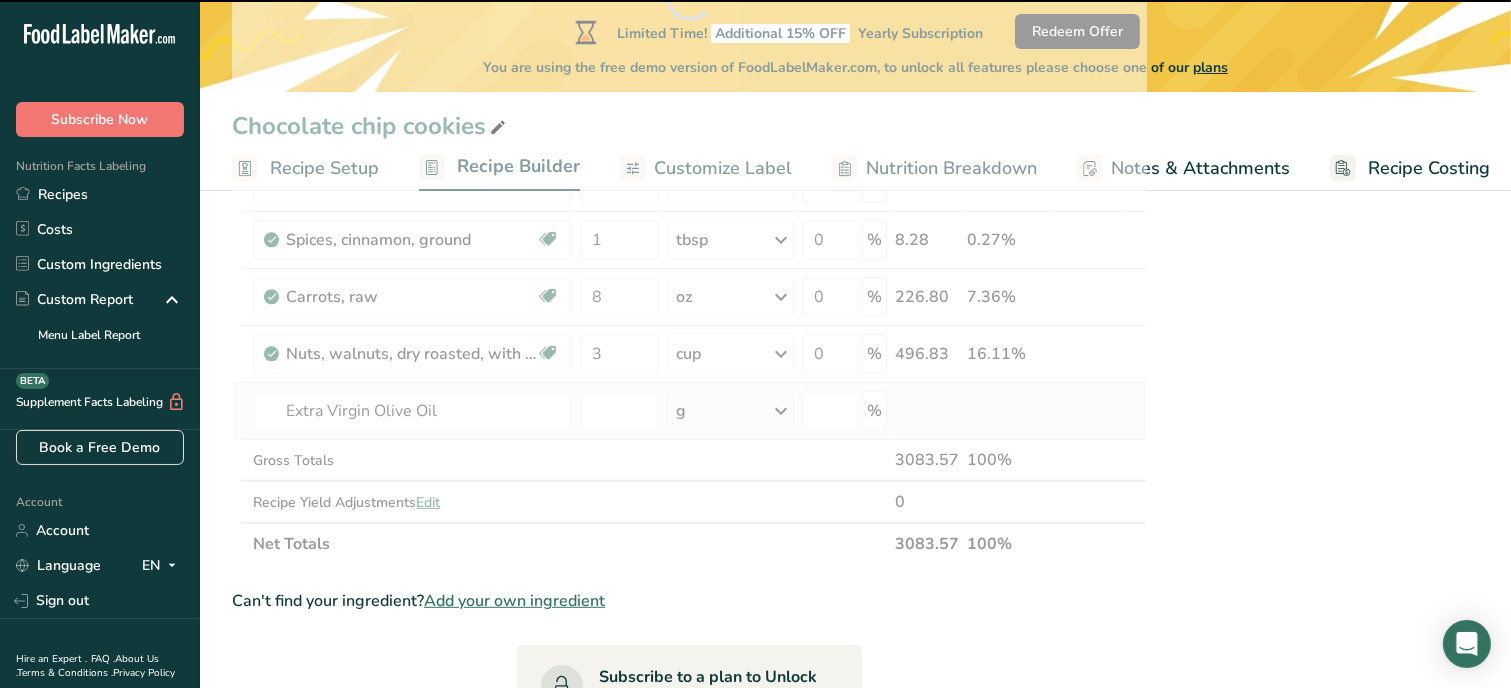 type on "0" 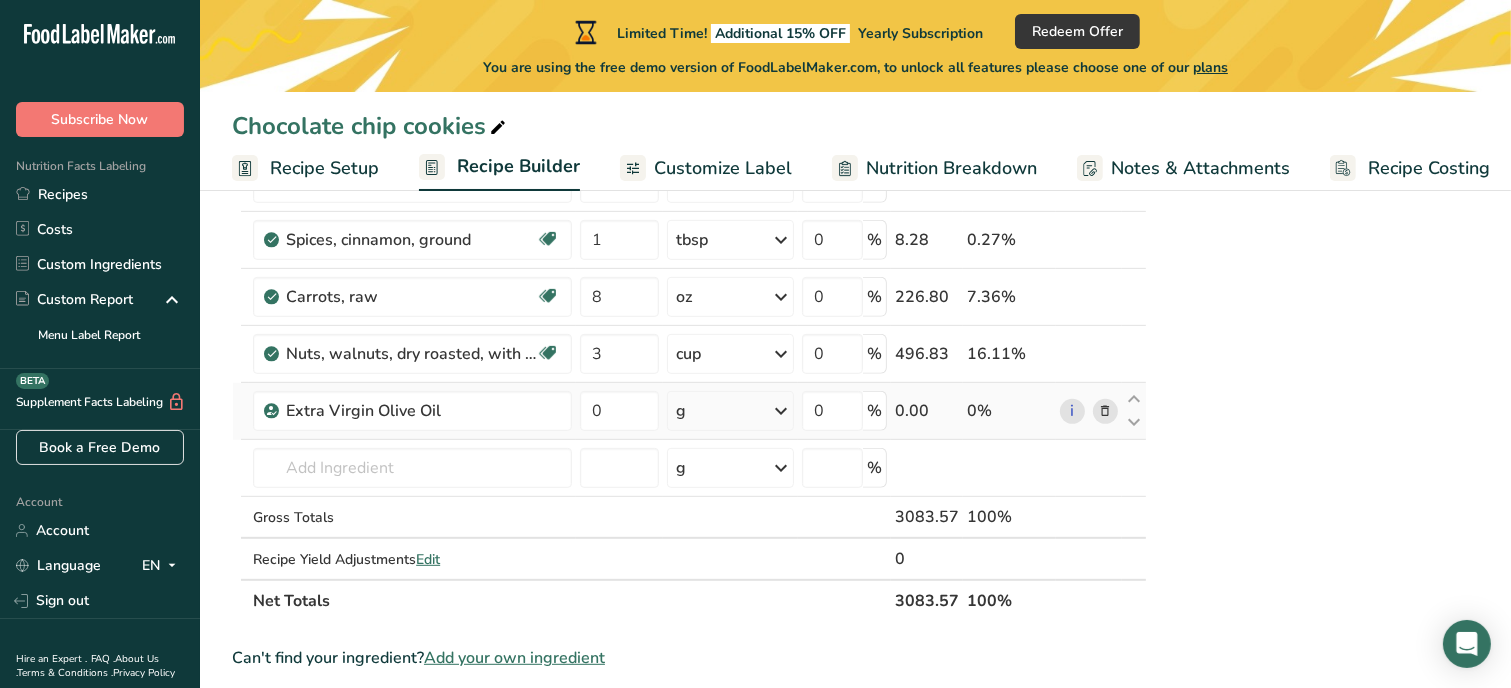 click at bounding box center (781, 411) 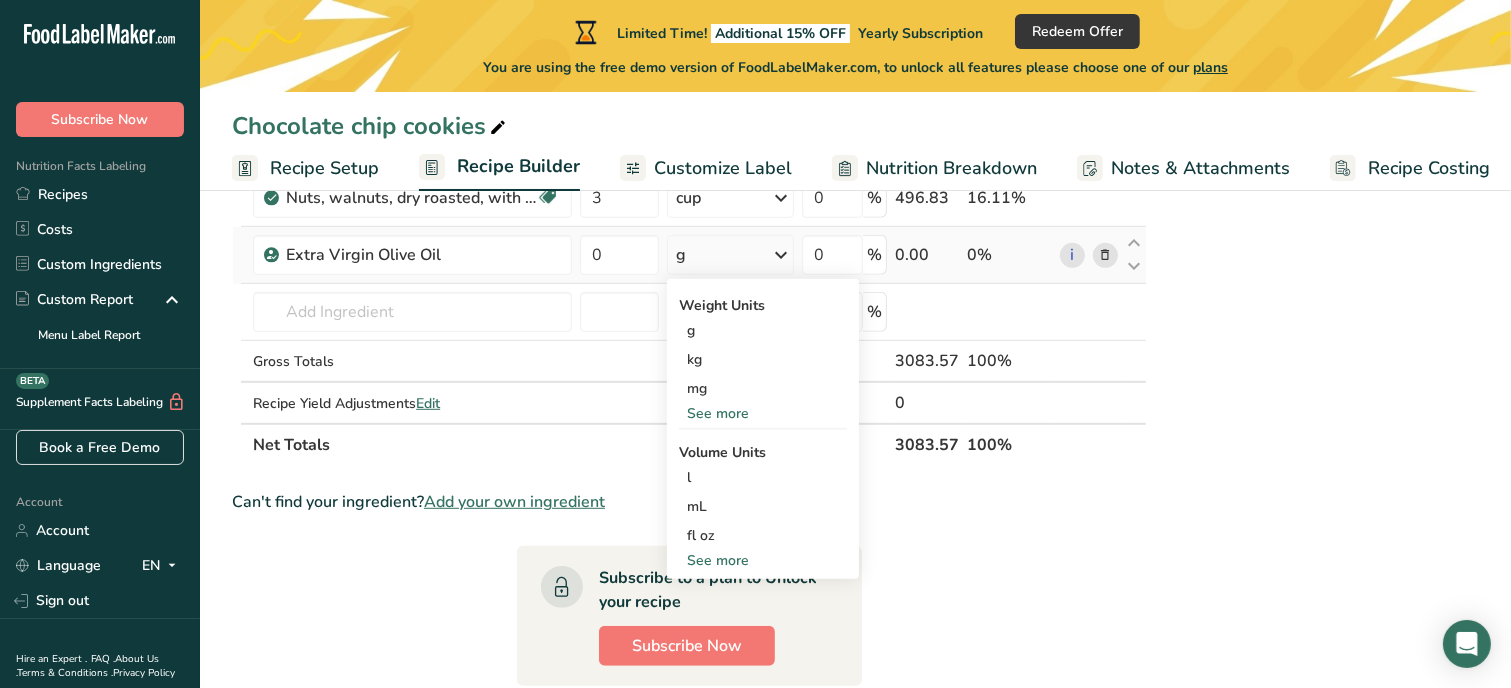 scroll, scrollTop: 1040, scrollLeft: 0, axis: vertical 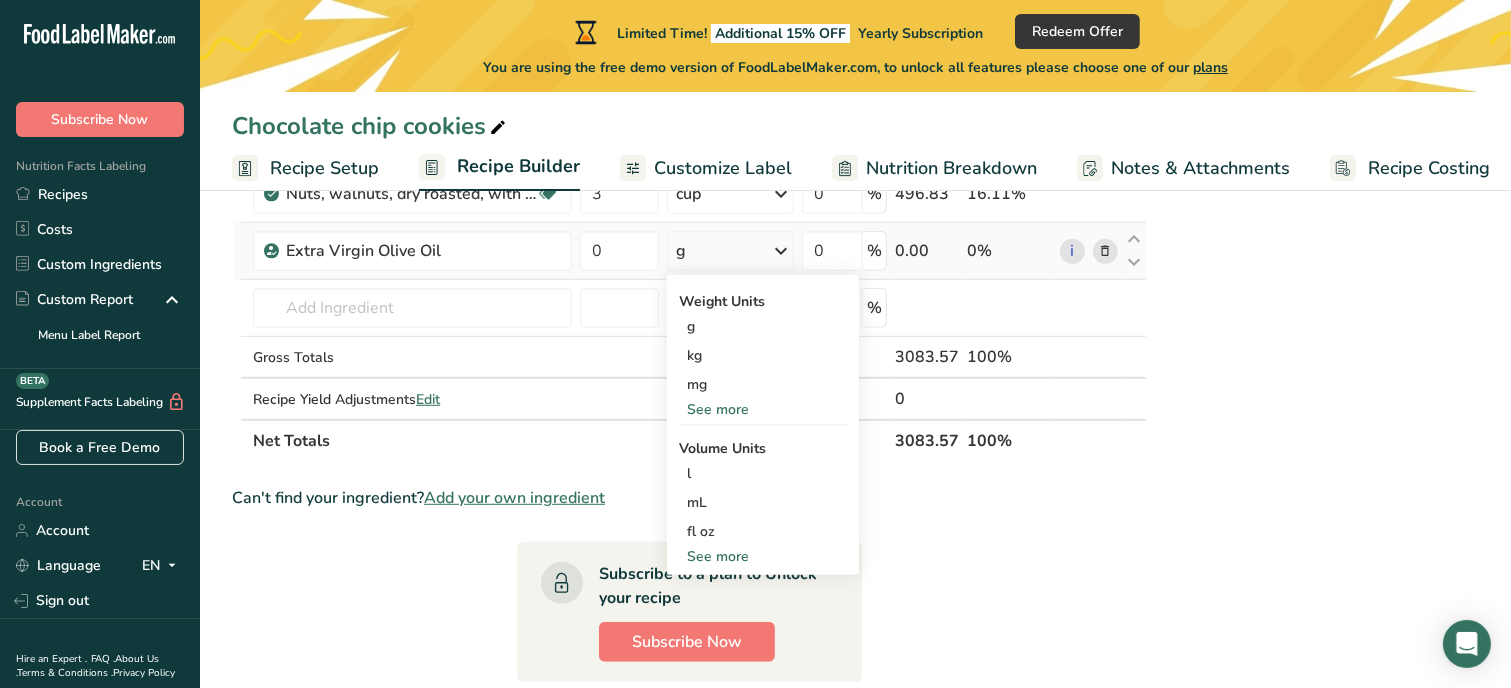 click on "See more" at bounding box center [763, 556] 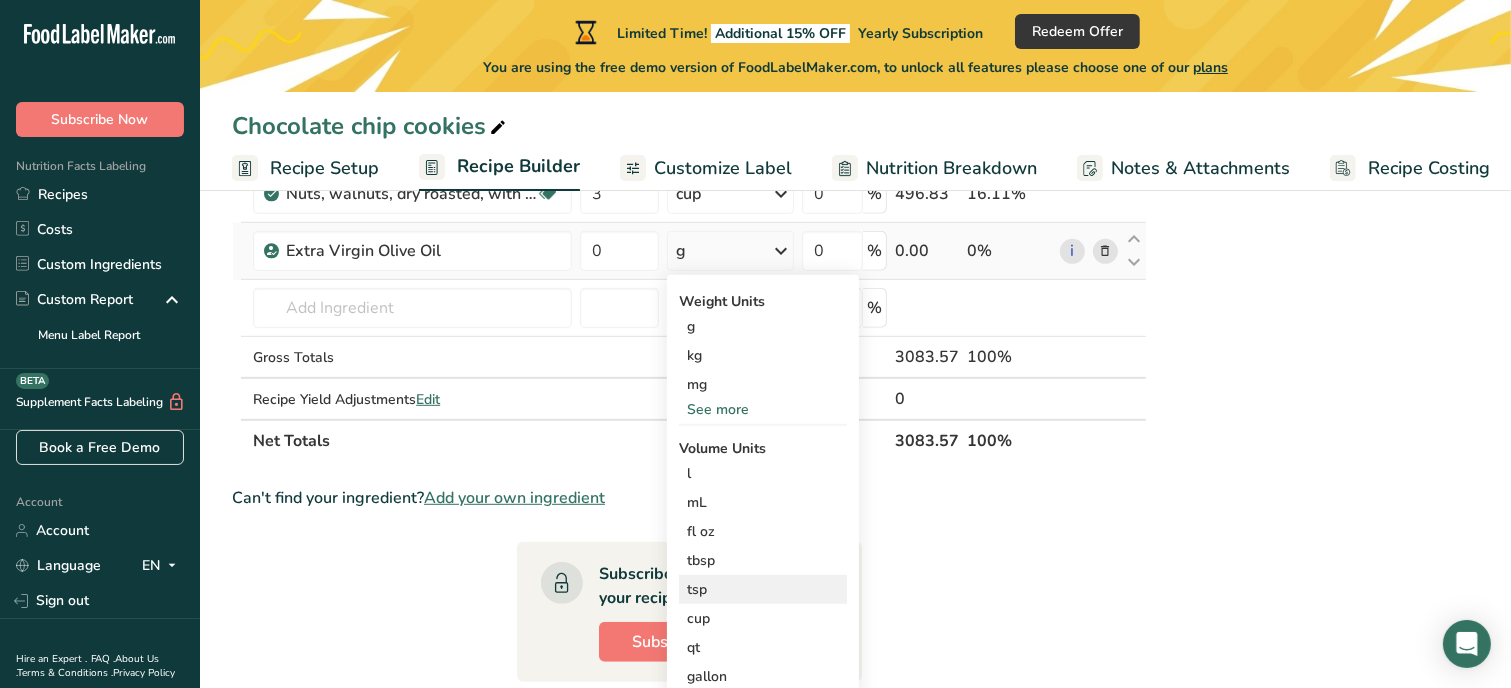 click on "tsp" at bounding box center (763, 589) 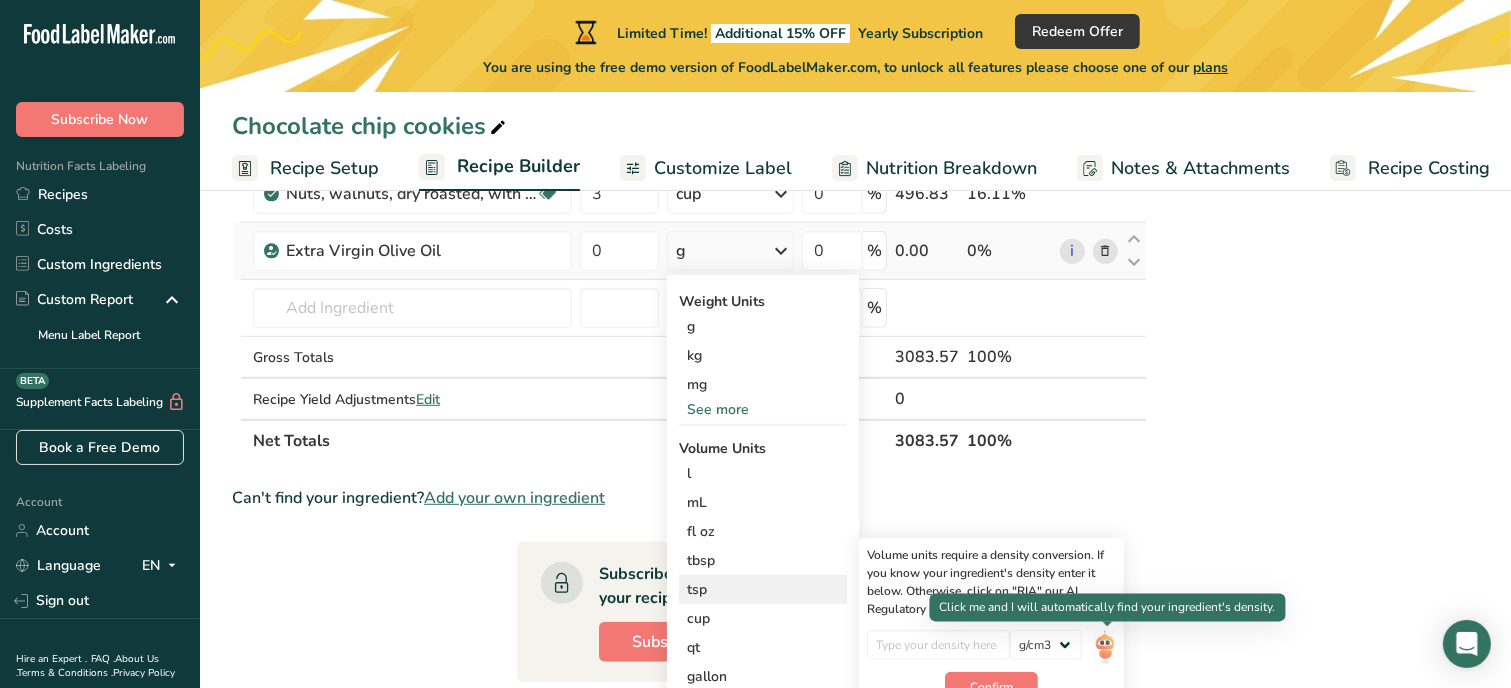 click at bounding box center [1105, 647] 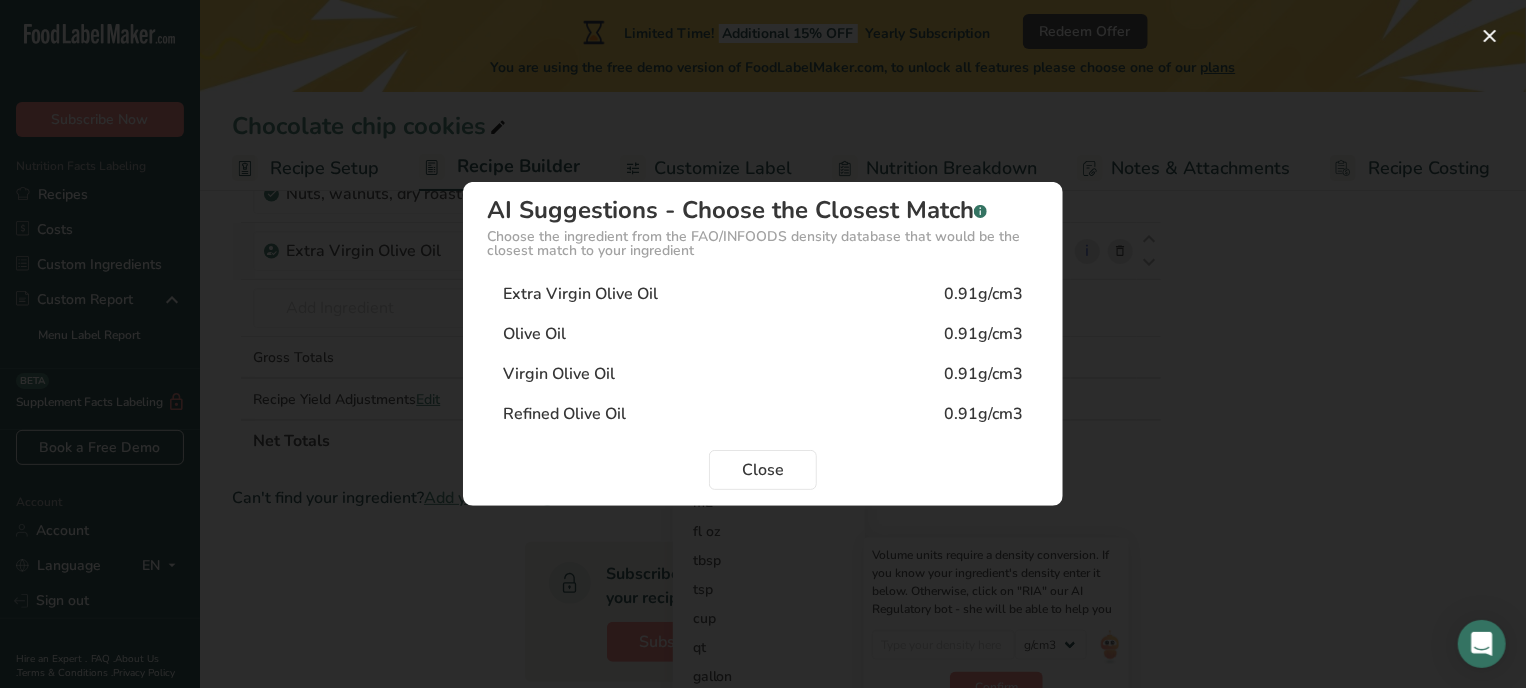 click on "Extra Virgin Olive Oil   0.91g/cm3" at bounding box center (763, 294) 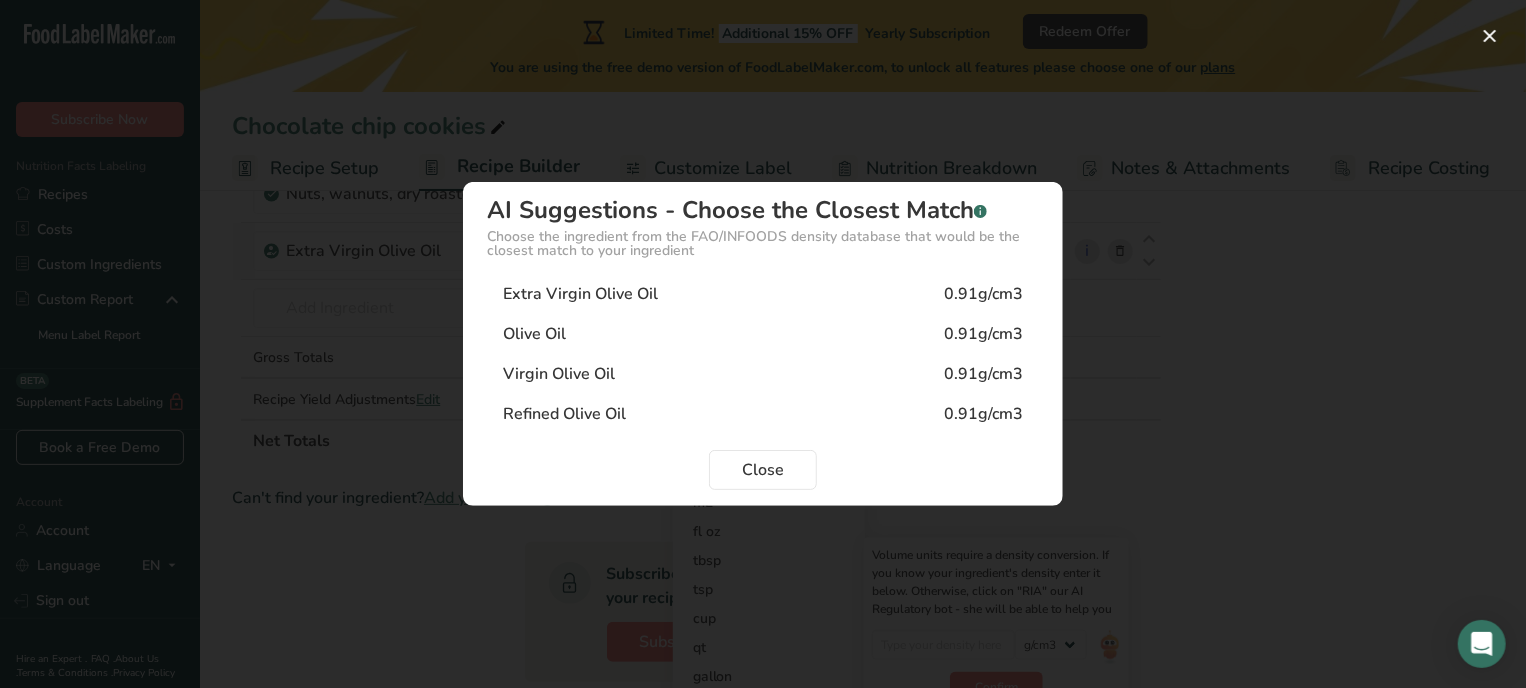 type on "0.91" 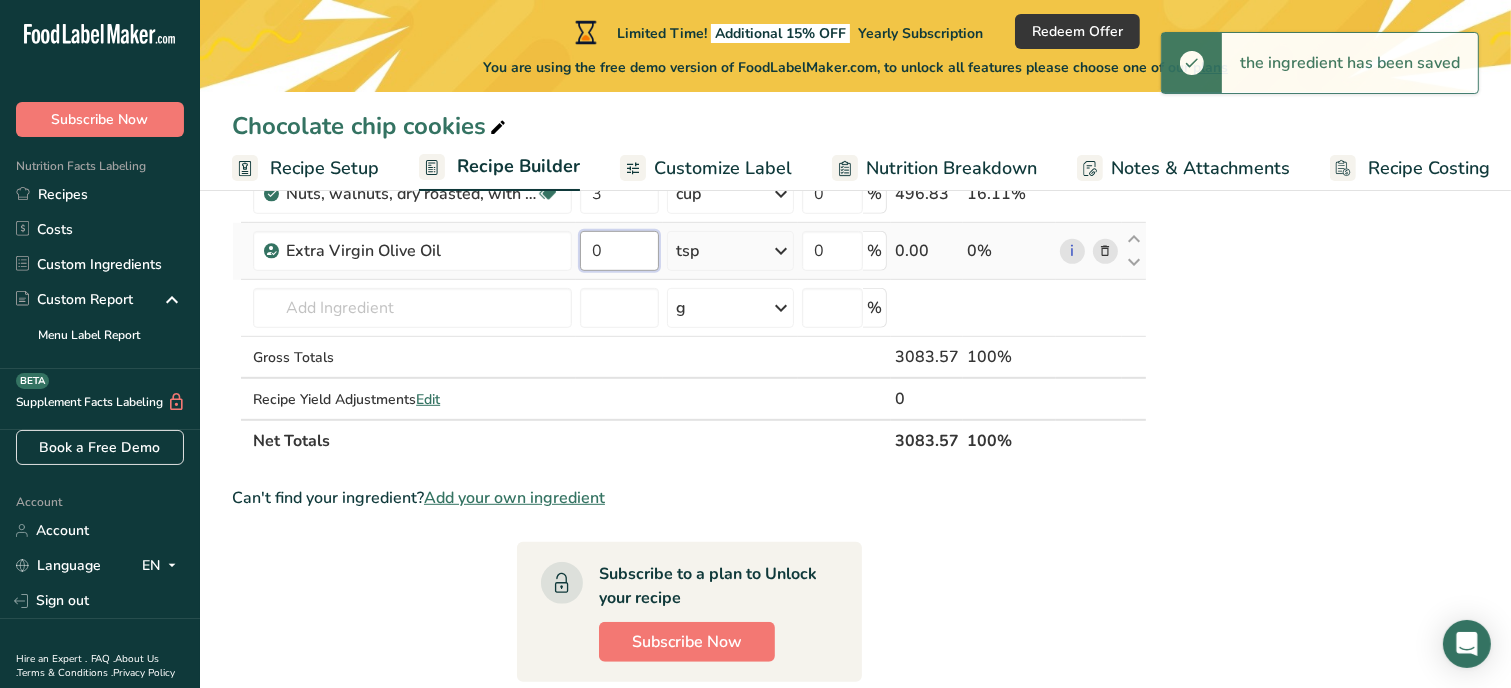 click on "0" at bounding box center (619, 251) 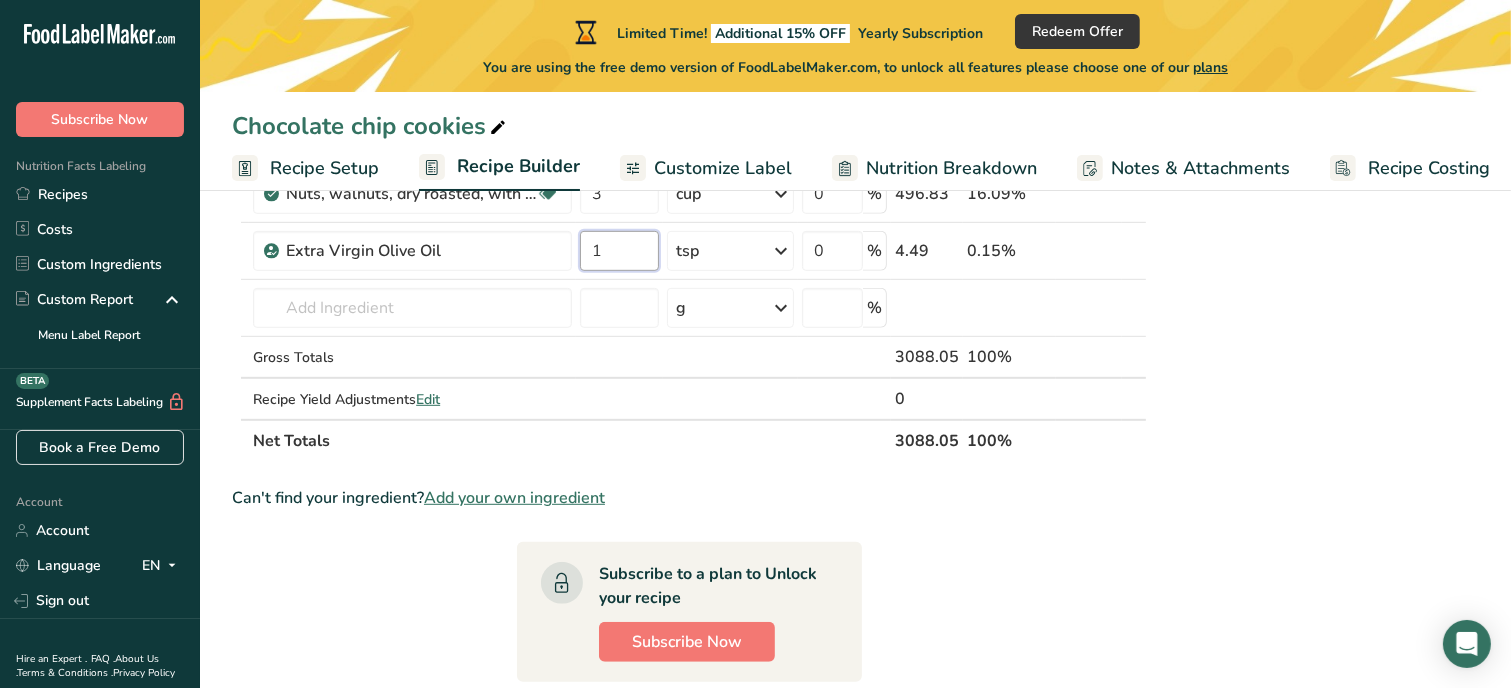 type on "1" 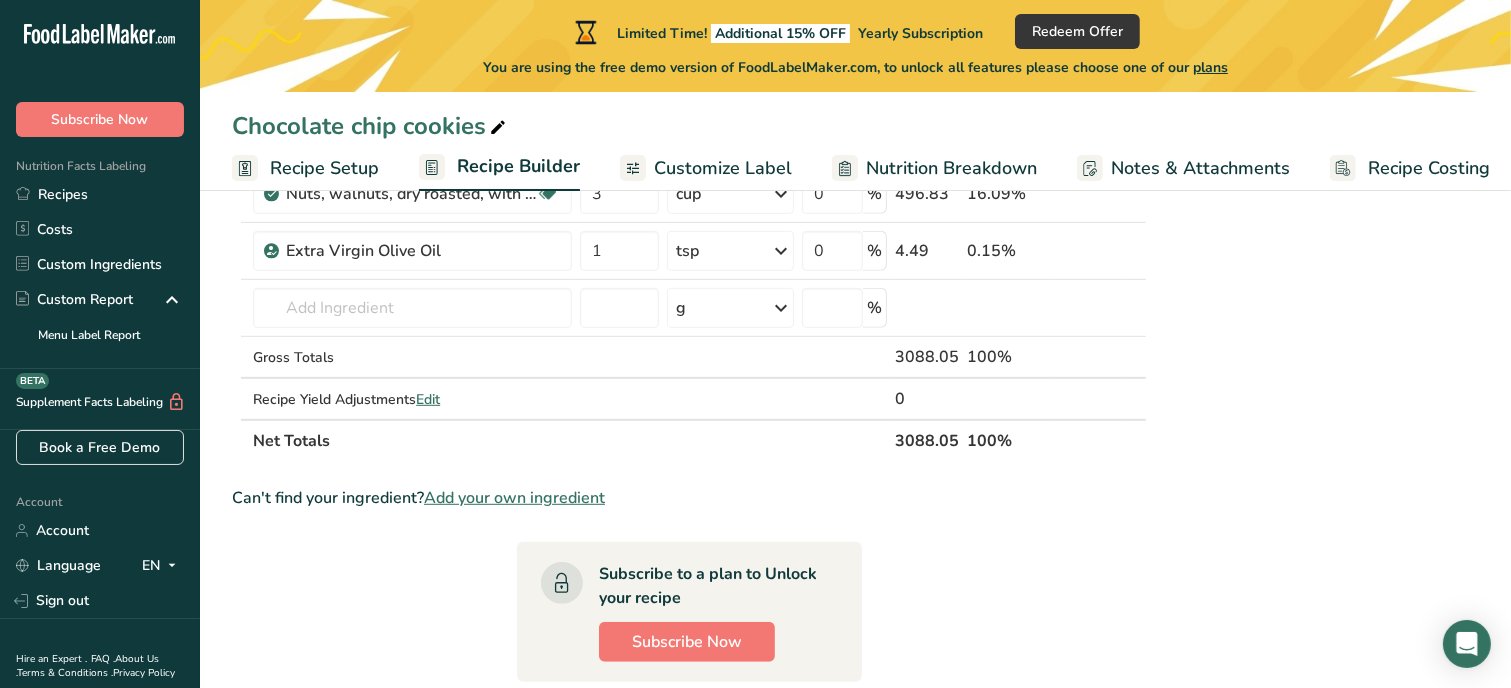 click on "Nutrition Facts
1 Serving Per Container
Serving Size
257g
Amount Per Serving
Calories
% DV*
Not a significant source of Vitamin D
* %DV = %Daily Value.
Ingredients:   White Flour, Walnuts, White Chocolate Chips (Sugar, Skim Milk, Hydrogenated Vegetable Oil (Palm Kernel Oil, Soybean Oil, Palm Oil), Palm Kernel Oil, Contains 2% or Less of: Artificial Flavor, Salt, Lecithin.), Salted Butter, Granulated Sugar, Carrots, Brown Sugar, Eggs, Unsweetened Cocoa Powder, Egg Yolk, Vanilla extract, Cinnamon, Salt, Cornstarch, Baking Powder, Baking Soda, Extra Virgin Olive Oil   Contains:
Wheat, Walnut, Soy, Milk, Eggs
Made in a home kitchen
[PERSONALISED_BUSINESS_NAME]
[NUMBER] [STREET]
ID#" at bounding box center [1319, 191] 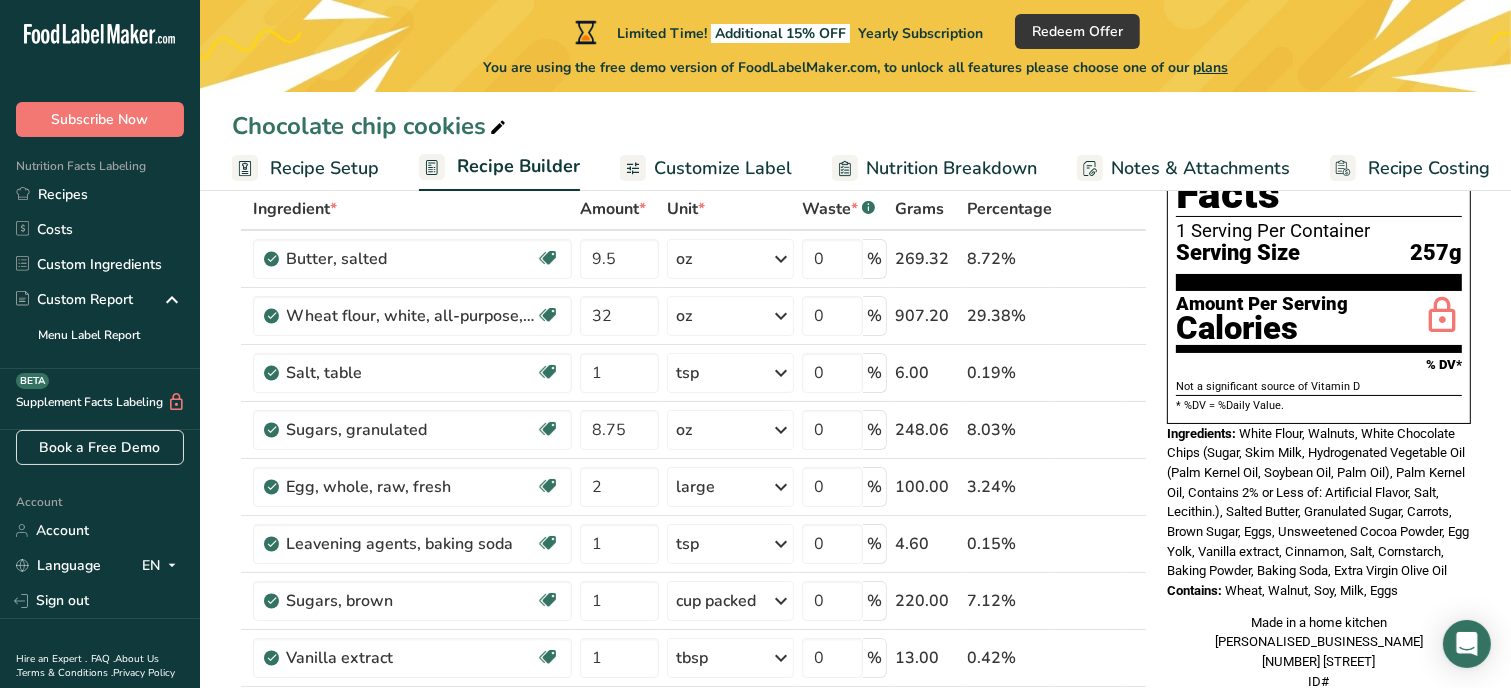 scroll, scrollTop: 80, scrollLeft: 0, axis: vertical 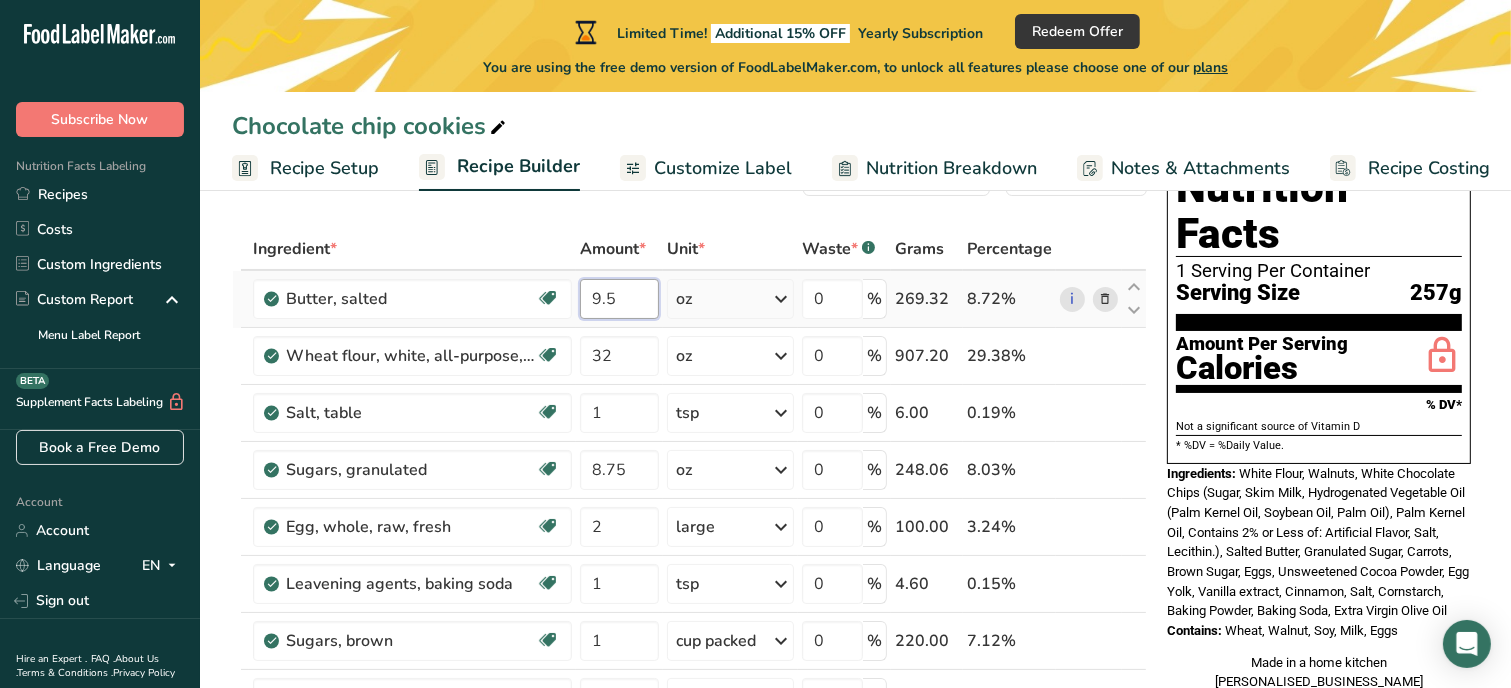 click on "9.5" at bounding box center (619, 299) 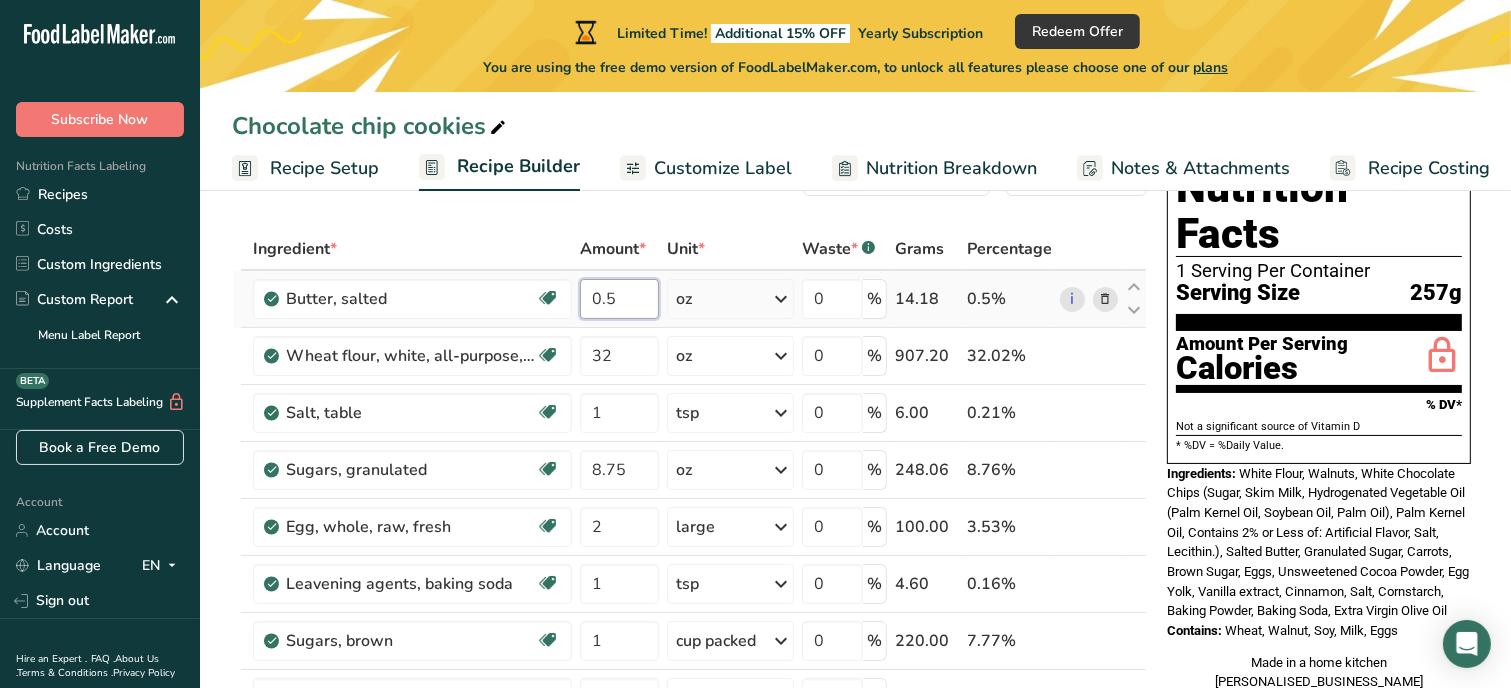 type on "0" 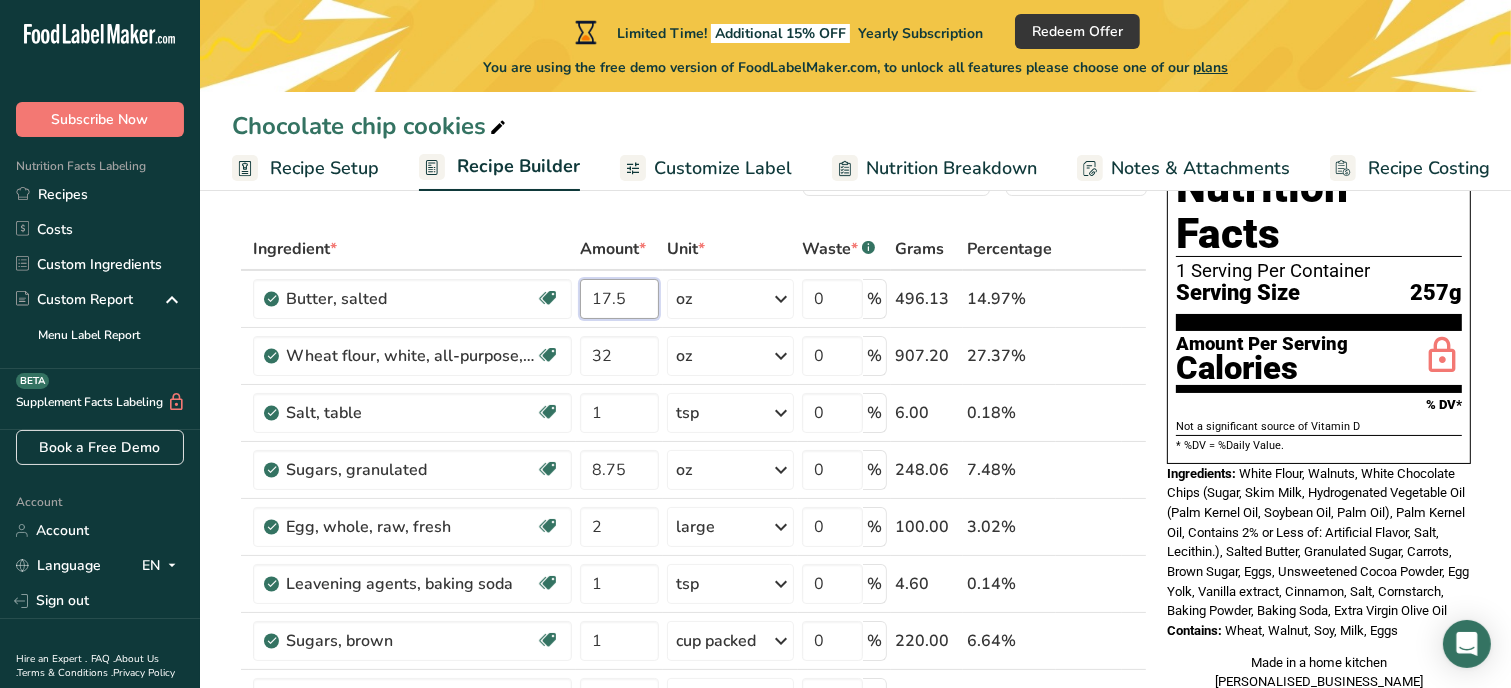 type on "17.5" 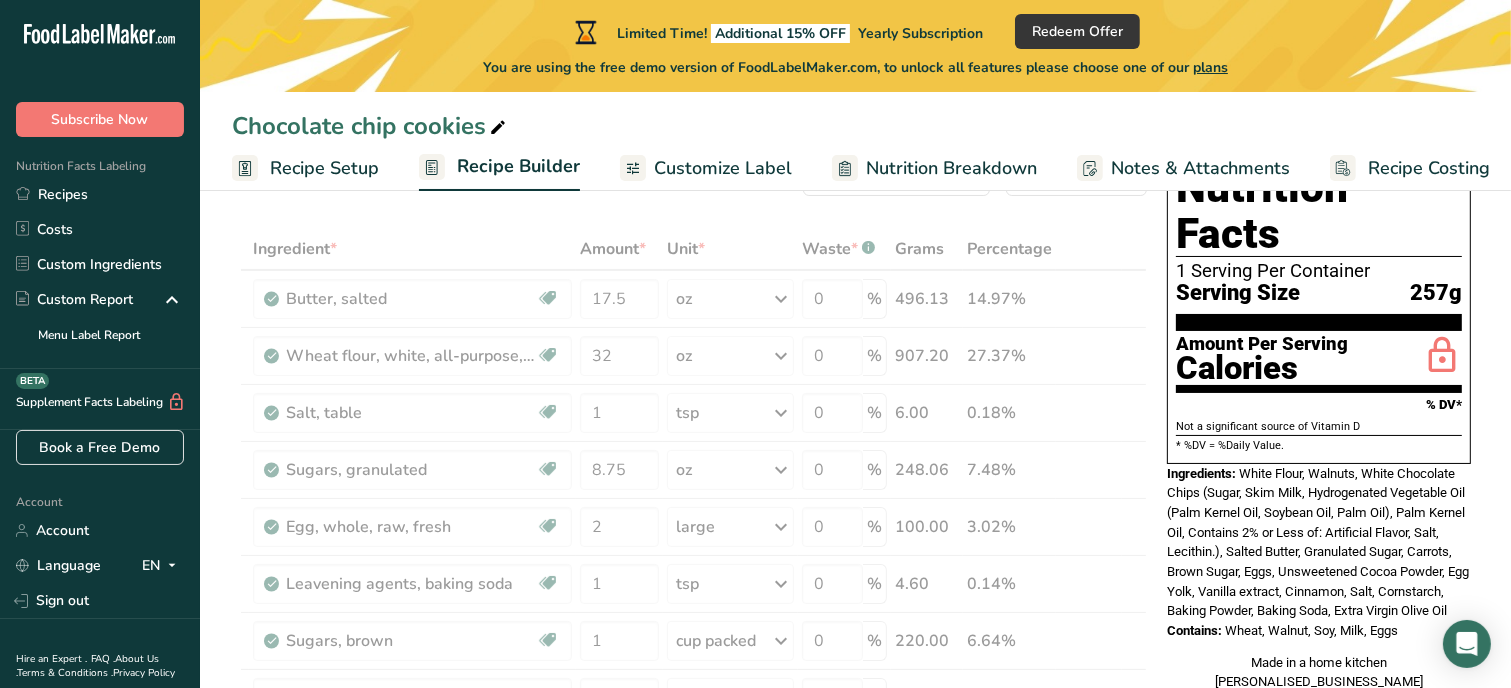 click on "Made in a home kitchen
[PERSONALISED_BUSINESS_NAME]
[NUMBER] [STREET]
ID#" at bounding box center (1319, 692) 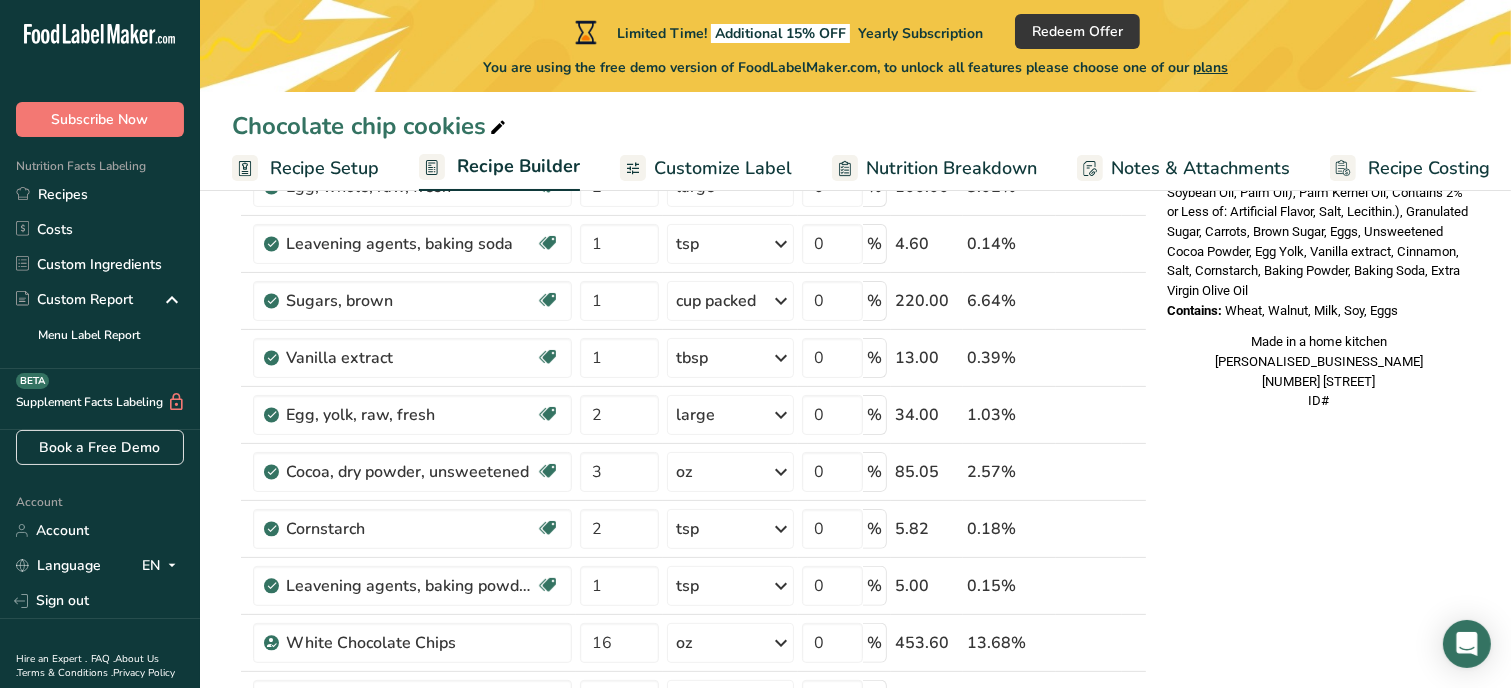 scroll, scrollTop: 440, scrollLeft: 0, axis: vertical 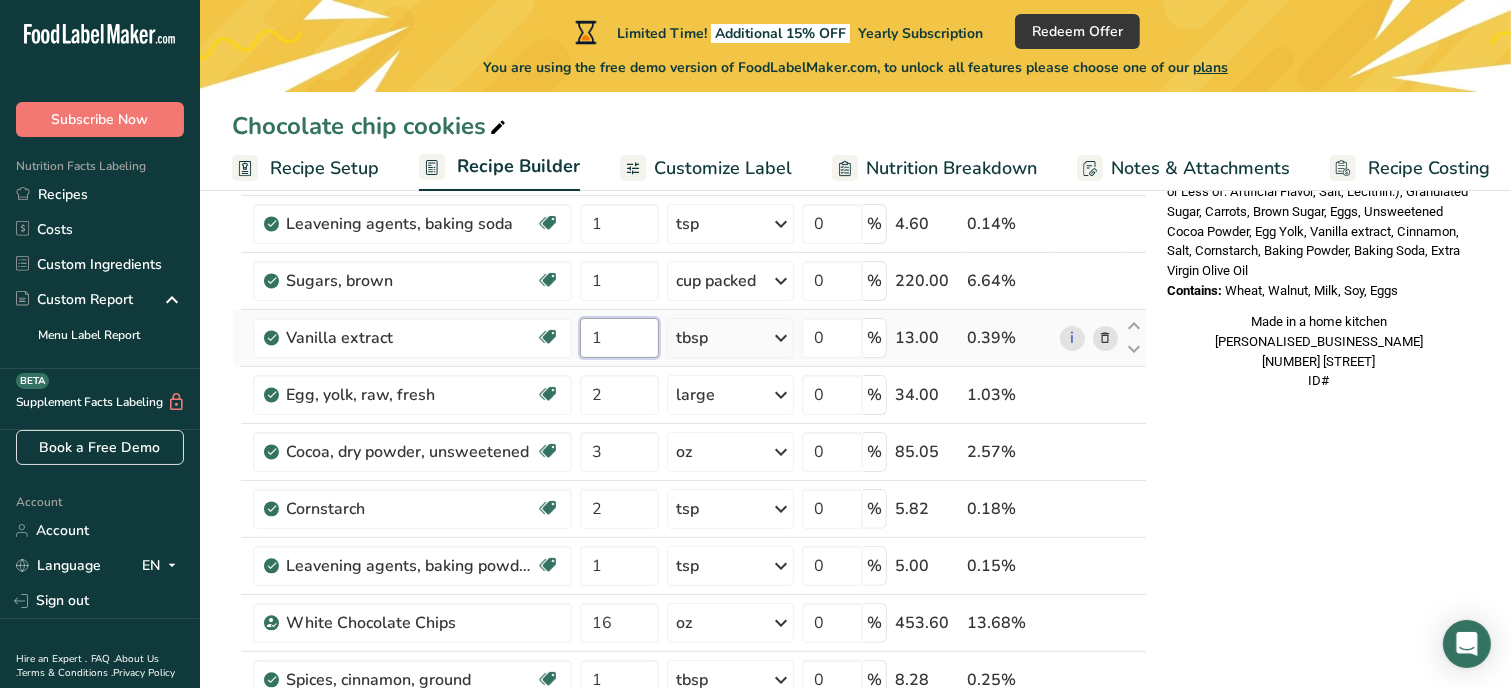 click on "1" at bounding box center (619, 338) 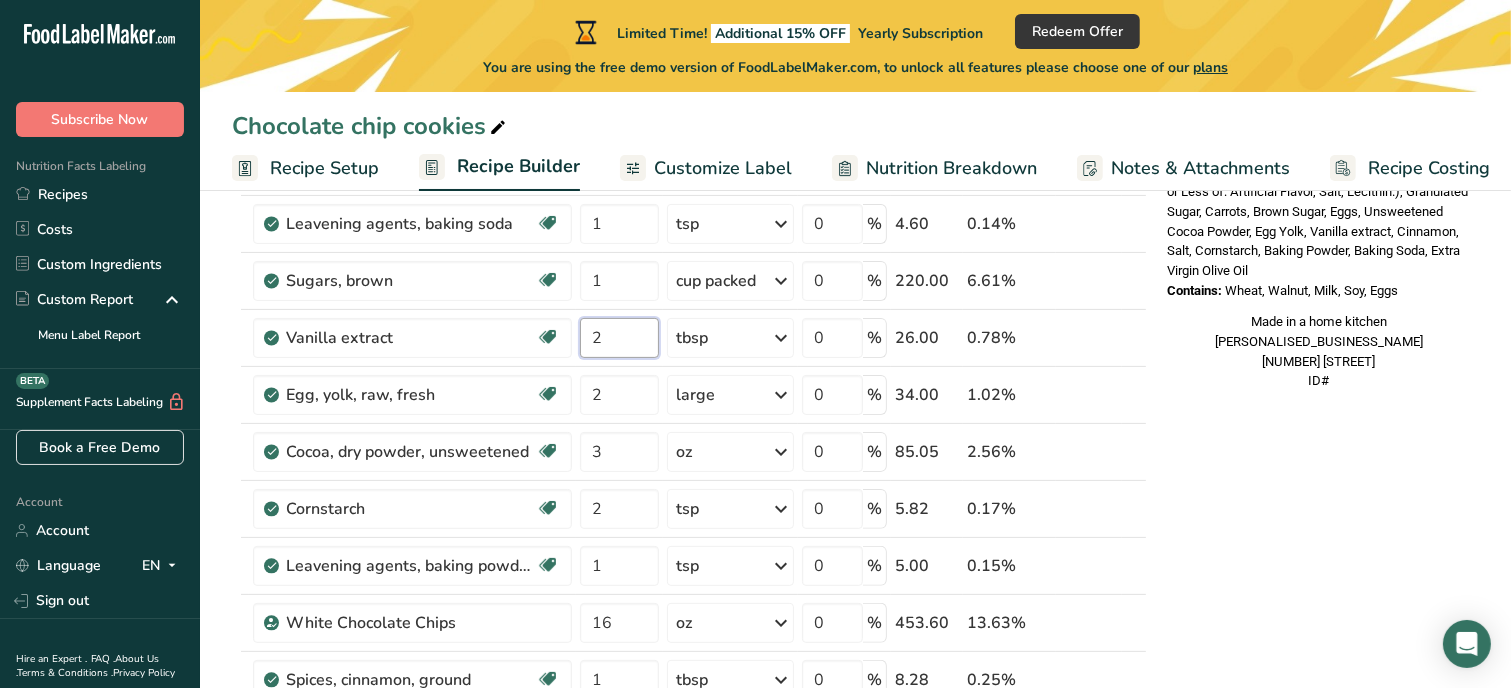 type on "2" 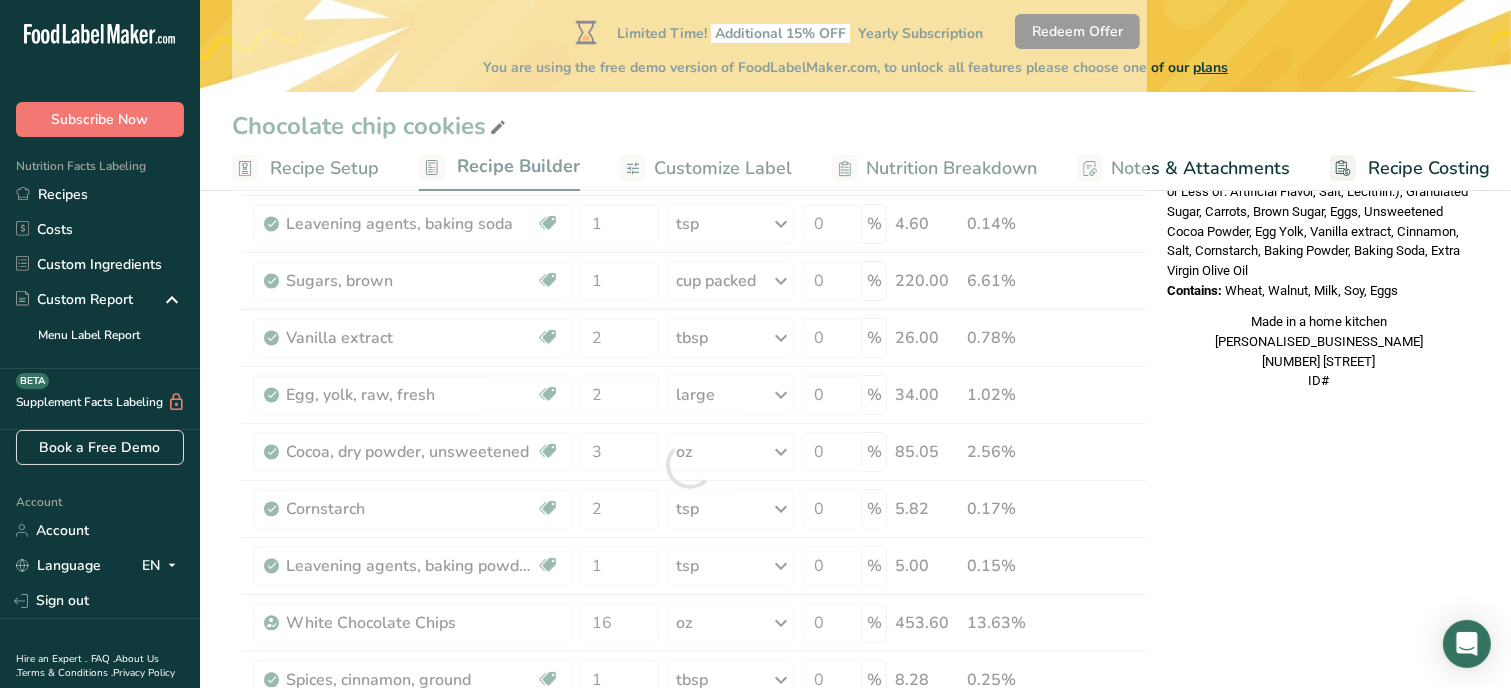 click on "Nutrition Facts
1 Serving Per Container
Serving Size
276g
Amount Per Serving
Calories
% DV*
Not a significant source of Vitamin D
* %DV = %Daily Value.
Ingredients:   White Flour, Walnuts, Salted Butter, White Chocolate Chips (Sugar, Skim Milk, Hydrogenated Vegetable Oil (Palm Kernel Oil, Soybean Oil, Palm Oil), Palm Kernel Oil, Contains 2% or Less of: Artificial Flavor, Salt, Lecithin.), Granulated Sugar, Carrots, Brown Sugar, Eggs, Unsweetened Cocoa Powder, Egg Yolk, Vanilla extract, Cinnamon, Salt, Cornstarch, Baking Powder, Baking Soda, Extra Virgin Olive Oil   Contains:
Wheat, Walnut, Milk, Soy, Eggs
Made in a home kitchen
[BUSINESS_NAME]
[NUMBER] [STREET]
ID#" at bounding box center (1319, 791) 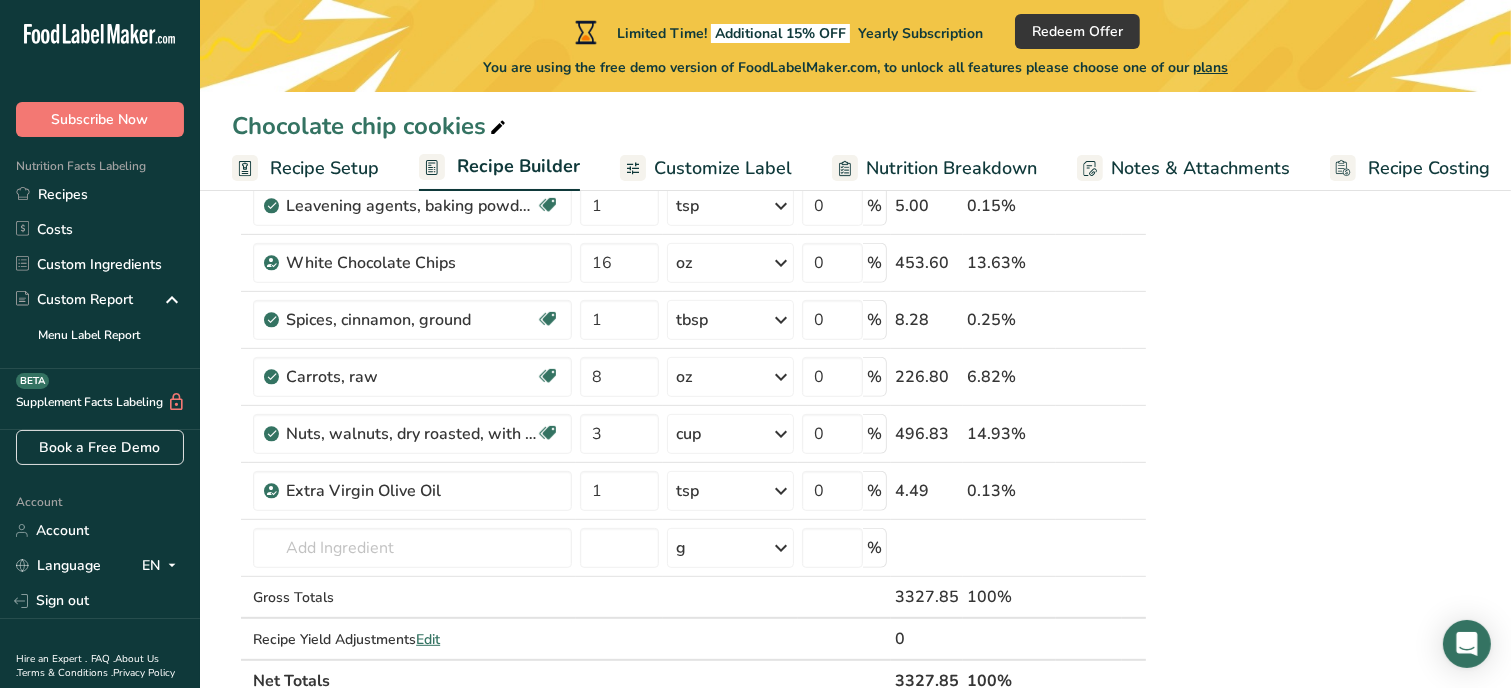 scroll, scrollTop: 840, scrollLeft: 0, axis: vertical 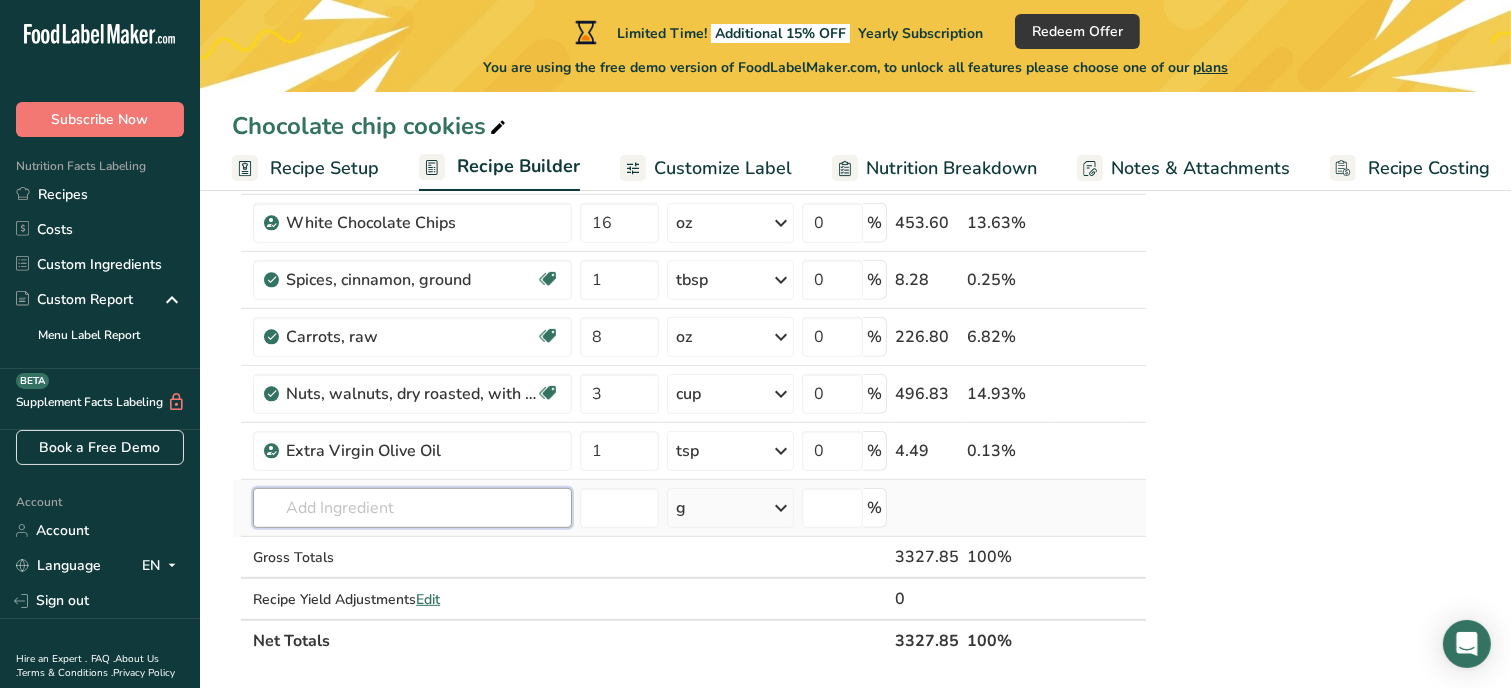 click at bounding box center [412, 508] 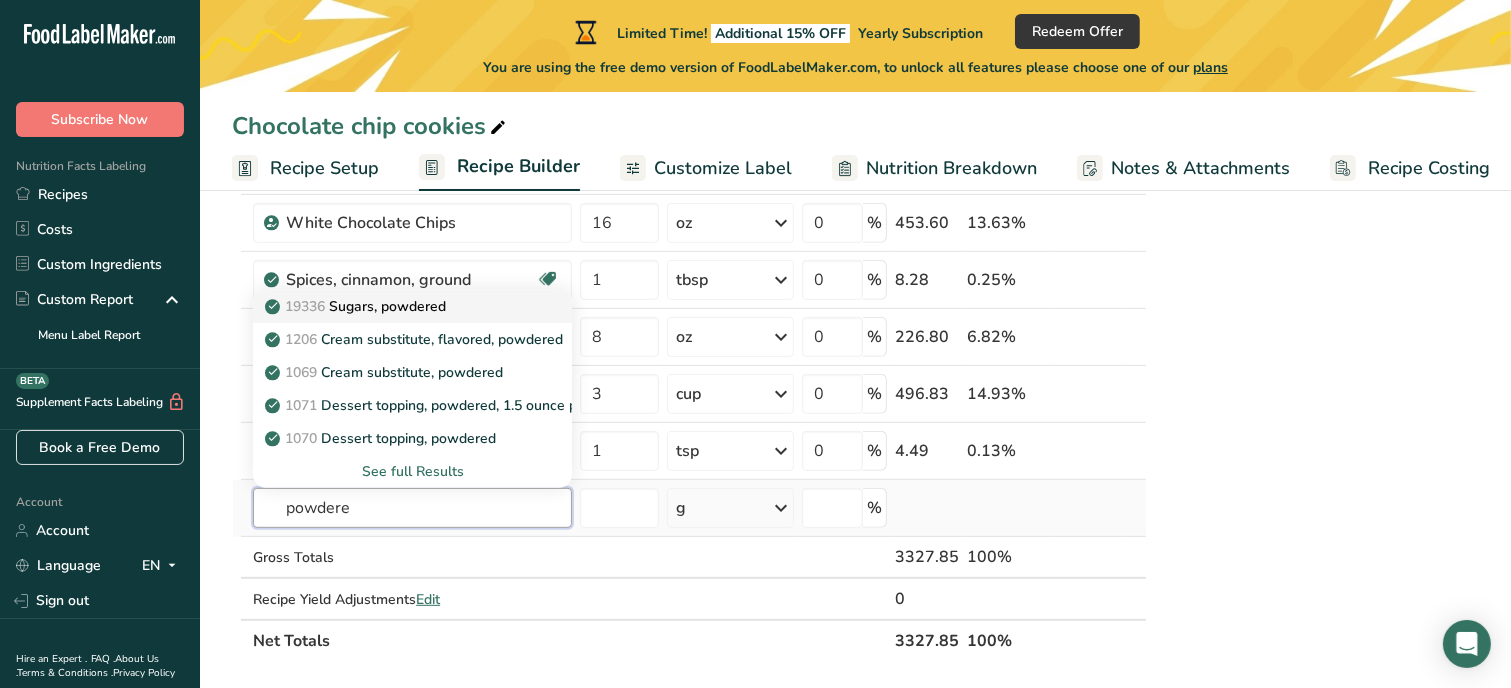 type on "powdere" 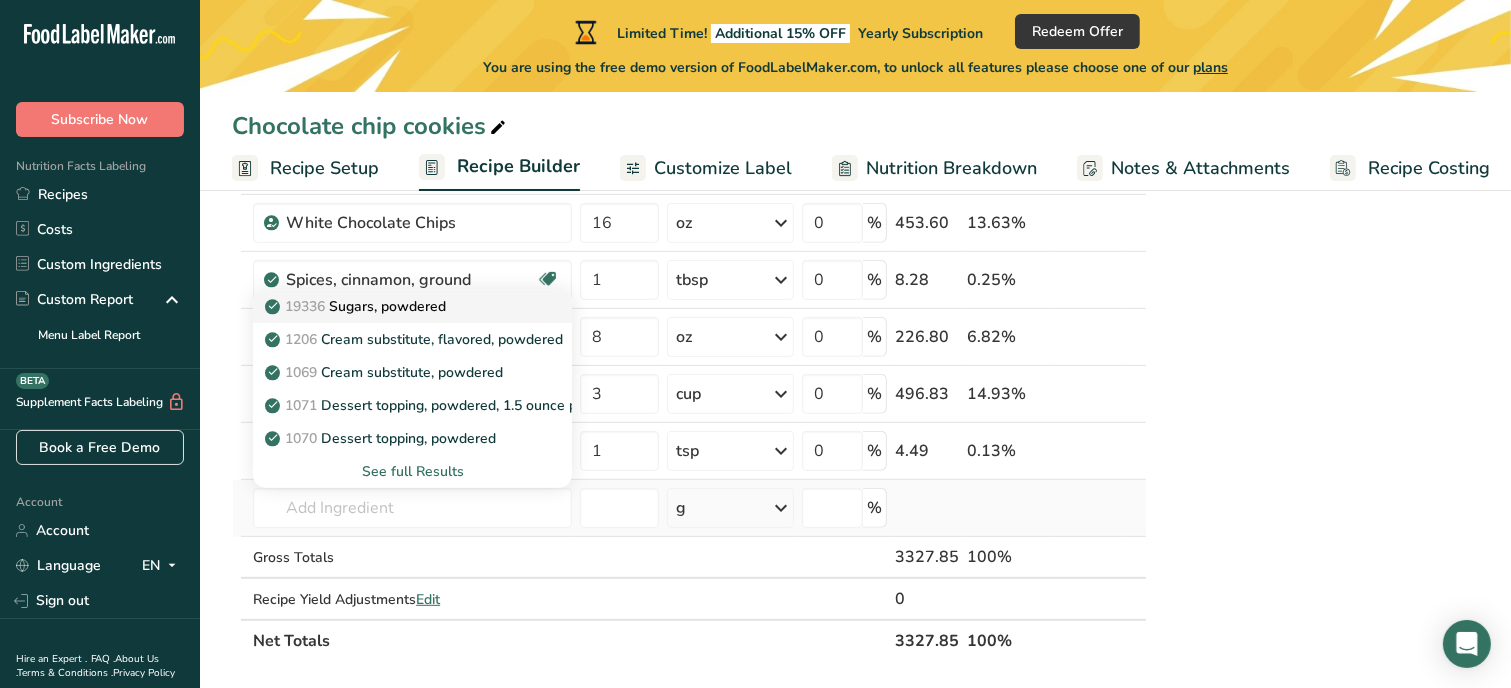 click on "19336
Sugars, powdered" at bounding box center (396, 306) 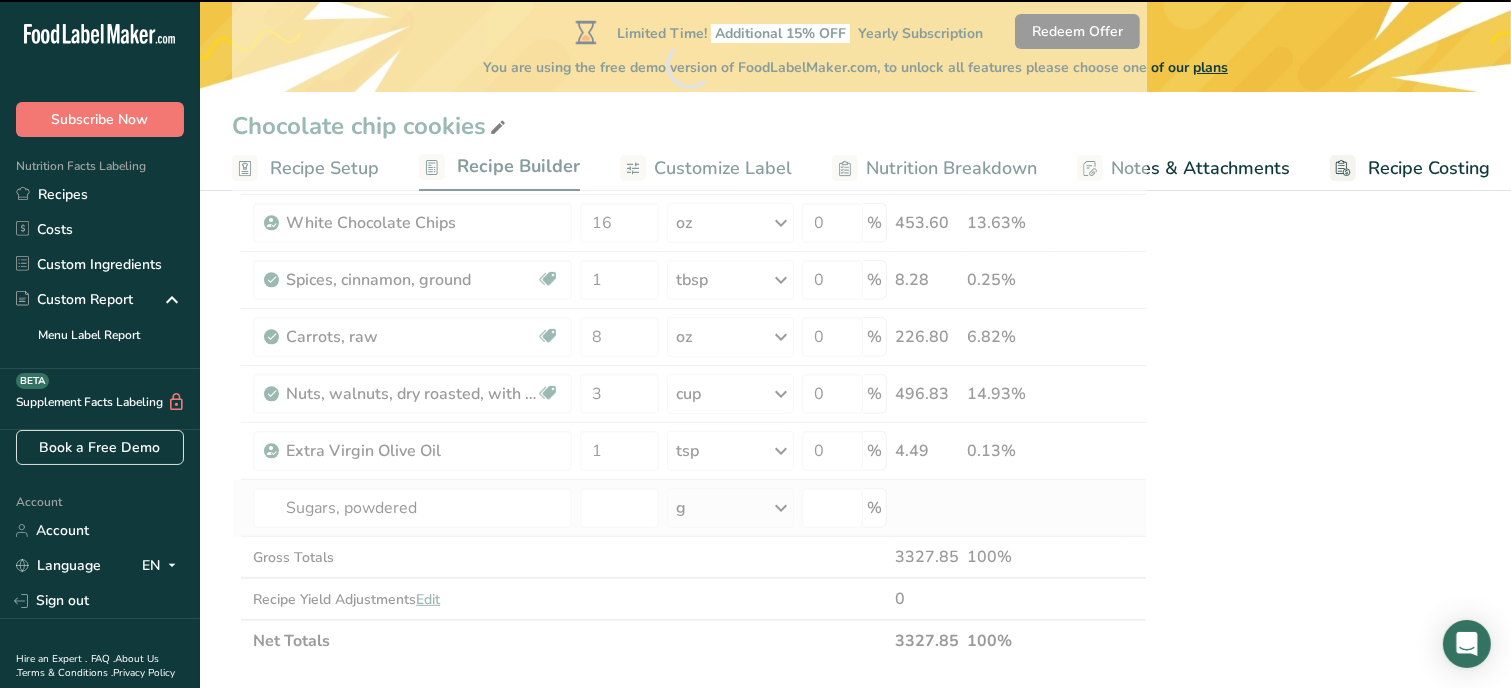 type on "0" 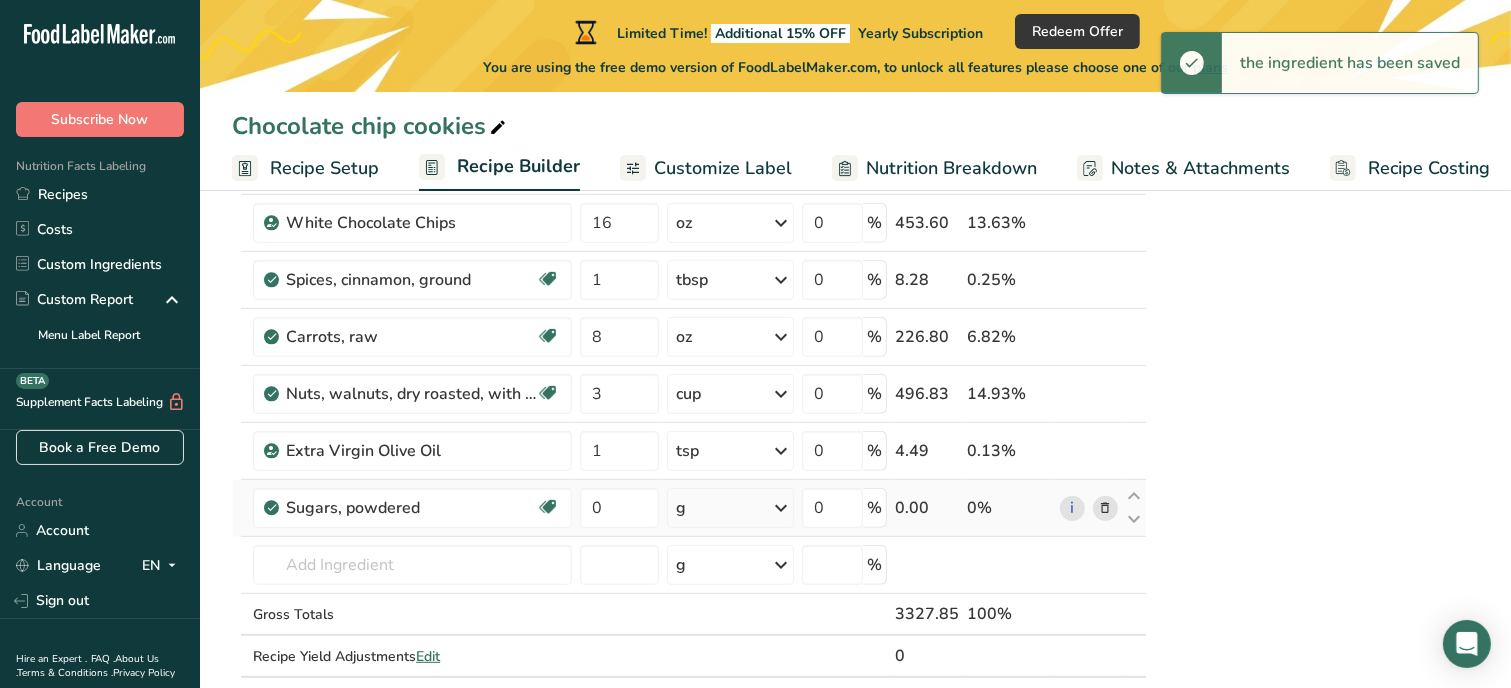 click at bounding box center (781, 508) 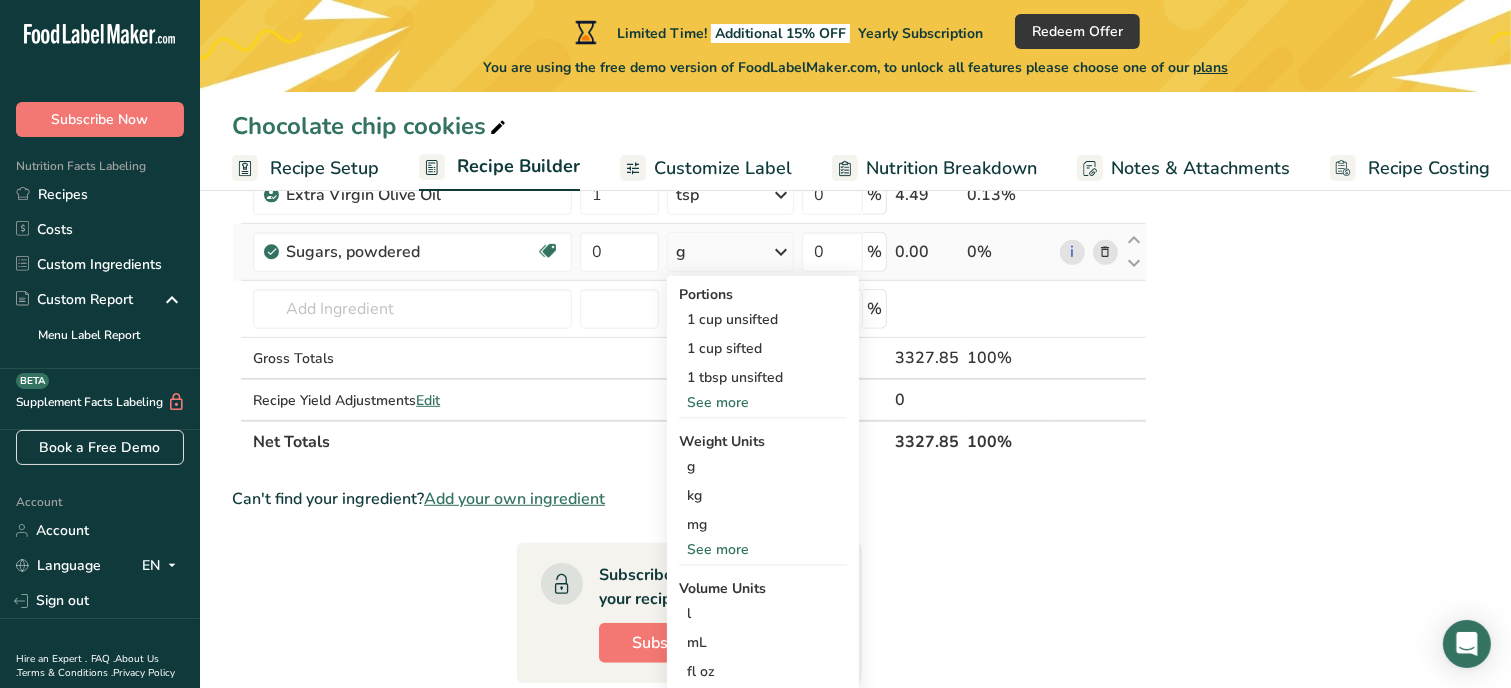 scroll, scrollTop: 1120, scrollLeft: 0, axis: vertical 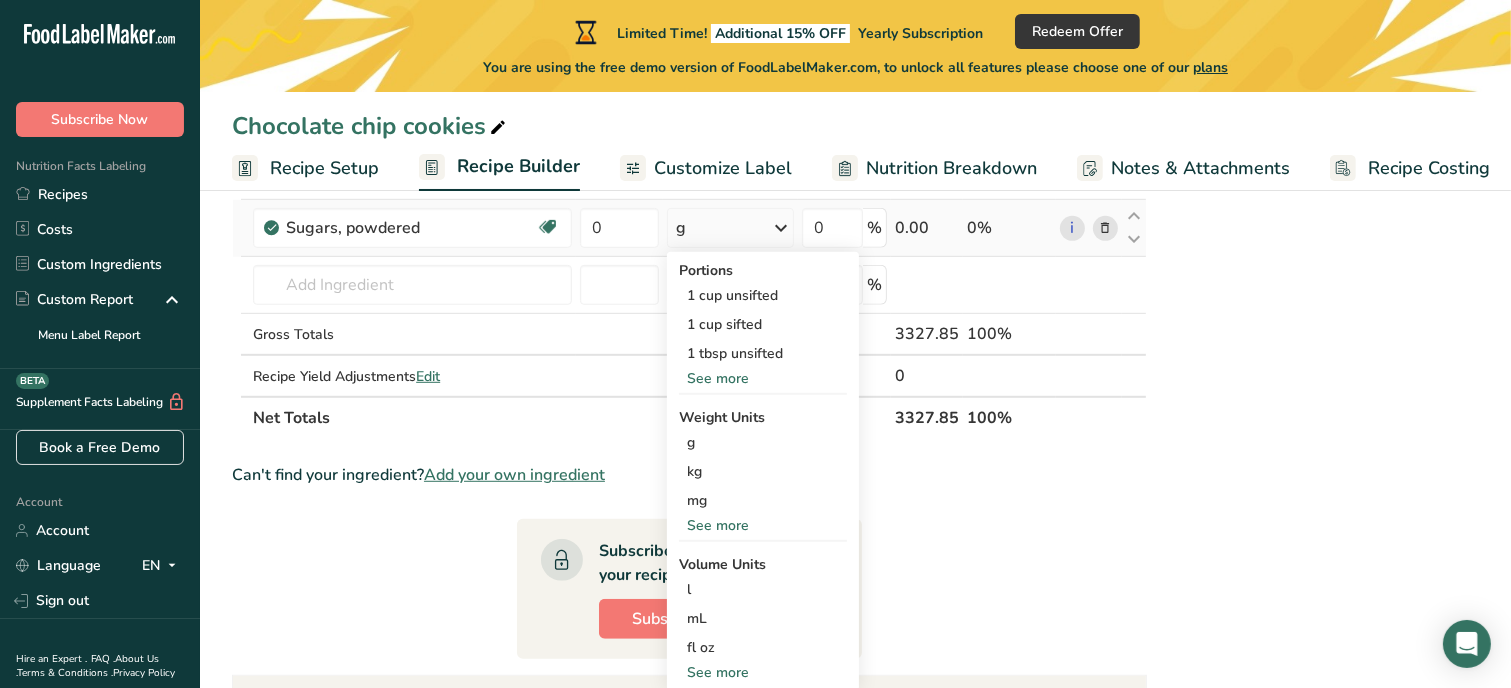 click on "See more" at bounding box center [763, 525] 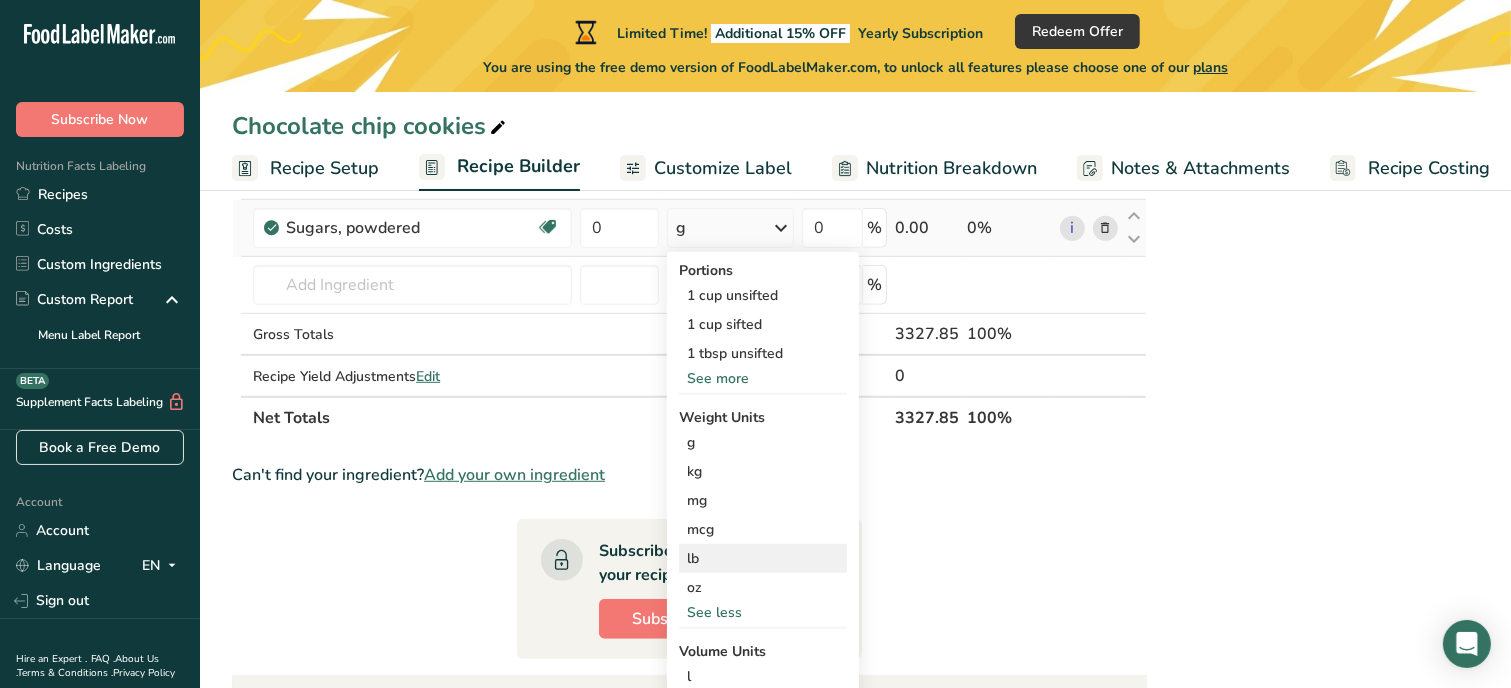 click on "lb" at bounding box center (763, 558) 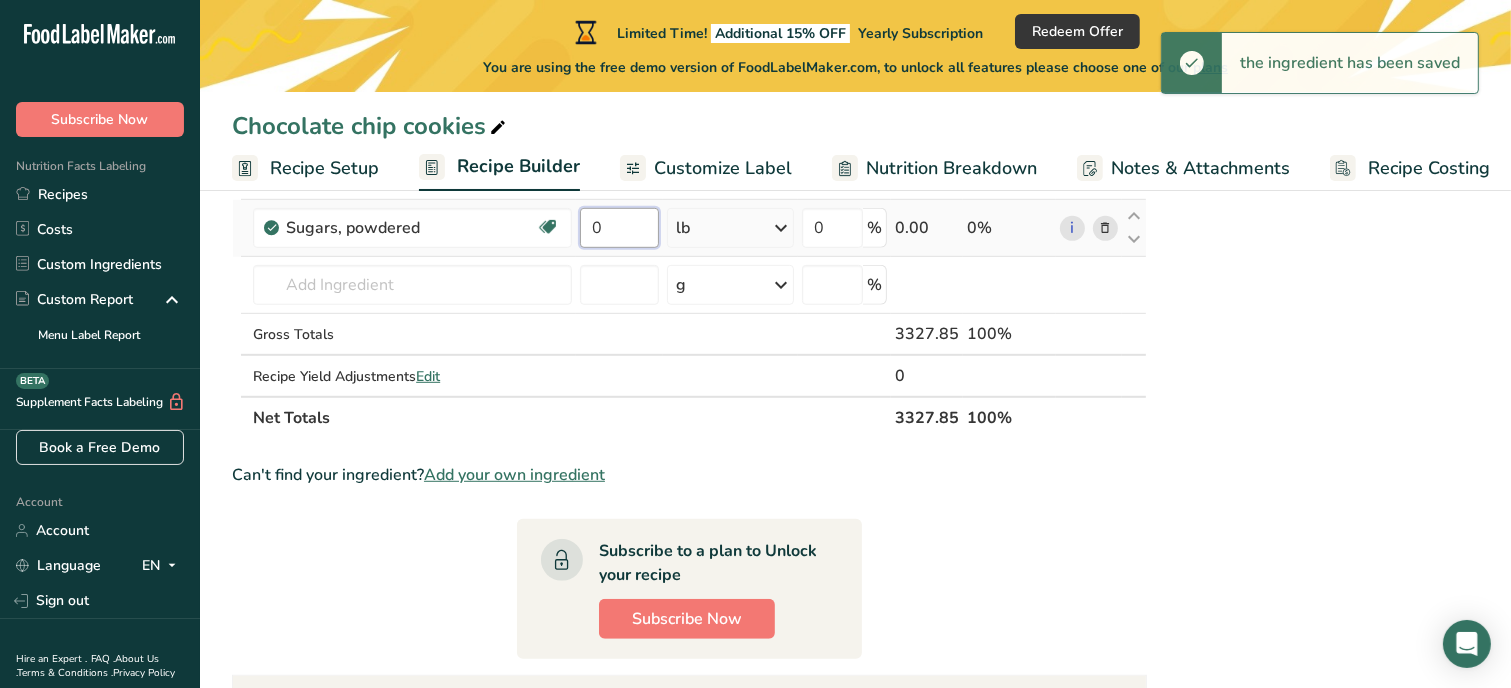 click on "0" at bounding box center (619, 228) 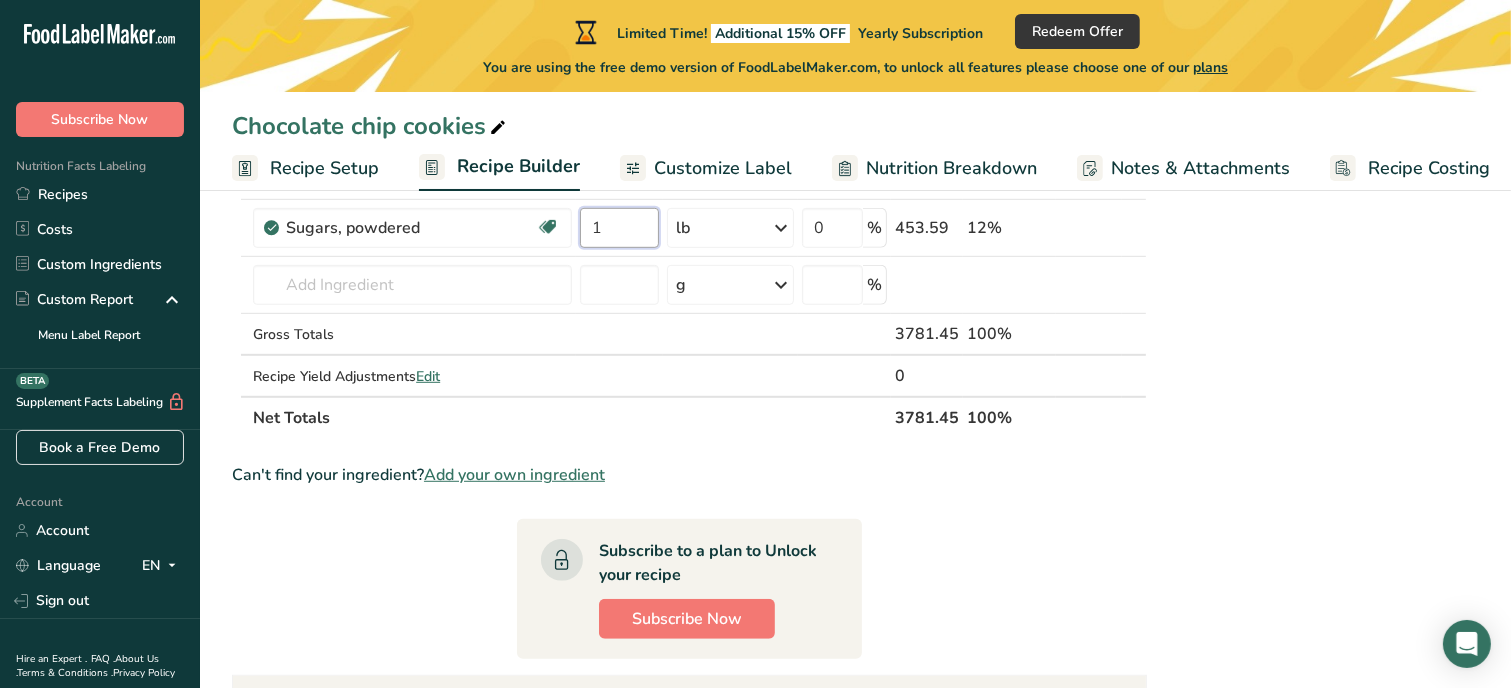 type on "1" 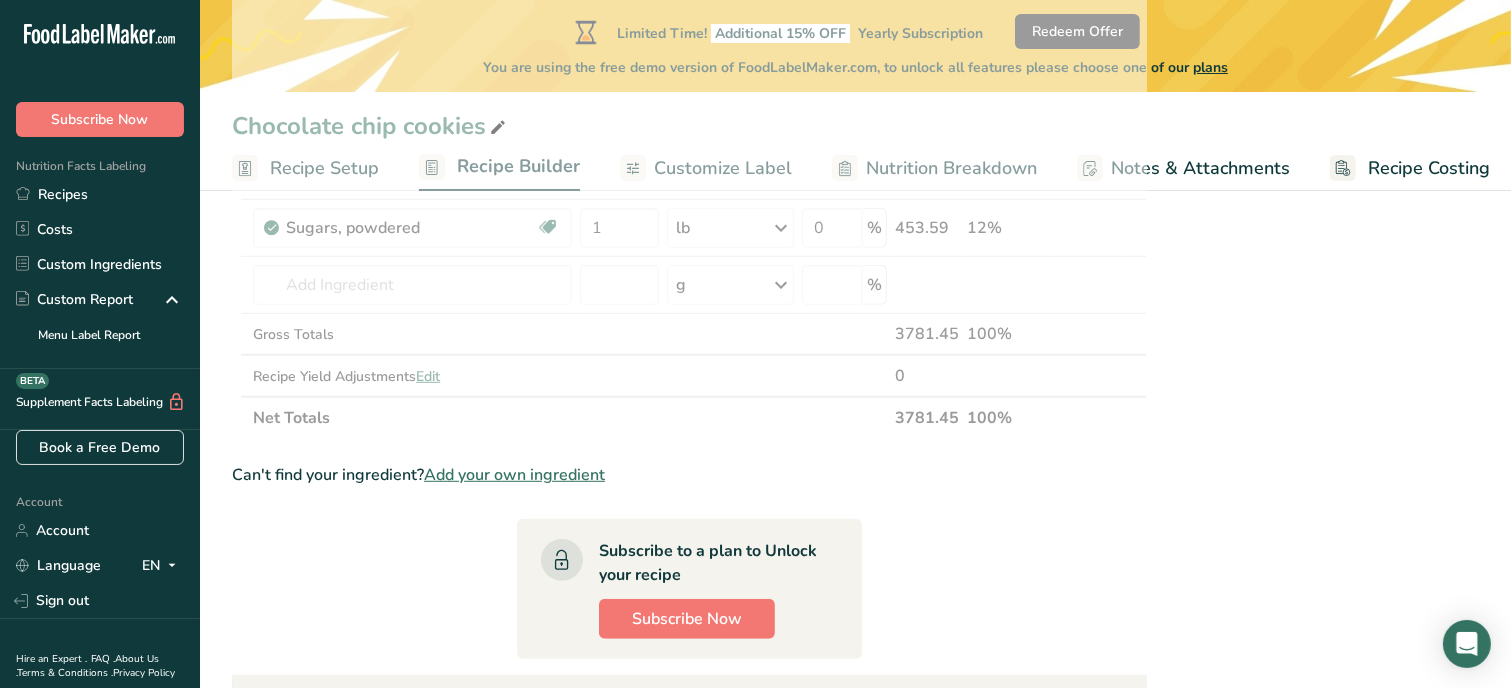 click on "Nutrition Facts
1 Serving Per Container
Serving Size
277g
Amount Per Serving
Calories
% DV*
Not a significant source of Vitamin D
* %DV = %Daily Value.
Ingredients:   White Flour, Walnuts, Salted Butter, White Chocolate Chips (Sugar, Skim Milk, Hydrogenated Vegetable Oil (Palm Kernel Oil, Soybean Oil, Palm Oil), Palm Kernel Oil, Contains 2% or Less of: Artificial Flavor, Salt, Lecithin.), Granulated Sugar, Carrots, Brown Sugar, Eggs, Unsweetened Cocoa Powder, Egg Yolk, Vanilla extract, Cinnamon, Salt, Cornstarch, Baking Powder, Baking Soda, Extra Virgin Olive Oil, Powdered Sugar   Contains:
Wheat, Walnut, Milk, Soy, Eggs
Made in a home kitchen
[PERSONALISED_BUSINESS_NAME]
[NUMBER] [STREET]
ID#" at bounding box center [1319, 139] 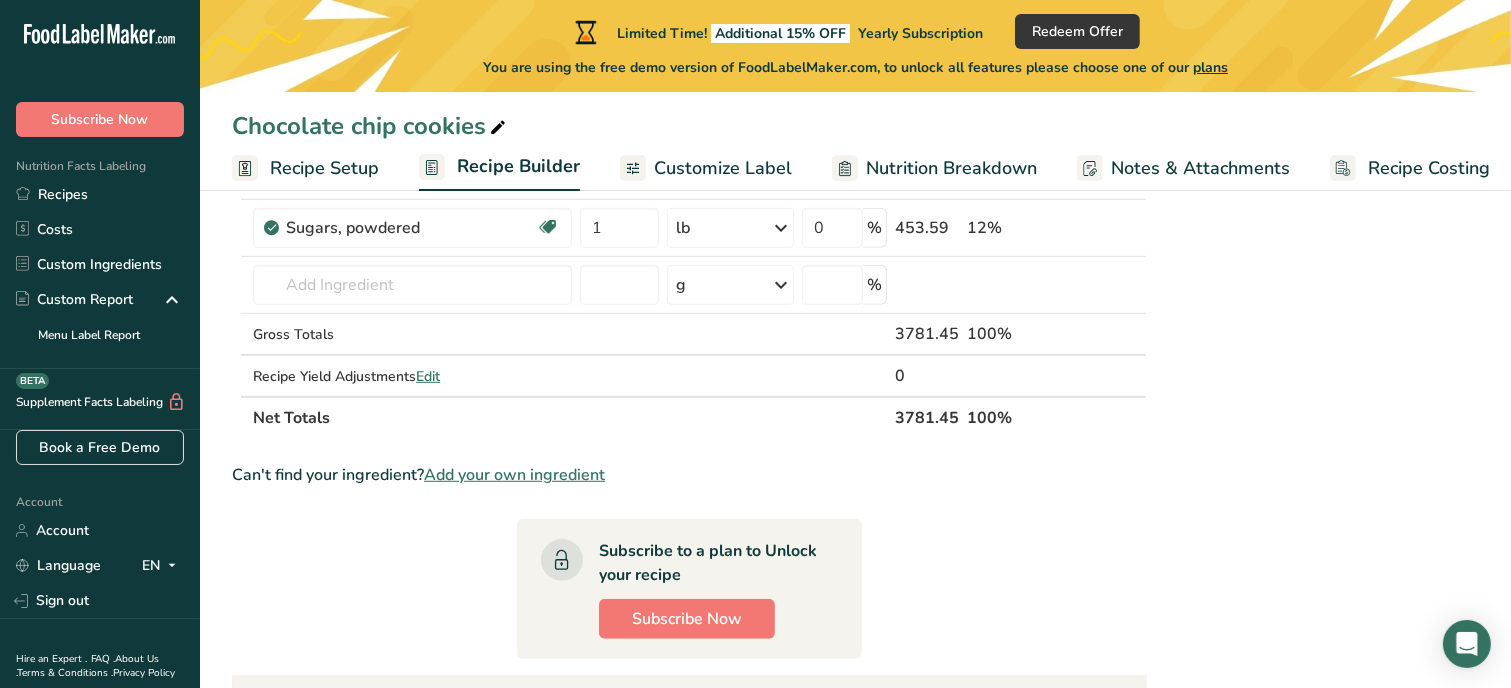 click on "Nutrition Facts
1 Serving Per Container
Serving Size
315g
Amount Per Serving
Calories
% DV*
Not a significant source of Vitamin D
* %DV = %Daily Value.
Ingredients:   White Flour, Walnuts, Salted Butter, White Chocolate Chips (Sugar, Skim Milk, Hydrogenated Vegetable Oil (Palm Kernel Oil, Soybean Oil, Palm Oil), Palm Kernel Oil, Contains 2% or Less of: Artificial Flavor, Salt, Lecithin.), Powdered Sugar, Granulated Sugar, Carrots, Brown Sugar, Eggs, Unsweetened Cocoa Powder, Egg Yolk, Vanilla extract, Cinnamon, Salt, Cornstarch, Baking Powder, Baking Soda, Extra Virgin Olive Oil   Contains:
Wheat, Walnut, Milk, Soy, Eggs
Made in a home kitchen
[BUSINESS_NAME]
[NUMBER] [STREET]
ID#" at bounding box center (1319, 139) 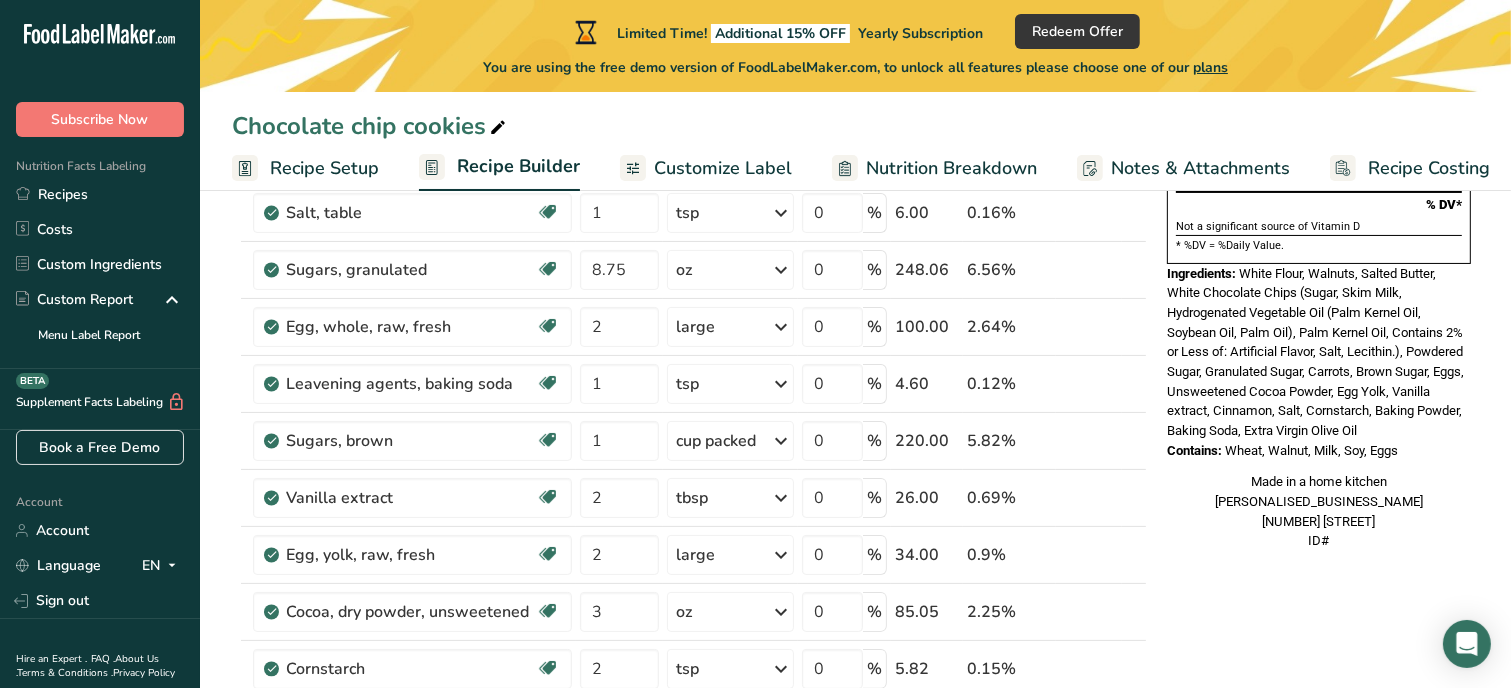 scroll, scrollTop: 240, scrollLeft: 0, axis: vertical 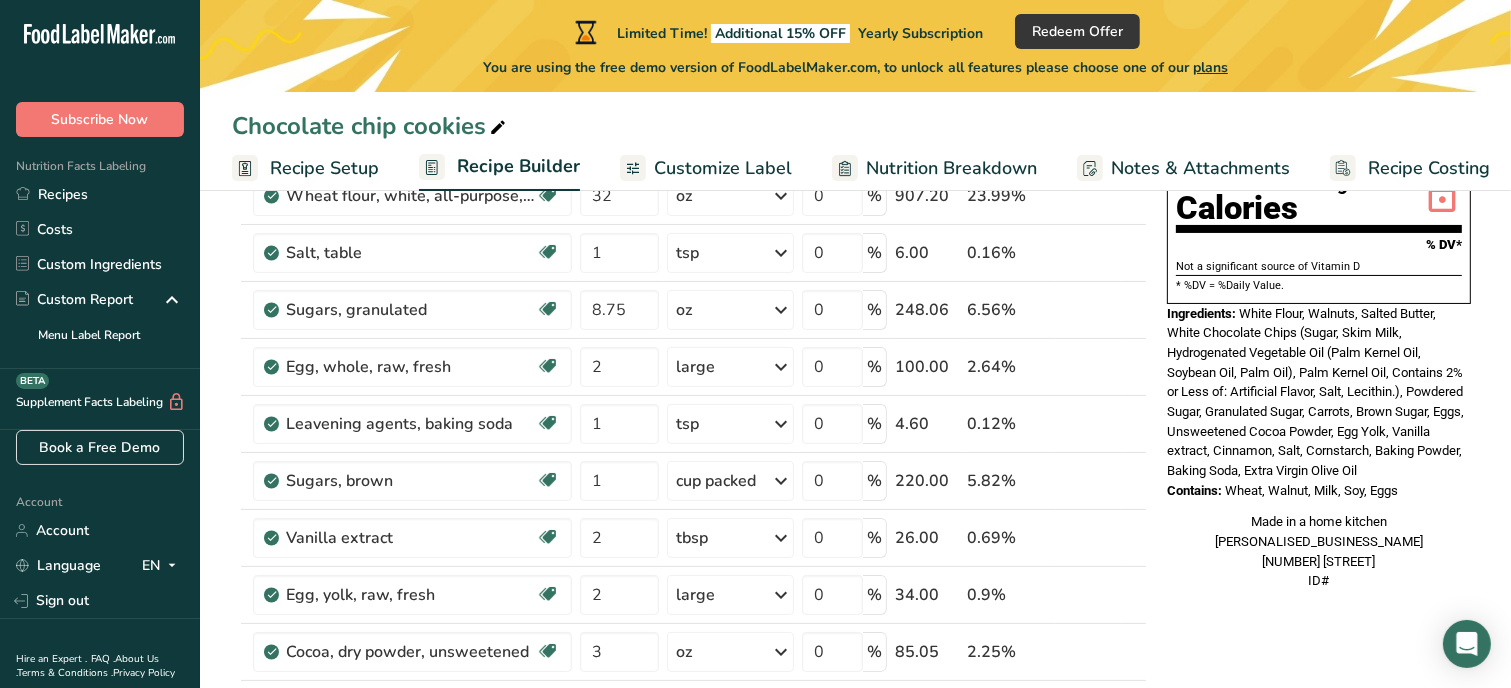 drag, startPoint x: 1239, startPoint y: 267, endPoint x: 1400, endPoint y: 450, distance: 243.74167 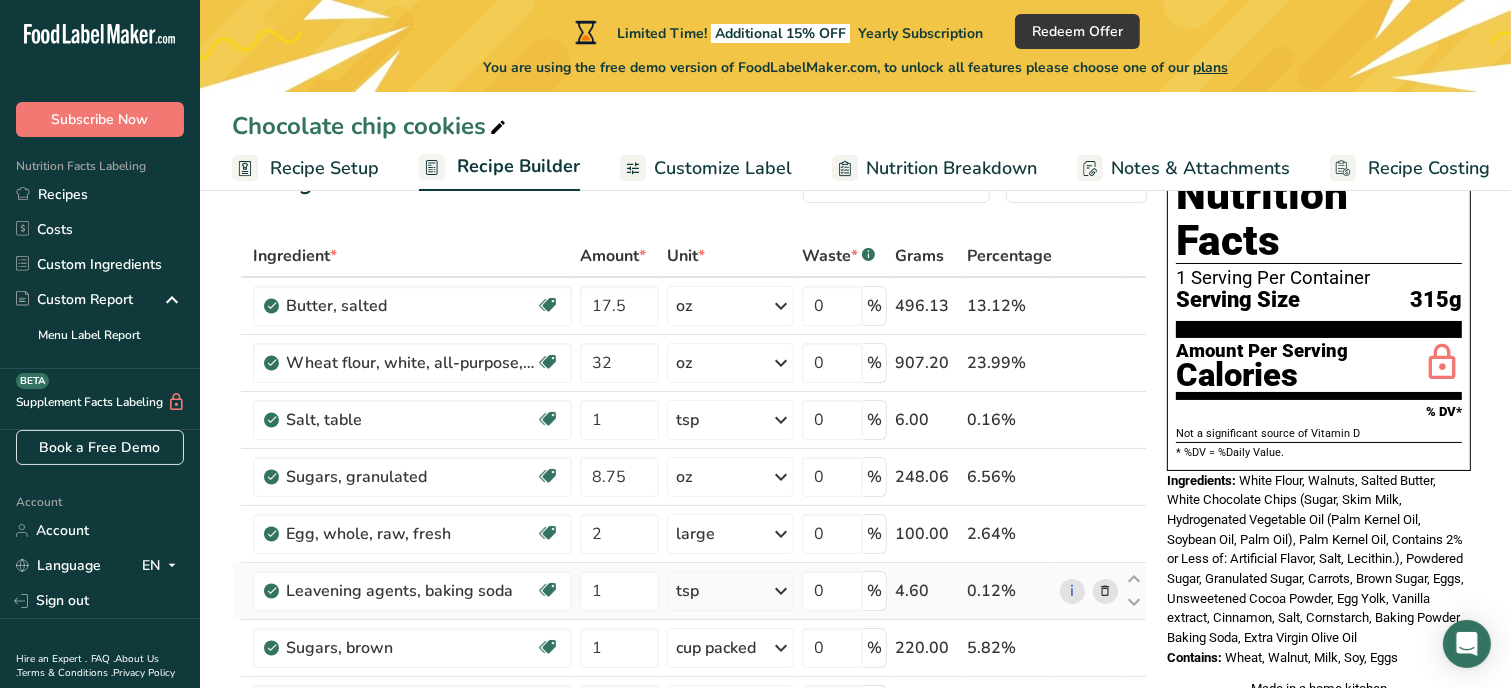 scroll, scrollTop: 40, scrollLeft: 0, axis: vertical 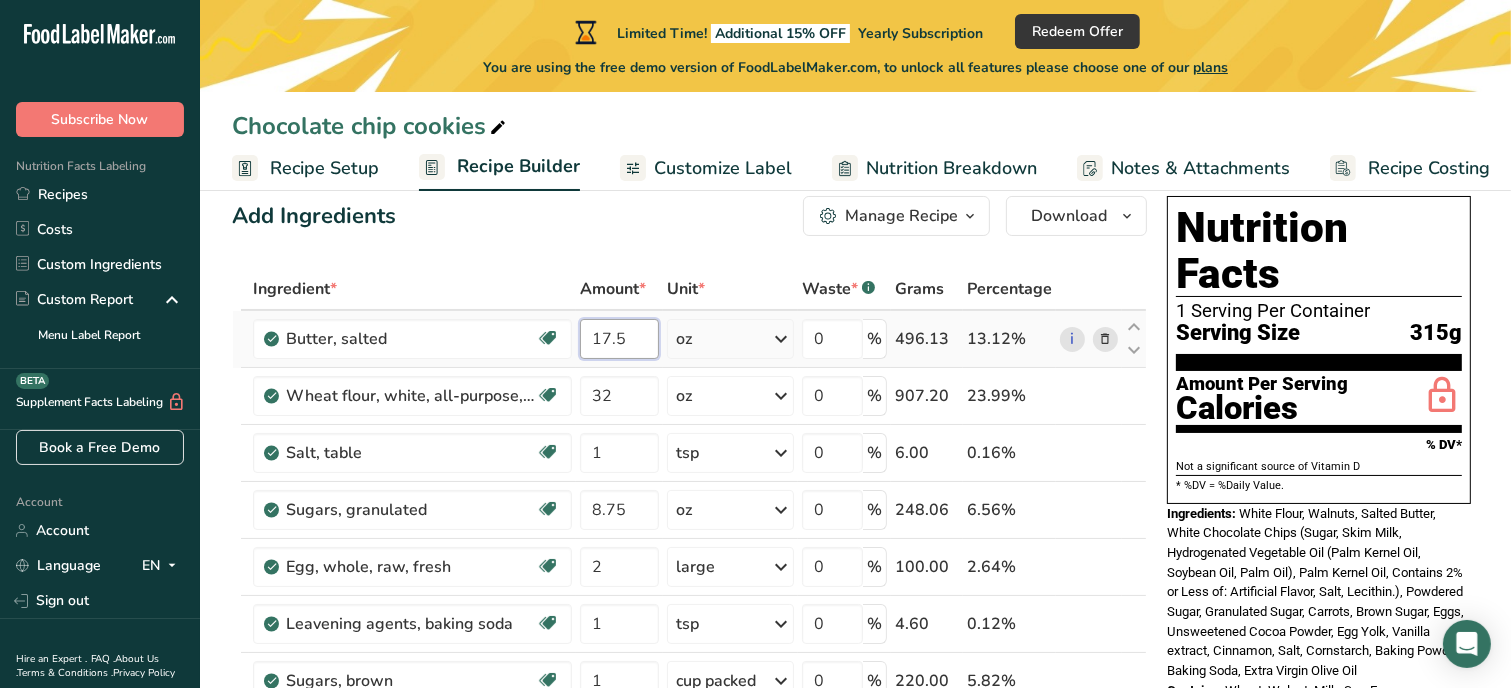 click on "17.5" at bounding box center [619, 339] 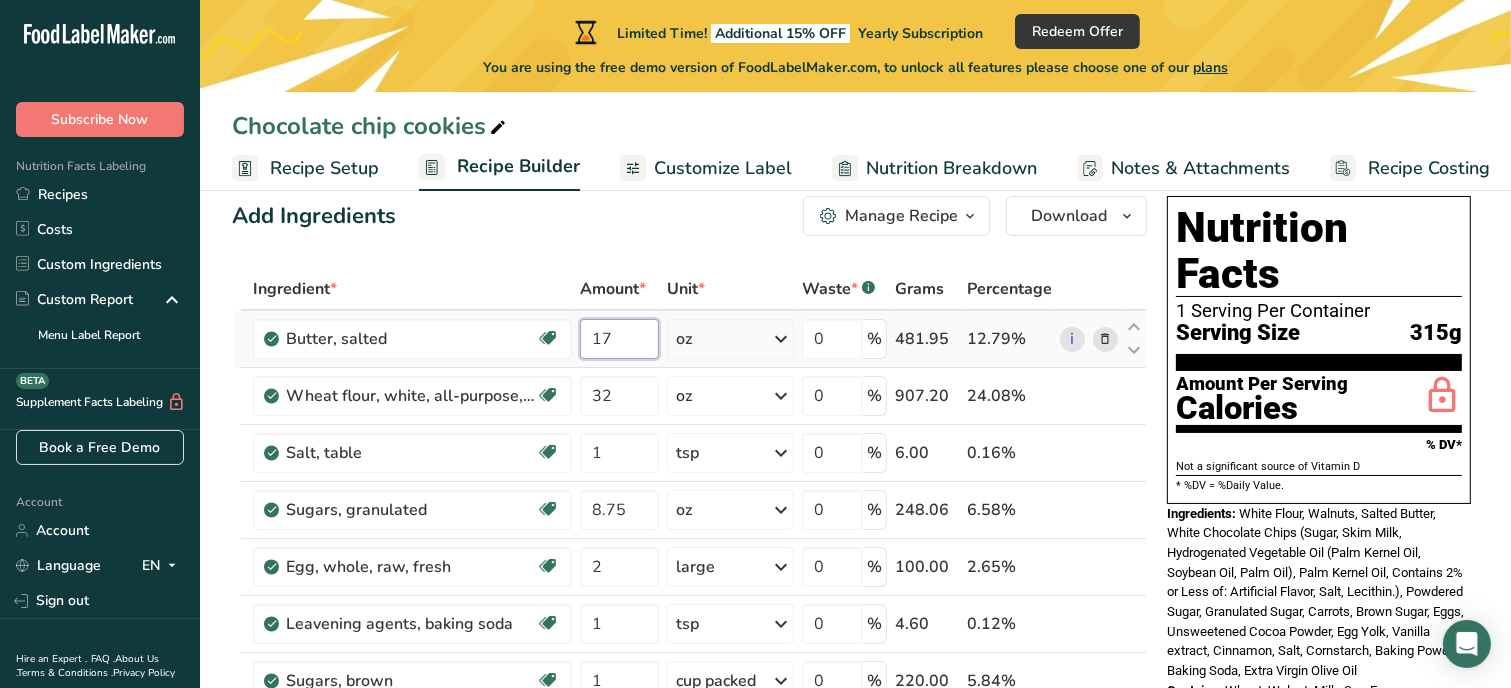 type on "1" 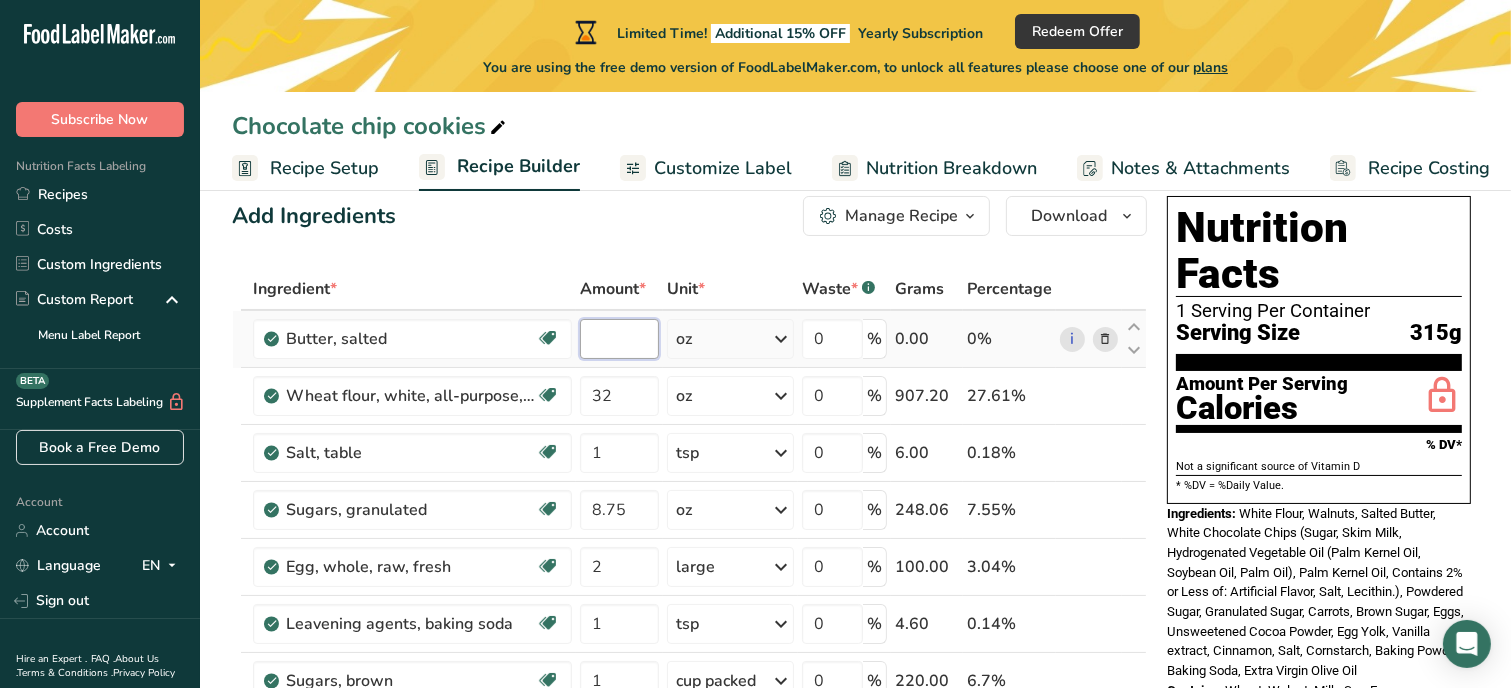 click at bounding box center (619, 339) 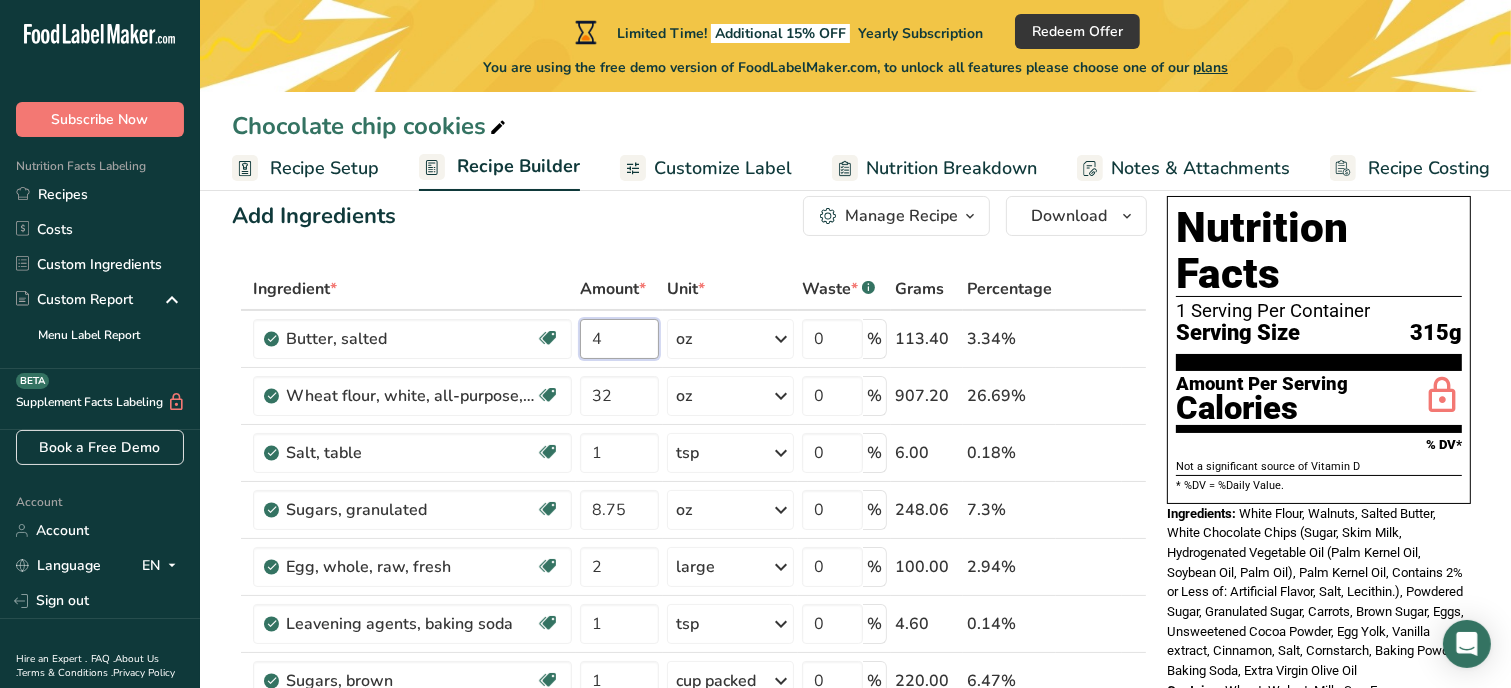 type on "4" 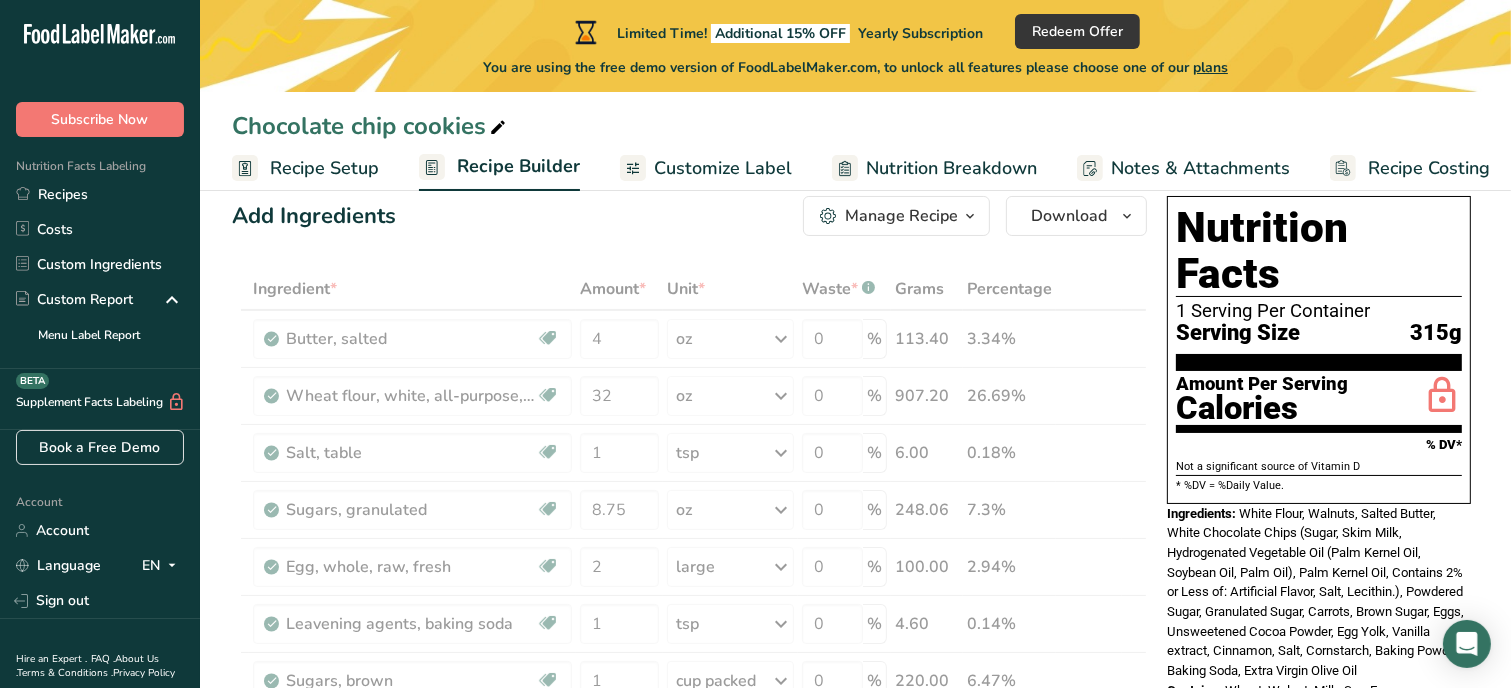 click on "Add Ingredients
Manage Recipe         Delete Recipe             Duplicate Recipe               Scale Recipe               Save as Sub-Recipe   .a-a{fill:#347362;}.b-a{fill:#fff;}                                 Nutrition Breakdown                 Recipe Card
NEW
Amino Acids Pattern Report             Activity History
Download
Choose your preferred label style
Standard FDA label
Standard FDA label
The most common format for nutrition facts labels in compliance with the FDA's typeface, style and requirements
Tabular FDA label
A label format compliant with the FDA regulations presented in a tabular (horizontal) display.
Linear FDA label
A simple linear display for small sized packages.
Simplified FDA label" at bounding box center (689, 216) 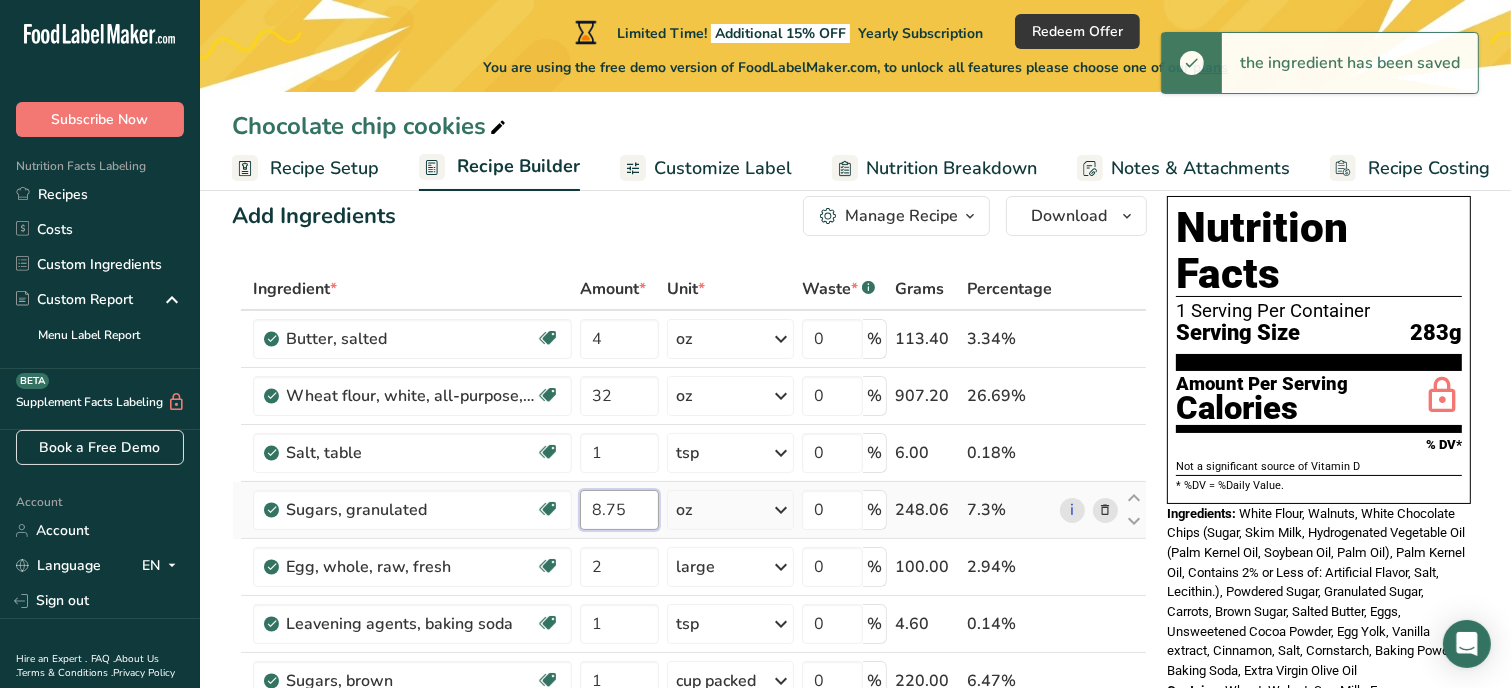 click on "8.75" at bounding box center (619, 510) 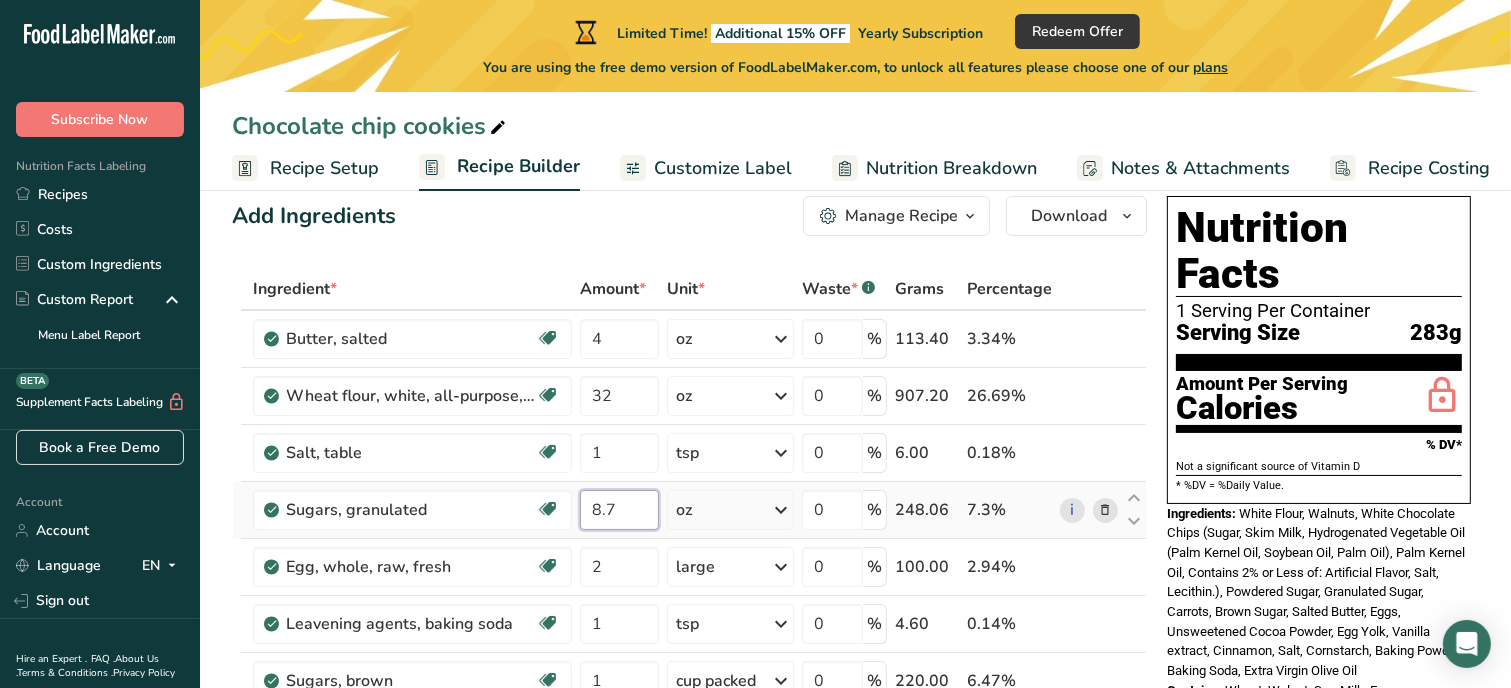 type on "8" 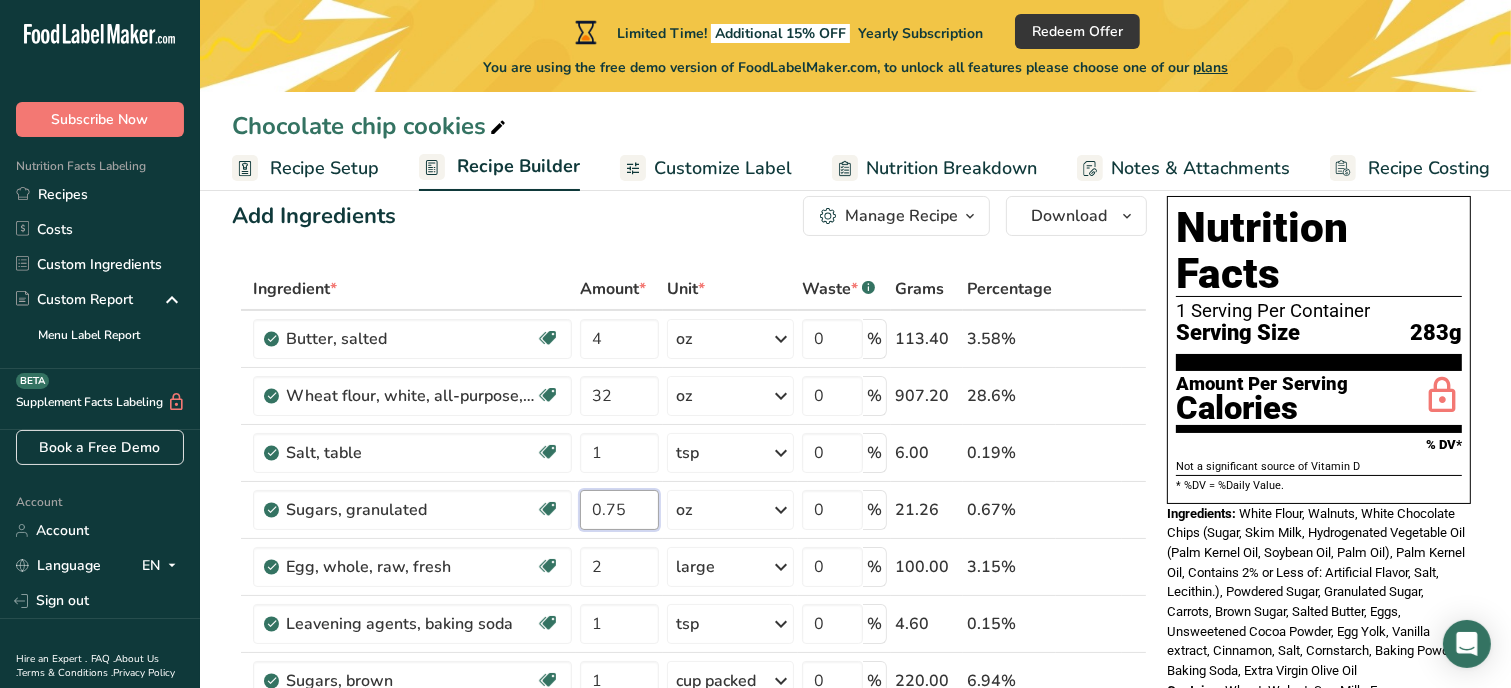 type on "0.75" 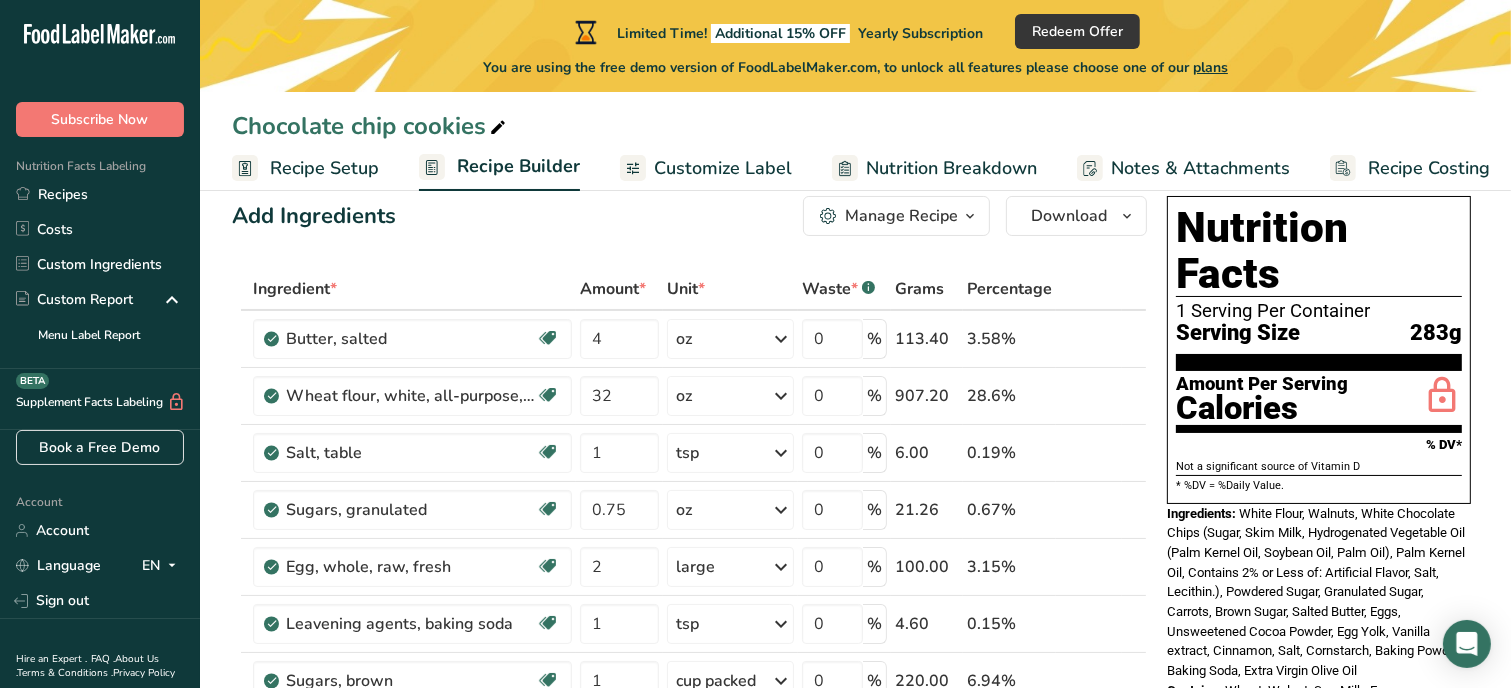 click on "Add Ingredients
Manage Recipe         Delete Recipe             Duplicate Recipe               Scale Recipe               Save as Sub-Recipe   .a-a{fill:#347362;}.b-a{fill:#fff;}                                 Nutrition Breakdown                 Recipe Card
NEW
Amino Acids Pattern Report             Activity History
Download
Choose your preferred label style
Standard FDA label
Standard FDA label
The most common format for nutrition facts labels in compliance with the FDA's typeface, style and requirements
Tabular FDA label
A label format compliant with the FDA regulations presented in a tabular (horizontal) display.
Linear FDA label
A simple linear display for small sized packages.
Simplified FDA label" at bounding box center (689, 216) 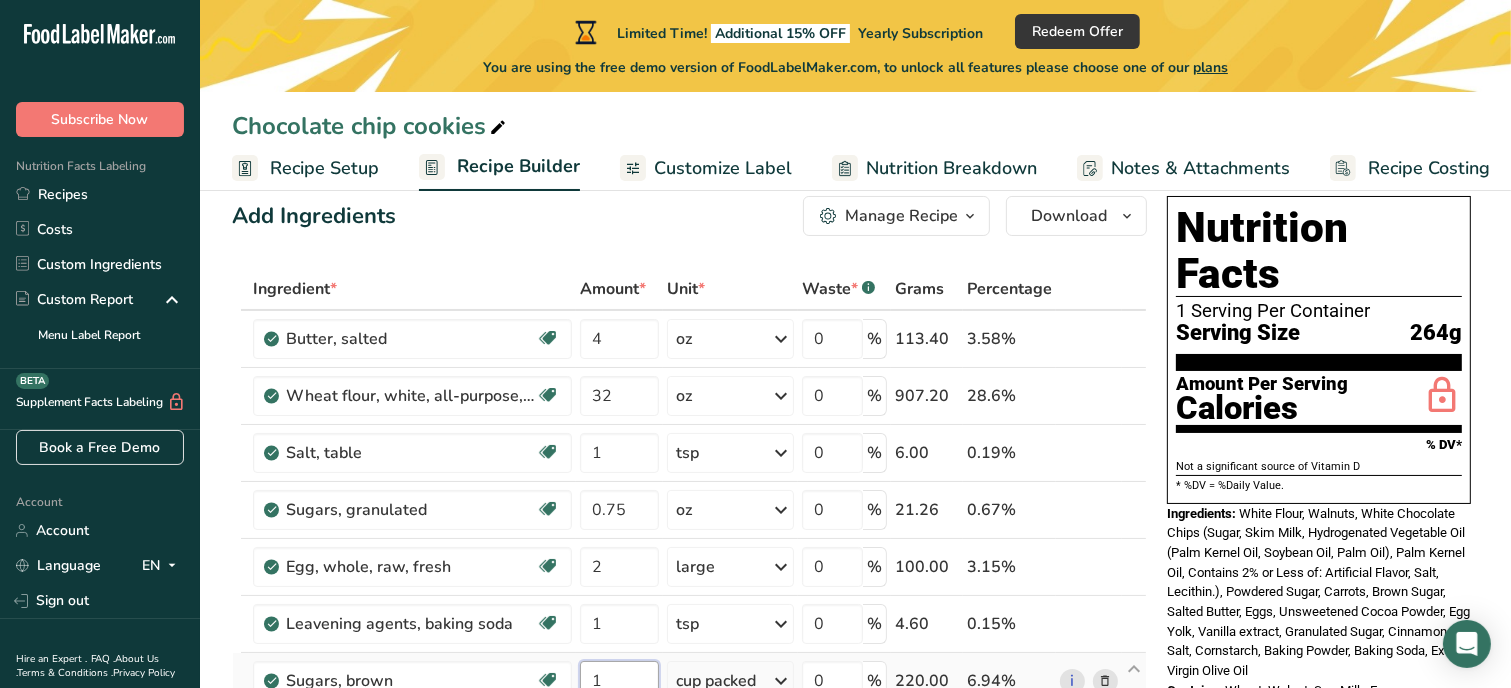 click on "1" at bounding box center (619, 681) 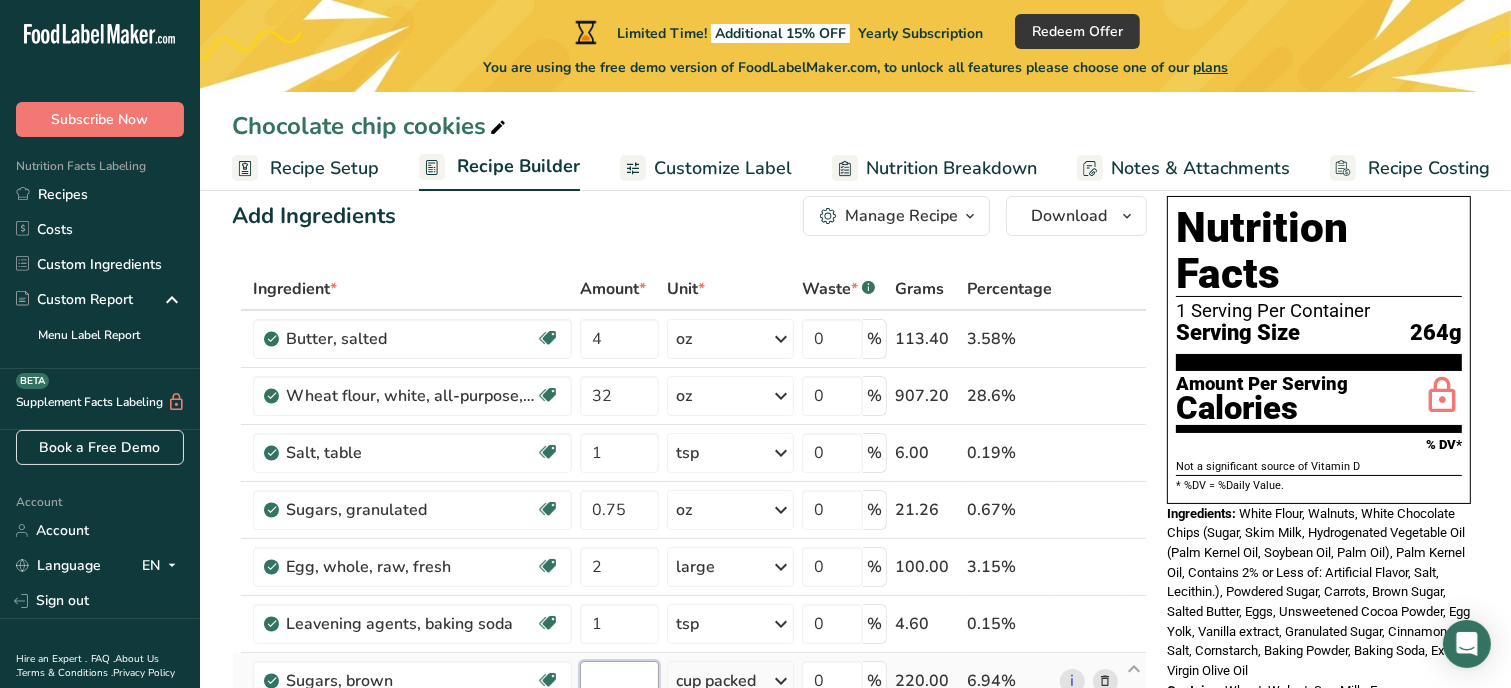 scroll, scrollTop: 42, scrollLeft: 0, axis: vertical 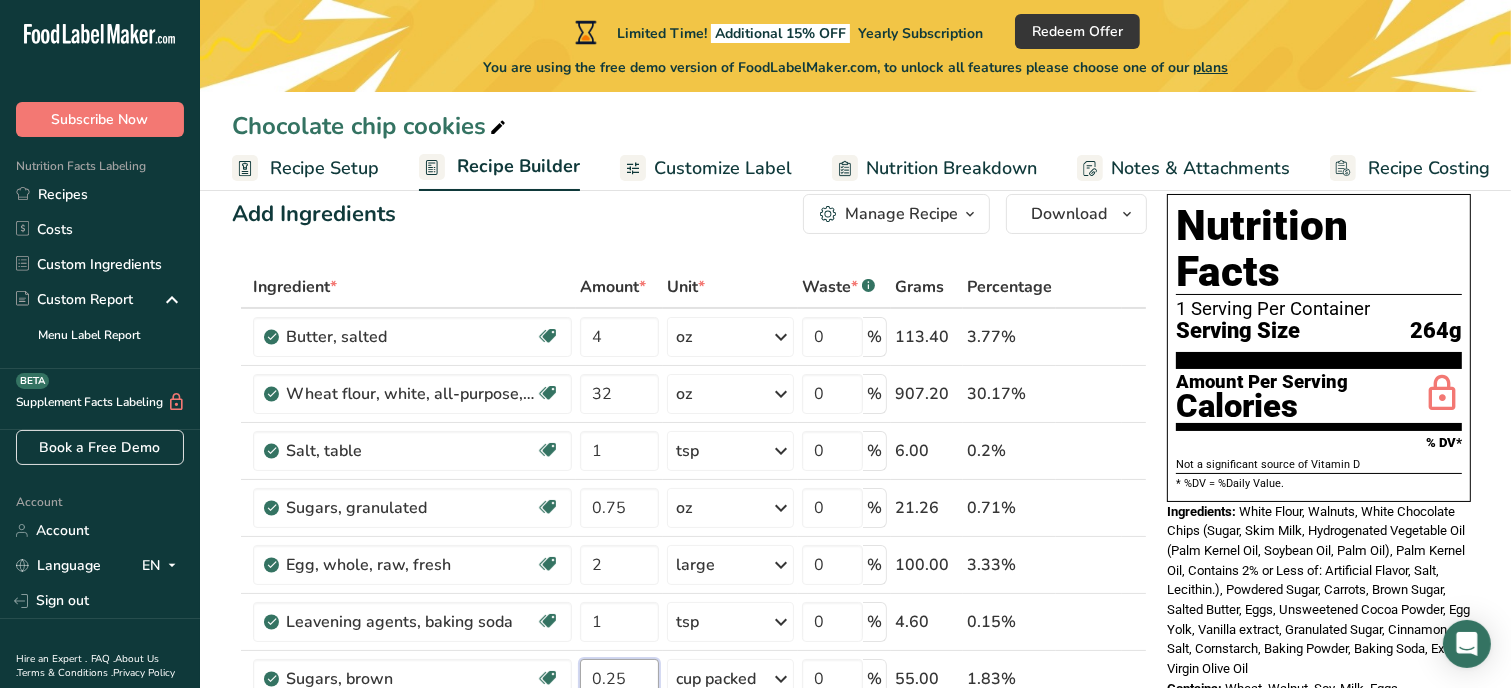 type on "0.25" 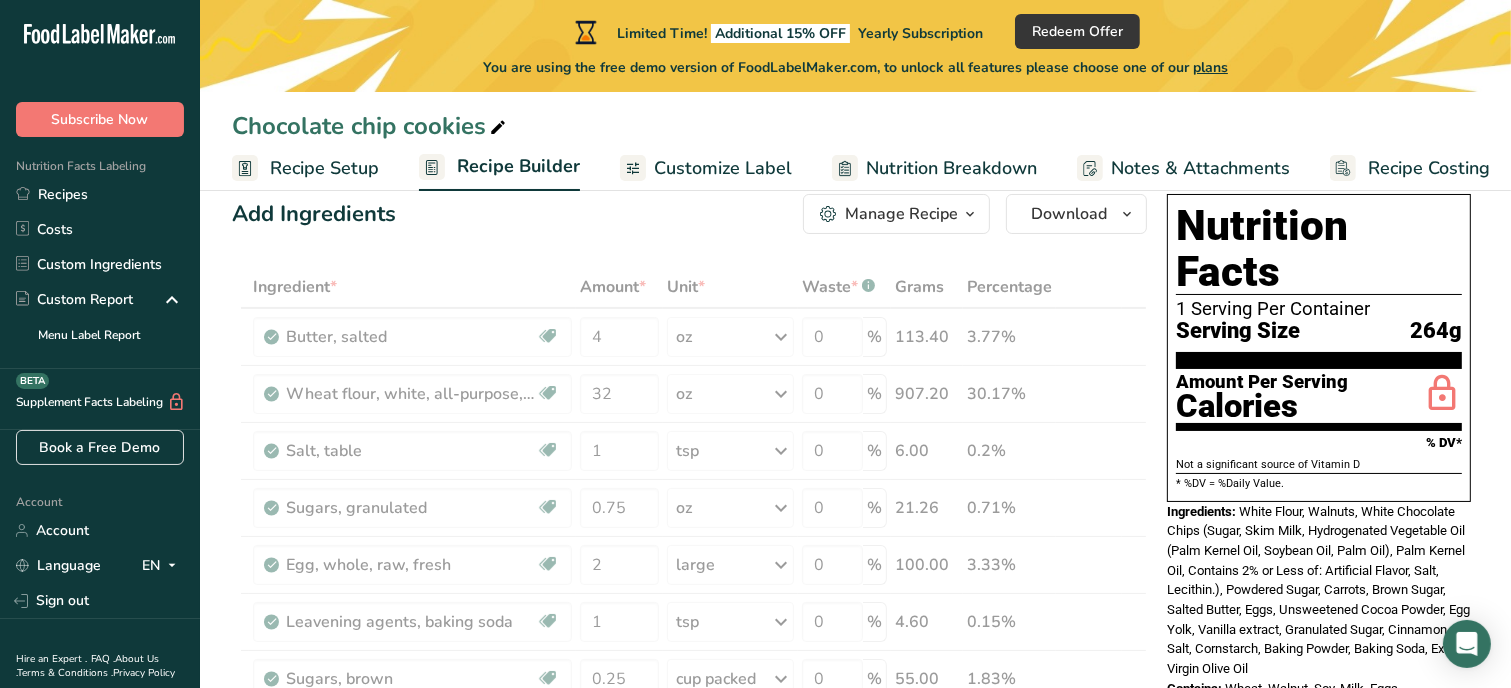 click on "Add Ingredients
Manage Recipe         Delete Recipe             Duplicate Recipe               Scale Recipe               Save as Sub-Recipe   .a-a{fill:#347362;}.b-a{fill:#fff;}                                 Nutrition Breakdown                 Recipe Card
NEW
Amino Acids Pattern Report             Activity History
Download
Choose your preferred label style
Standard FDA label
Standard FDA label
The most common format for nutrition facts labels in compliance with the FDA's typeface, style and requirements
Tabular FDA label
A label format compliant with the FDA regulations presented in a tabular (horizontal) display.
Linear FDA label
A simple linear display for small sized packages.
Simplified FDA label" at bounding box center [695, 1217] 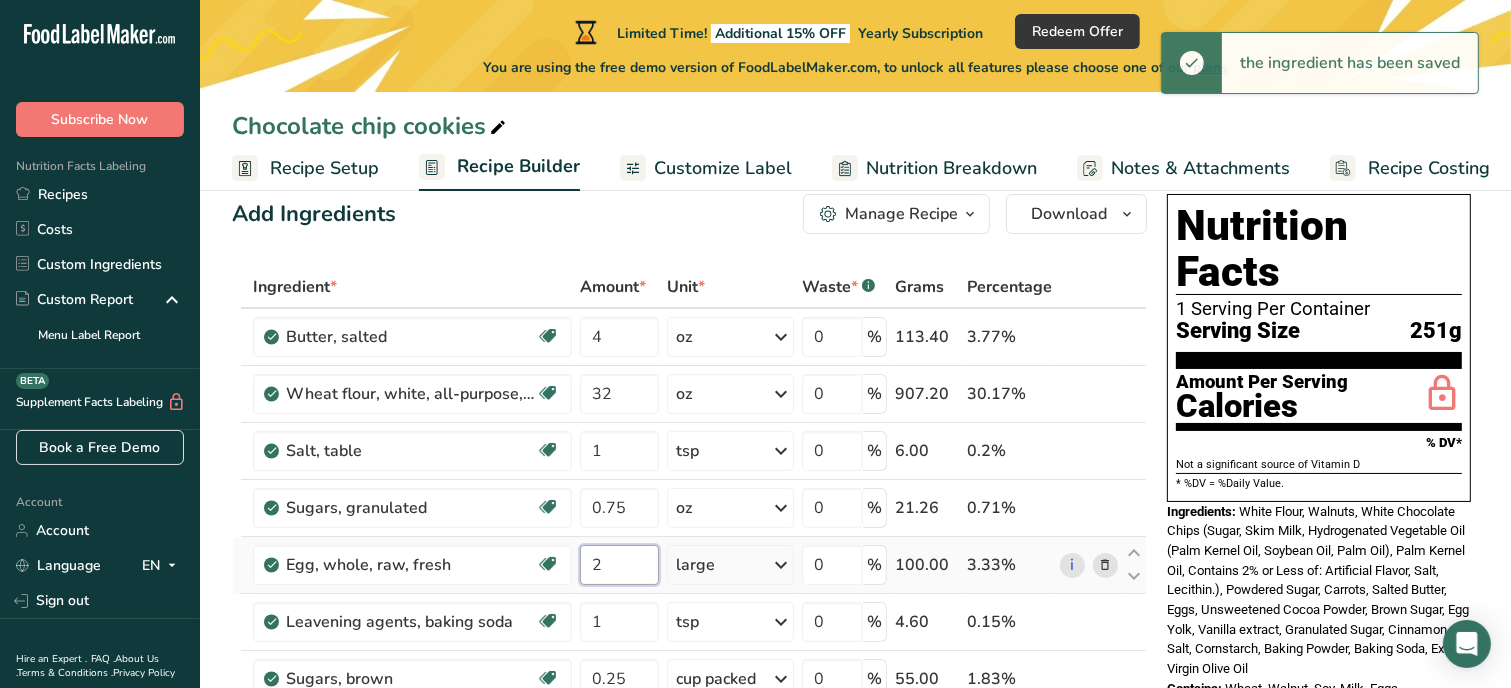click on "2" at bounding box center [619, 565] 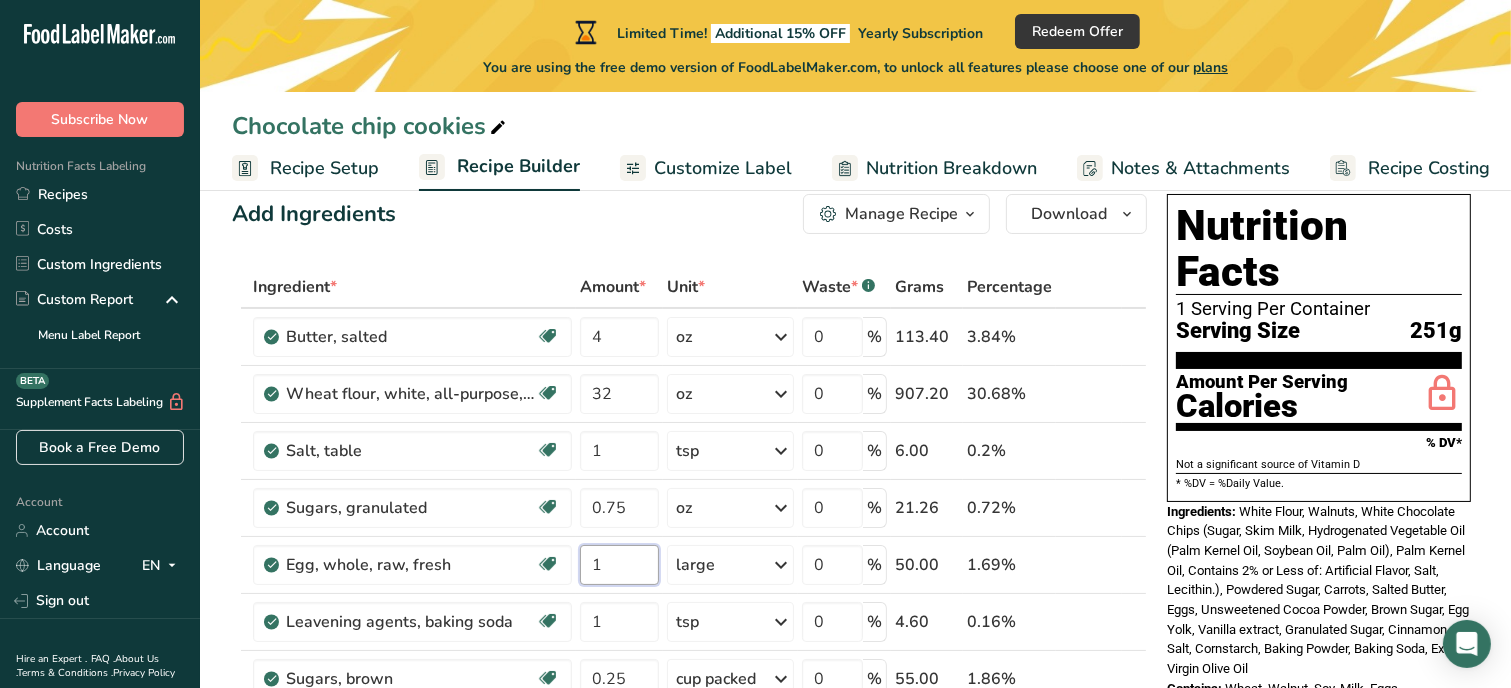 type on "1" 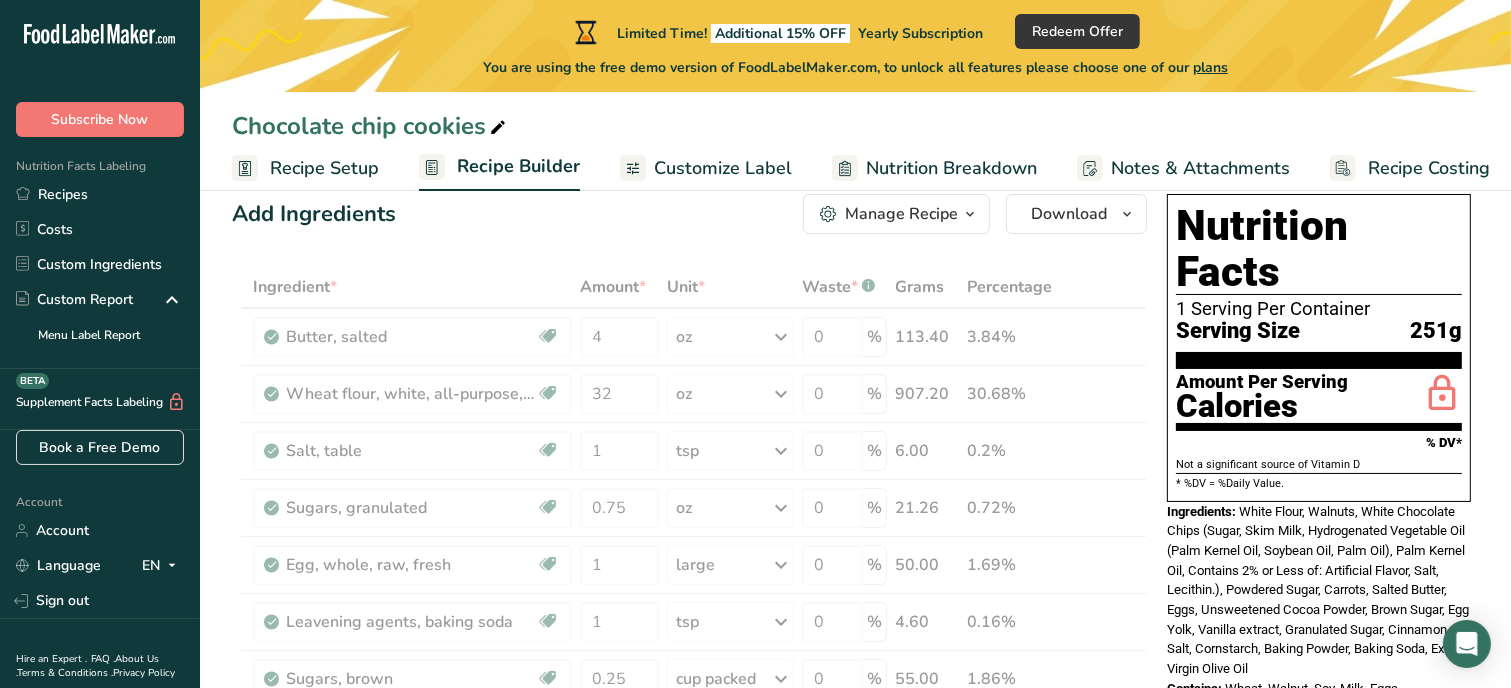click on "Add Ingredients
Manage Recipe         Delete Recipe             Duplicate Recipe               Scale Recipe               Save as Sub-Recipe   .a-a{fill:#347362;}.b-a{fill:#fff;}                                 Nutrition Breakdown                 Recipe Card
NEW
Amino Acids Pattern Report             Activity History
Download
Choose your preferred label style
Standard FDA label
Standard FDA label
The most common format for nutrition facts labels in compliance with the FDA's typeface, style and requirements
Tabular FDA label
A label format compliant with the FDA regulations presented in a tabular (horizontal) display.
Linear FDA label
A simple linear display for small sized packages.
Simplified FDA label" at bounding box center (695, 1217) 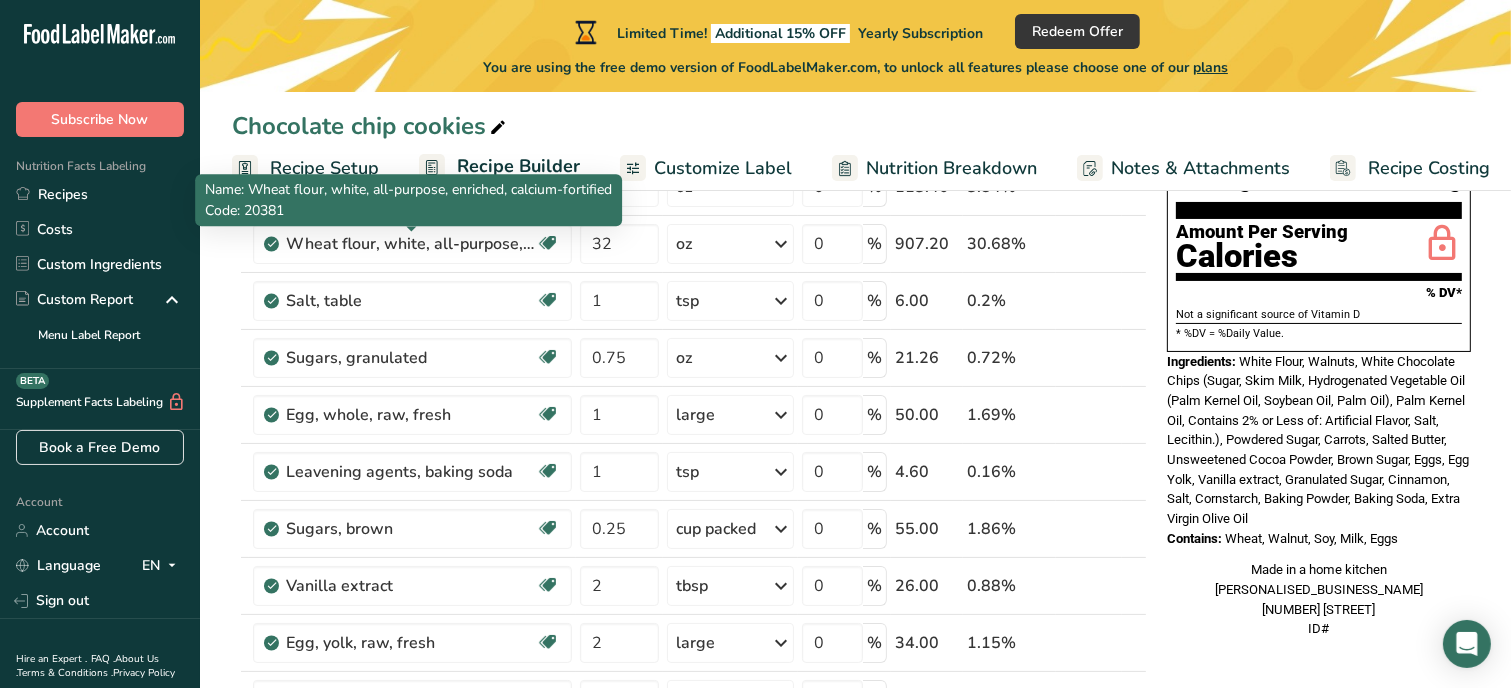 scroll, scrollTop: 202, scrollLeft: 0, axis: vertical 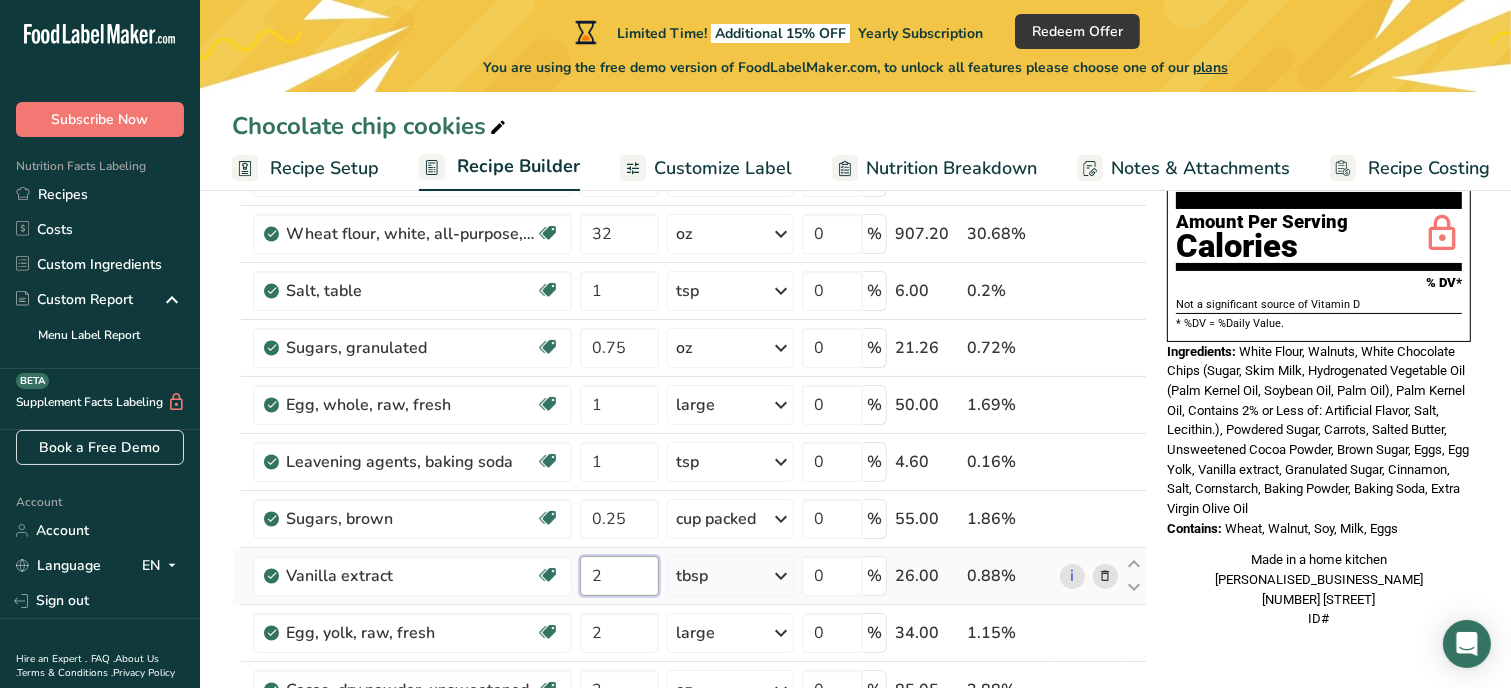 click on "2" at bounding box center (619, 576) 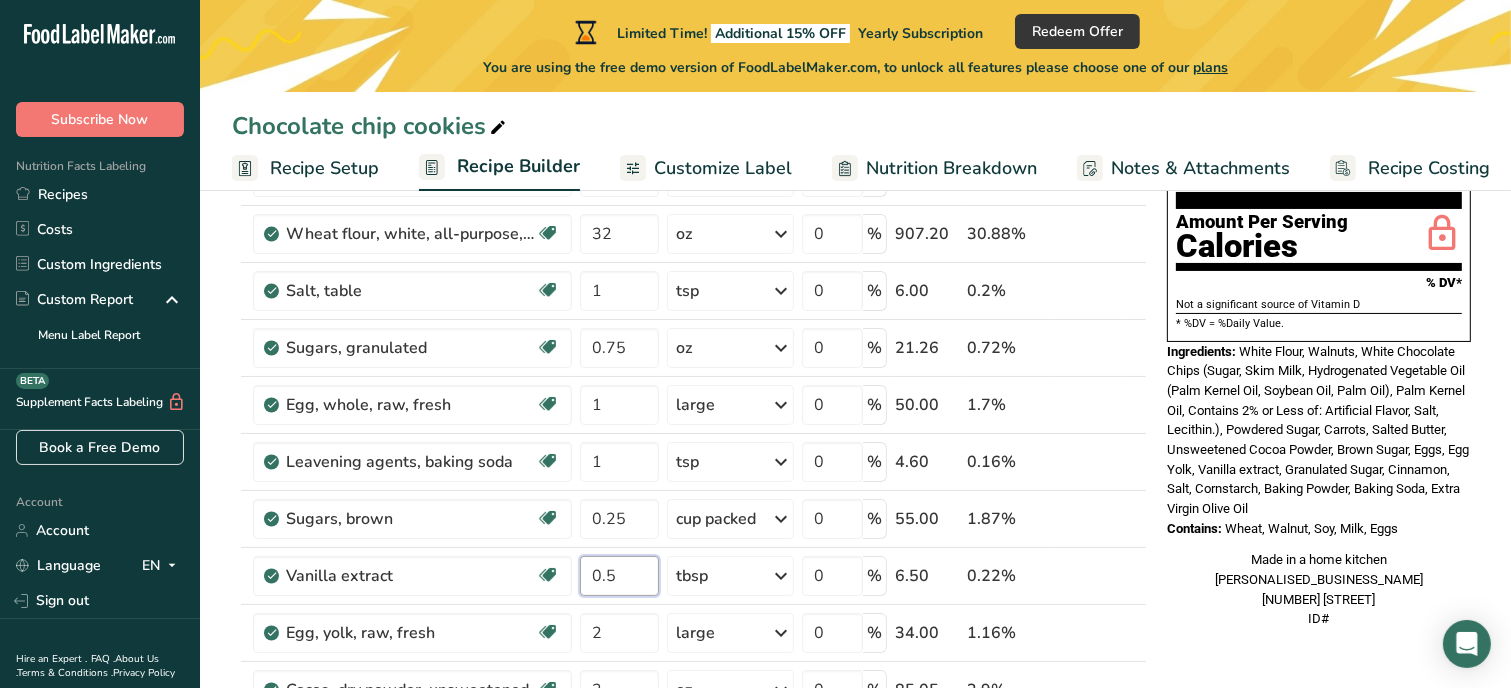 type on "0.5" 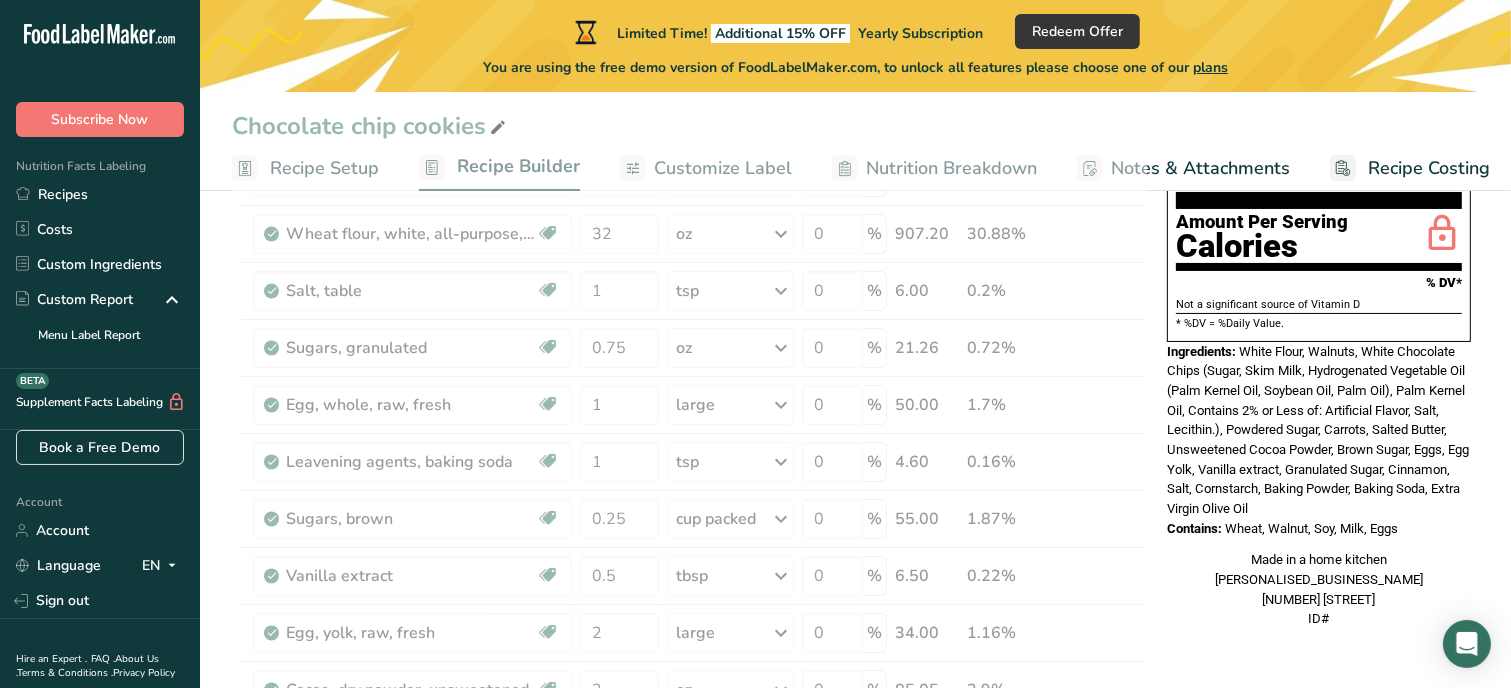 click on "Add Ingredients
Manage Recipe         Delete Recipe             Duplicate Recipe               Scale Recipe               Save as Sub-Recipe   .a-a{fill:#347362;}.b-a{fill:#fff;}                                 Nutrition Breakdown                 Recipe Card
NEW
Amino Acids Pattern Report             Activity History
Download
Choose your preferred label style
Standard FDA label
Standard FDA label
The most common format for nutrition facts labels in compliance with the FDA's typeface, style and requirements
Tabular FDA label
A label format compliant with the FDA regulations presented in a tabular (horizontal) display.
Linear FDA label
A simple linear display for small sized packages.
Simplified FDA label" at bounding box center (855, 1057) 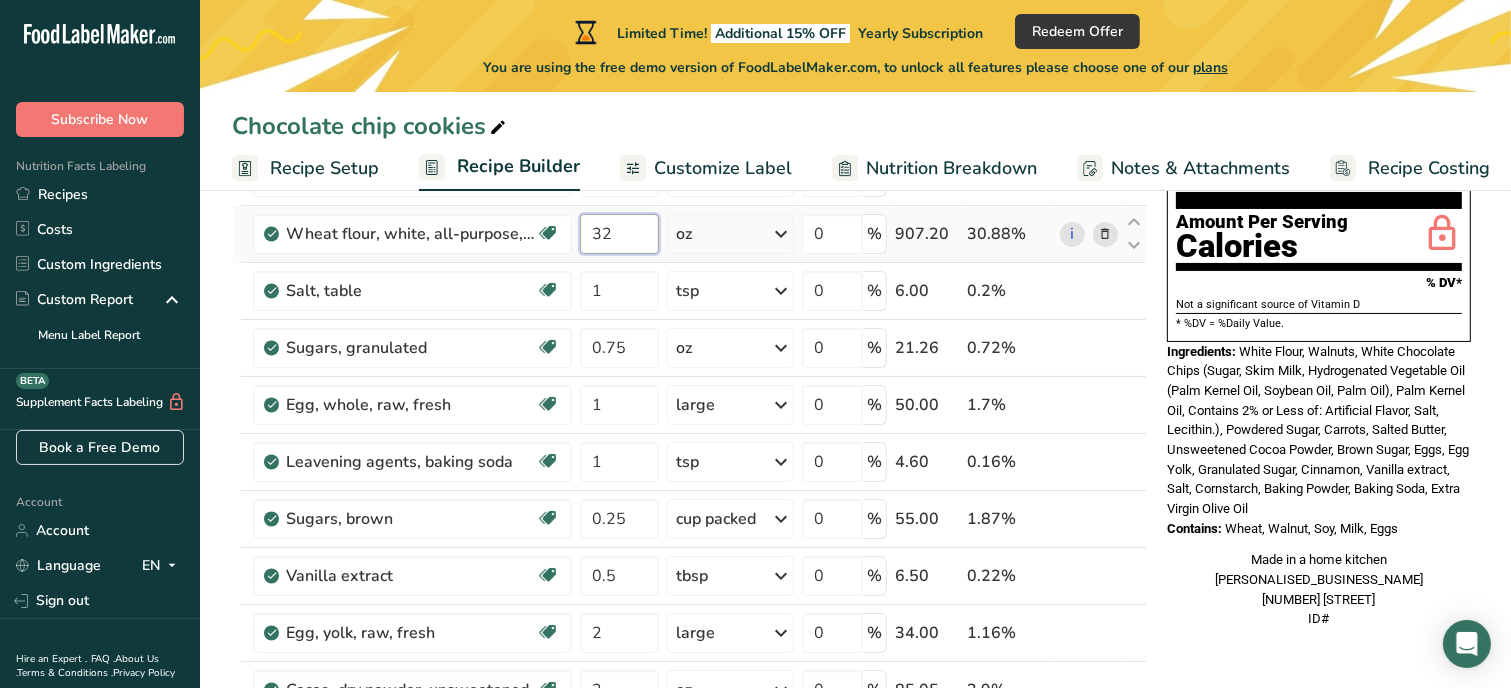 click on "32" at bounding box center (619, 234) 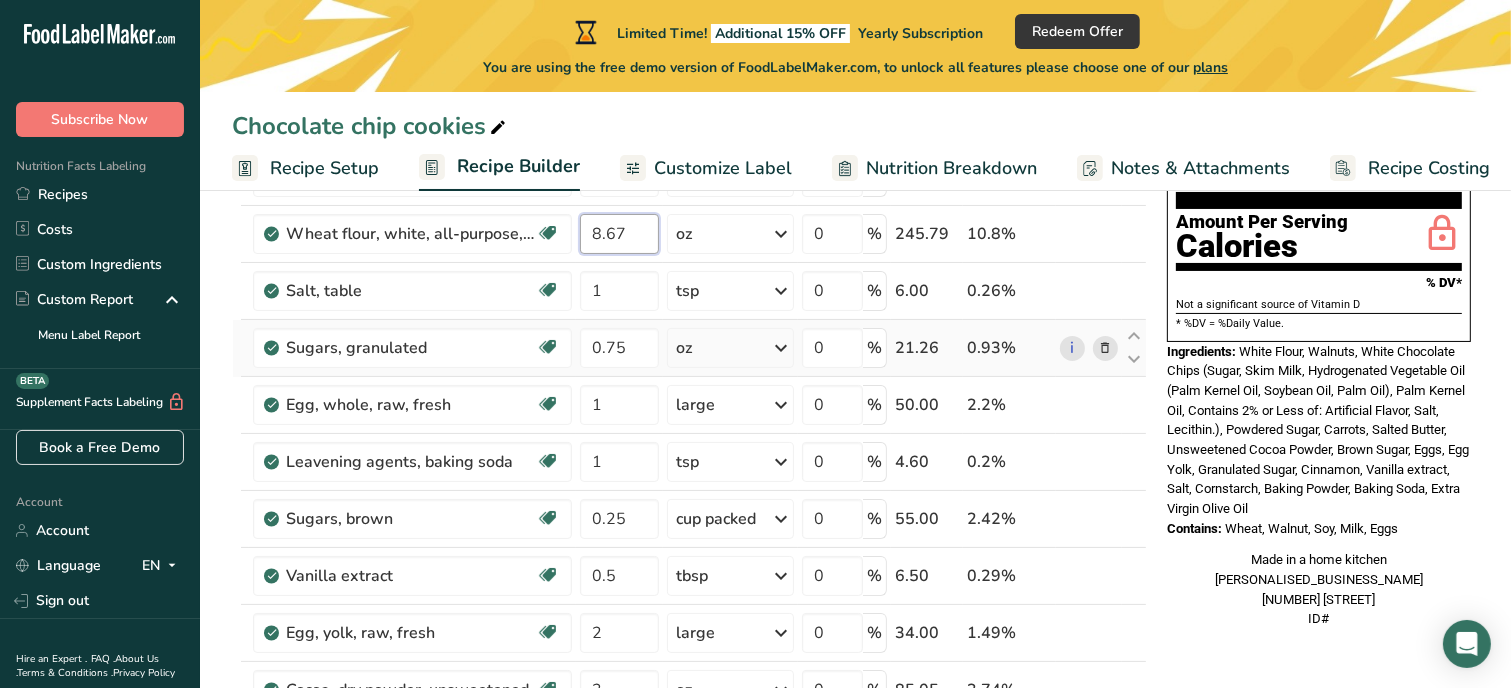 type on "8.67" 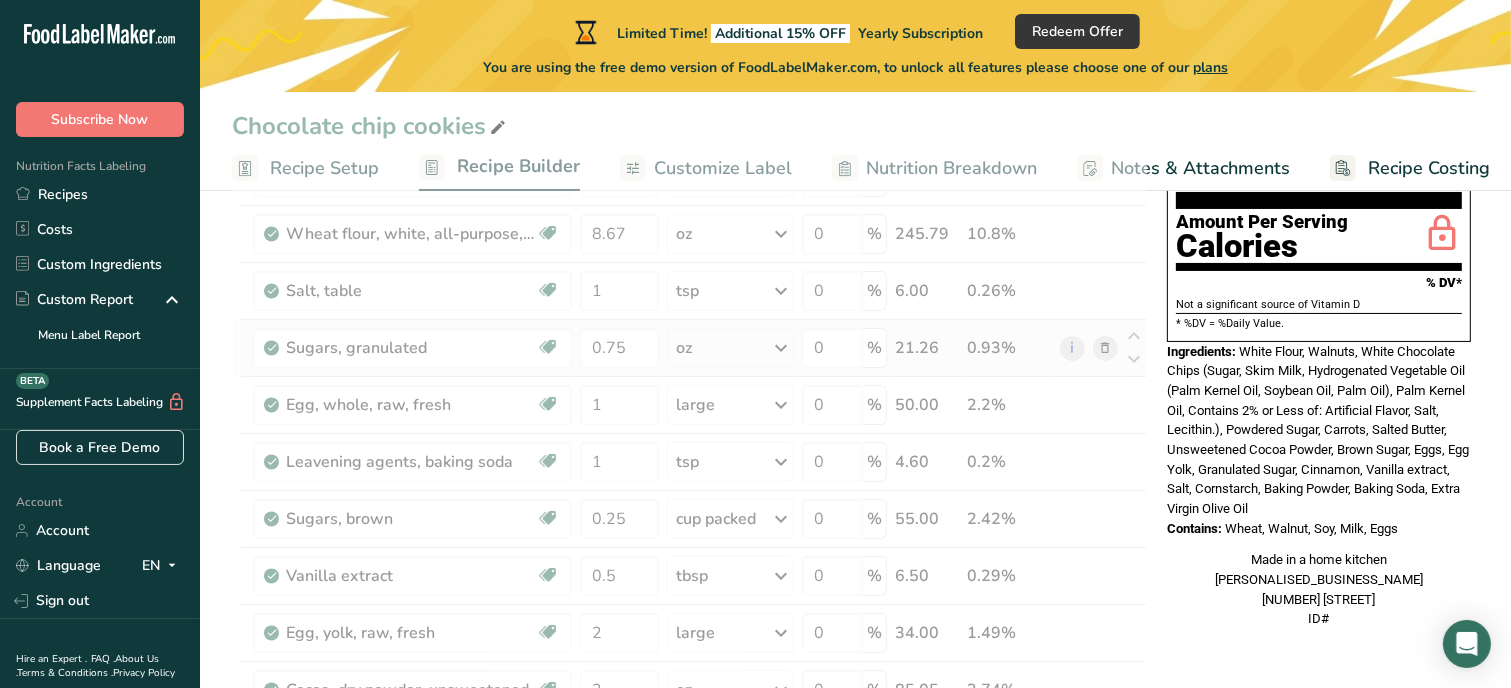 click on "Ingredient *
Amount *
Unit *
Waste *   .a-a{fill:#347362;}.b-a{fill:#fff;}          Grams
Percentage
Butter, salted
Gluten free
Vegetarian
Soy free
4
oz
Portions
1 pat (1" sq, 1/3" high)
1 tbsp
1 cup
See more
Weight Units
g
kg
mg
See more
Volume Units
l
Volume units require a density conversion. If you know your ingredient's density enter it below. Otherwise, click on "RIA" our AI Regulatory bot - she will be able to help you
lb/ft3
g/cm3
Confirm
mL
lb/ft3" at bounding box center [689, 731] 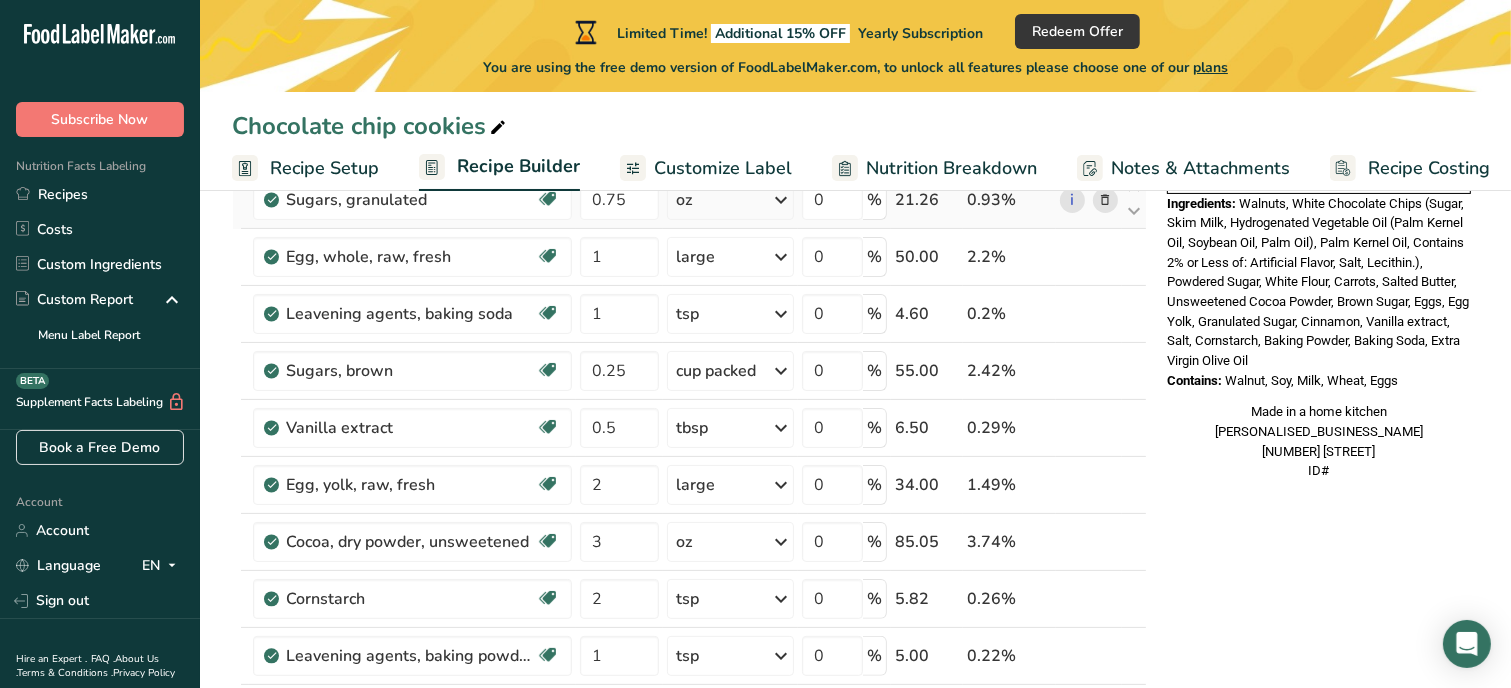 scroll, scrollTop: 362, scrollLeft: 0, axis: vertical 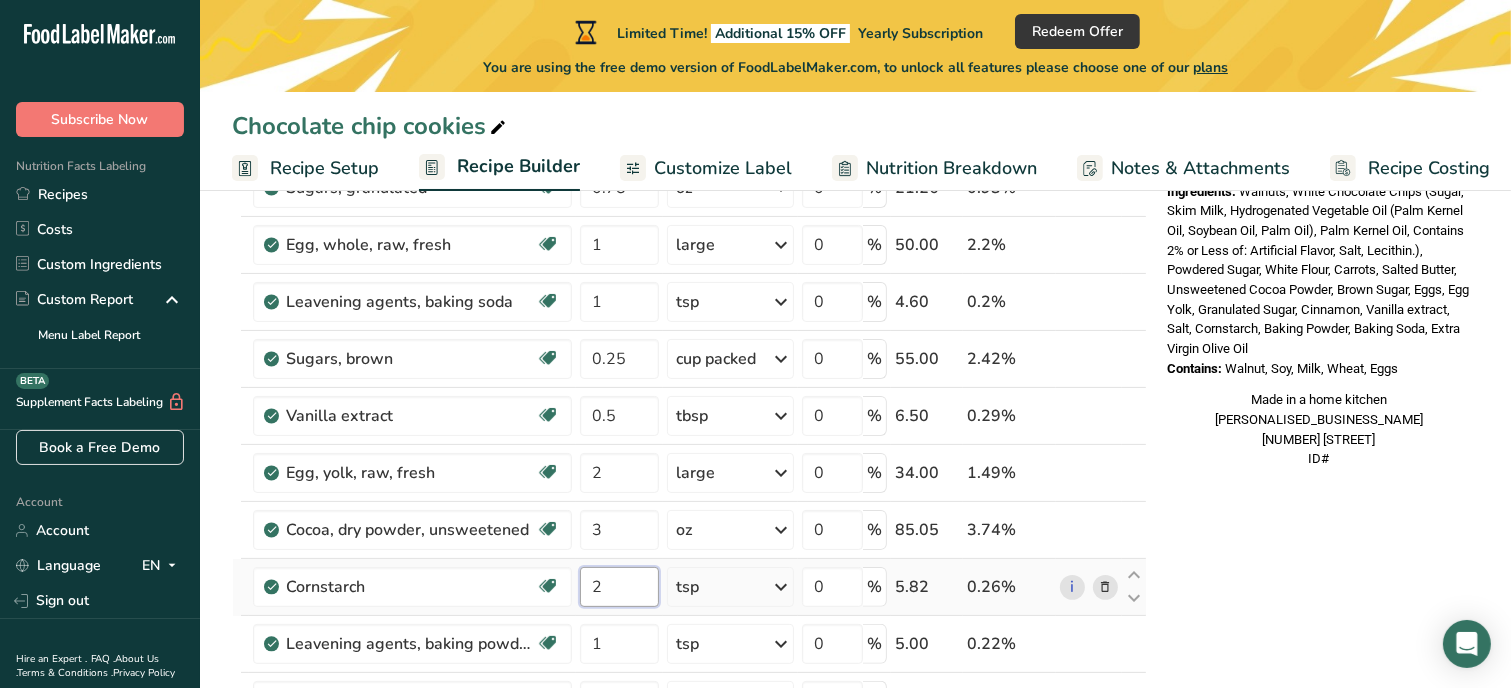 click on "2" at bounding box center [619, 587] 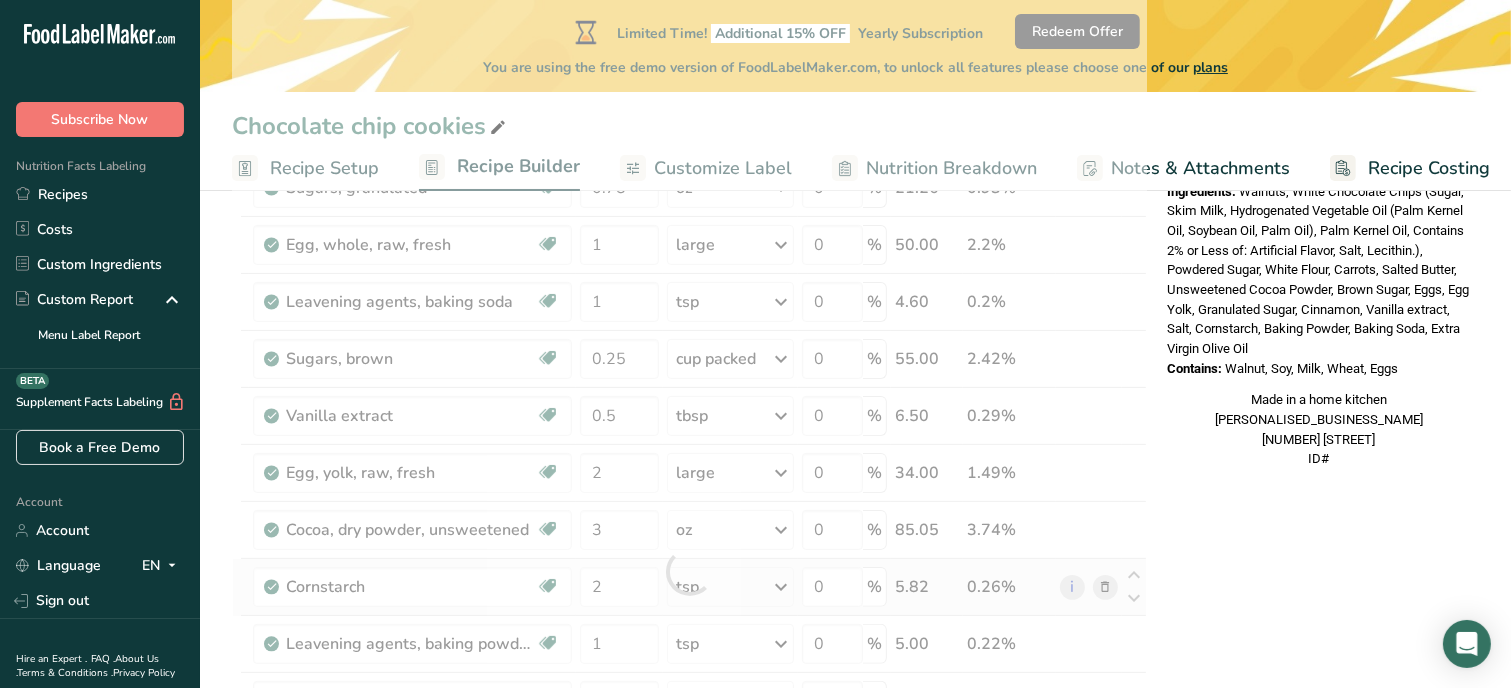 click on "Ingredient *
Amount *
Unit *
Waste *   .a-a{fill:#347362;}.b-a{fill:#fff;}          Grams
Percentage
Butter, salted
Gluten free
Vegetarian
Soy free
4
oz
Portions
1 pat (1" sq, 1/3" high)
1 tbsp
1 cup
See more
Weight Units
g
kg
mg
See more
Volume Units
l
Volume units require a density conversion. If you know your ingredient's density enter it below. Otherwise, click on "RIA" our AI Regulatory bot - she will be able to help you
lb/ft3
g/cm3
Confirm
mL
lb/ft3" at bounding box center [689, 571] 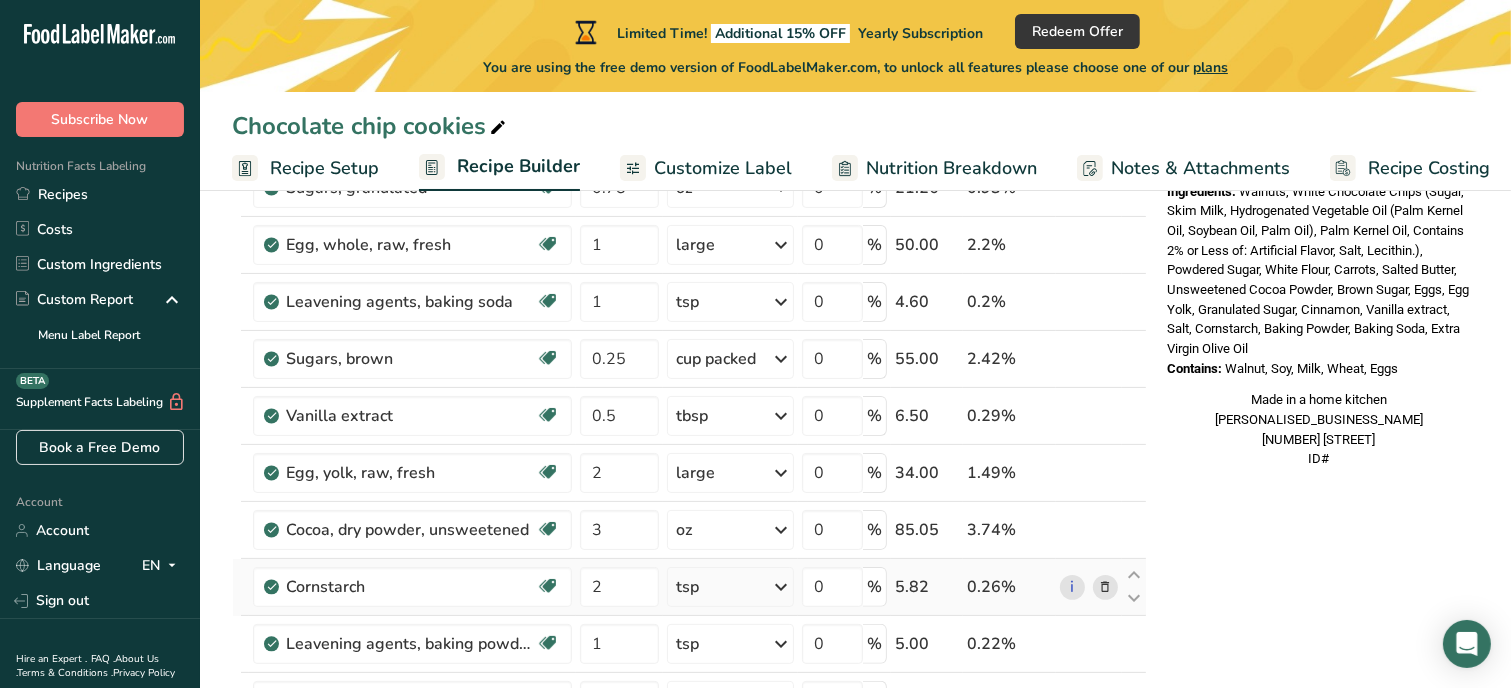 click on "tsp" at bounding box center (730, 587) 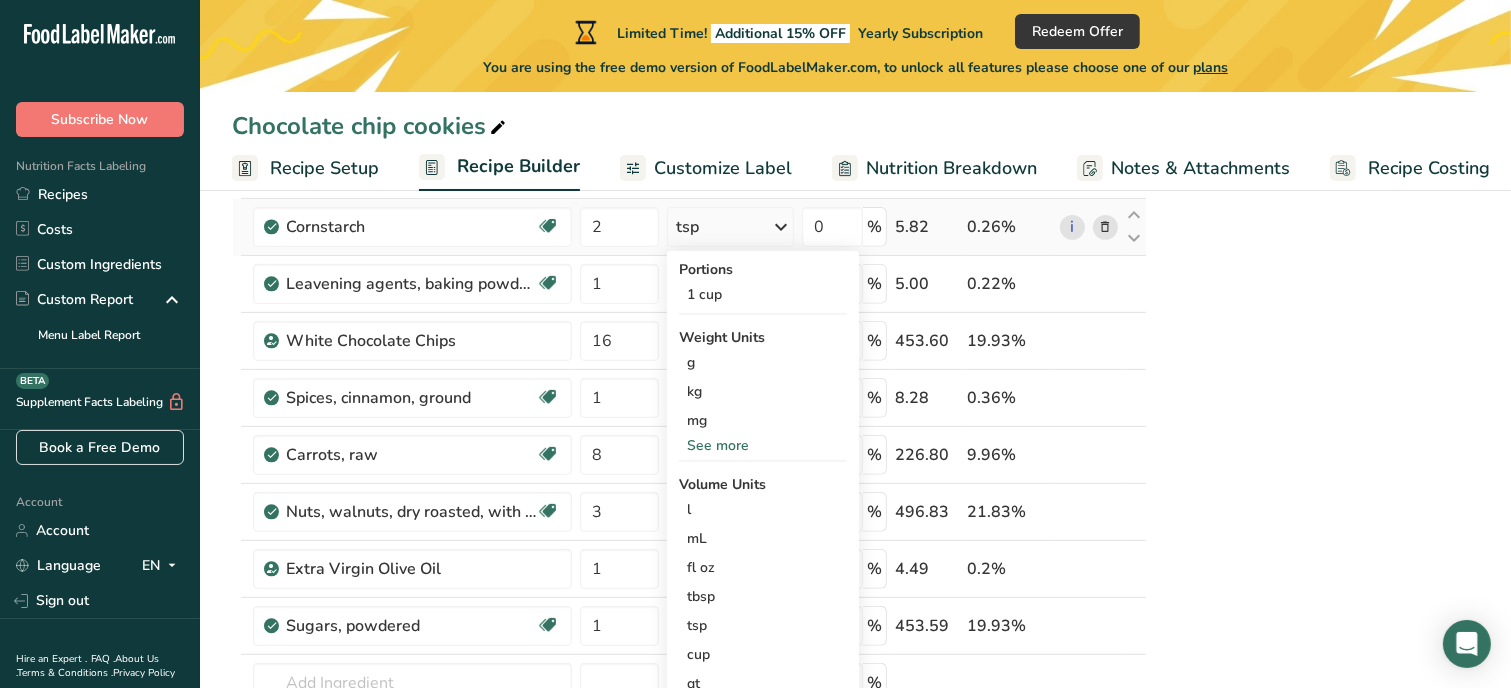 scroll, scrollTop: 762, scrollLeft: 0, axis: vertical 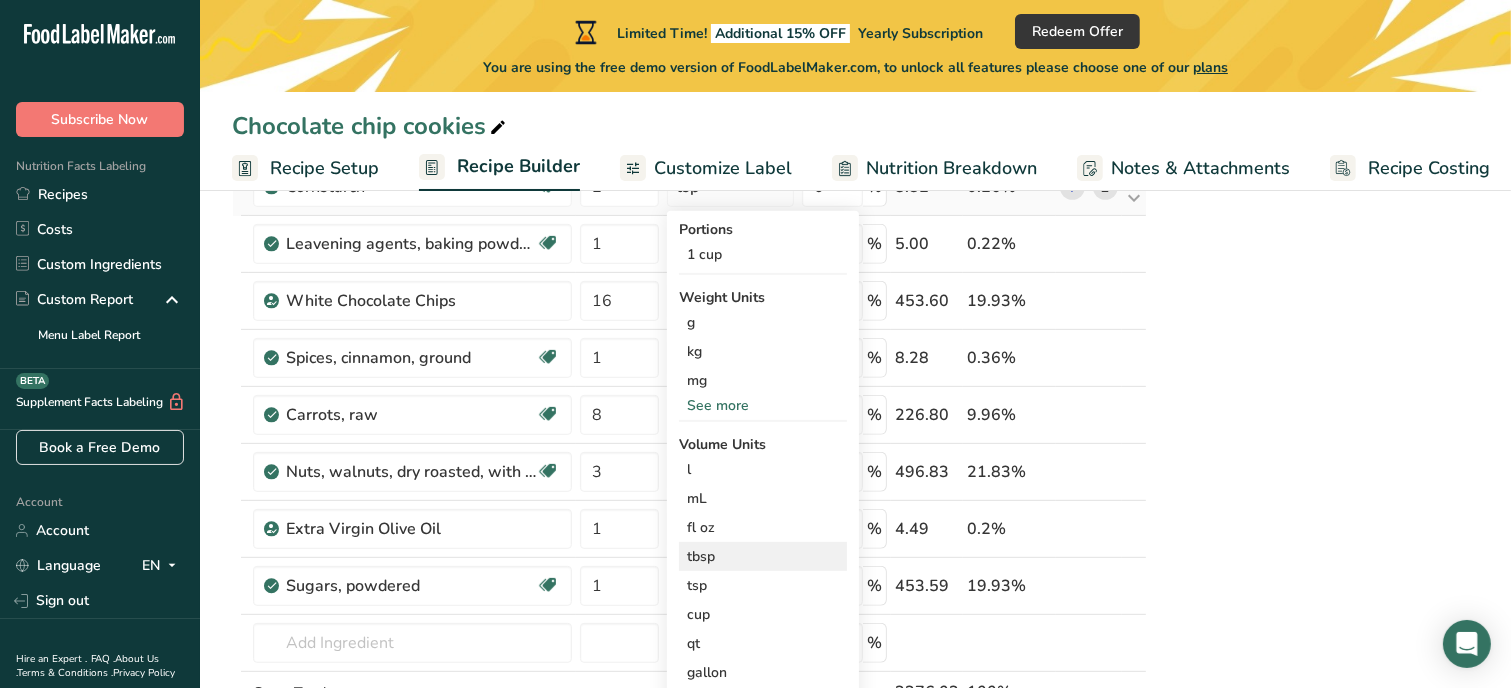 click on "tbsp" at bounding box center (763, 556) 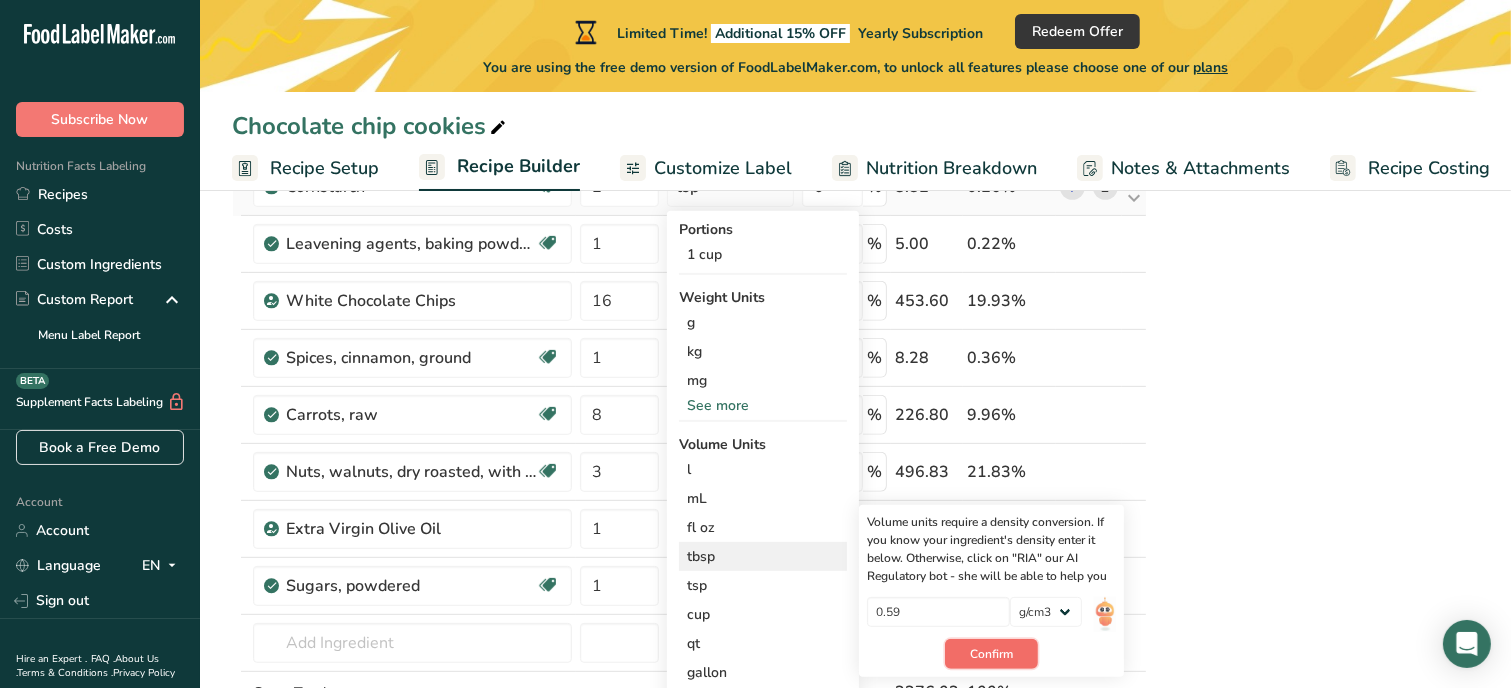 click on "Confirm" at bounding box center (991, 654) 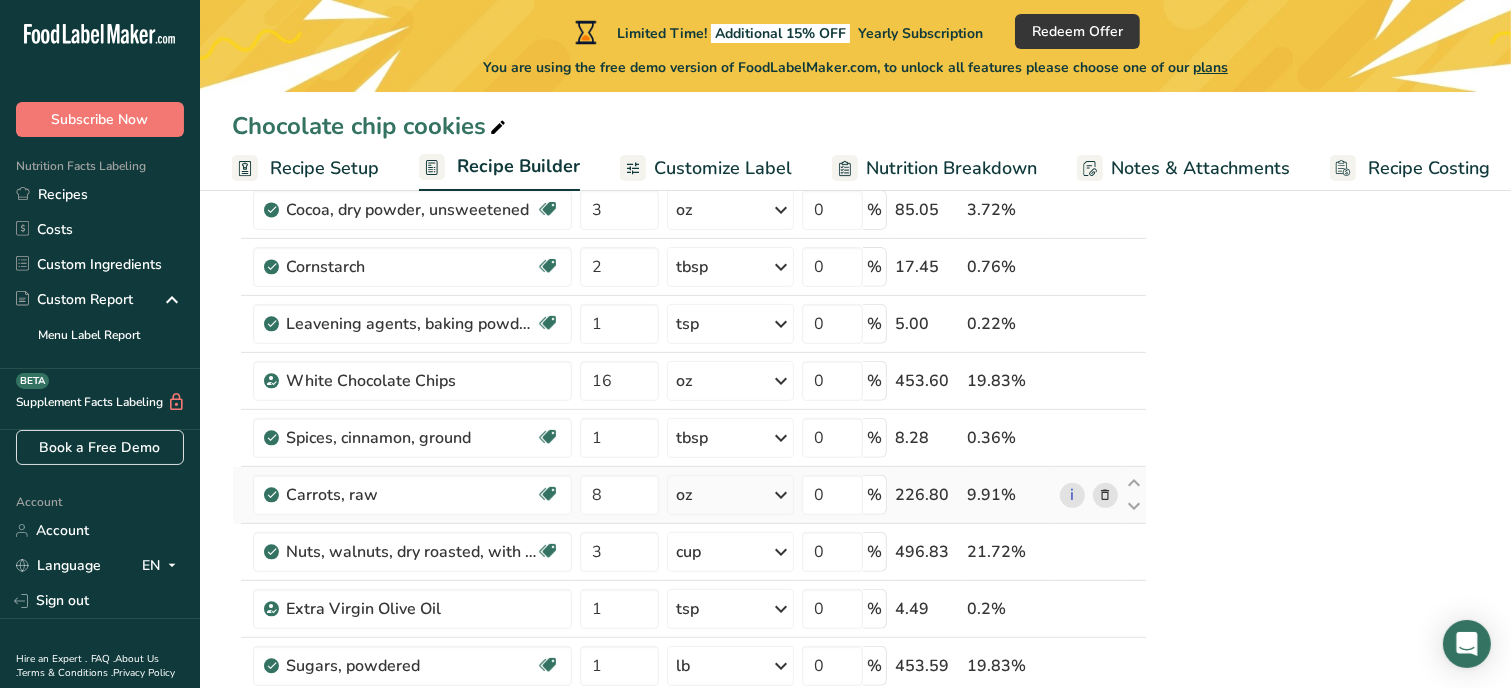 scroll, scrollTop: 642, scrollLeft: 0, axis: vertical 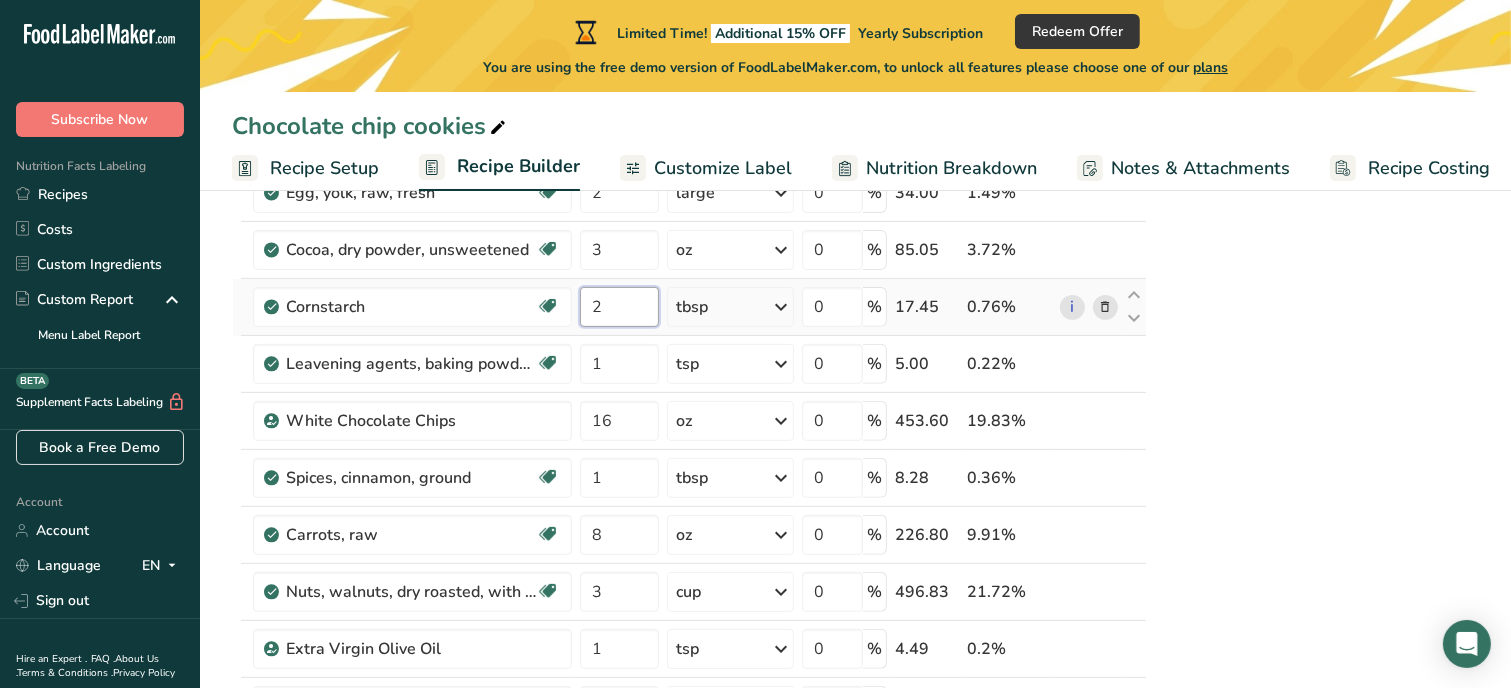 click on "2" at bounding box center (619, 307) 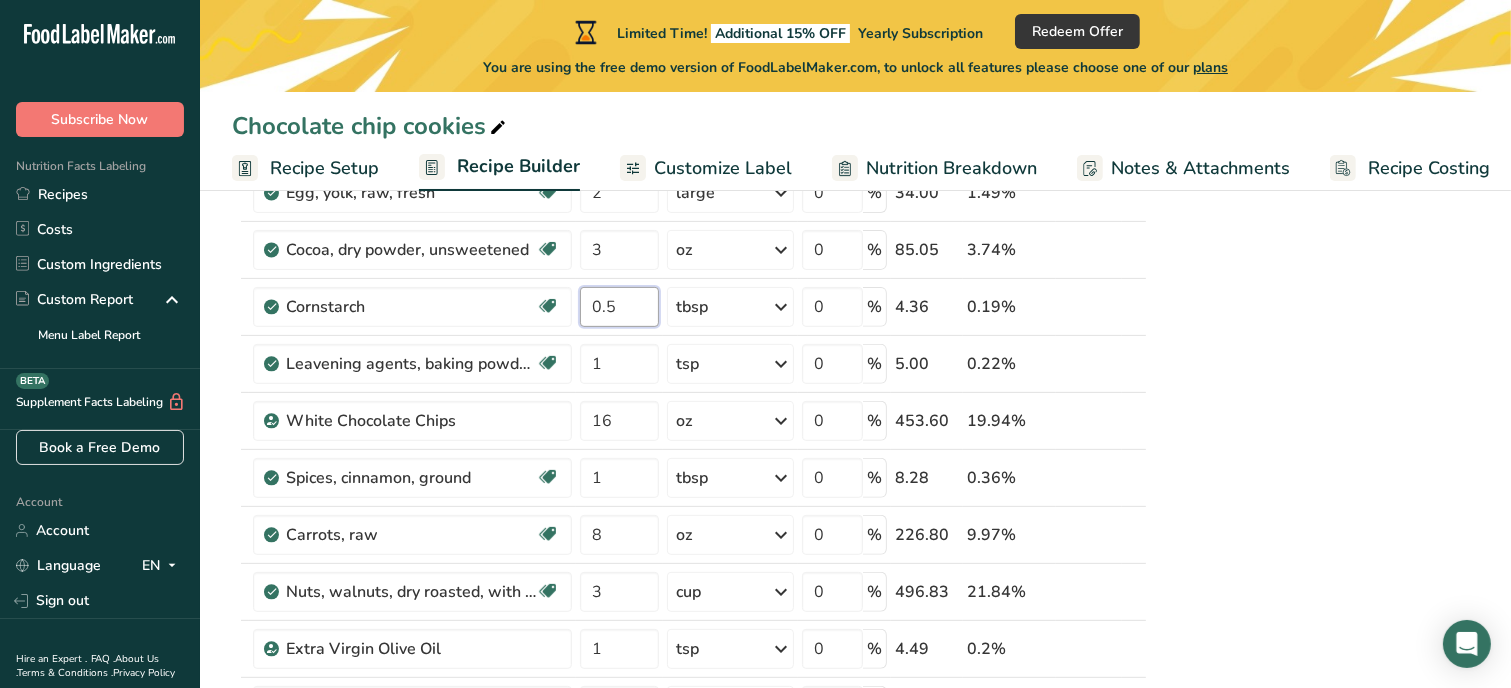 type on "0.5" 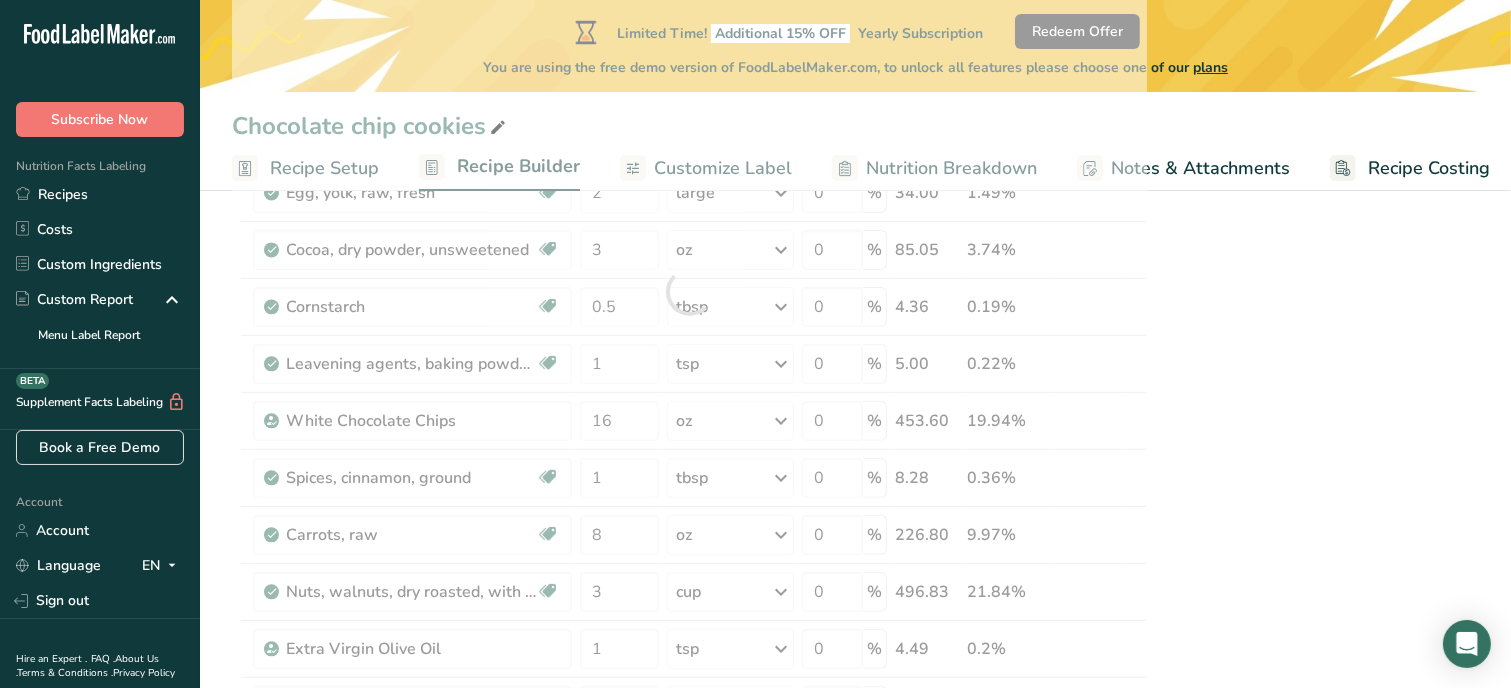 click on "Add Ingredients
Manage Recipe         Delete Recipe             Duplicate Recipe               Scale Recipe               Save as Sub-Recipe   .a-a{fill:#347362;}.b-a{fill:#fff;}                                 Nutrition Breakdown                 Recipe Card
NEW
Amino Acids Pattern Report             Activity History
Download
Choose your preferred label style
Standard FDA label
Standard FDA label
The most common format for nutrition facts labels in compliance with the FDA's typeface, style and requirements
Tabular FDA label
A label format compliant with the FDA regulations presented in a tabular (horizontal) display.
Linear FDA label
A simple linear display for small sized packages.
Simplified FDA label" at bounding box center (855, 617) 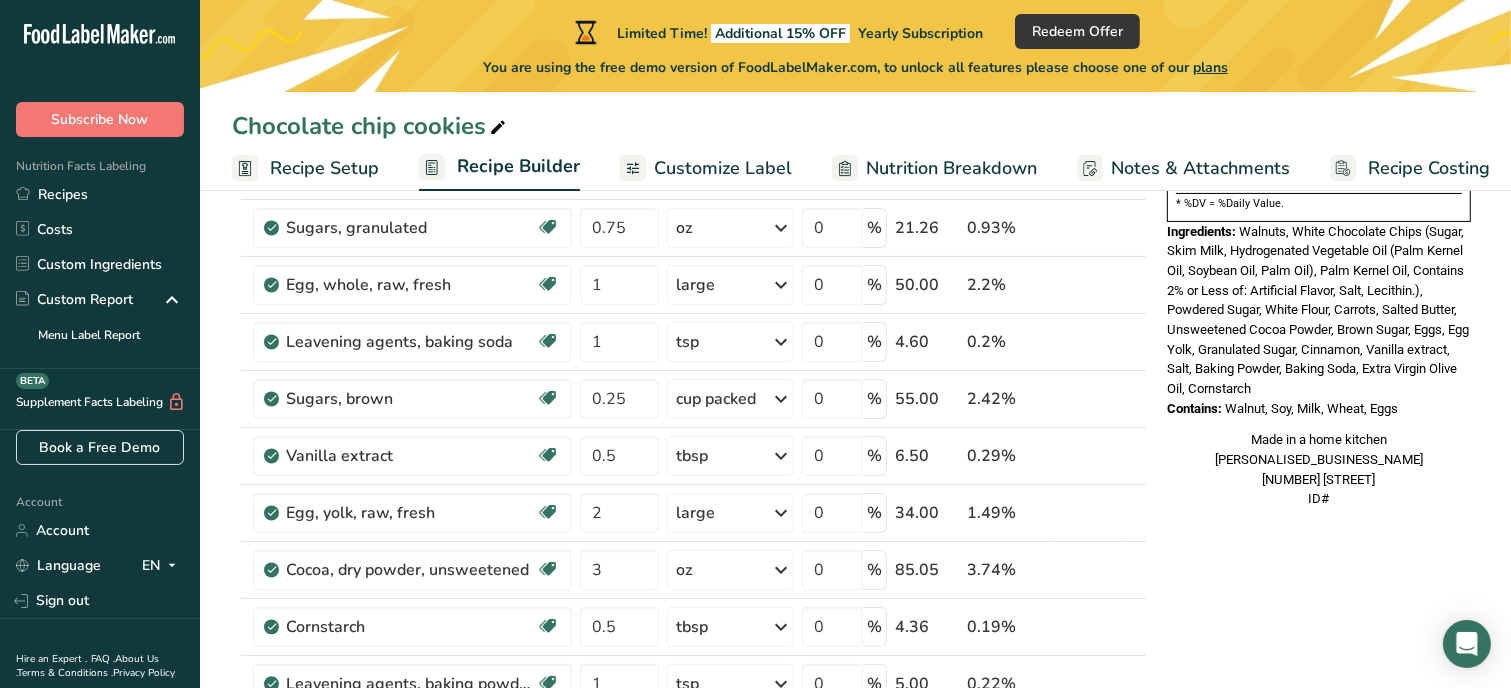 scroll, scrollTop: 282, scrollLeft: 0, axis: vertical 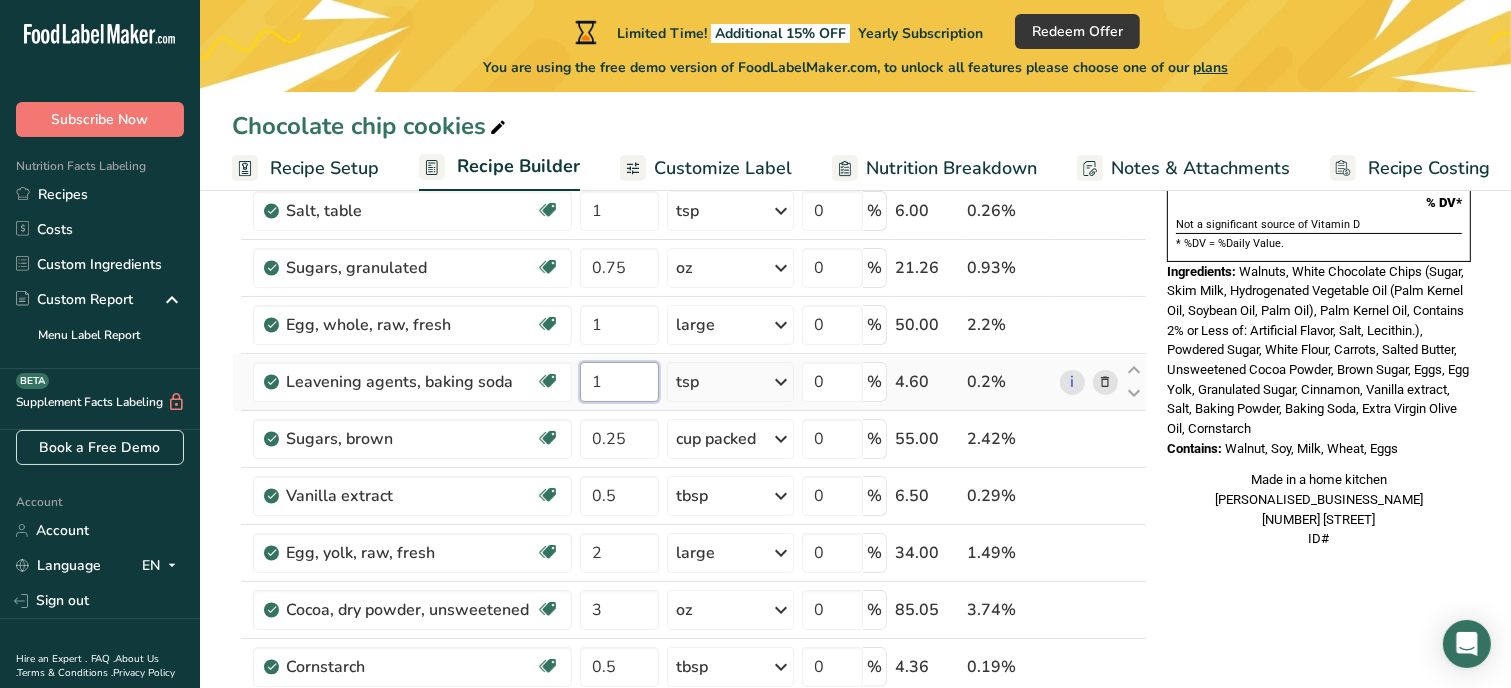click on "1" at bounding box center [619, 382] 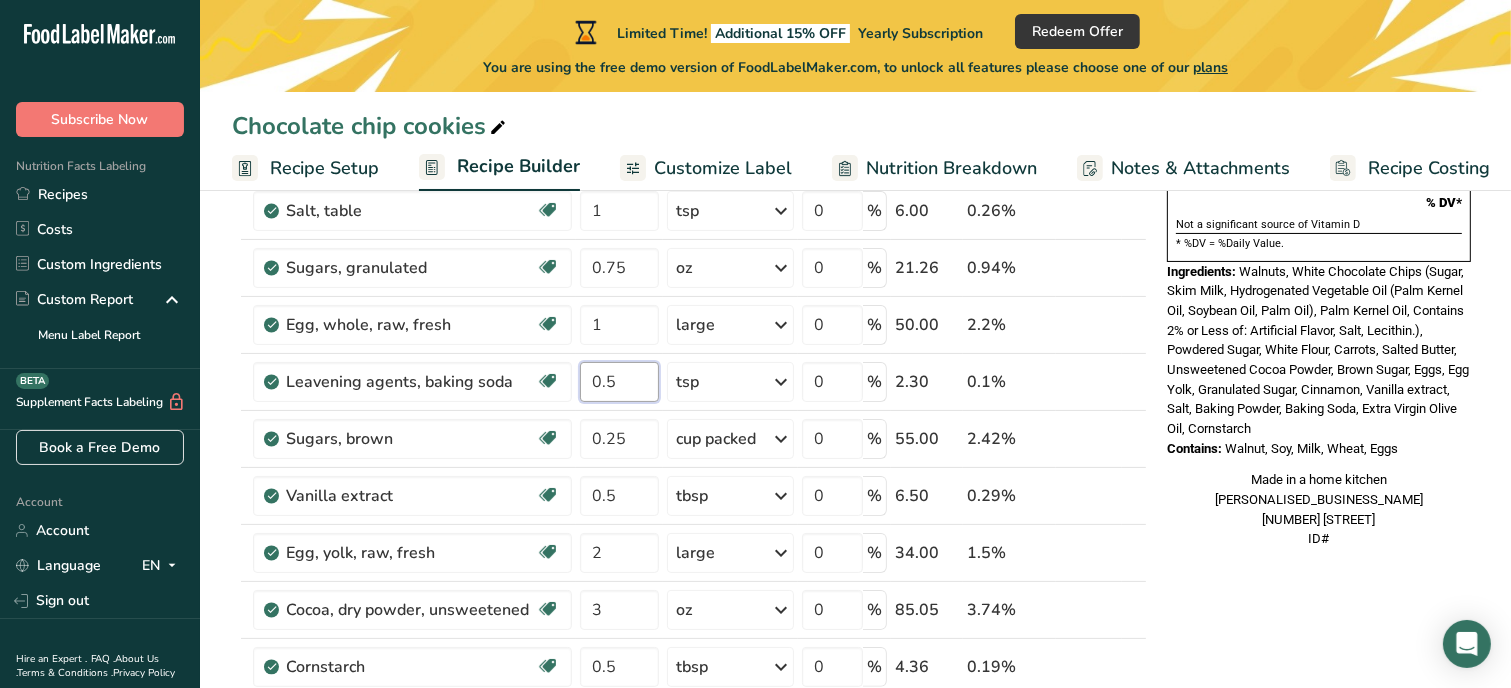 type on "0.5" 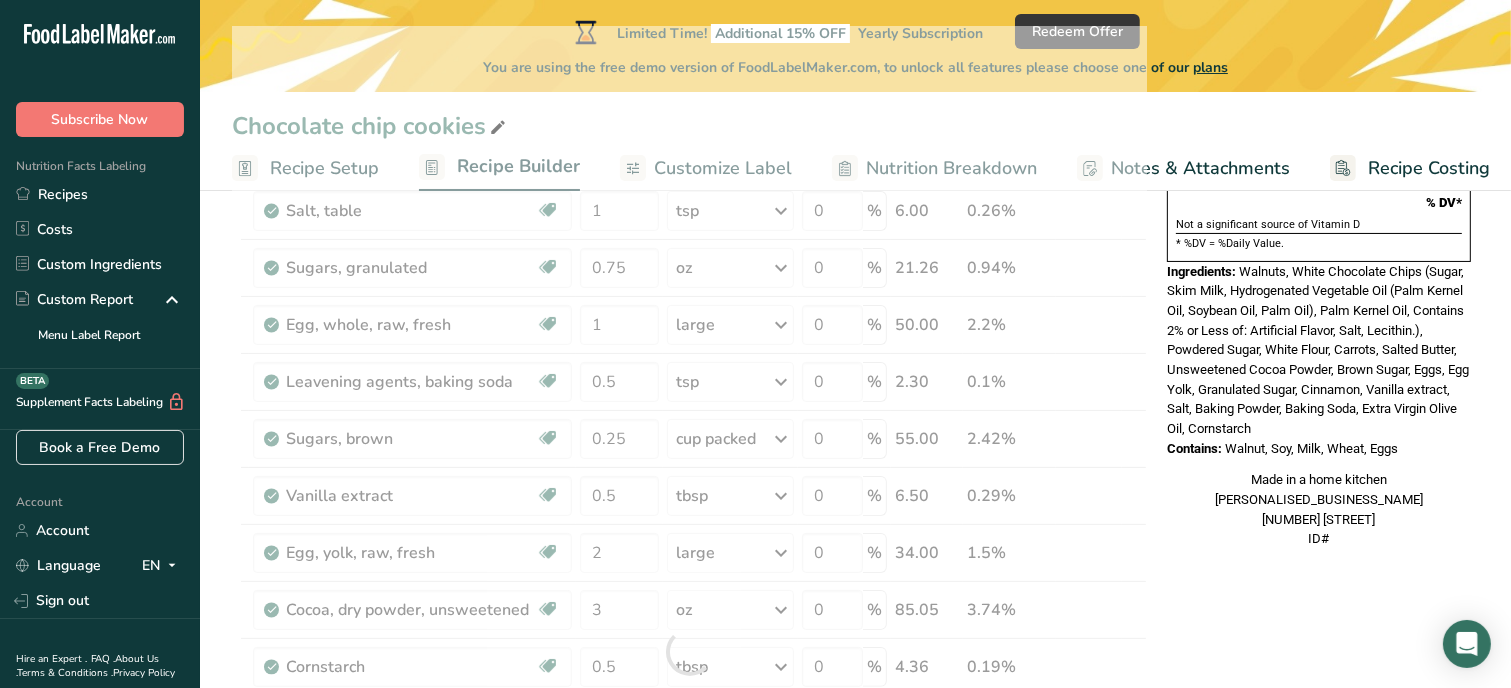 click on "Nutrition Facts
1 Serving Per Container
Serving Size
190g
Amount Per Serving
Calories
% DV*
Not a significant source of Vitamin D
* %DV = %Daily Value.
Ingredients:   Walnuts, White Chocolate Chips (Sugar, Skim Milk, Hydrogenated Vegetable Oil (Palm Kernel Oil, Soybean Oil, Palm Oil), Palm Kernel Oil, Contains 2% or Less of: Artificial Flavor, Salt, Lecithin.), Powdered Sugar, White Flour, Carrots, Salted Butter, Unsweetened Cocoa Powder, Brown Sugar, Eggs, Egg Yolk, Granulated Sugar, Cinnamon, Vanilla extract, Salt, Baking Powder, Baking Soda, Extra Virgin Olive Oil, Cornstarch   Contains:
Walnut, Soy, Milk, Wheat, Eggs
Made in a home kitchen
[COMPANY_NAME]
[STREET_ADDRESS]
ID#" at bounding box center (1319, 251) 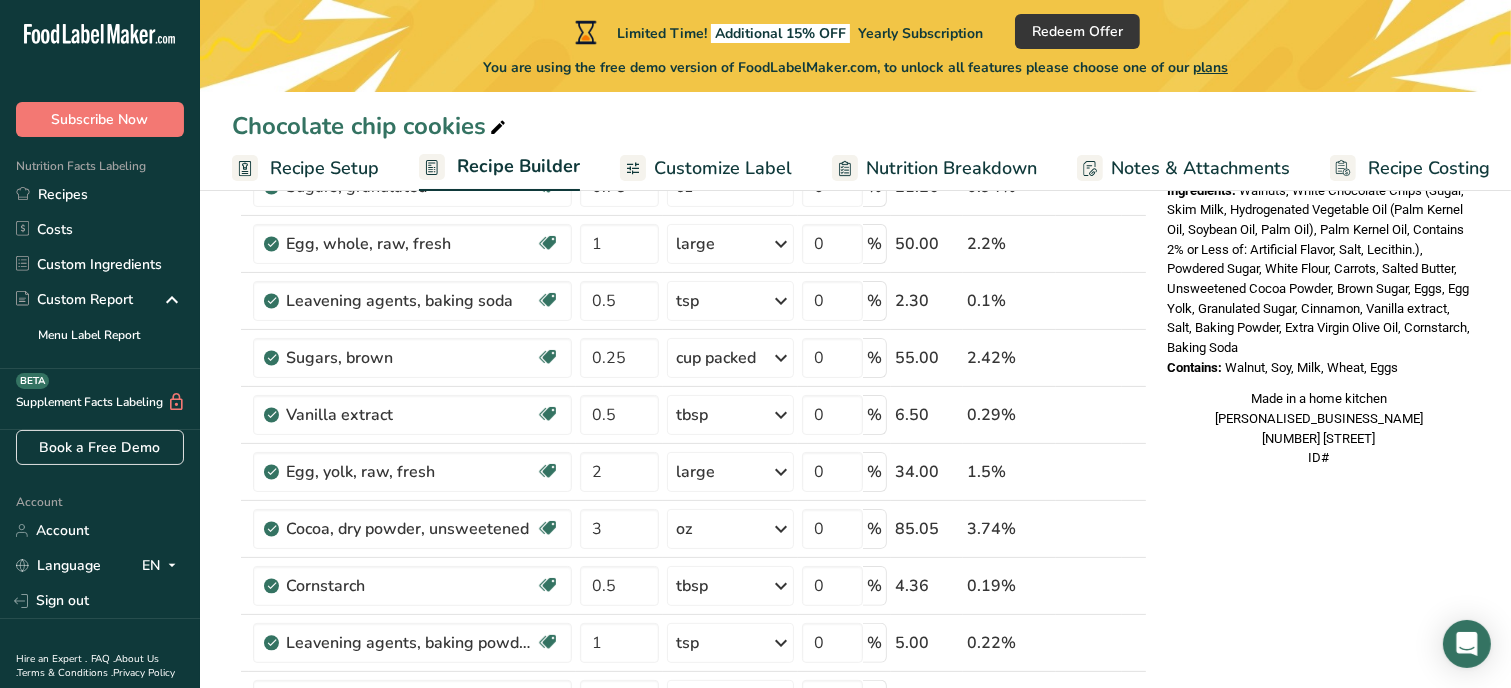 scroll, scrollTop: 402, scrollLeft: 0, axis: vertical 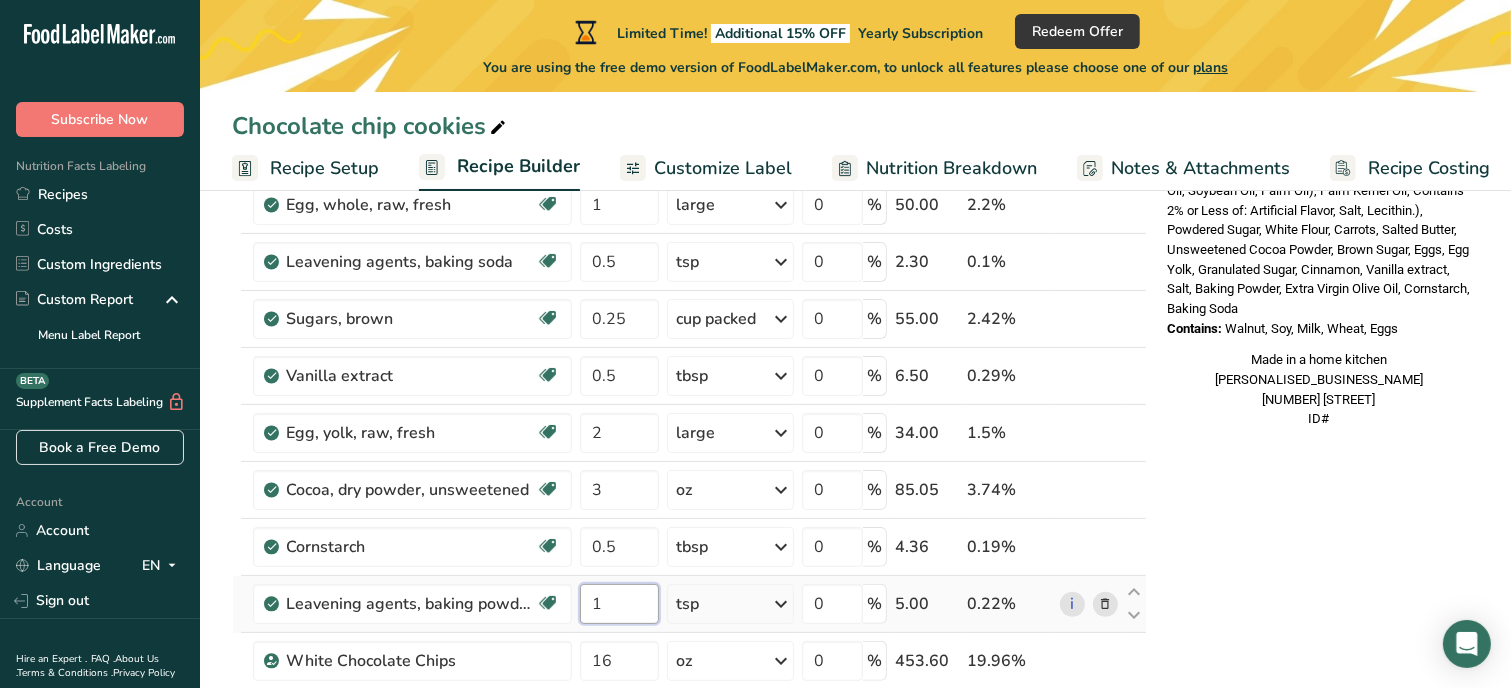 click on "1" at bounding box center (619, 604) 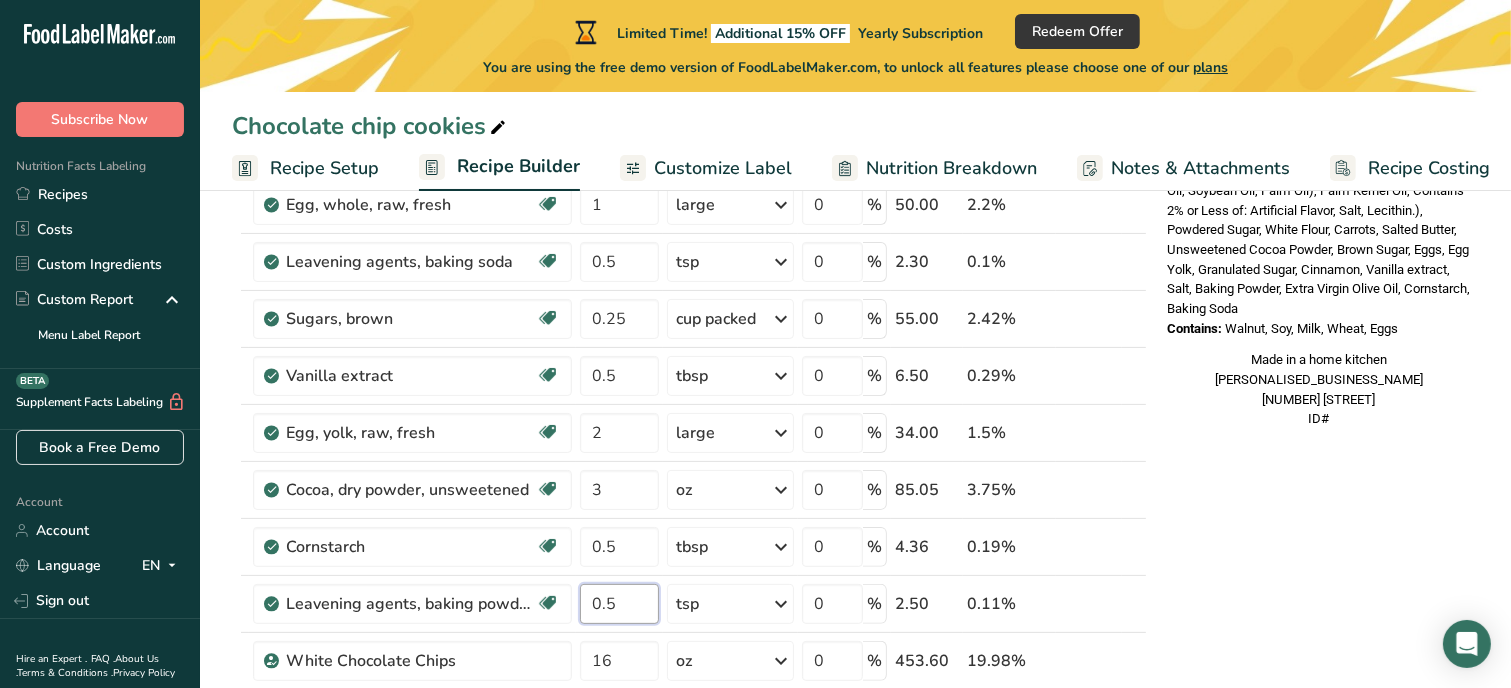 type on "0.5" 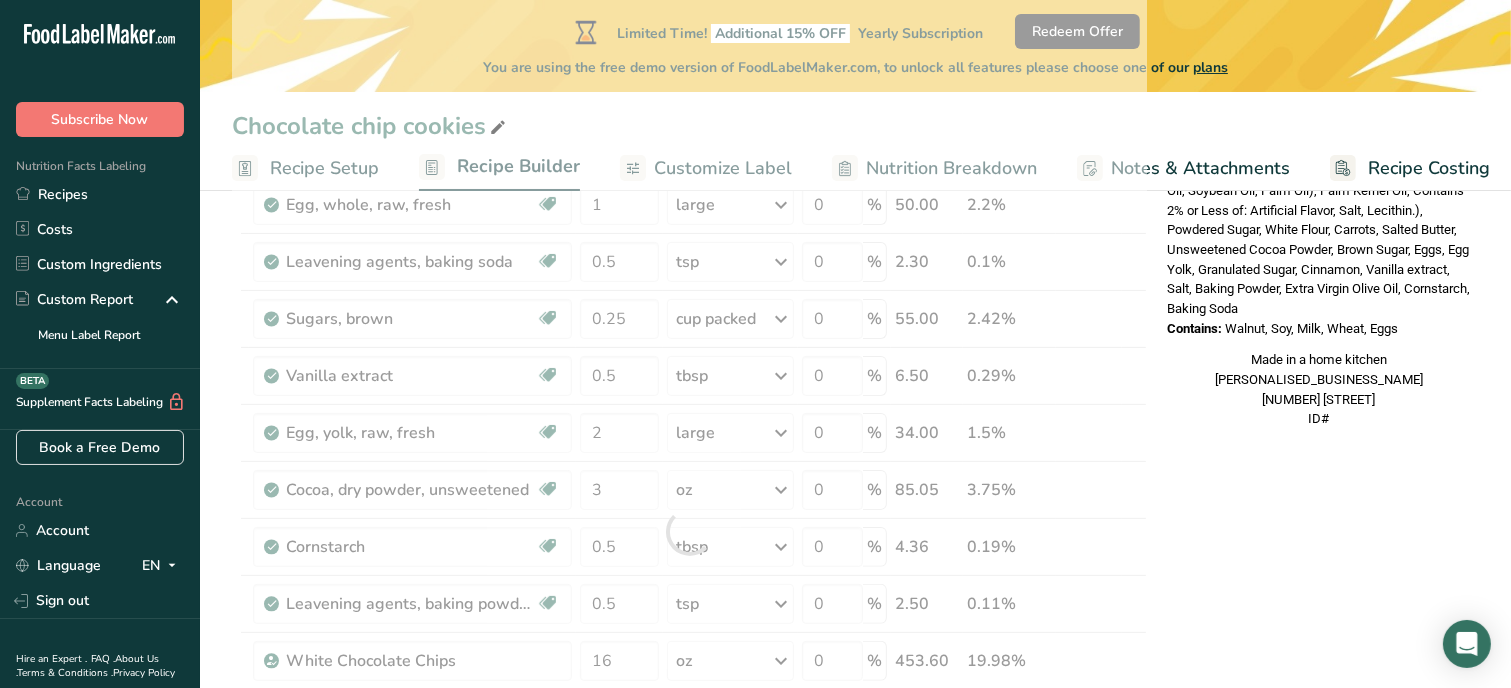 click on "Nutrition Facts
1 Serving Per Container
Serving Size
189g
Amount Per Serving
Calories
% DV*
Not a significant source of Vitamin D
* %DV = %Daily Value.
Ingredients:   Walnuts, White Chocolate Chips (Sugar, Skim Milk, Hydrogenated Vegetable Oil (Palm Kernel Oil, Soybean Oil, Palm Oil), Palm Kernel Oil, Contains 2% or Less of: Artificial Flavor, Salt, Lecithin.), Powdered Sugar, White Flour, Carrots, Salted Butter, Unsweetened Cocoa Powder, Brown Sugar, Eggs, Egg Yolk, Granulated Sugar, Cinnamon, Vanilla extract, Salt, Baking Powder, Extra Virgin Olive Oil, Cornstarch, Baking Soda   Contains:
Walnut, Soy, Milk, Wheat, Eggs
Made in a home kitchen
[BUSINESS_NAME]
[NUMBER] [STREET]
ID#" at bounding box center (1319, 857) 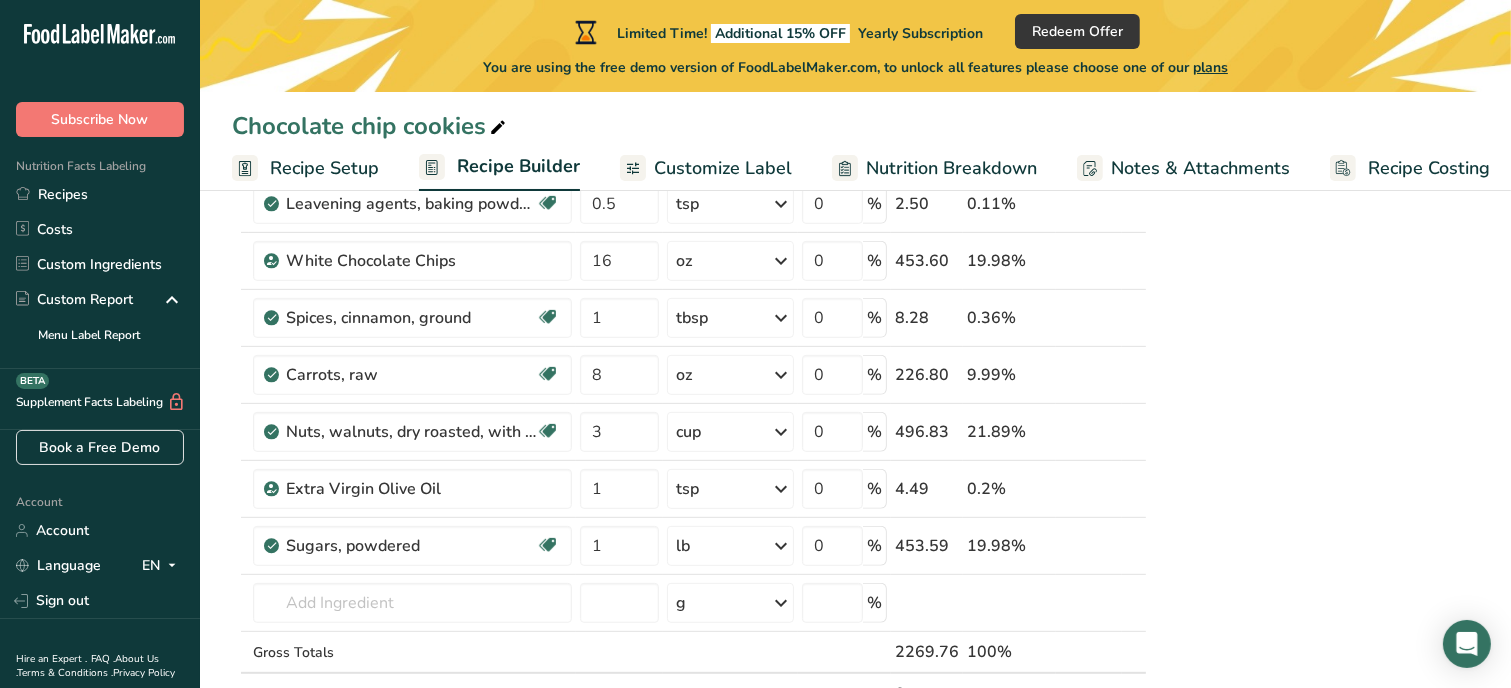 scroll, scrollTop: 842, scrollLeft: 0, axis: vertical 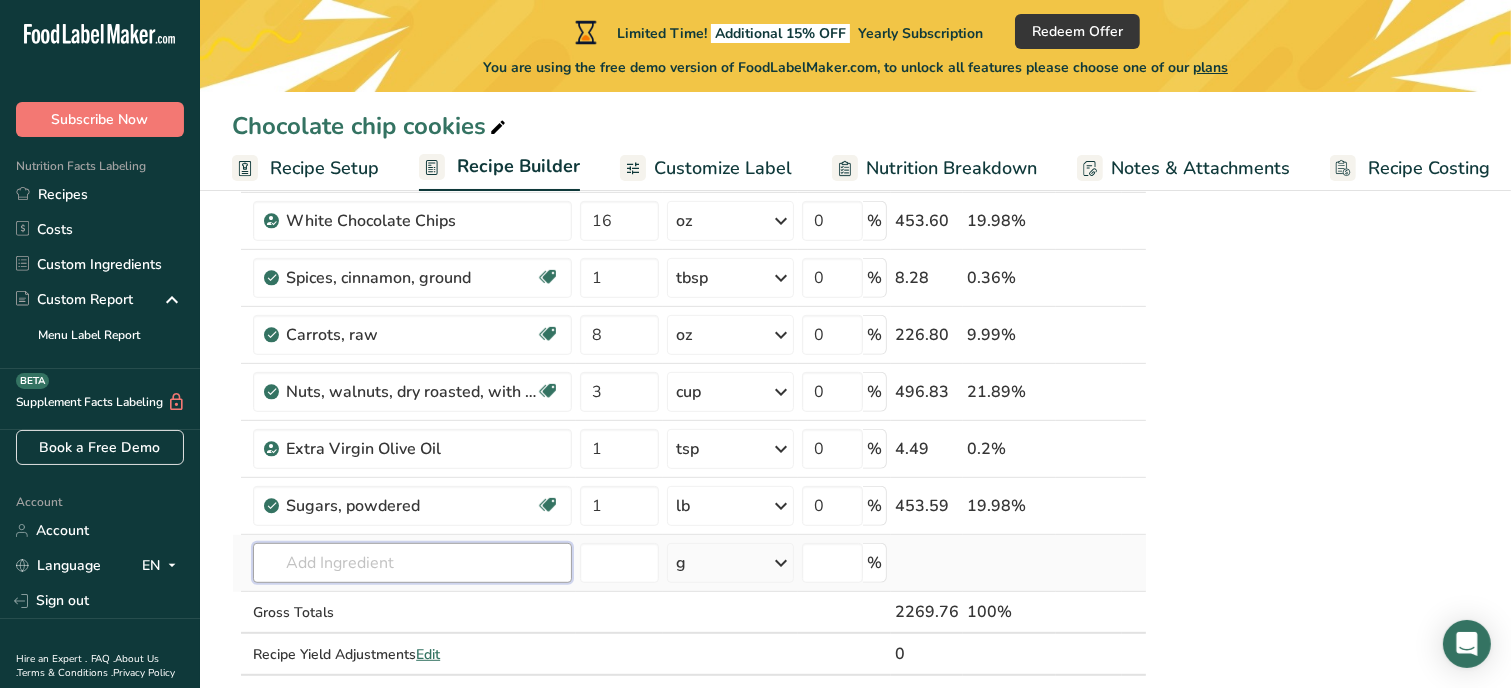 click at bounding box center (412, 563) 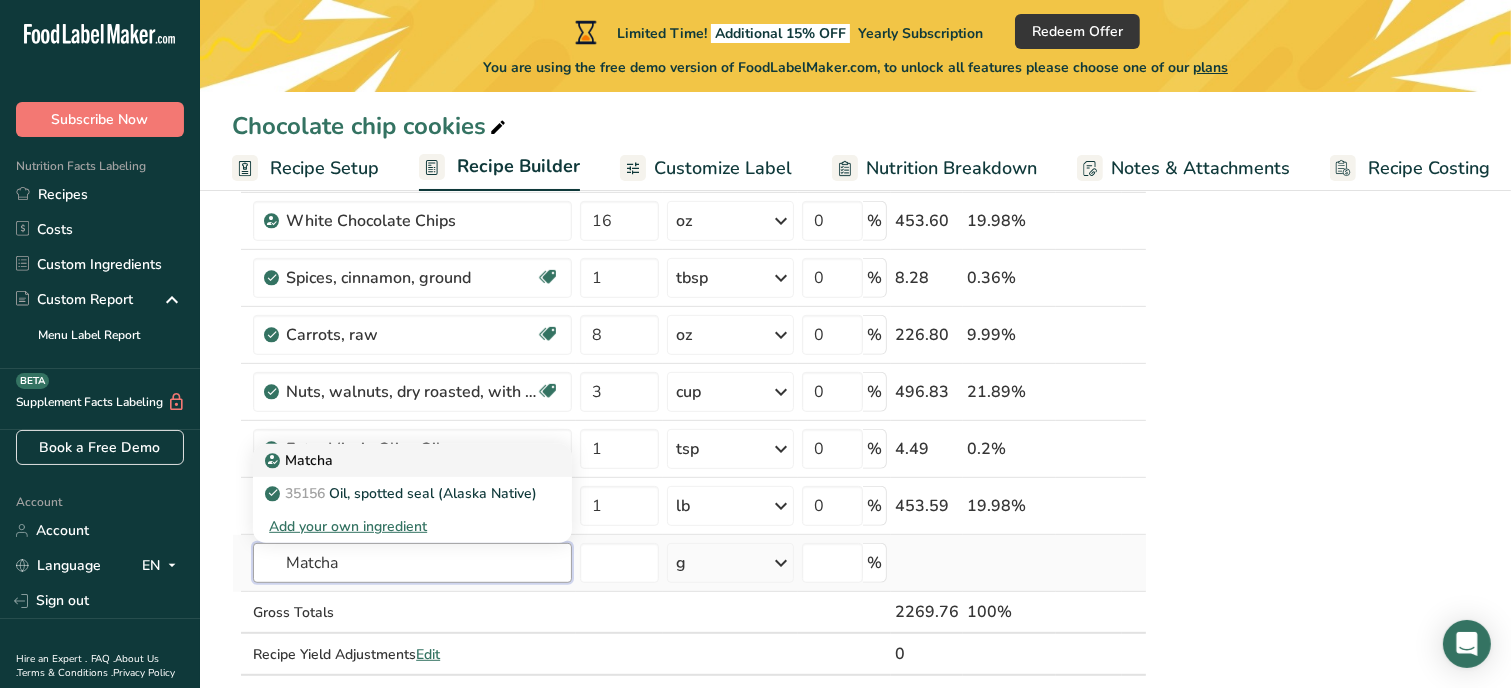 type on "Matcha" 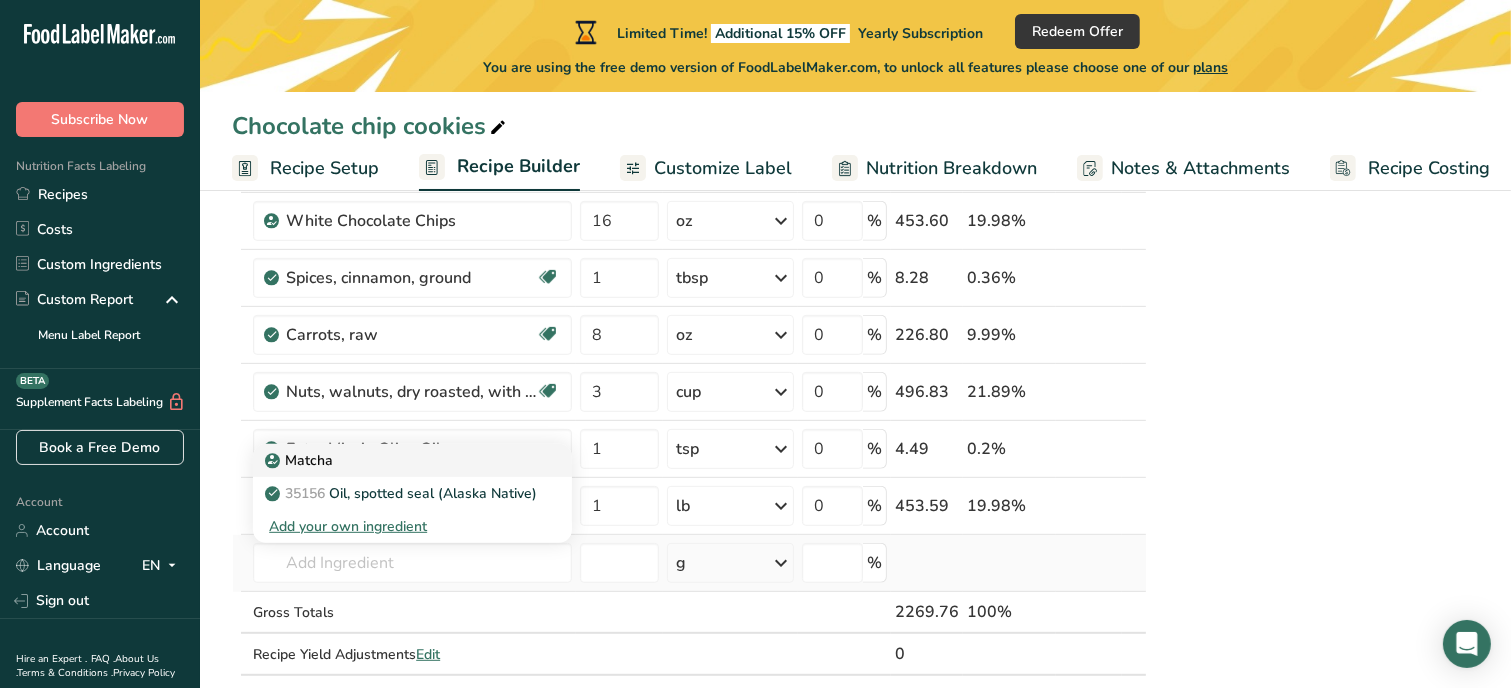 click on "Matcha" at bounding box center [412, 460] 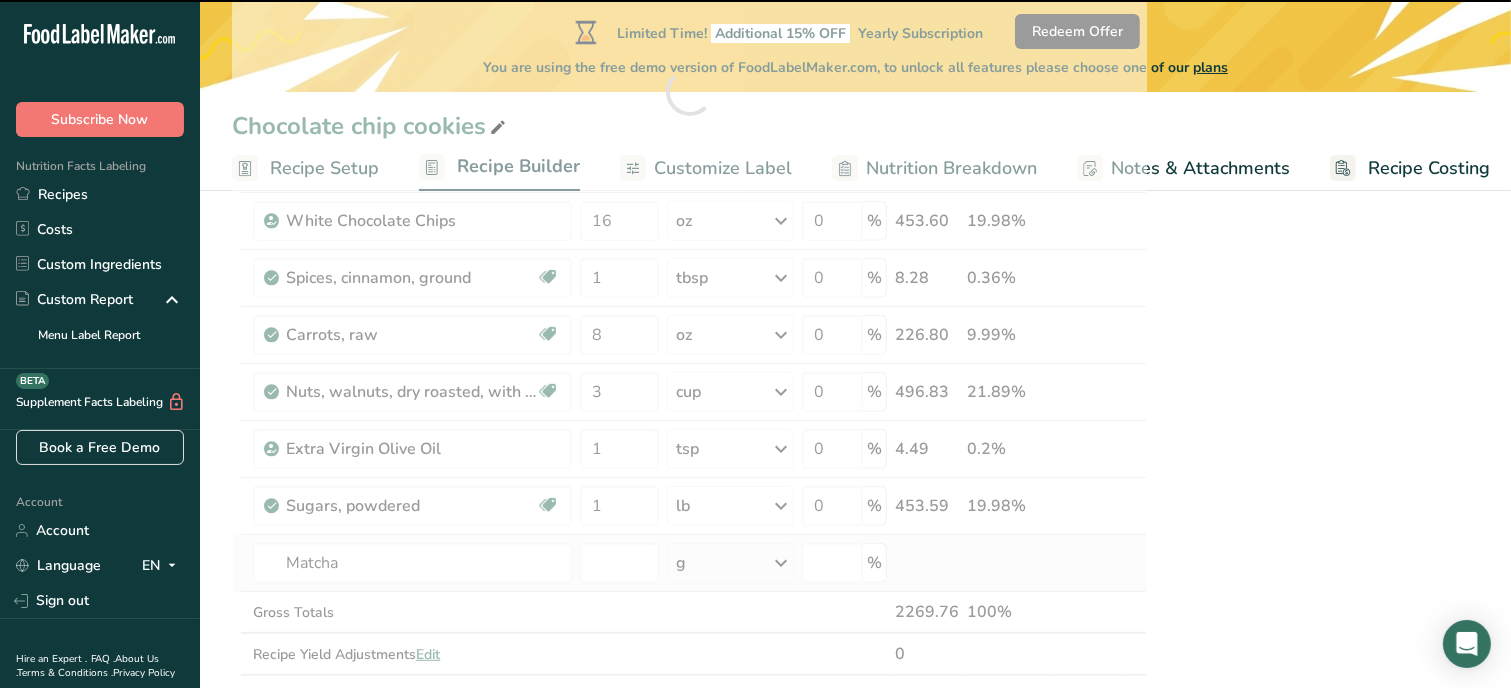 type on "0" 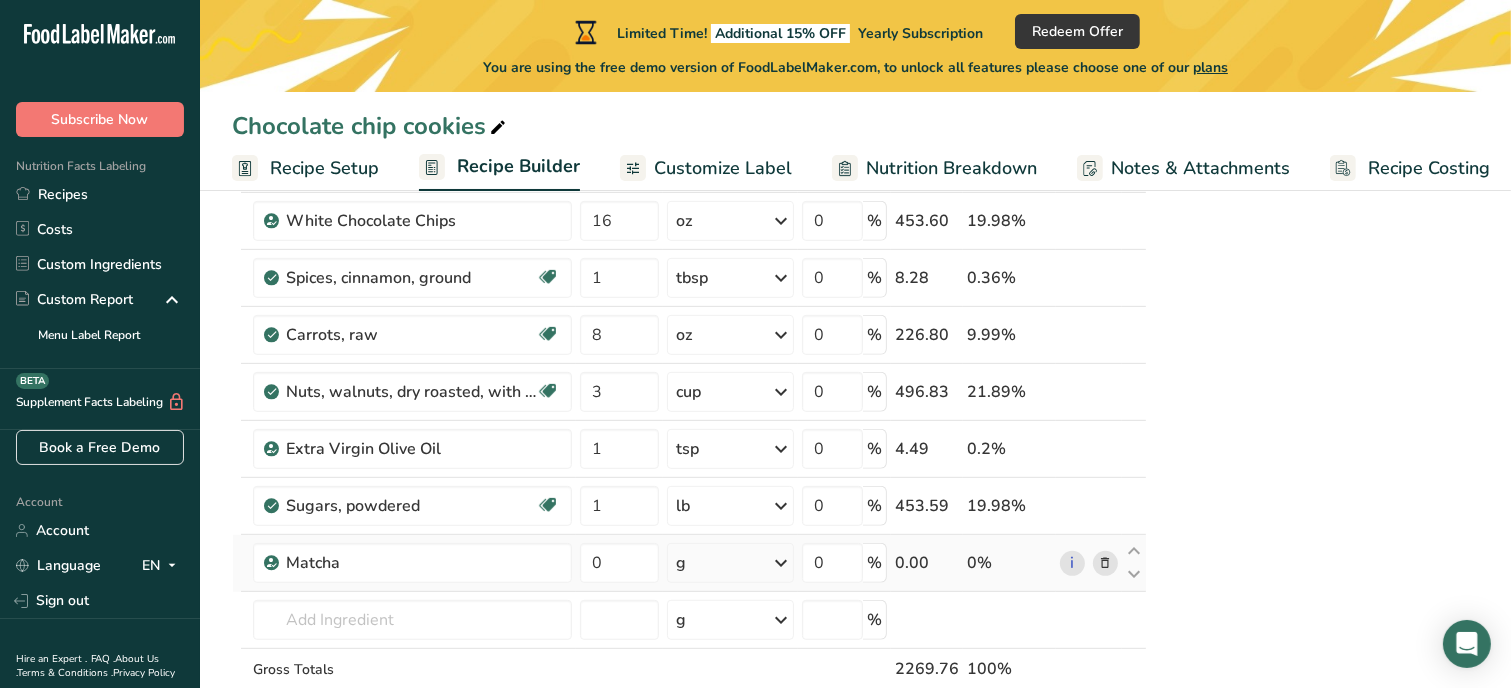 click on "g" at bounding box center [730, 563] 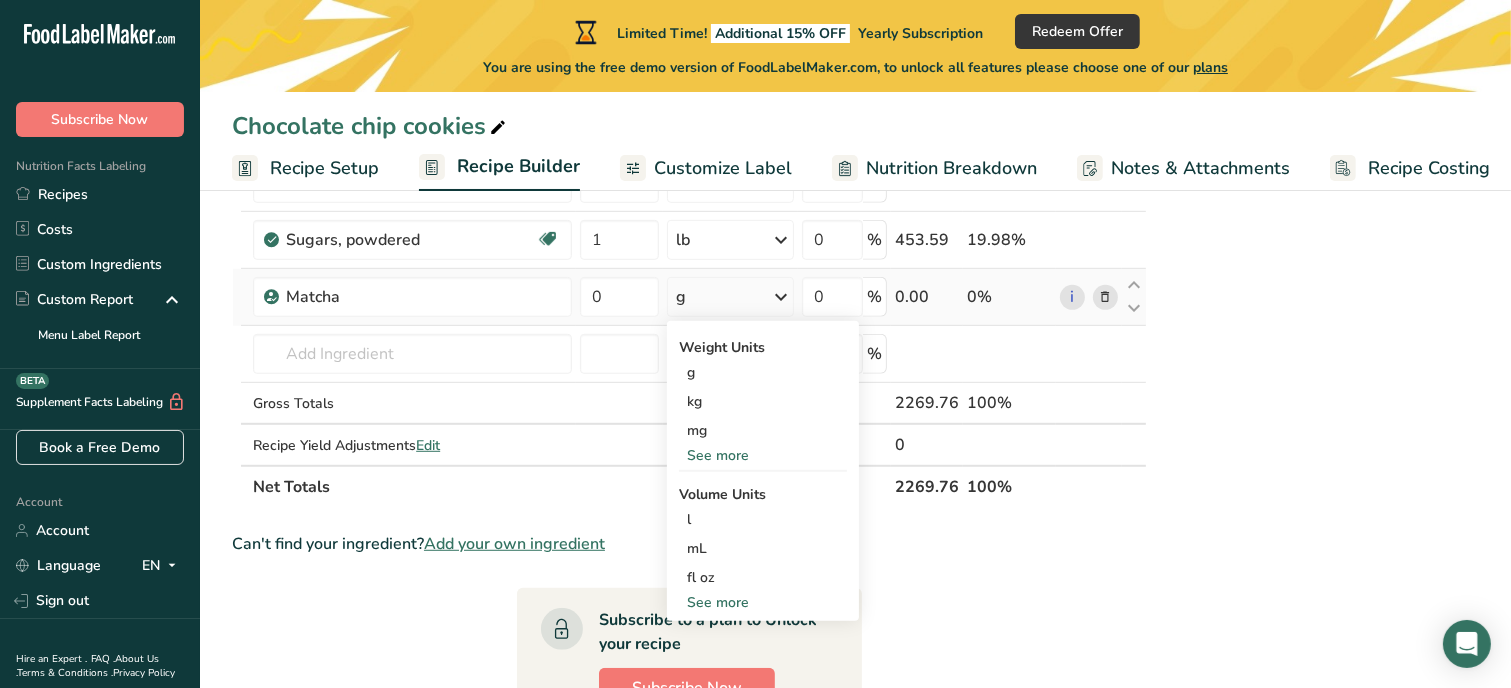 scroll, scrollTop: 1122, scrollLeft: 0, axis: vertical 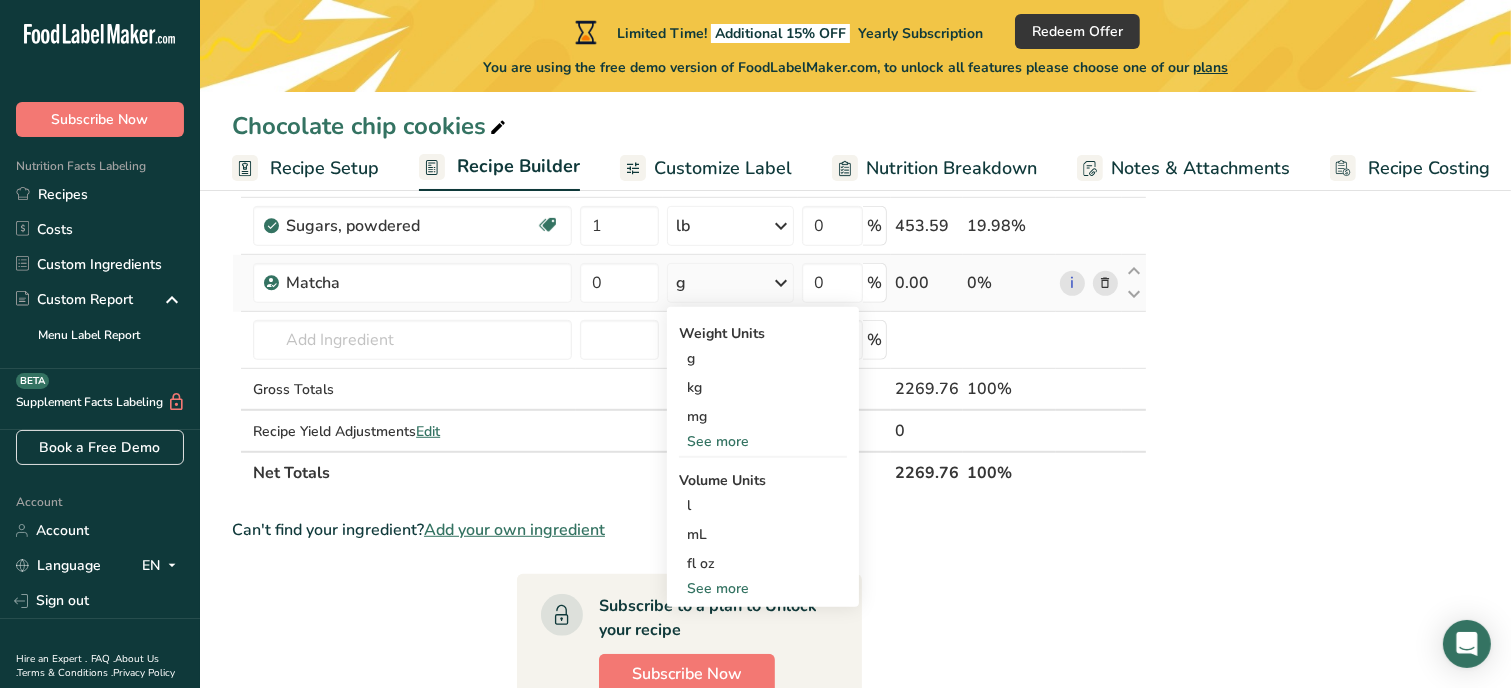 click on "See more" at bounding box center (763, 588) 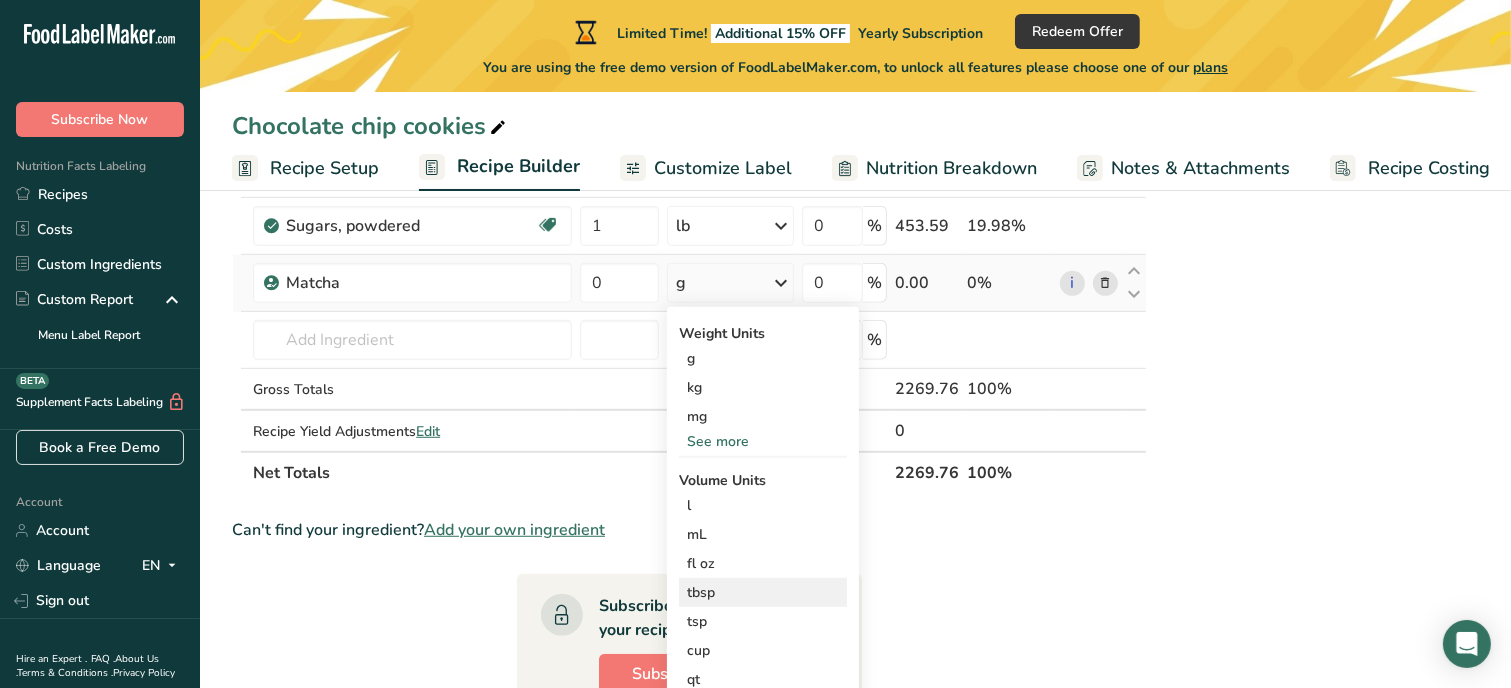 click on "tbsp" at bounding box center [763, 592] 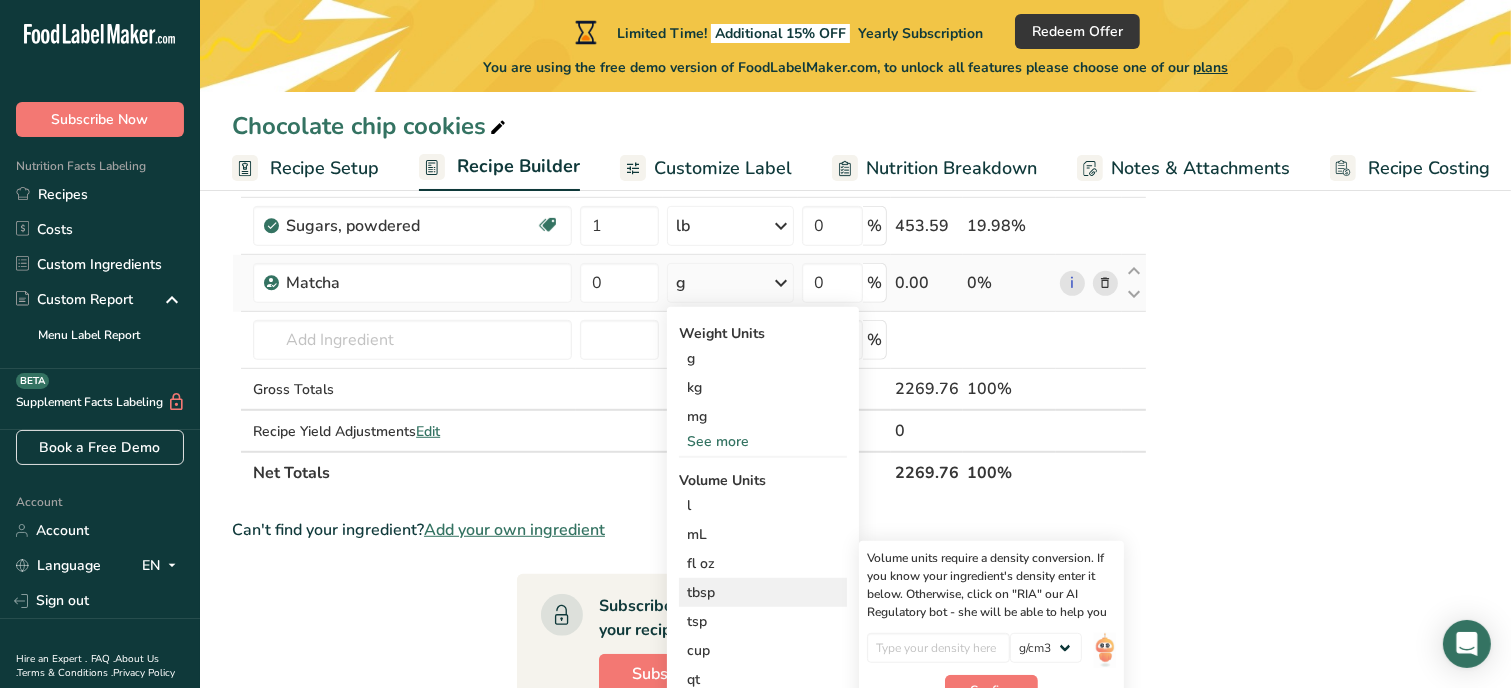 click on "lb/ft3
g/cm3" at bounding box center (991, 654) 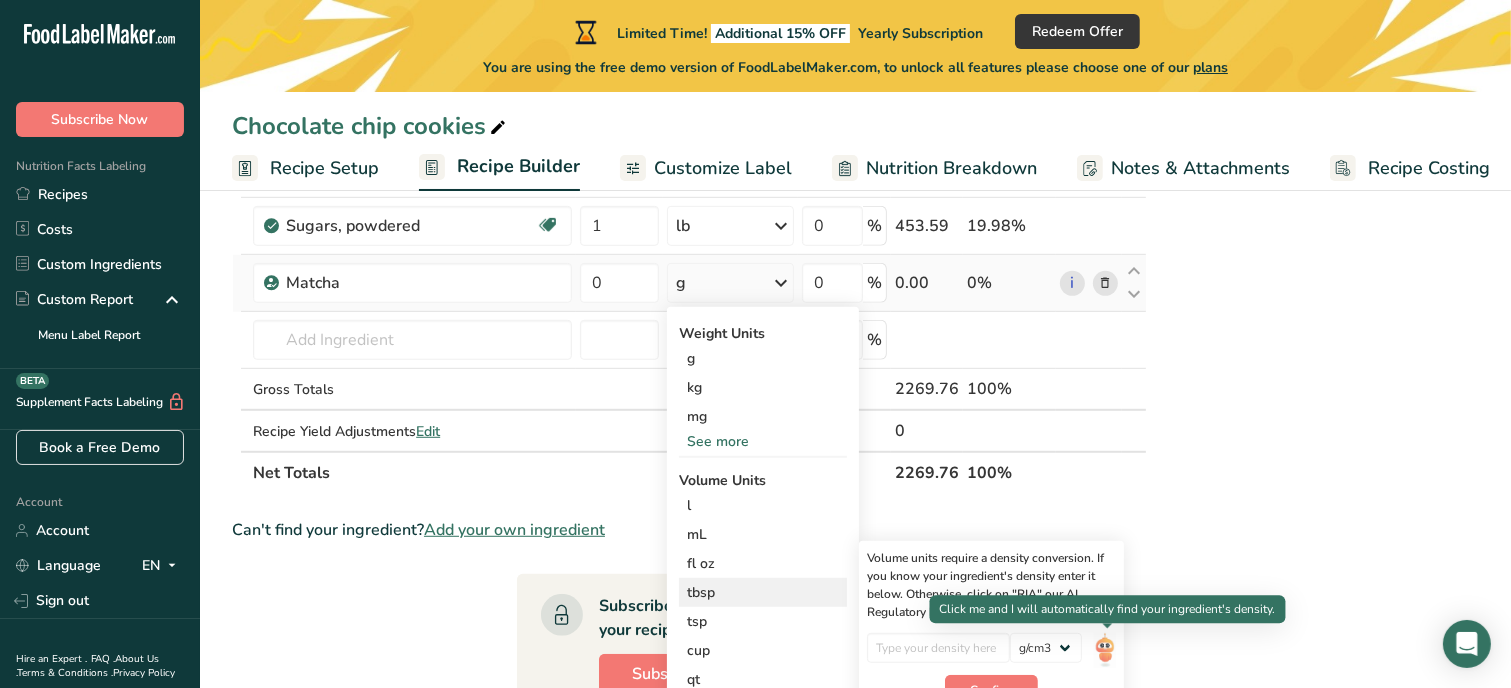 click at bounding box center [1105, 650] 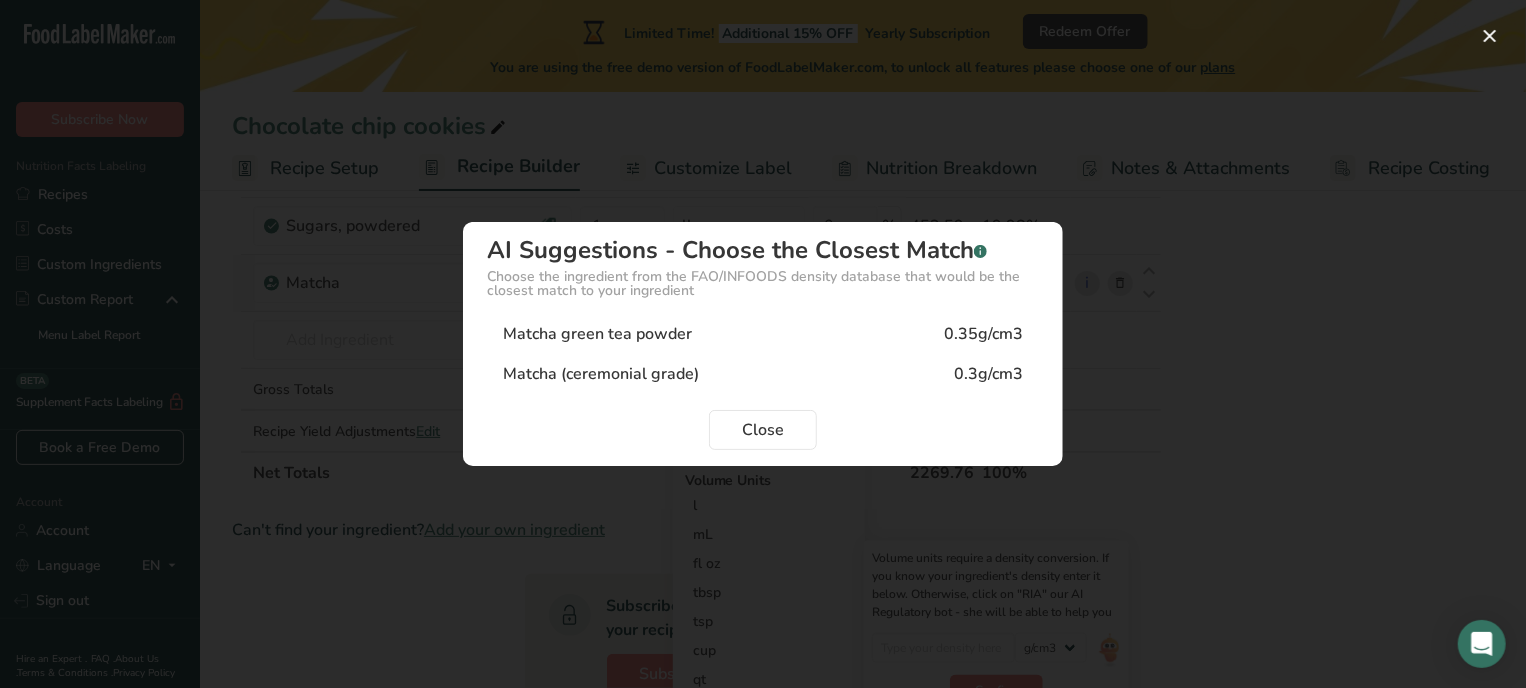 click on "Matcha green tea powder   0.35g/cm3" at bounding box center (763, 334) 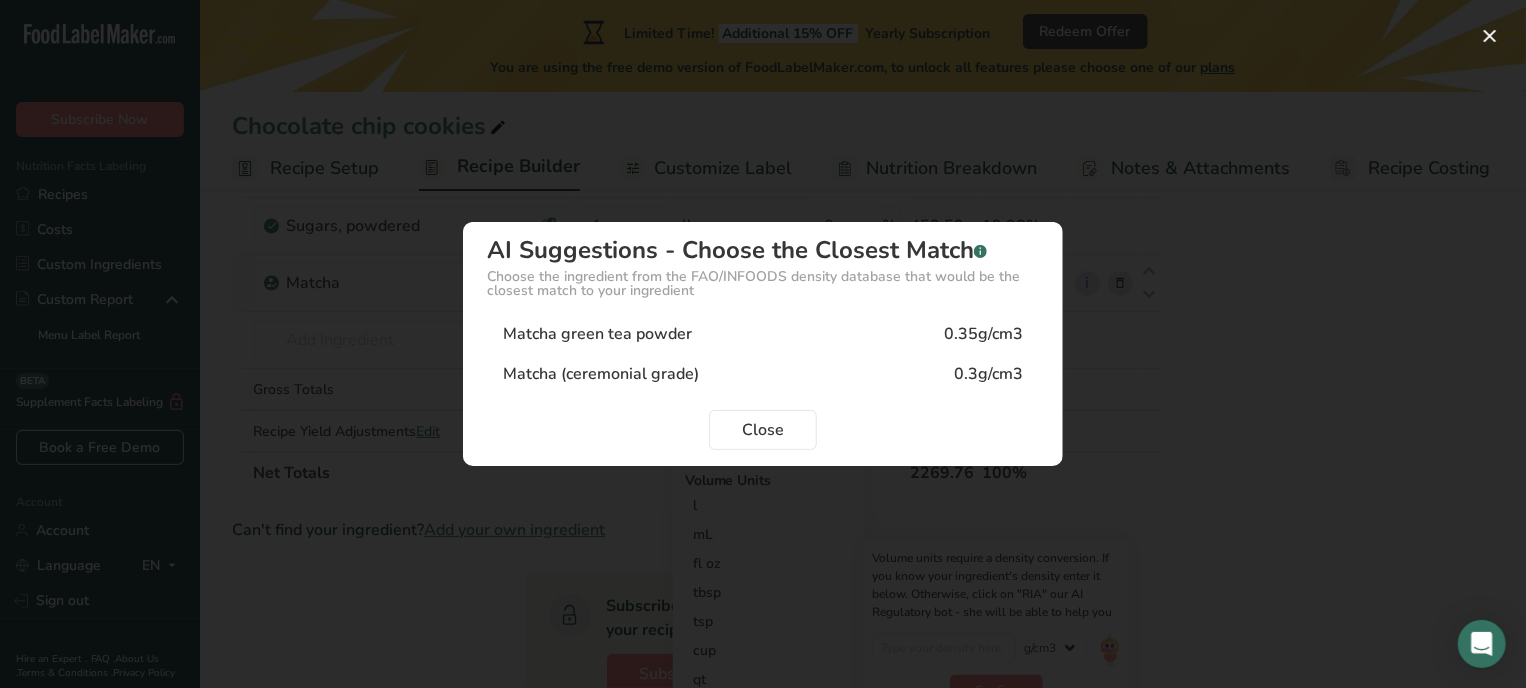 type on "0.35" 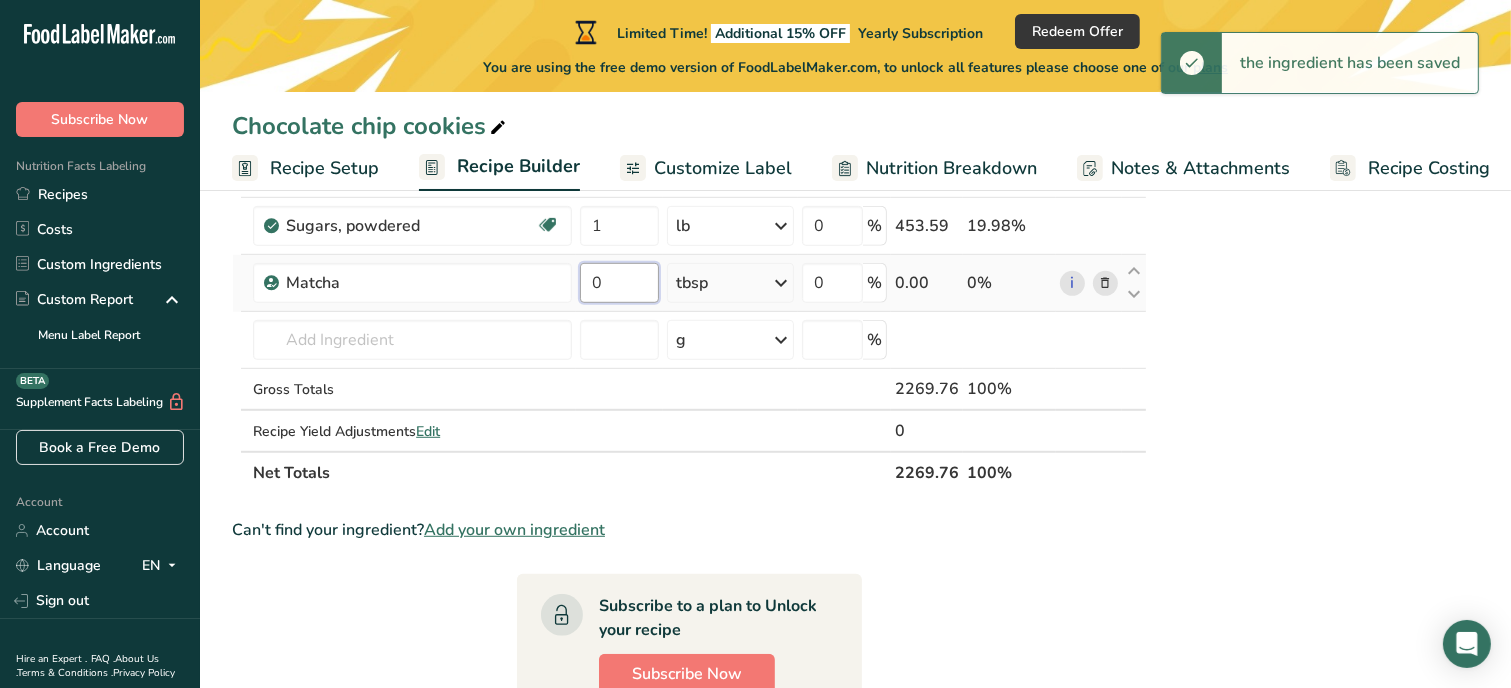 click on "0" at bounding box center [619, 283] 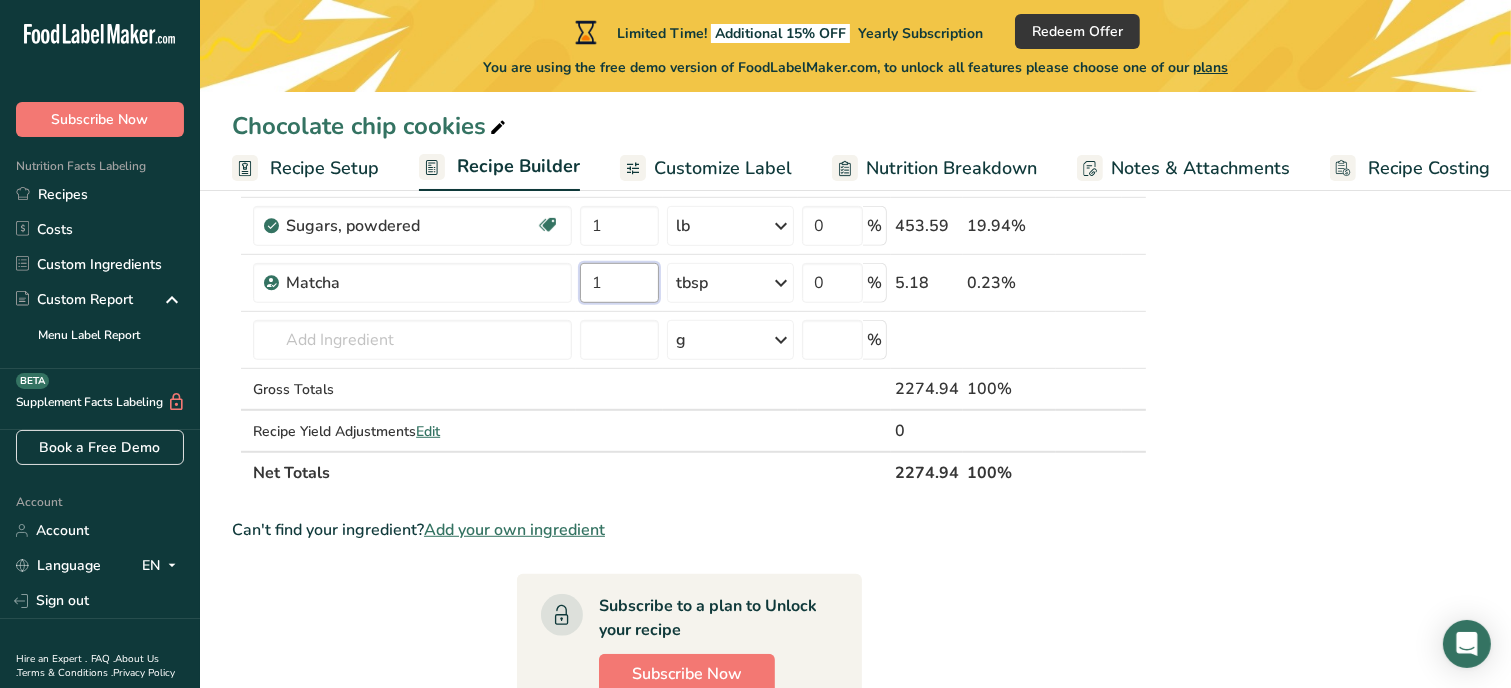 type on "1" 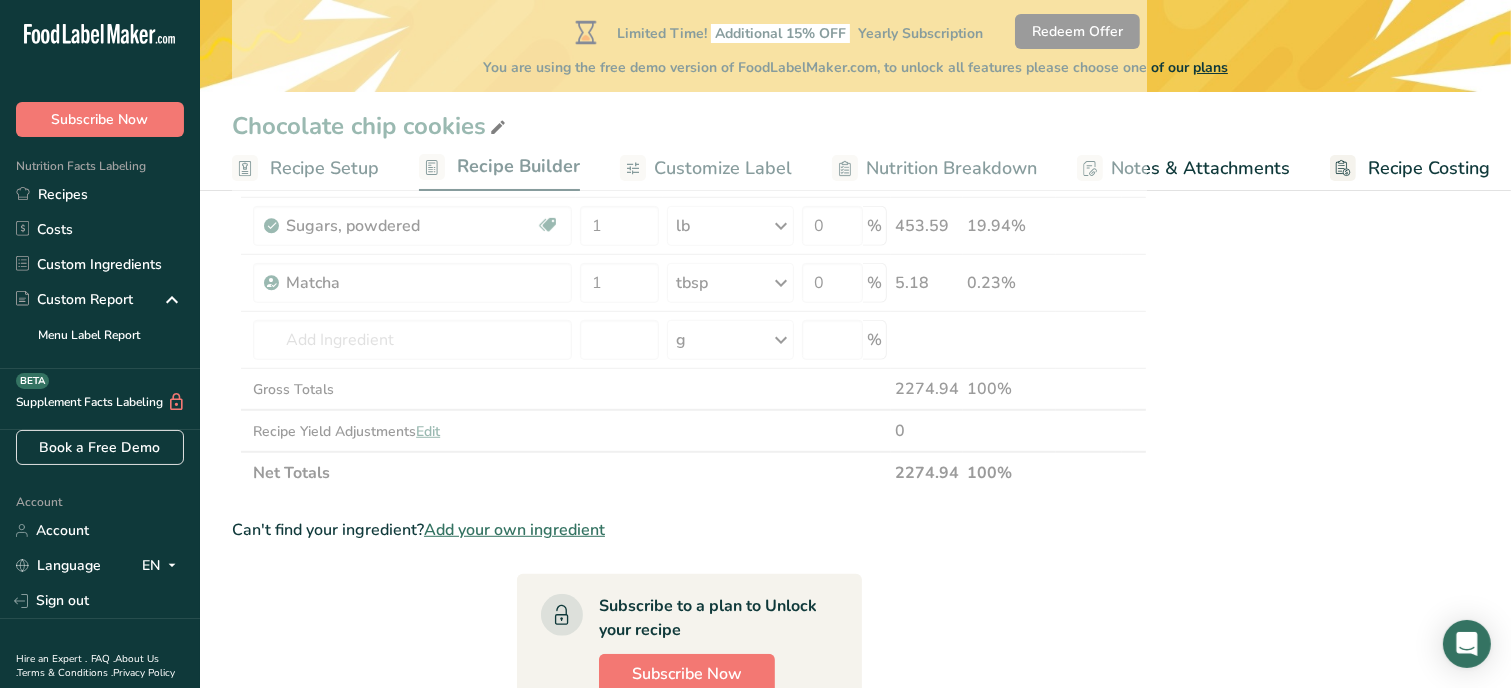 click on "Nutrition Facts
1 Serving Per Container
Serving Size
189g
Amount Per Serving
Calories
% DV*
Not a significant source of Vitamin D
* %DV = %Daily Value.
Ingredients:   Walnuts, White Chocolate Chips (Sugar, Skim Milk, Hydrogenated Vegetable Oil (Palm Kernel Oil, Soybean Oil, Palm Oil), Palm Kernel Oil, Contains 2% or Less of: Artificial Flavor, Salt, Lecithin.), Powdered Sugar, White Flour, Carrots, Salted Butter, Unsweetened Cocoa Powder, Brown Sugar, Eggs, Egg Yolk, Granulated Sugar, Cinnamon, Vanilla extract, Salt, Extra Virgin Olive Oil, Cornstarch, Baking Powder, Baking Soda, Matcha   Contains:
Walnut, Soy, Milk, Wheat, Eggs
Made in a home kitchen
[COMPANY_NAME]
[STREET_ADDRESS]
ID#" at bounding box center [1319, 166] 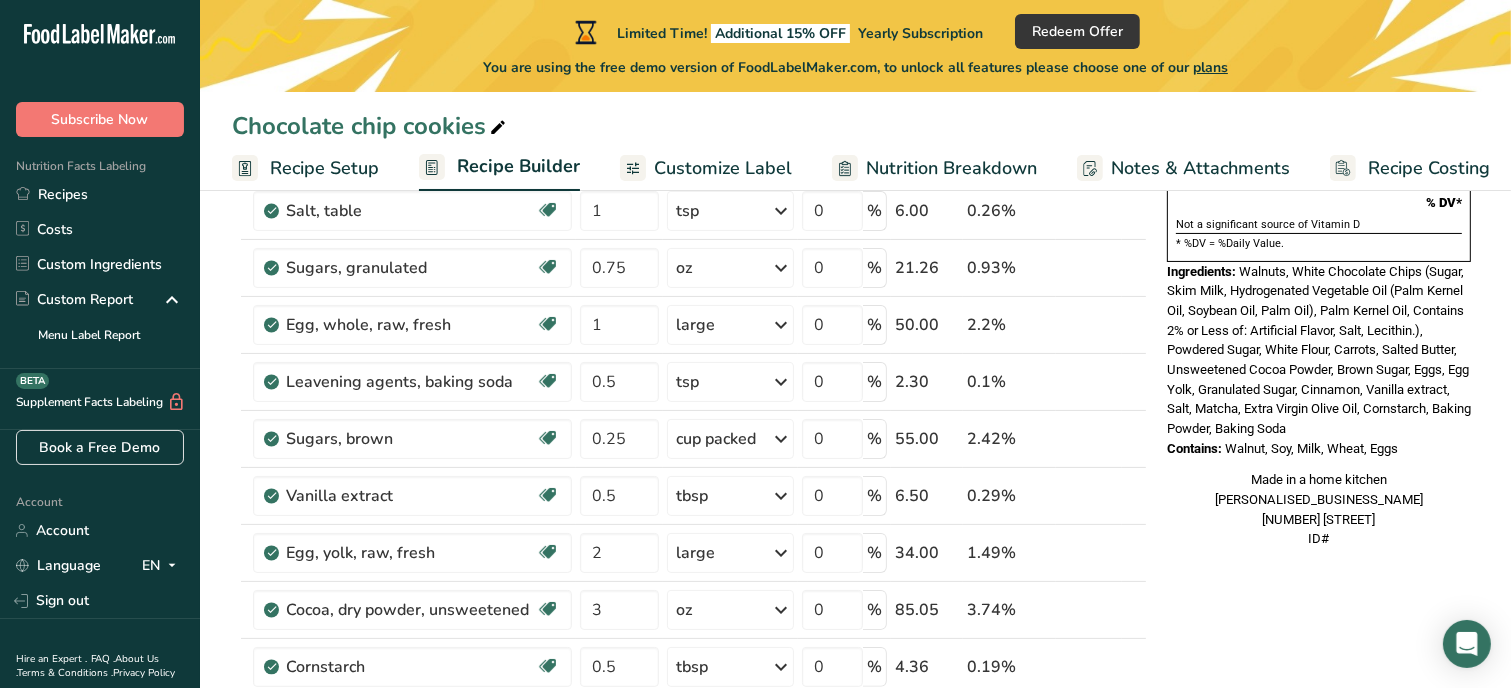 scroll, scrollTop: 242, scrollLeft: 0, axis: vertical 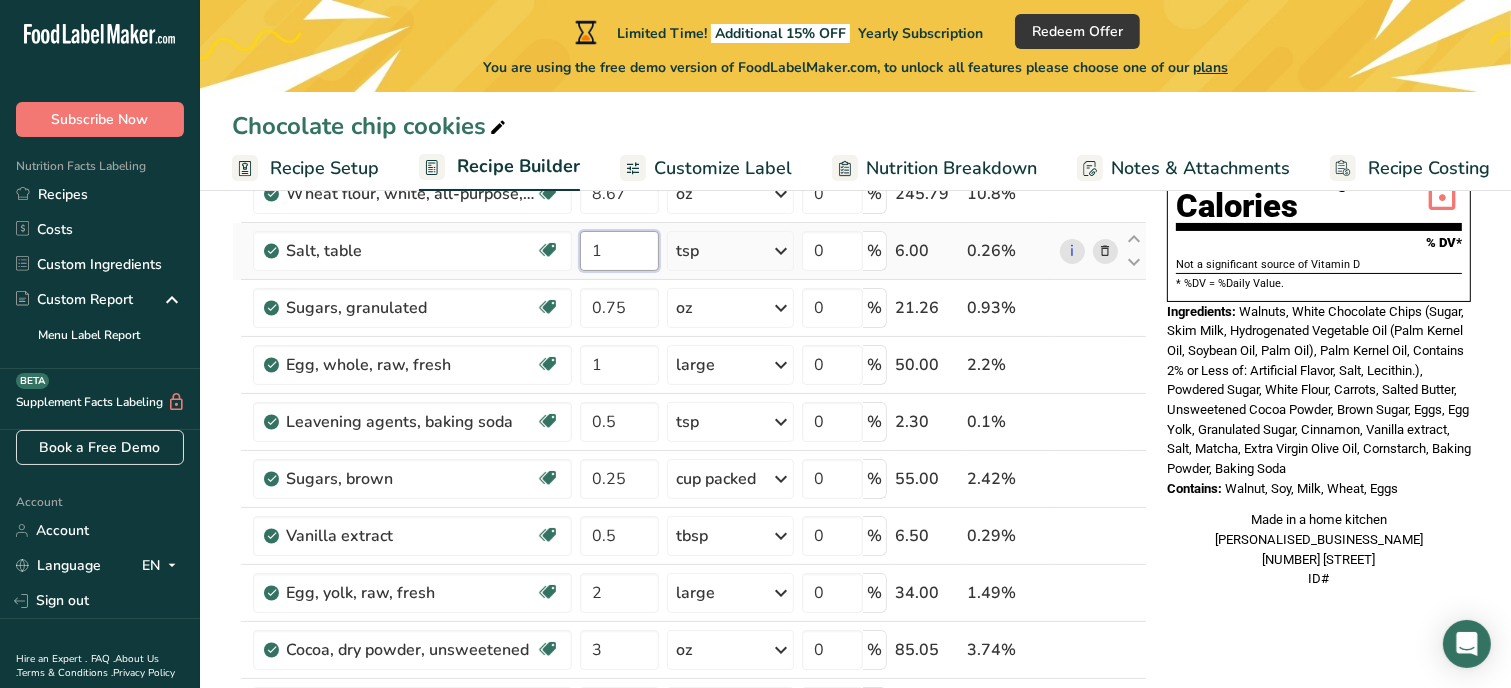 click on "1" at bounding box center (619, 251) 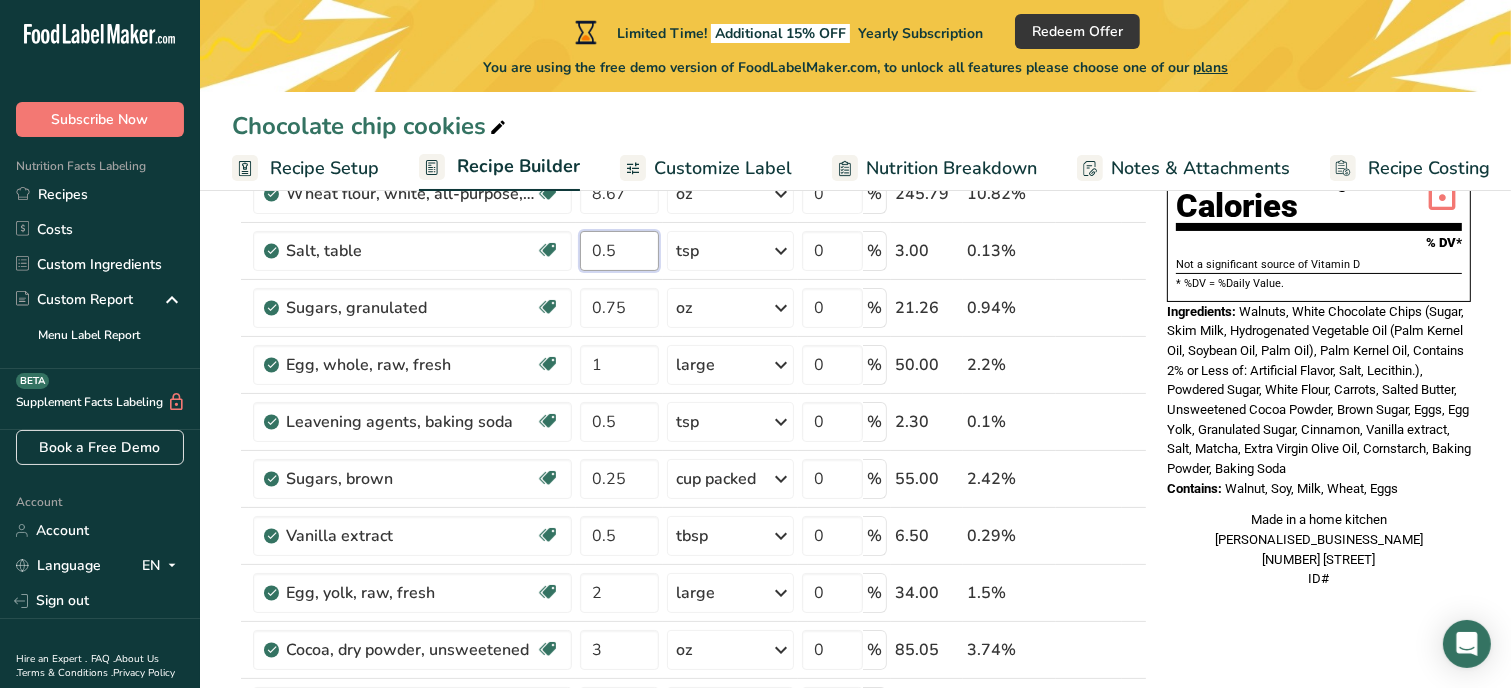 type on "0.5" 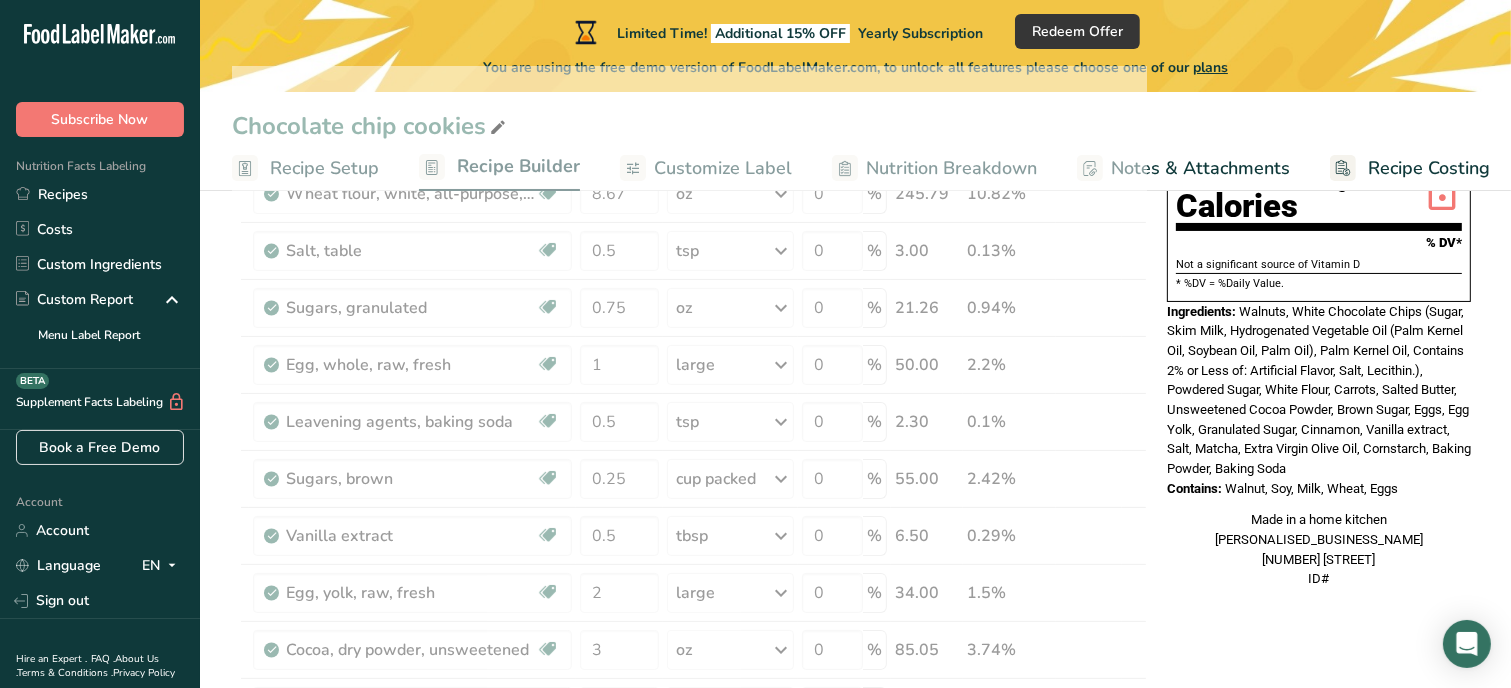 click on "[BRAND], [BRAND] ([BRAND], [BRAND], [BRAND] ([BRAND], [BRAND], [BRAND] ([BRAND], [BRAND], [BRAND]), [BRAND]), [BRAND]), [BRAND], [BRAND], [BRAND], [BRAND], [BRAND], [BRAND], [BRAND], [BRAND], [BRAND], [BRAND], [BRAND], [BRAND]   Contains:
[BRAND], [BRAND], [BRAND], [BRAND], [BRAND]
Made in a home kitchen
[PERSON]'s Cookie Corner
[NUMBER] [STREET]
ID#" at bounding box center (1319, 1046) 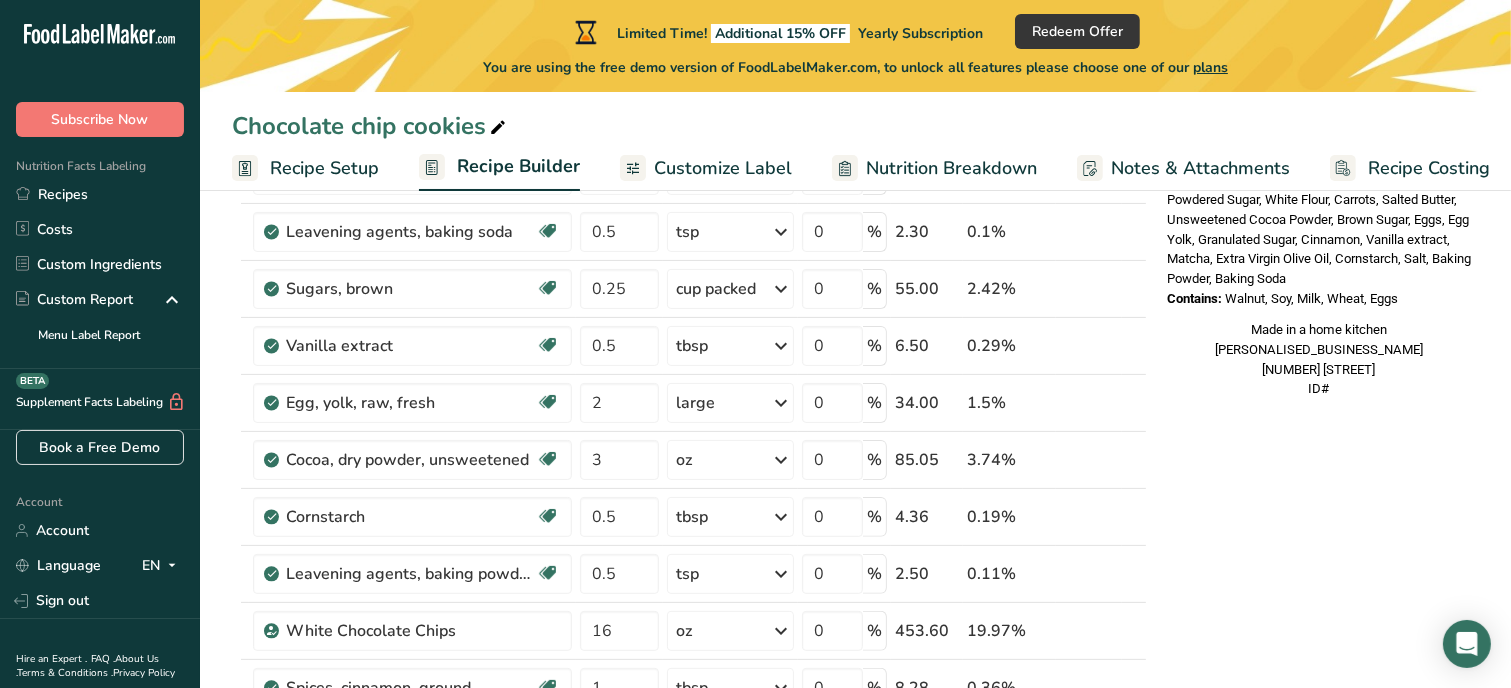 scroll, scrollTop: 442, scrollLeft: 0, axis: vertical 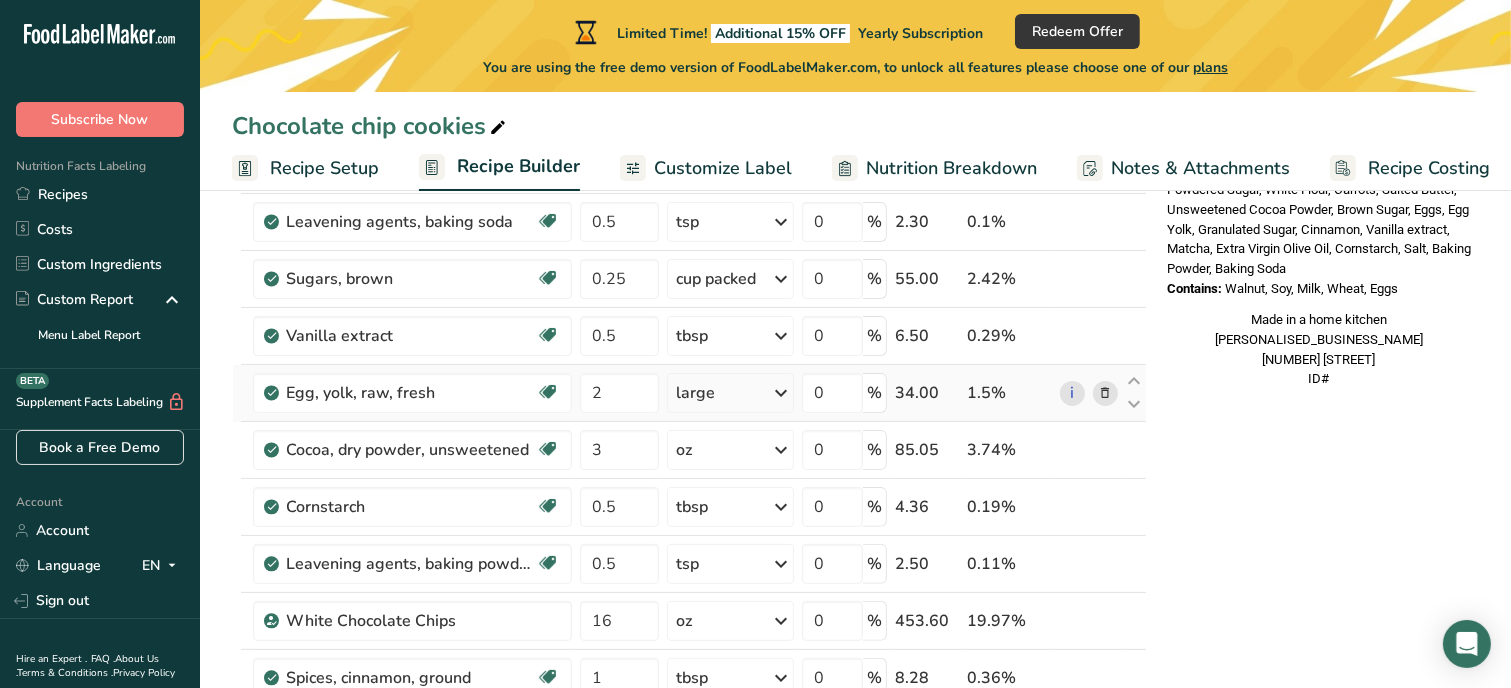 click at bounding box center (1105, 393) 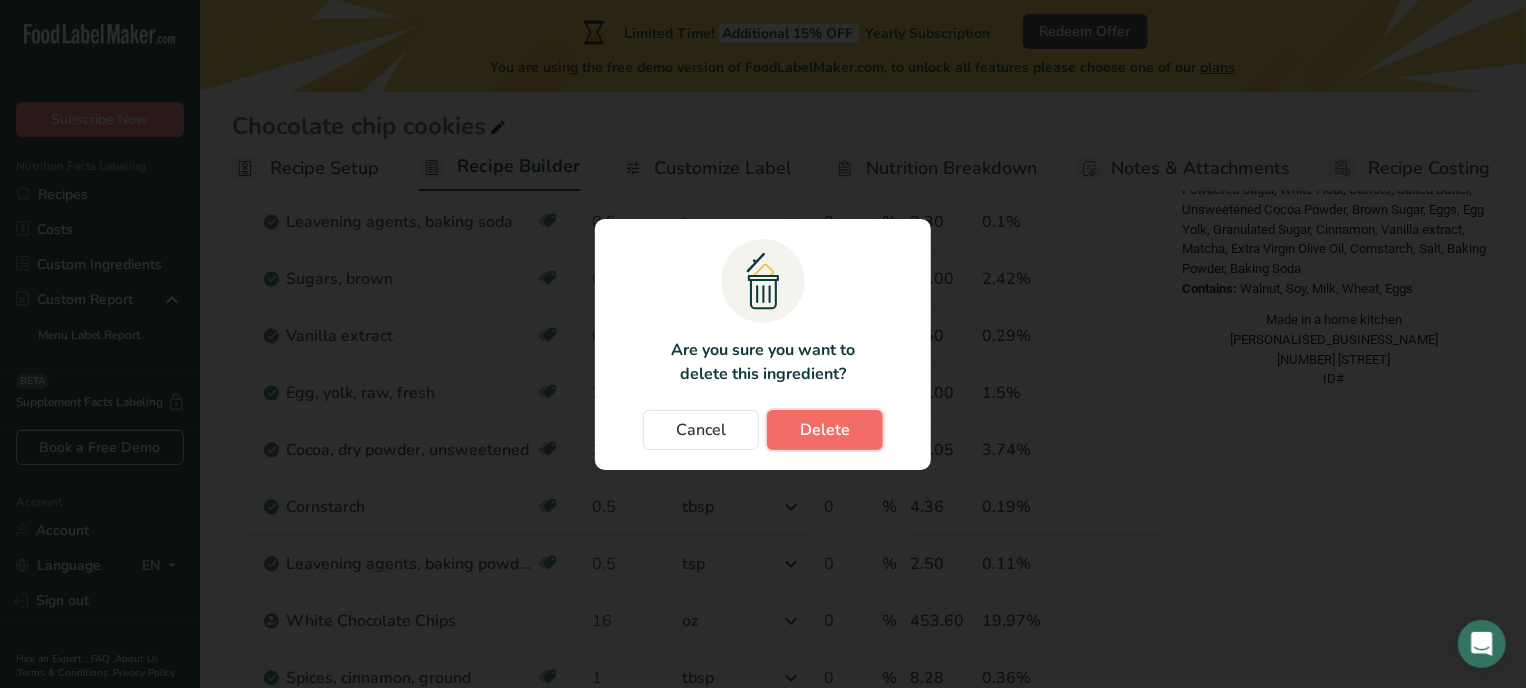click on "Delete" at bounding box center [825, 430] 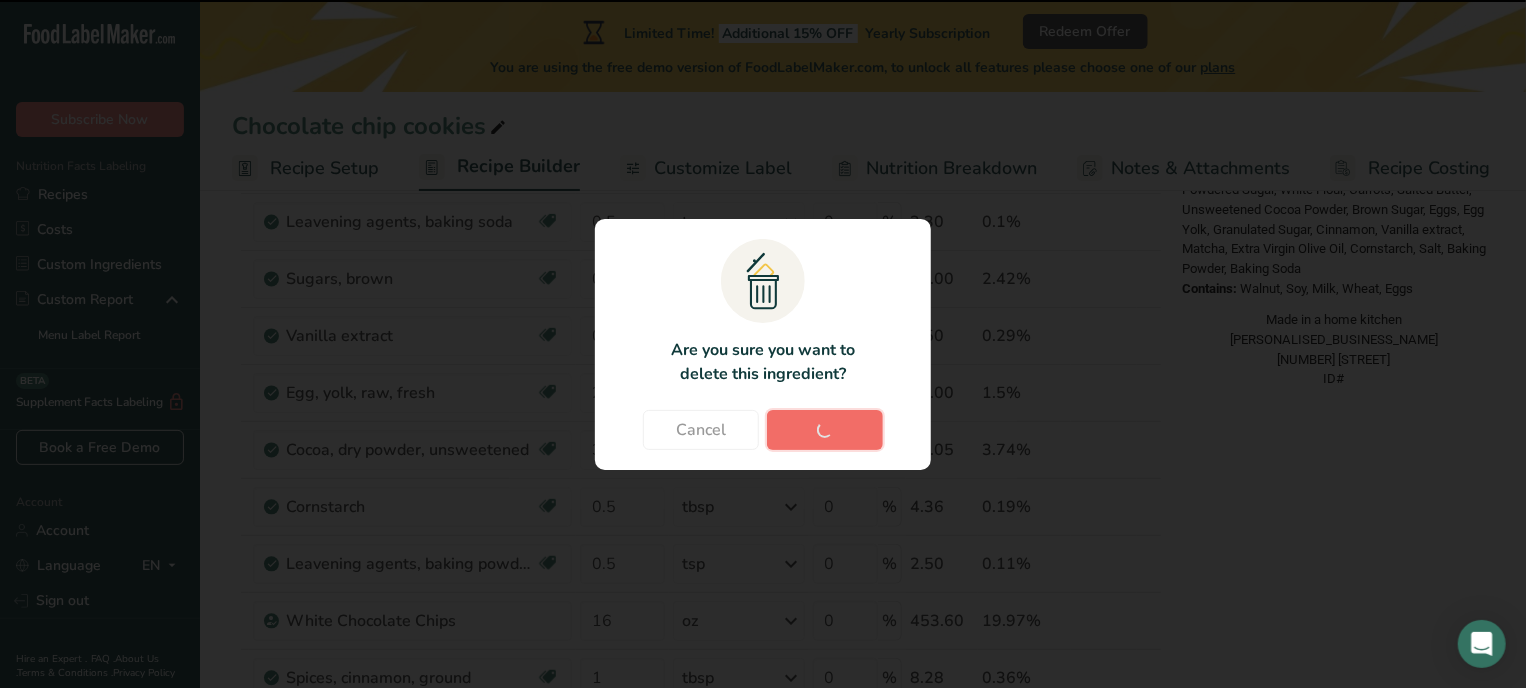 type on "3" 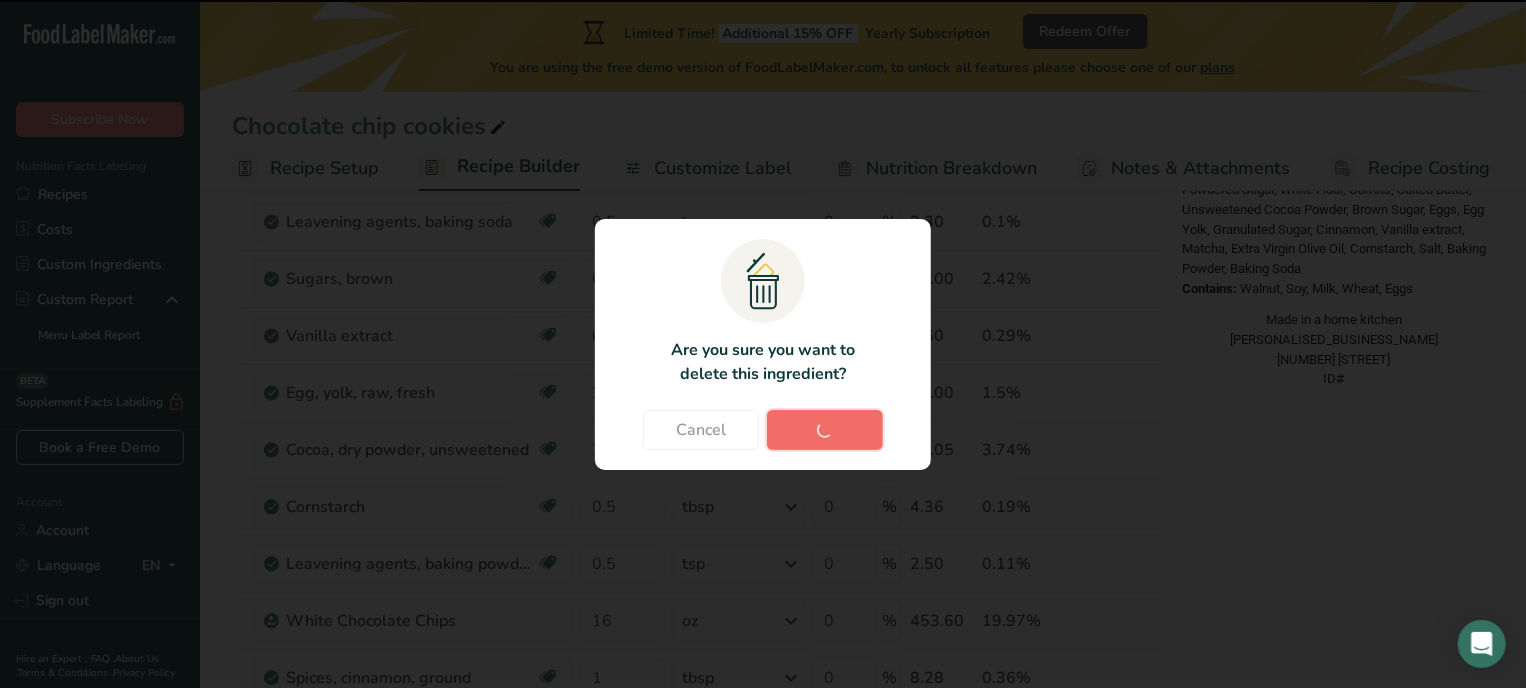 type on "0.5" 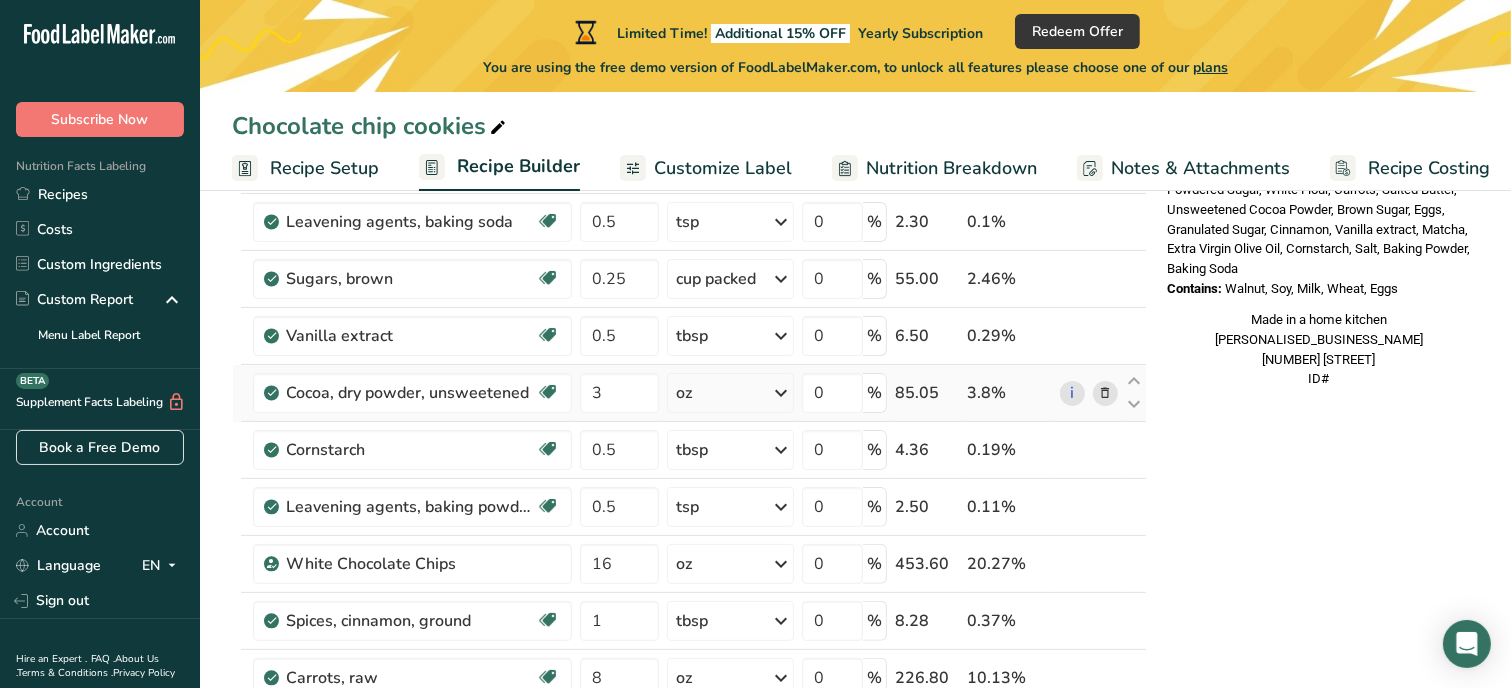click at bounding box center (1105, 393) 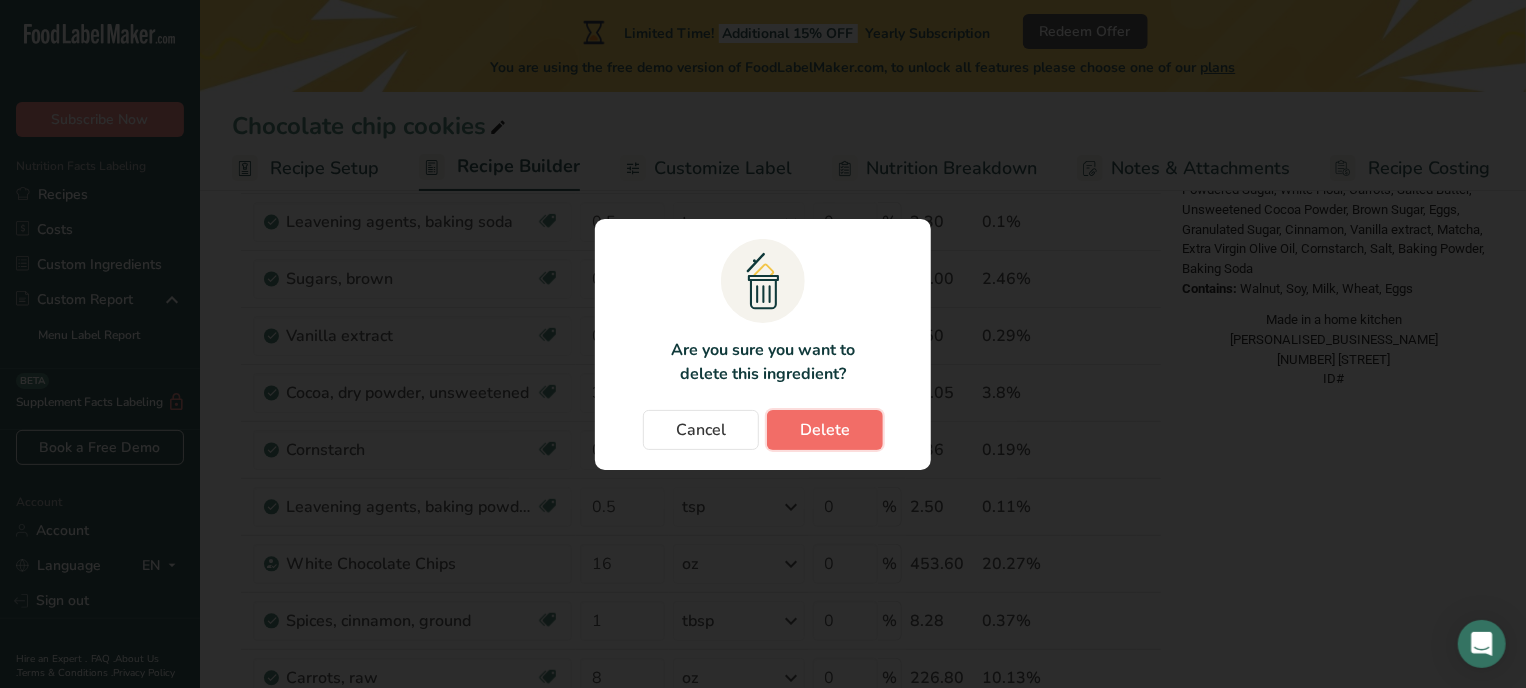 click on "Delete" at bounding box center [825, 430] 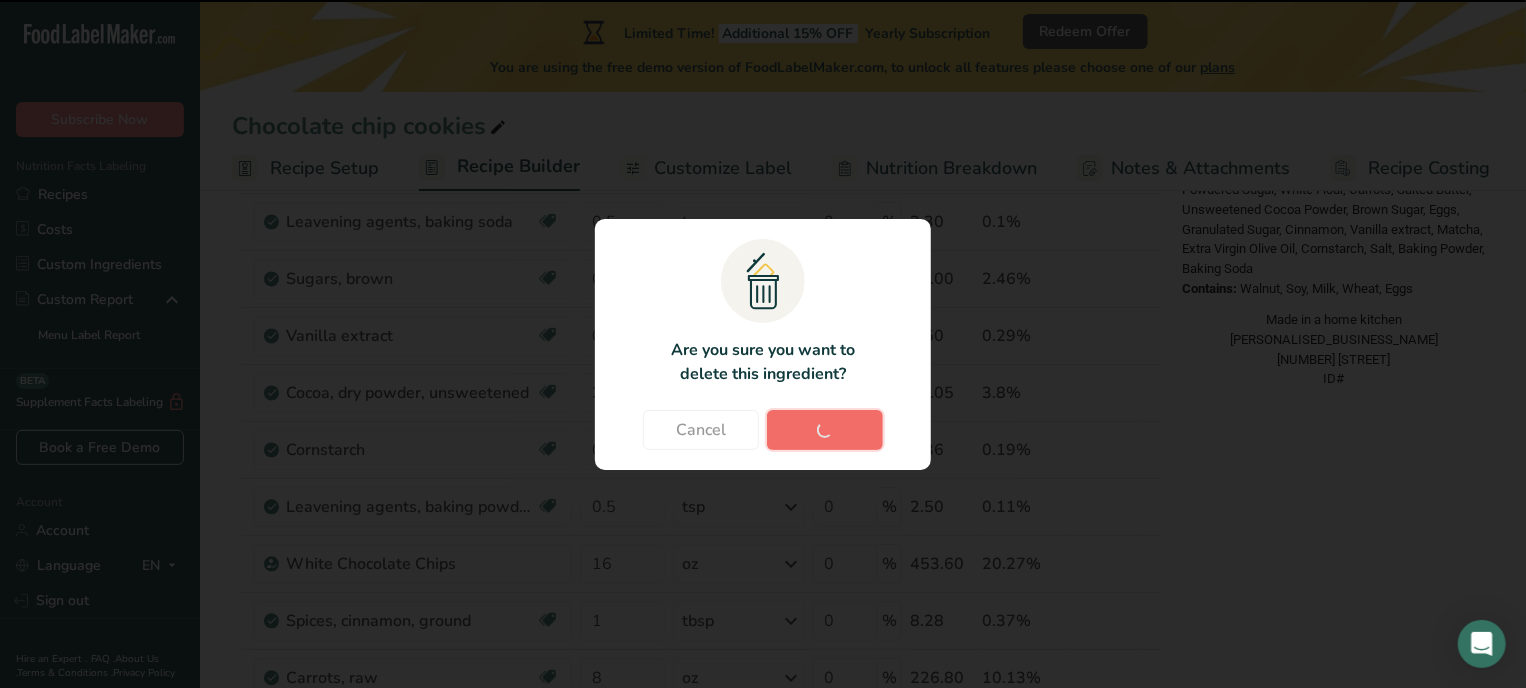 type on "0.5" 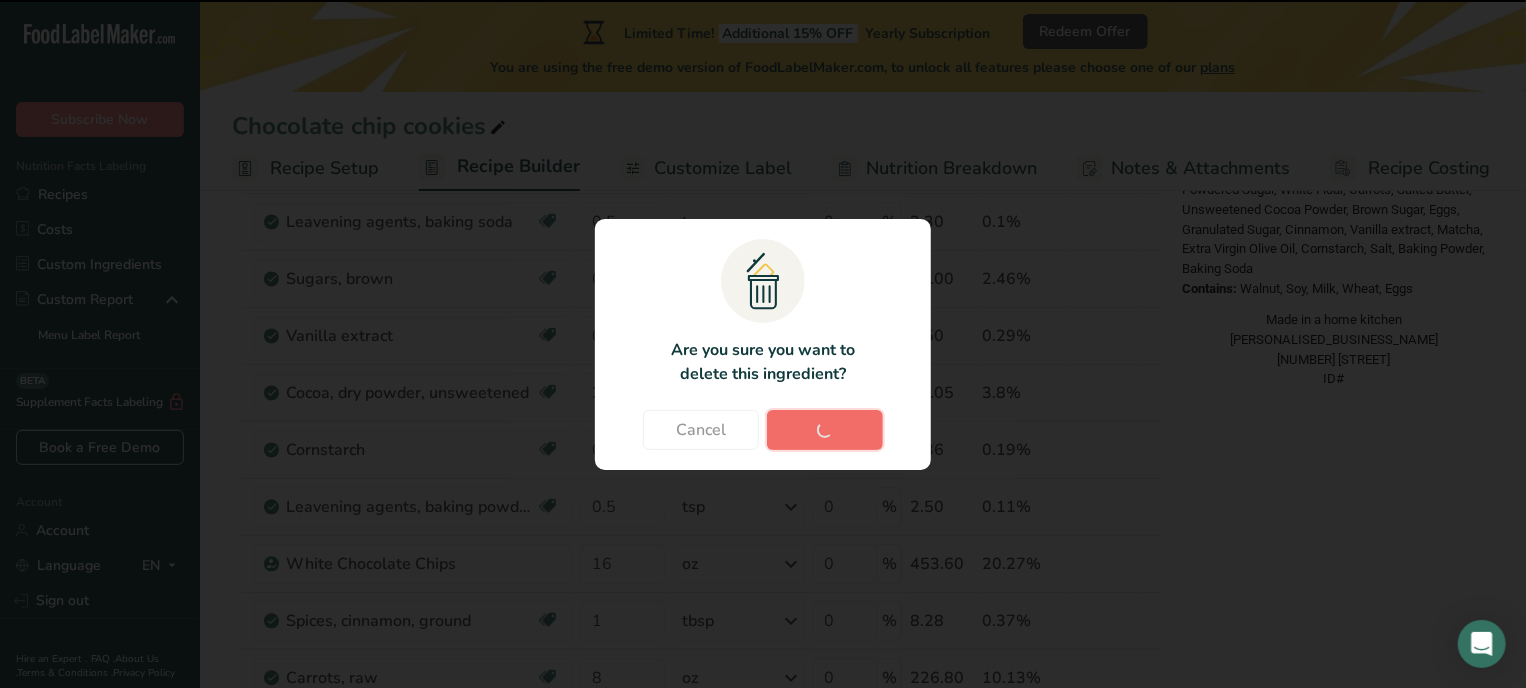 type on "16" 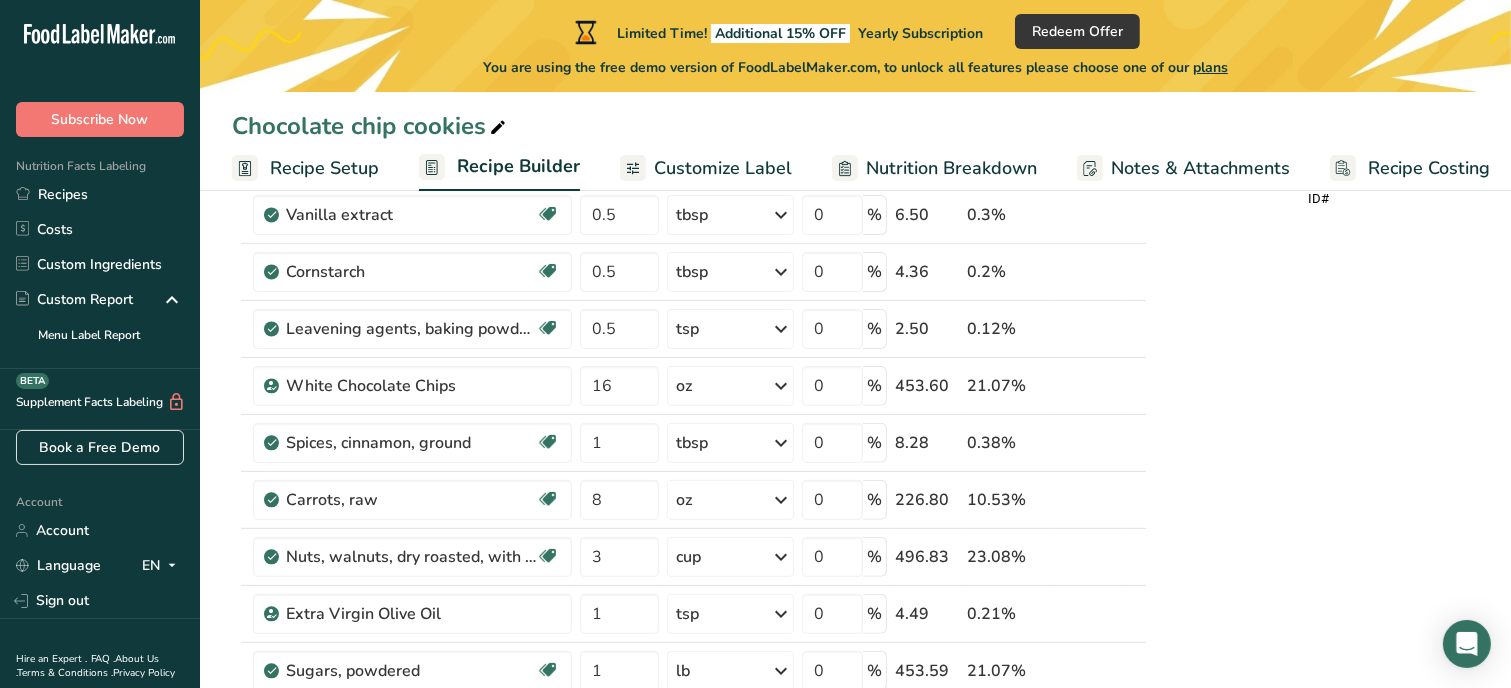 scroll, scrollTop: 602, scrollLeft: 0, axis: vertical 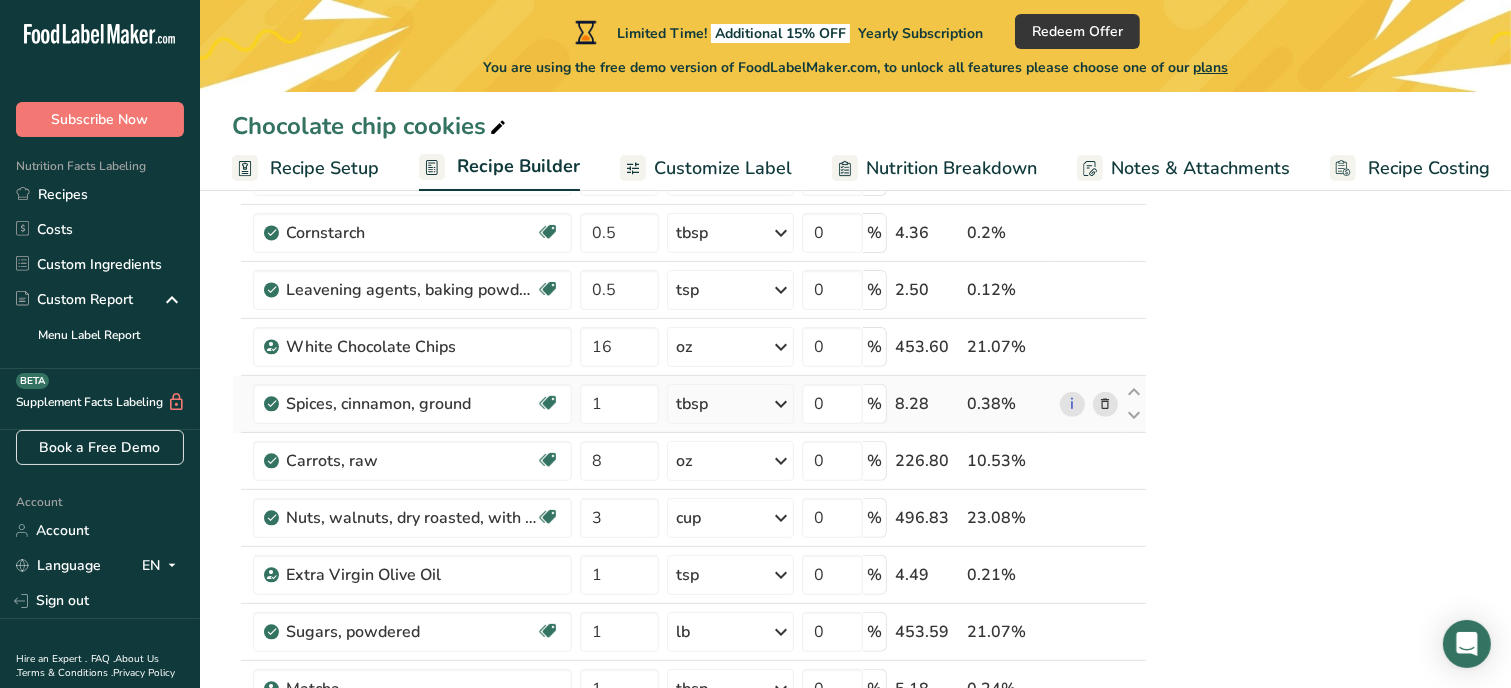click at bounding box center (1105, 404) 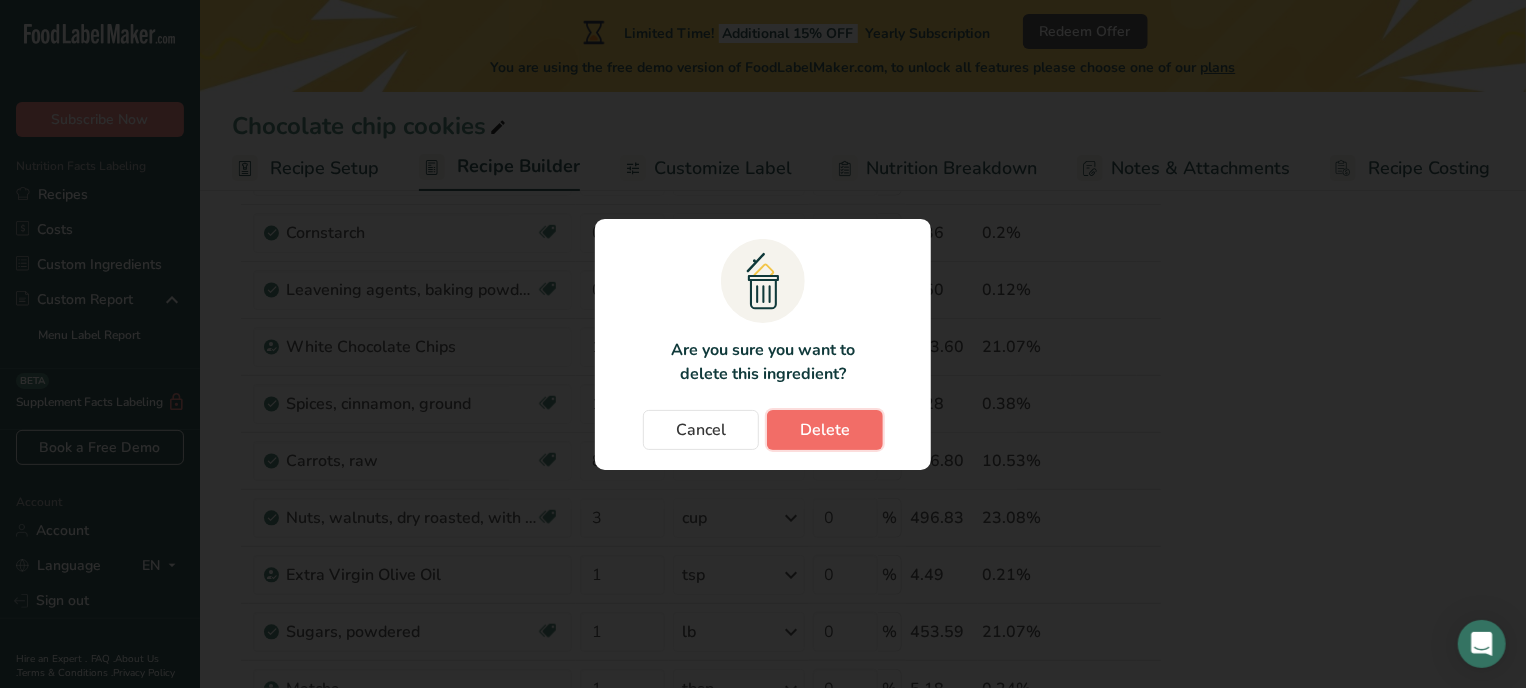 click on "Delete" at bounding box center (825, 430) 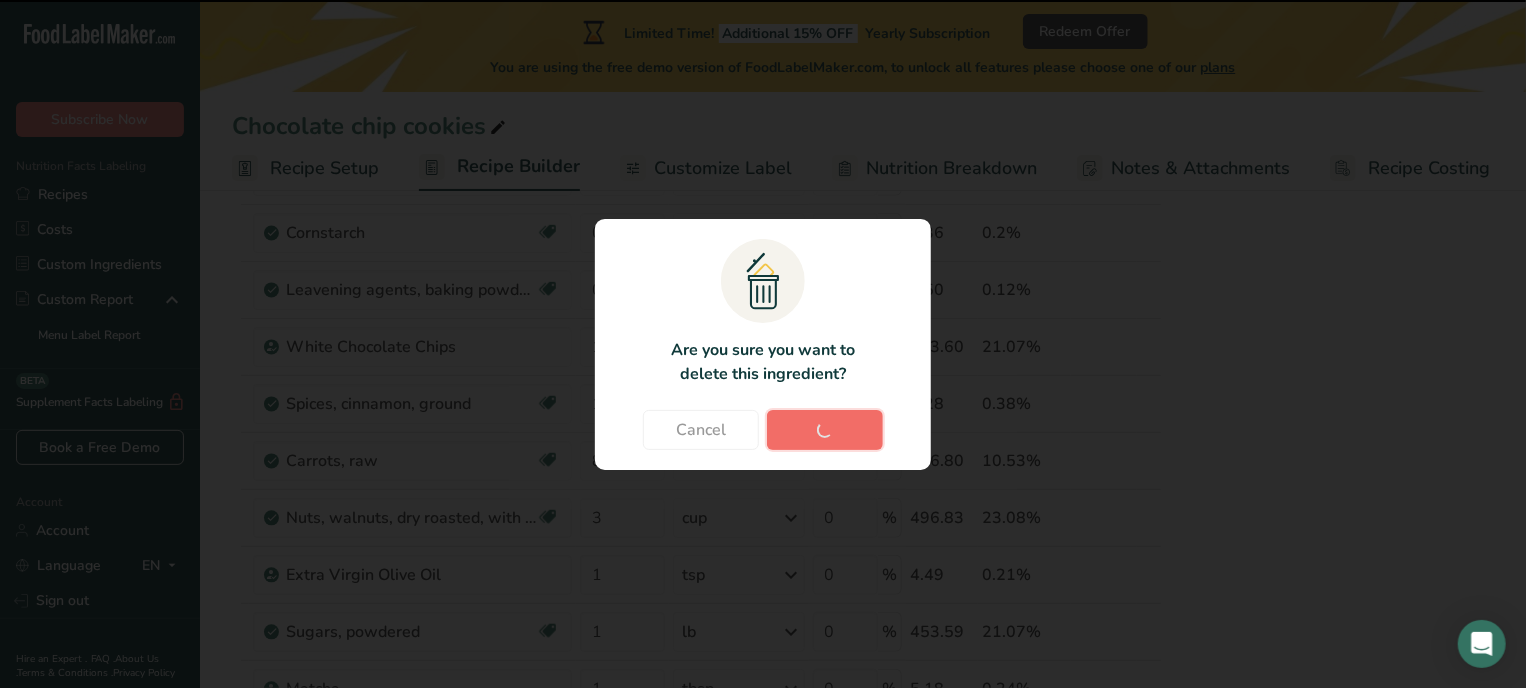 type on "8" 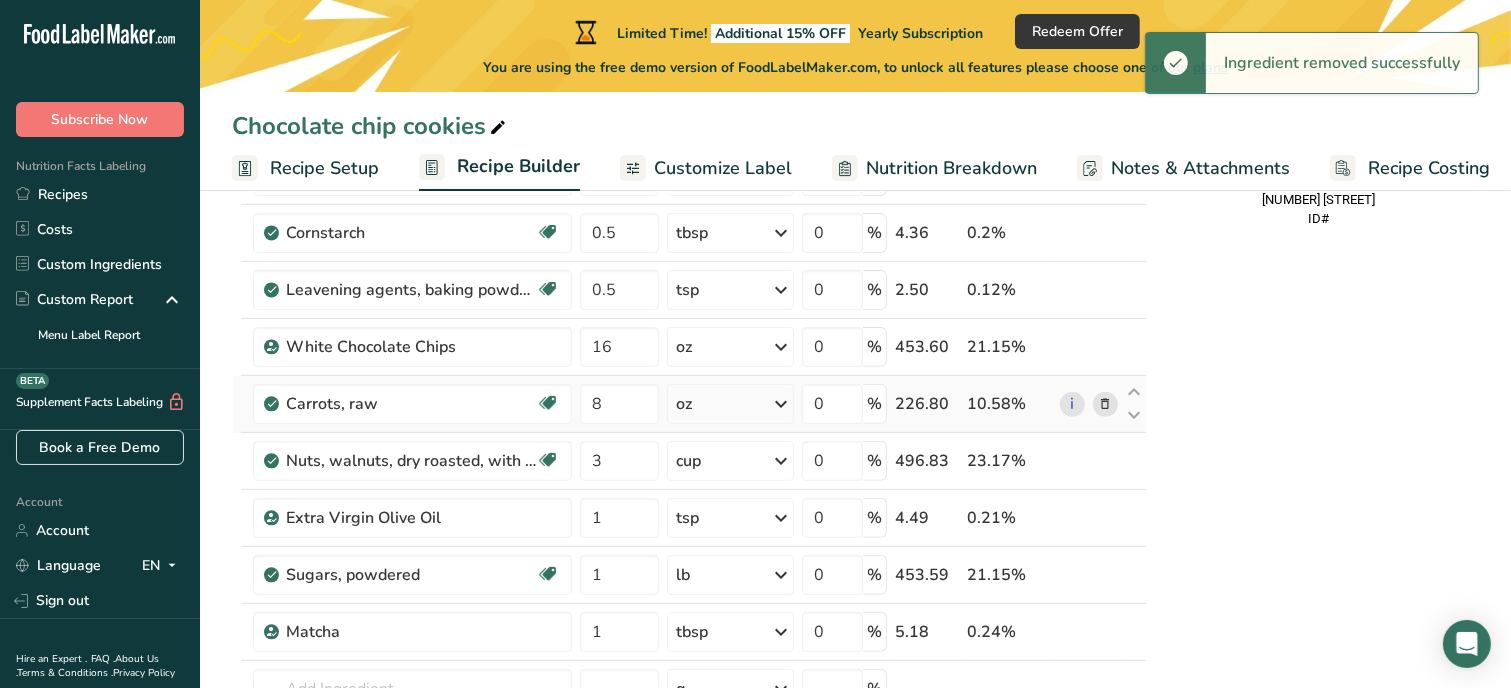 click at bounding box center (1105, 404) 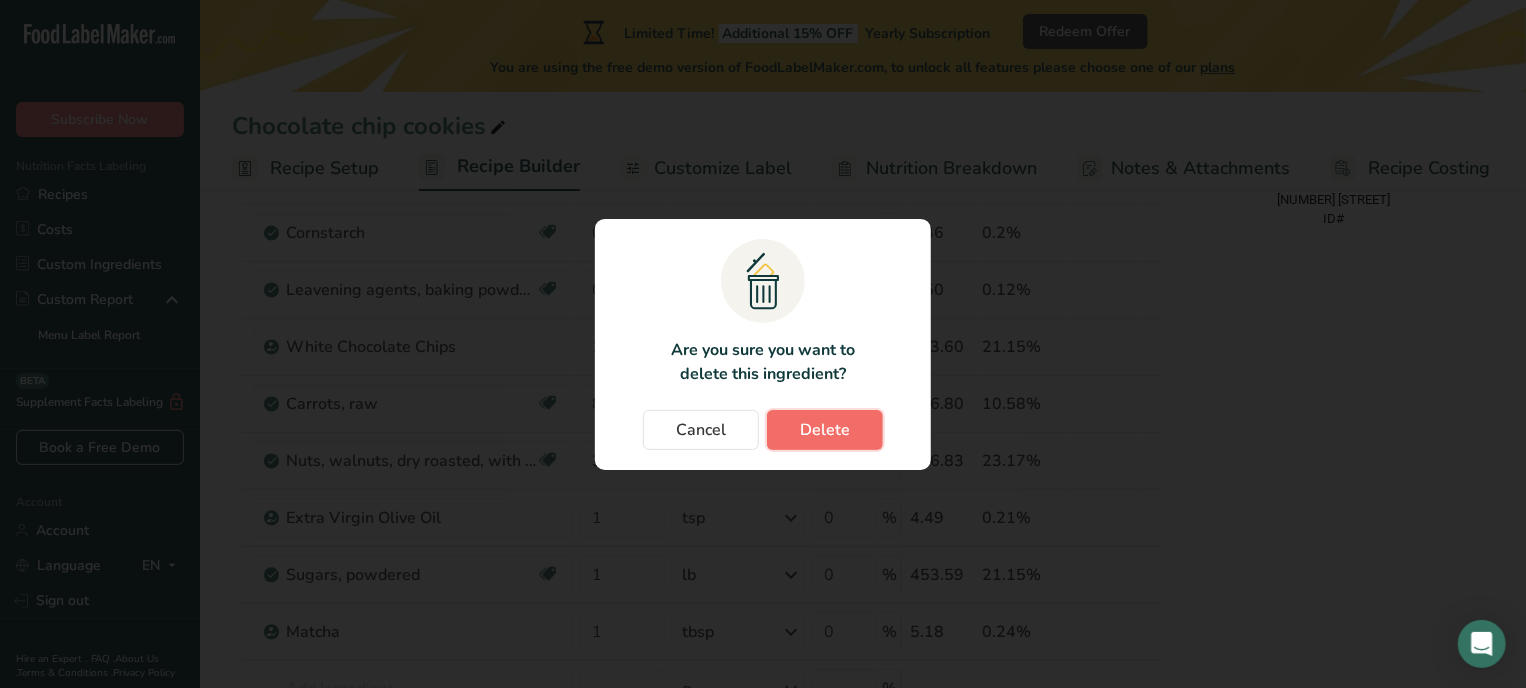 click on "Delete" at bounding box center [825, 430] 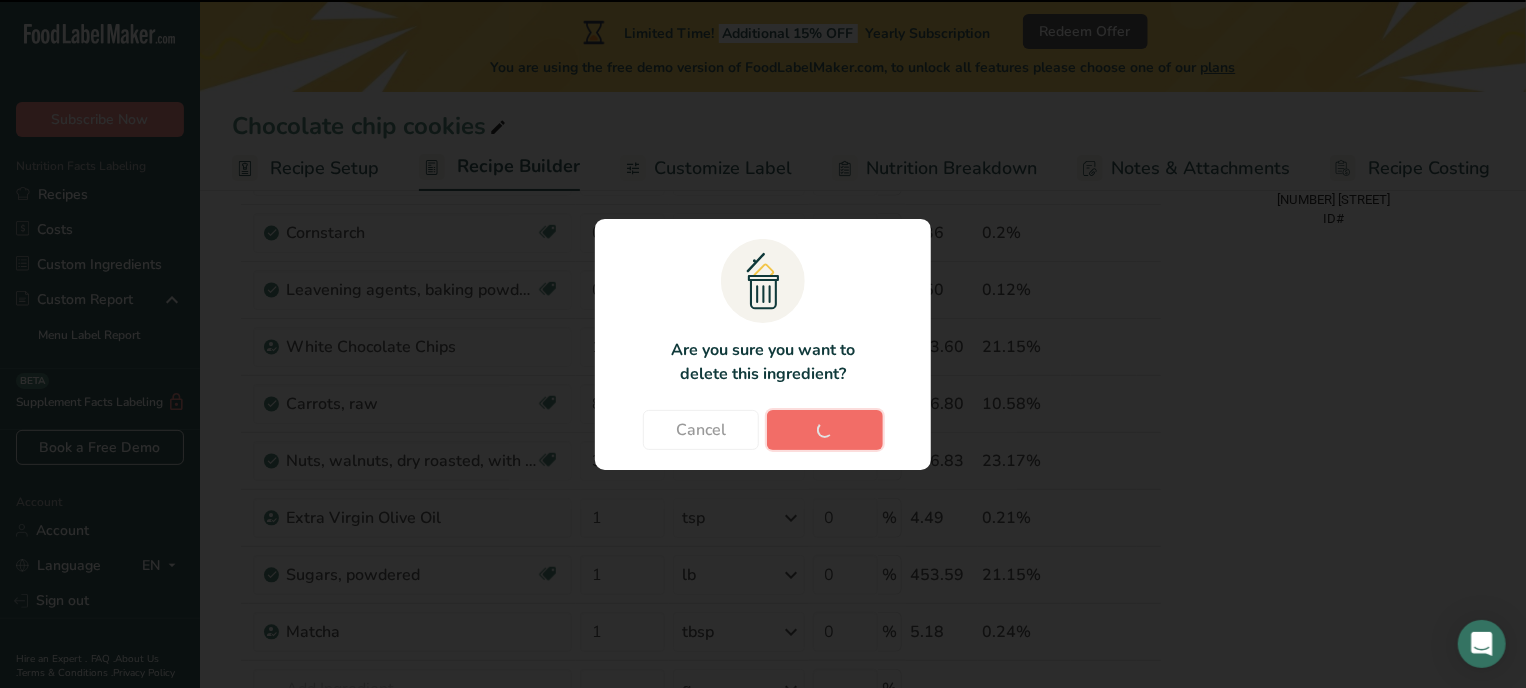 type on "3" 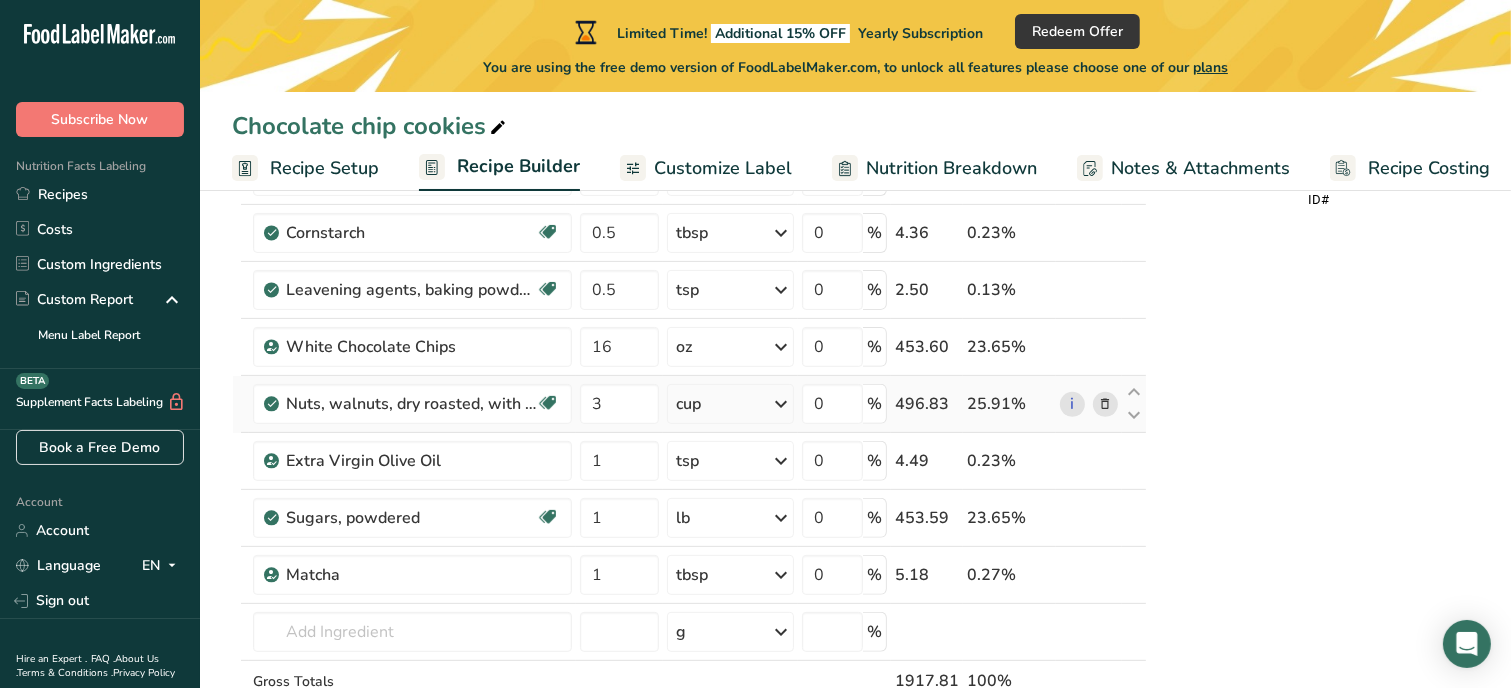 click at bounding box center [1105, 404] 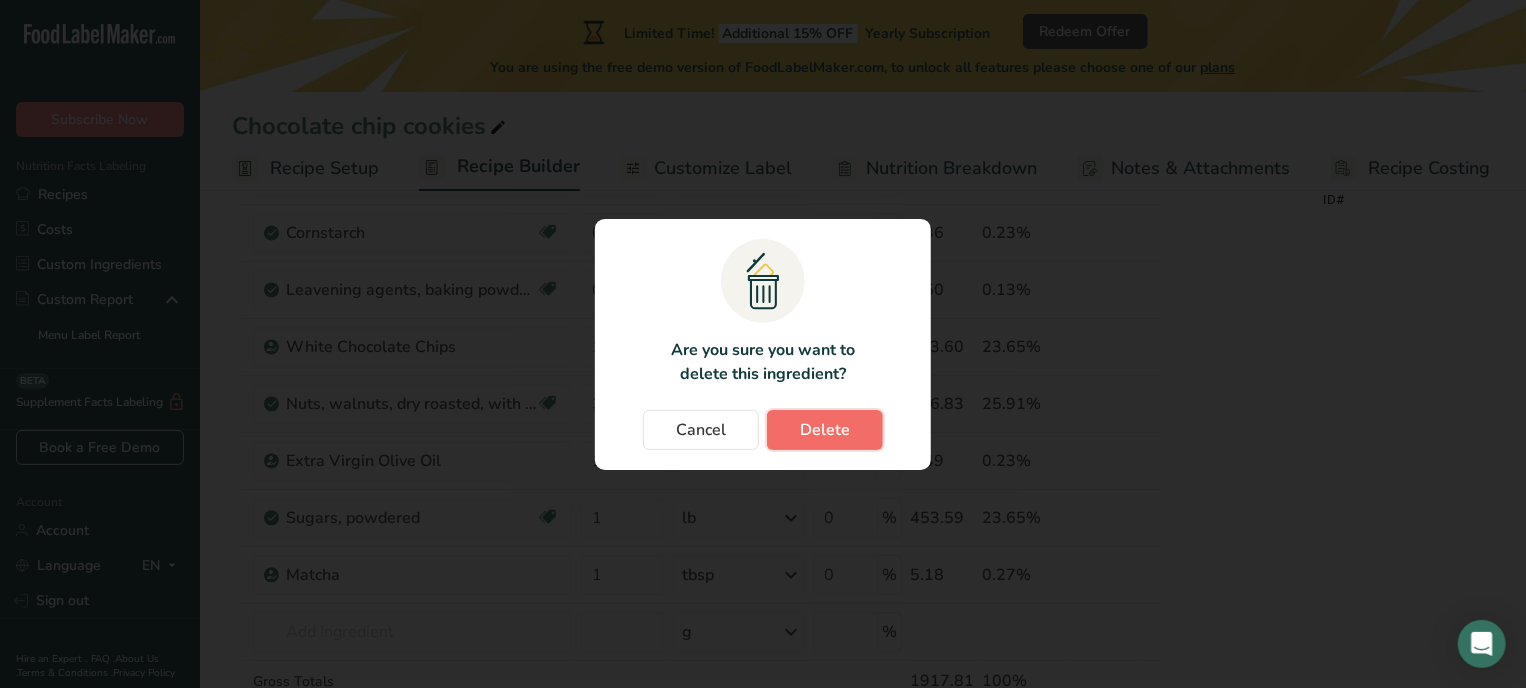 click on "Delete" at bounding box center [825, 430] 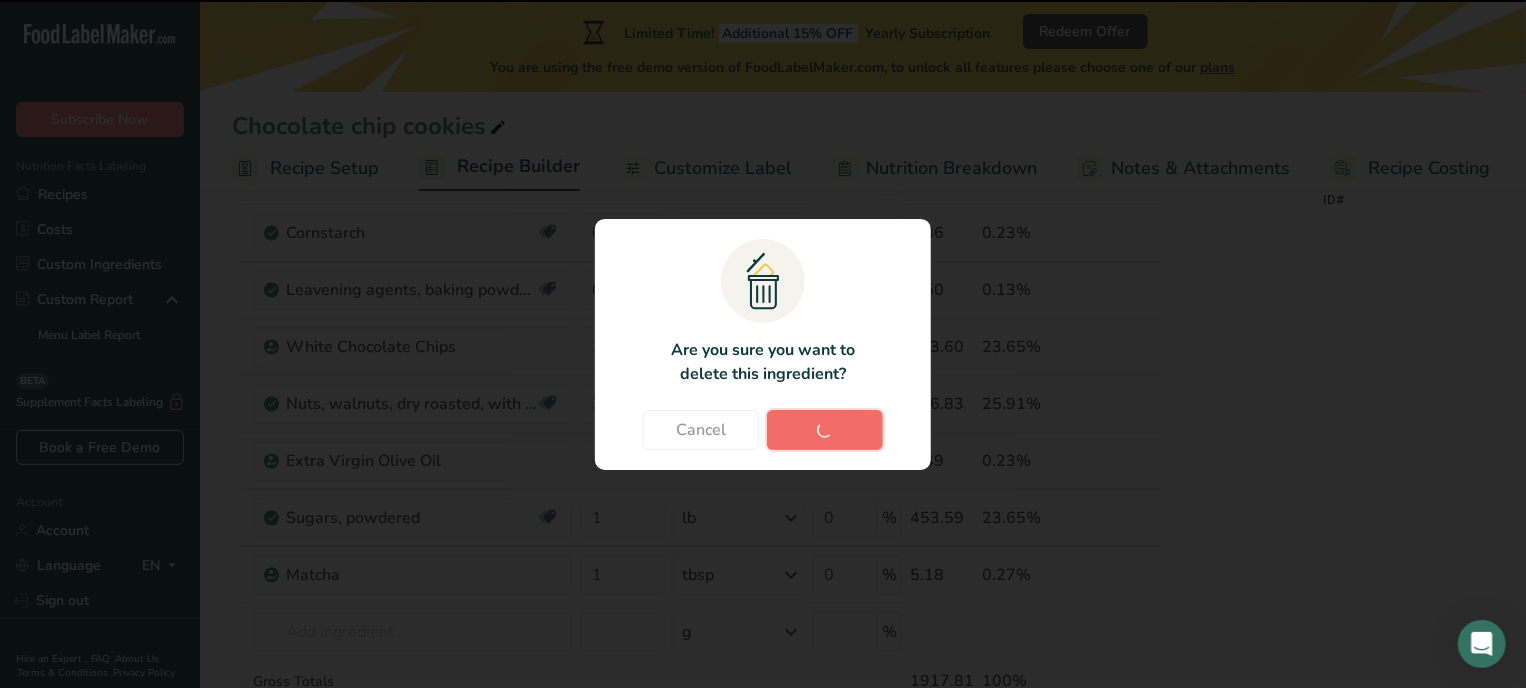 type on "1" 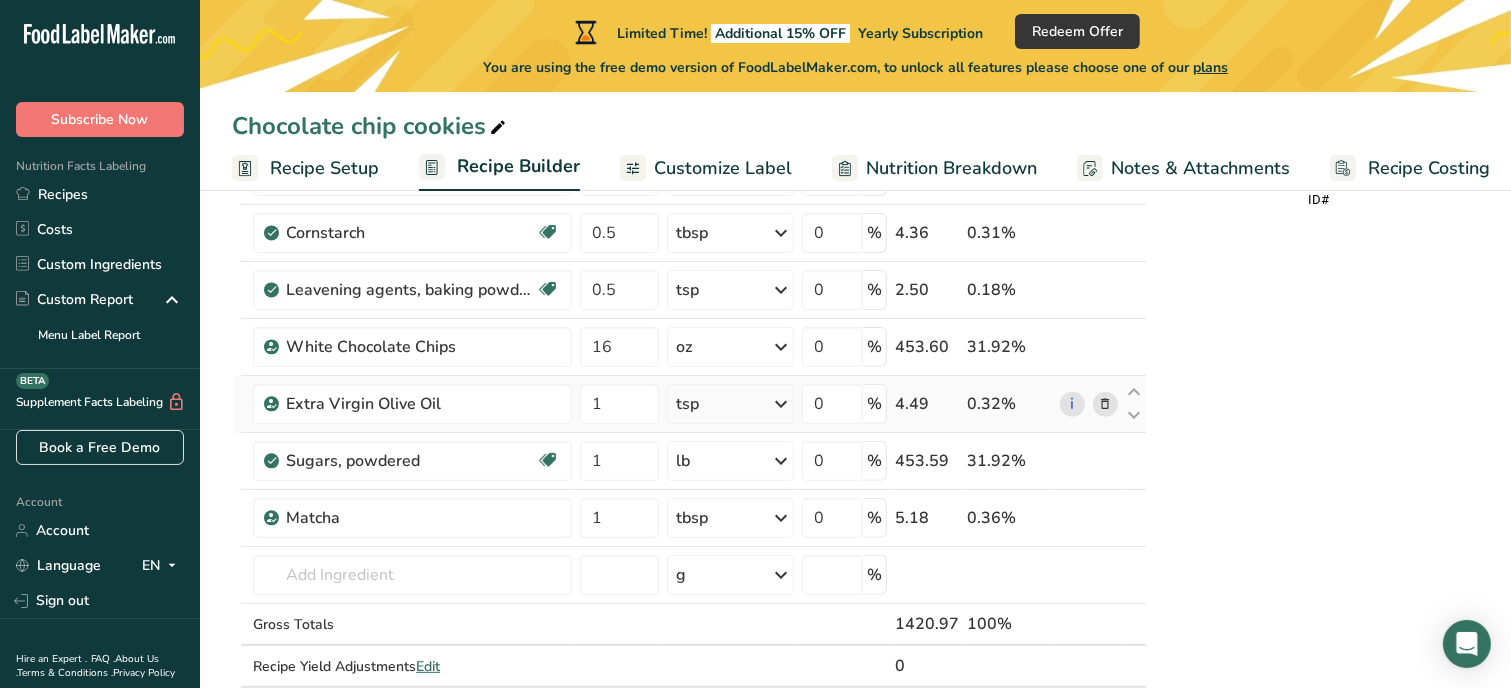 click at bounding box center [1105, 404] 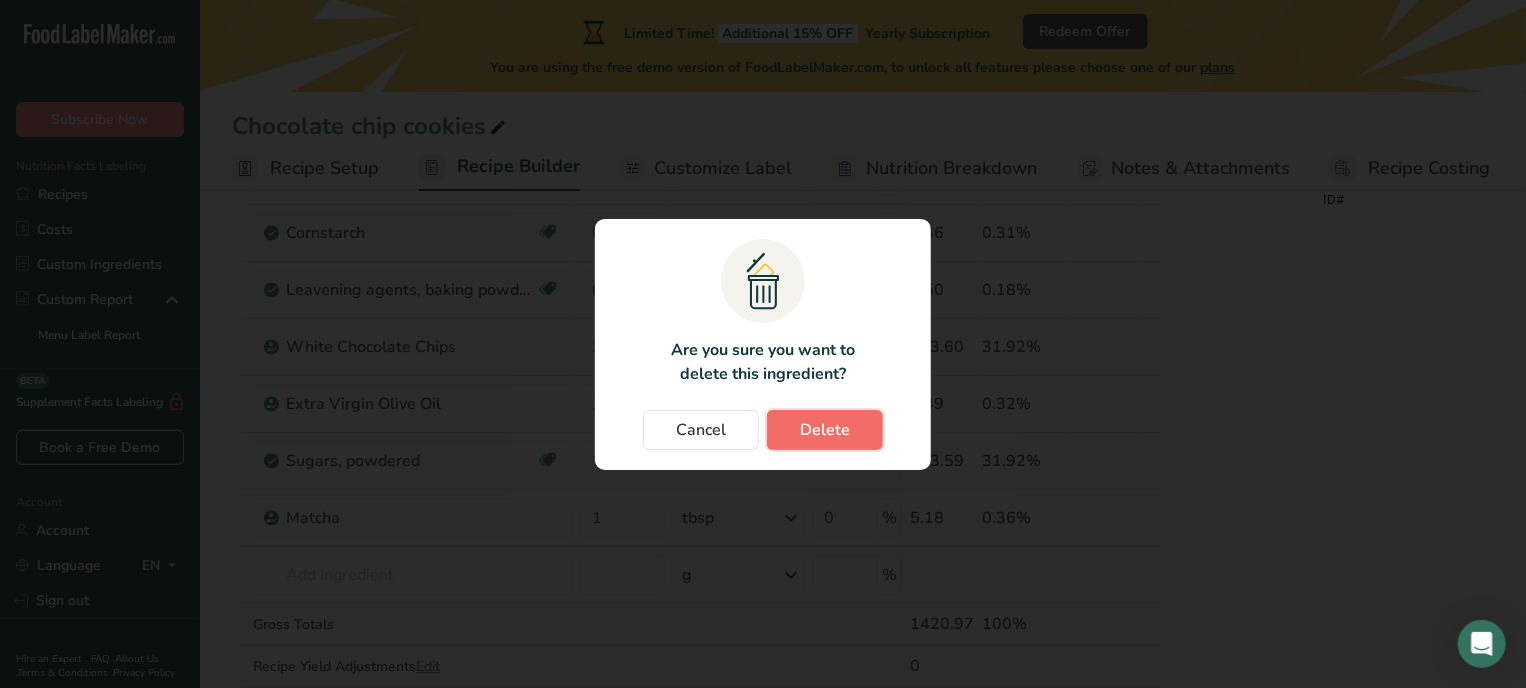 click on "Delete" at bounding box center (825, 430) 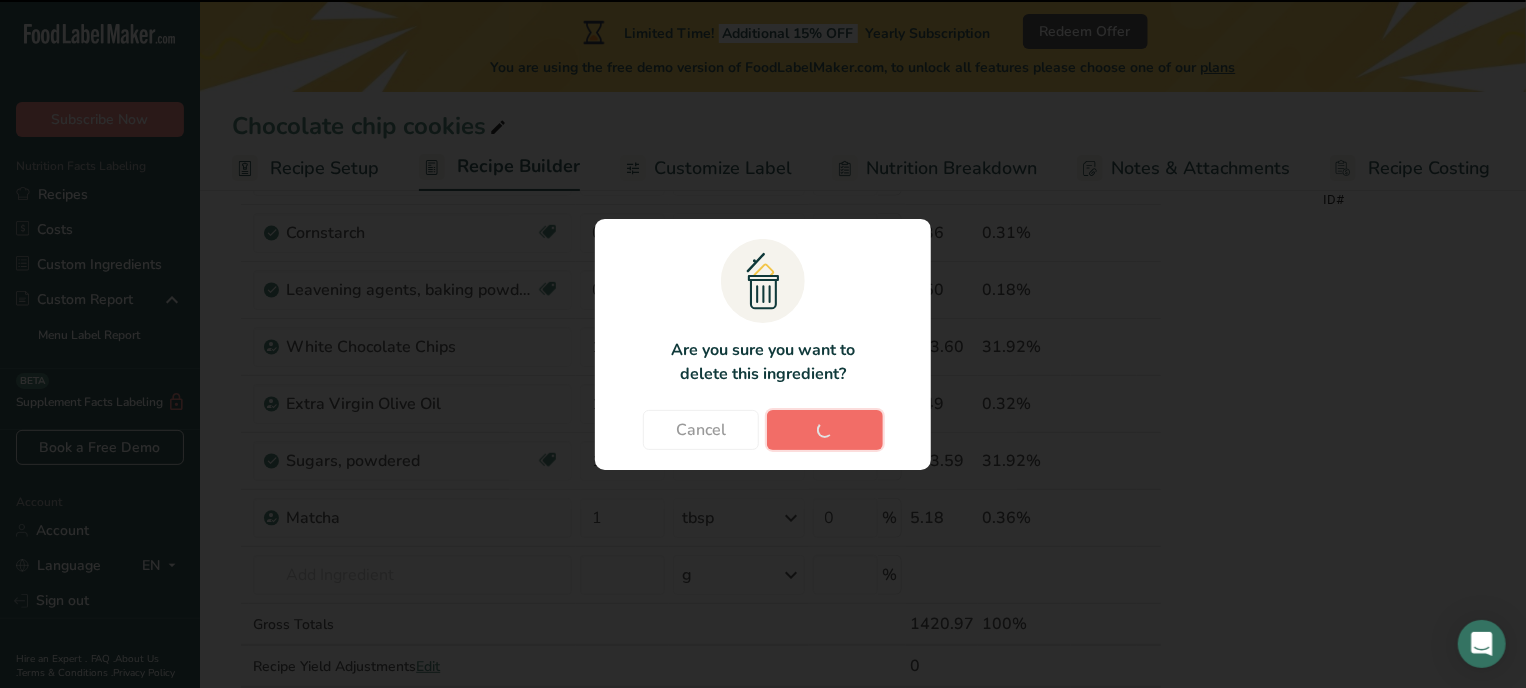 type 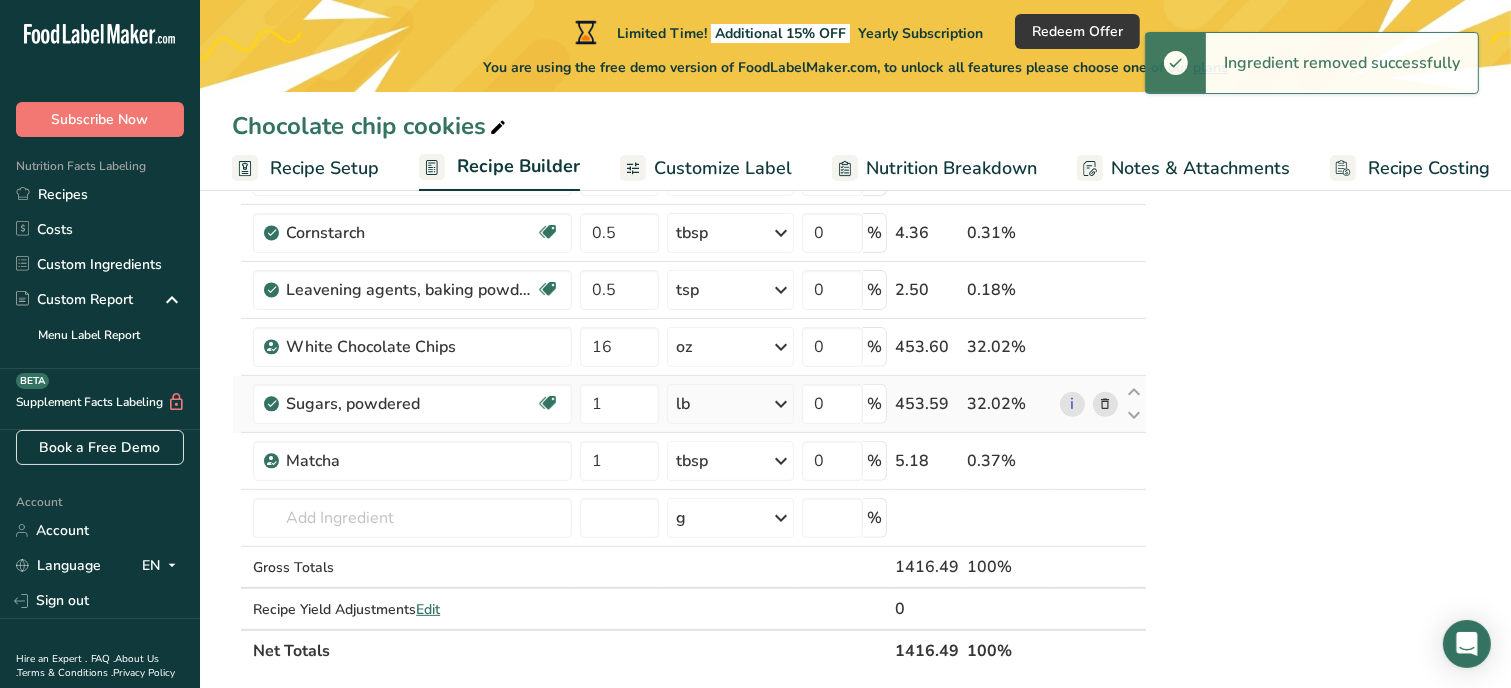 click at bounding box center (1105, 404) 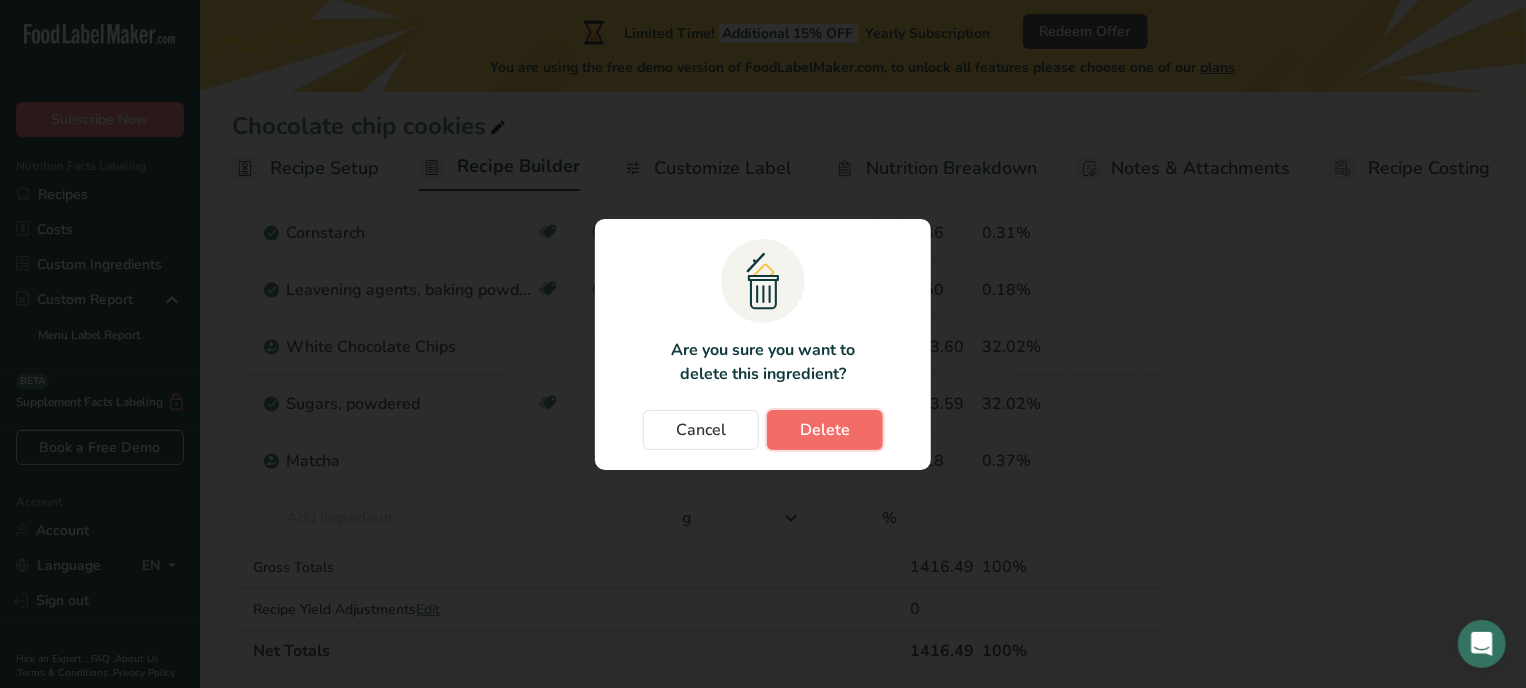 click on "Delete" at bounding box center [825, 430] 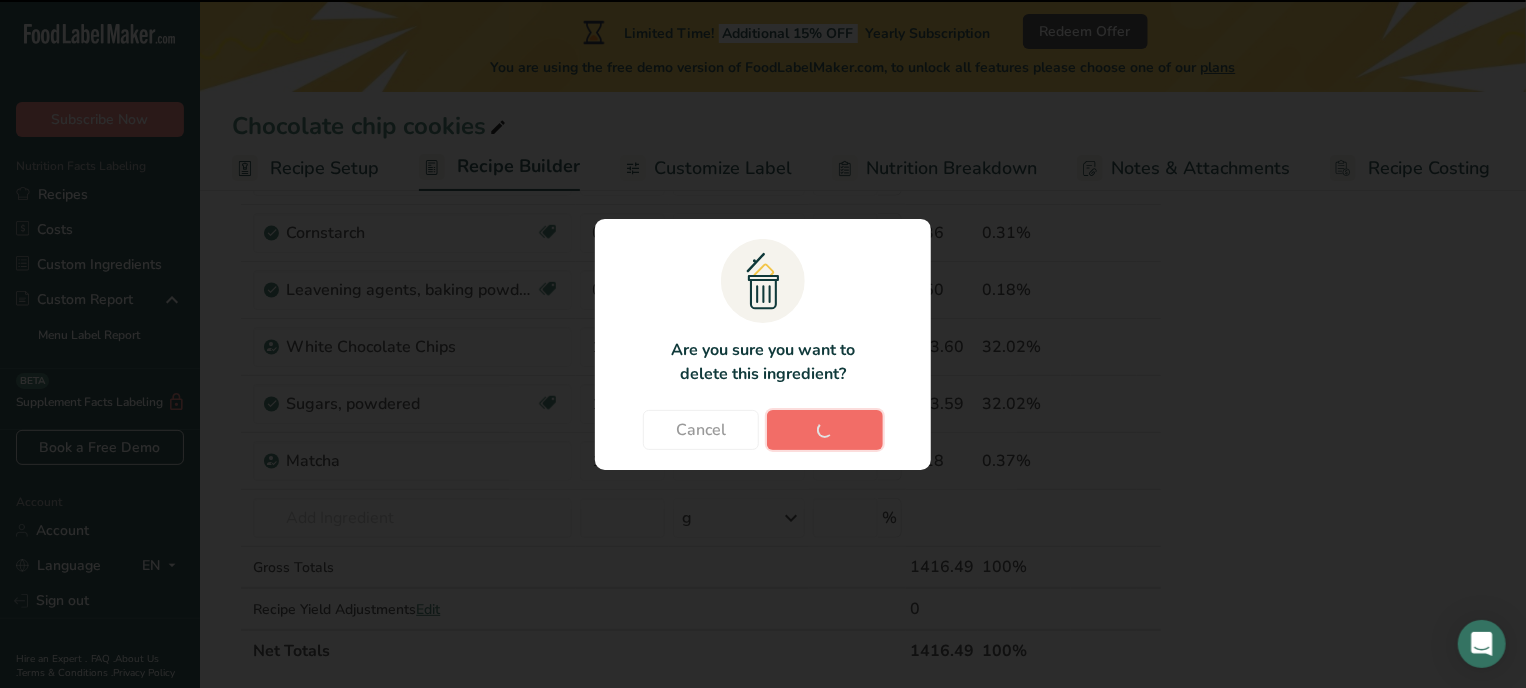 type 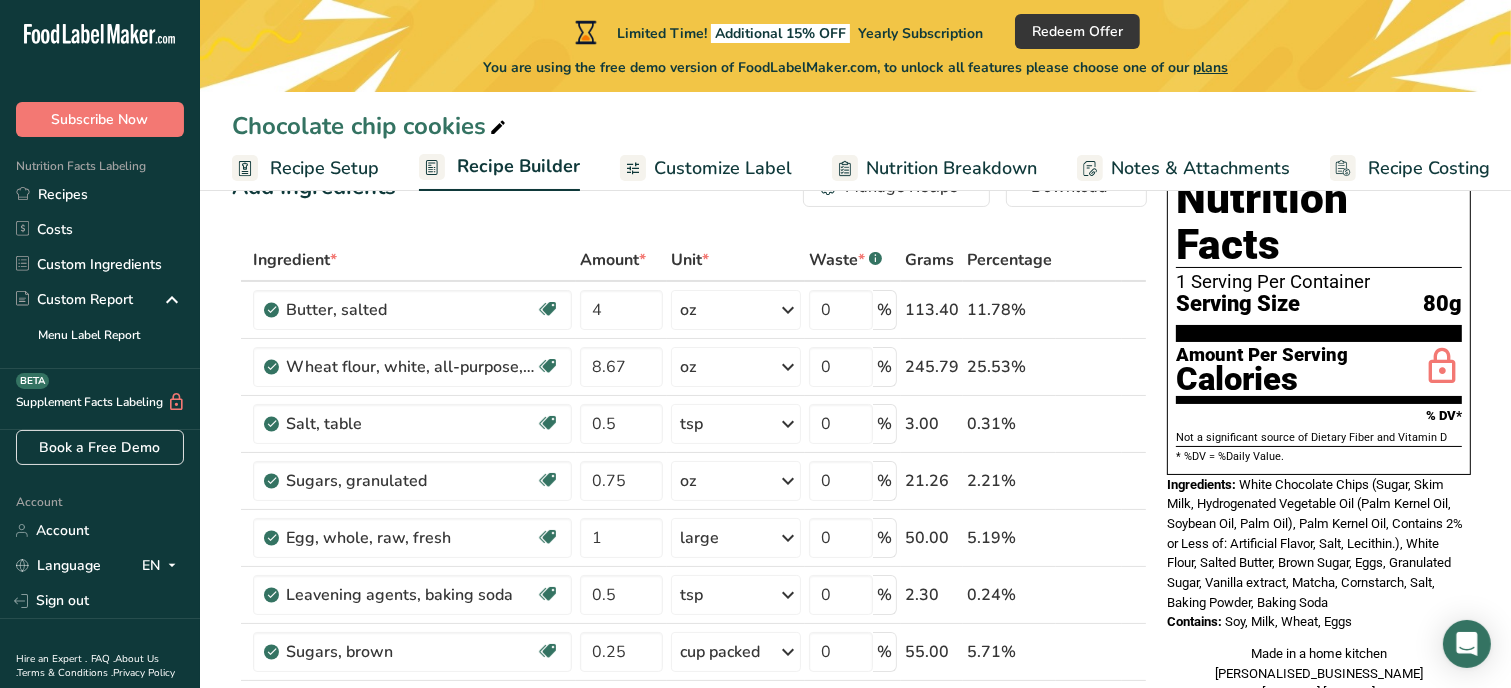 scroll, scrollTop: 80, scrollLeft: 0, axis: vertical 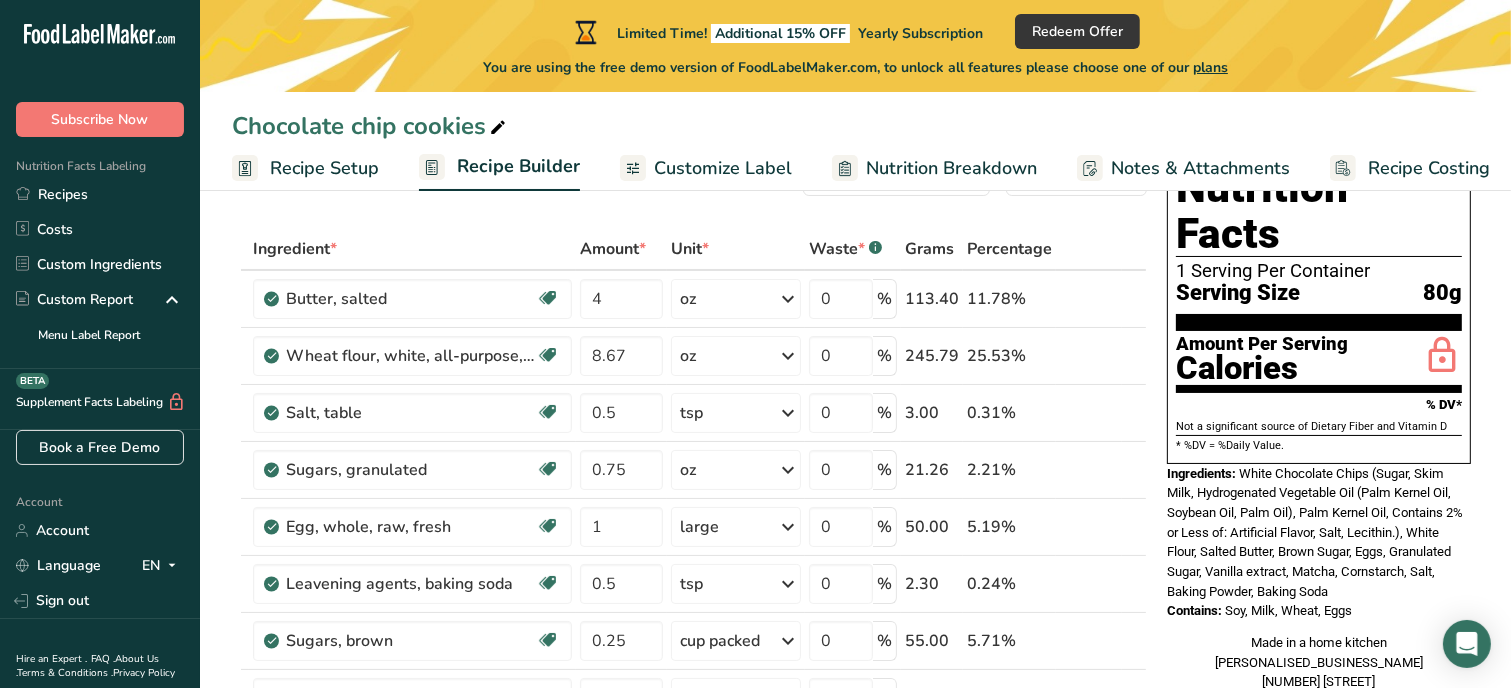 drag, startPoint x: 1241, startPoint y: 425, endPoint x: 1368, endPoint y: 562, distance: 186.81006 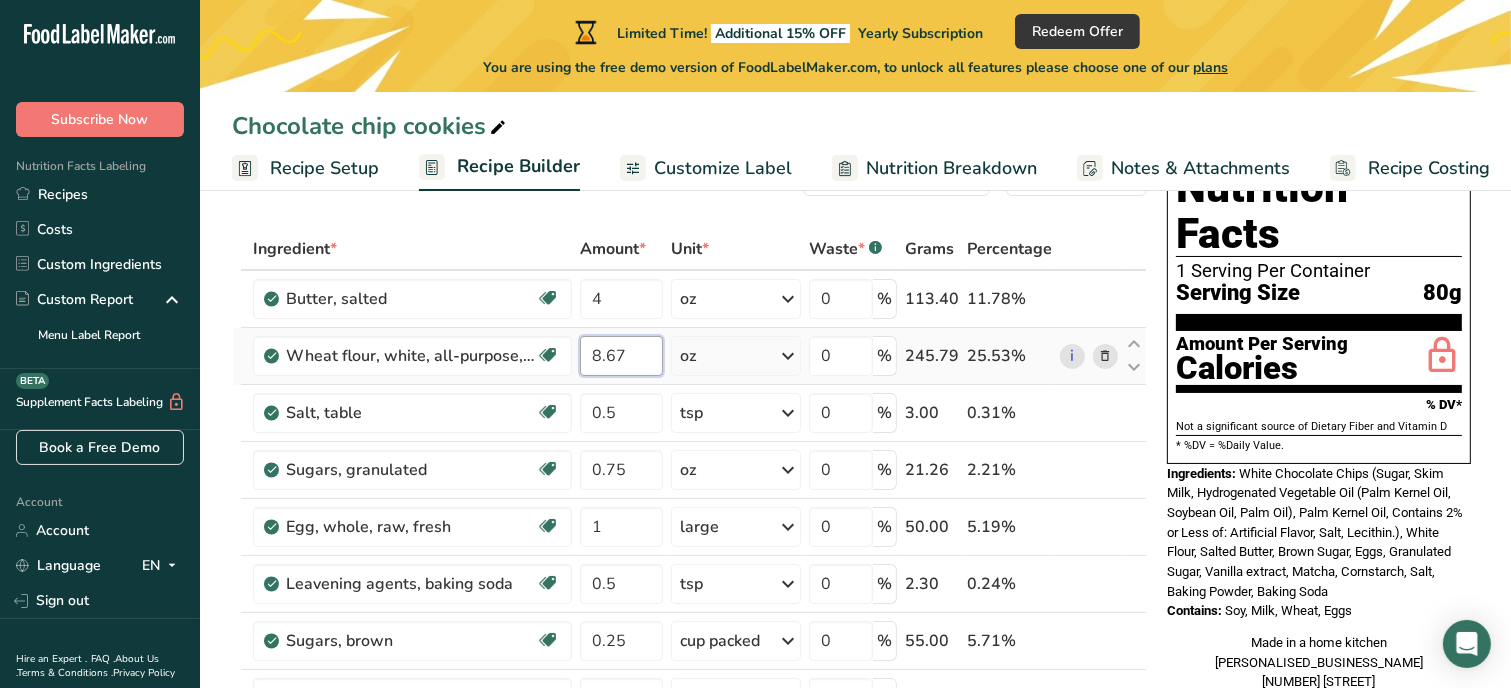 click on "8.67" at bounding box center (621, 356) 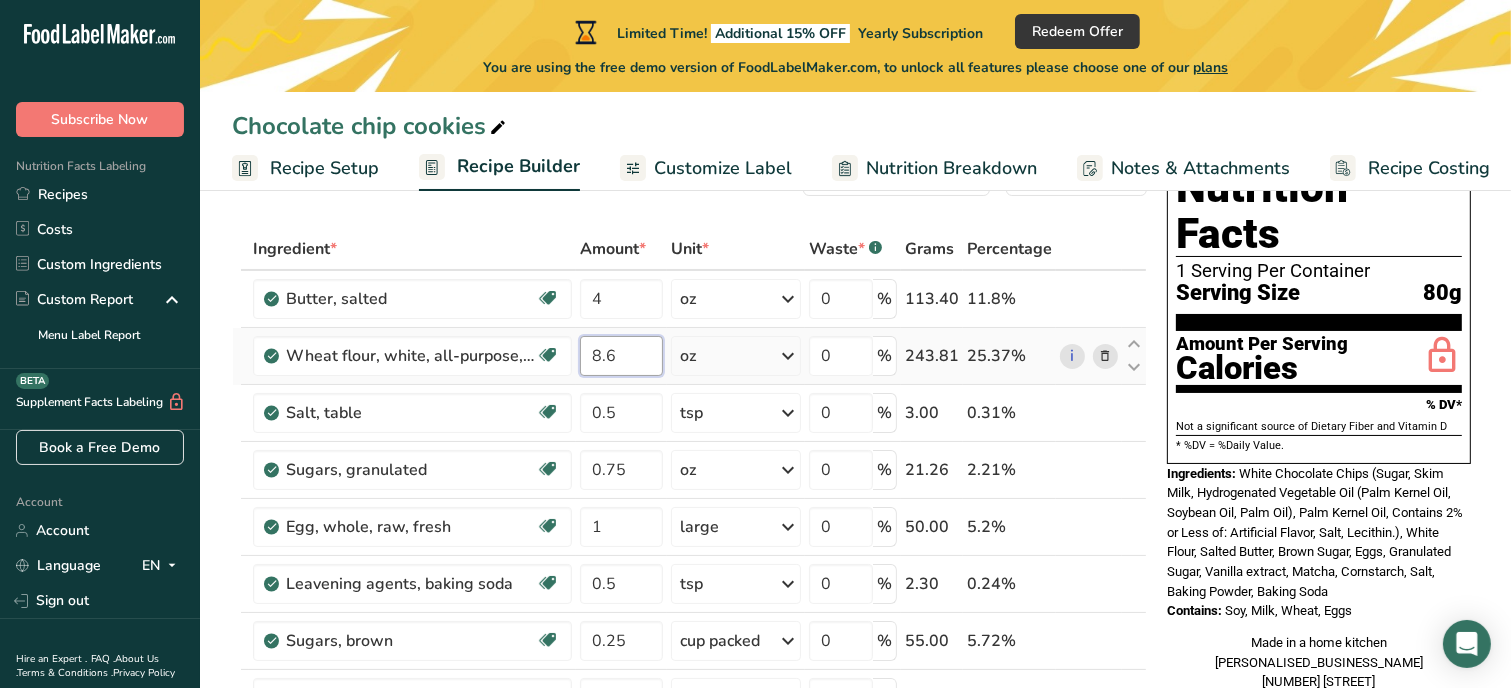 type on "8" 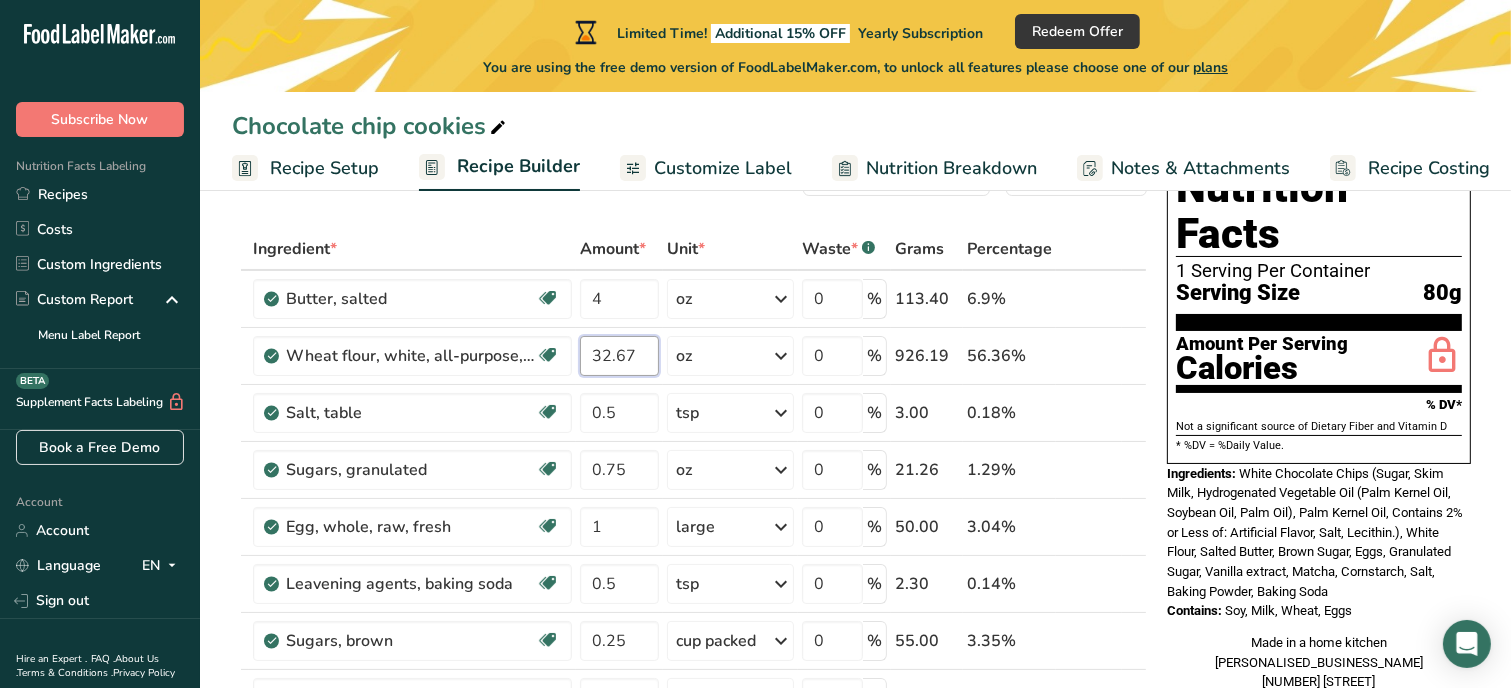 type on "32.67" 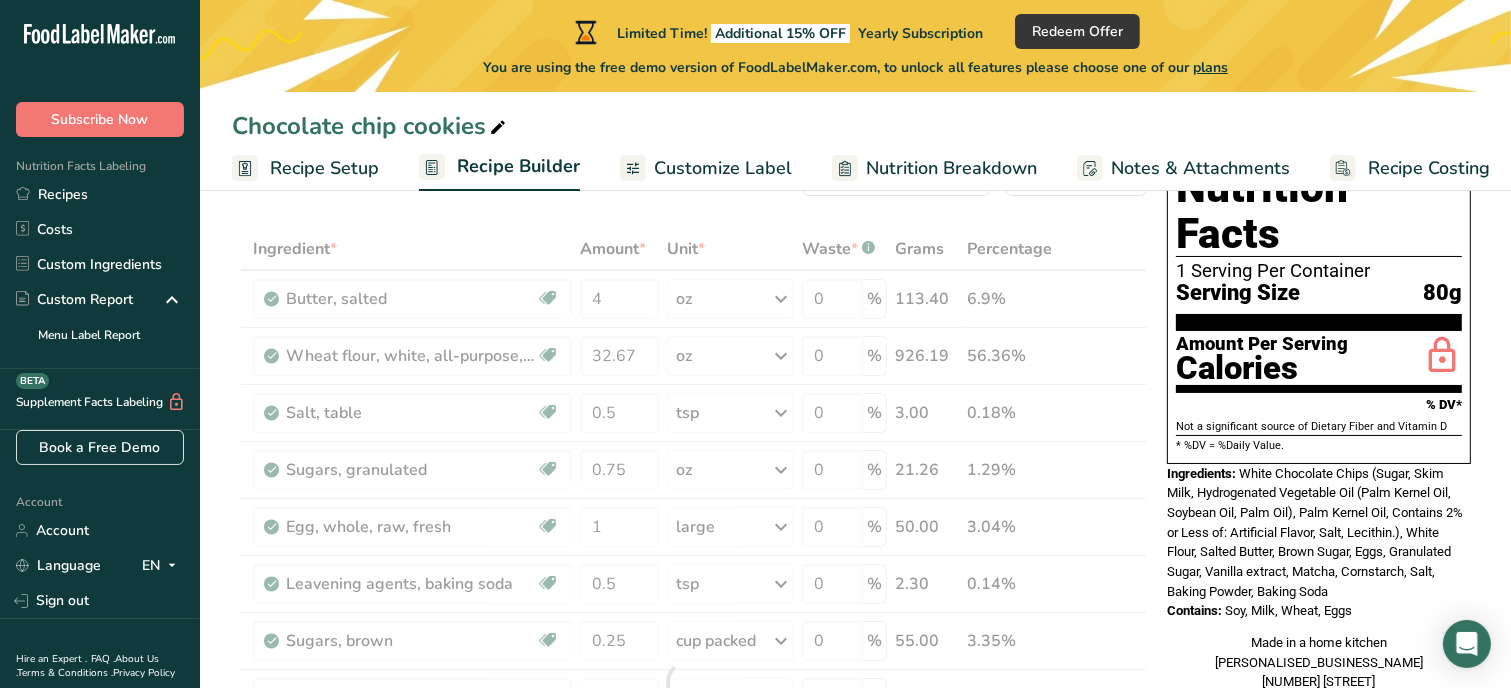 click on "Made in a home kitchen
[PERSONALISED_BUSINESS_NAME]
[NUMBER] [STREET]
ID#" at bounding box center [1319, 672] 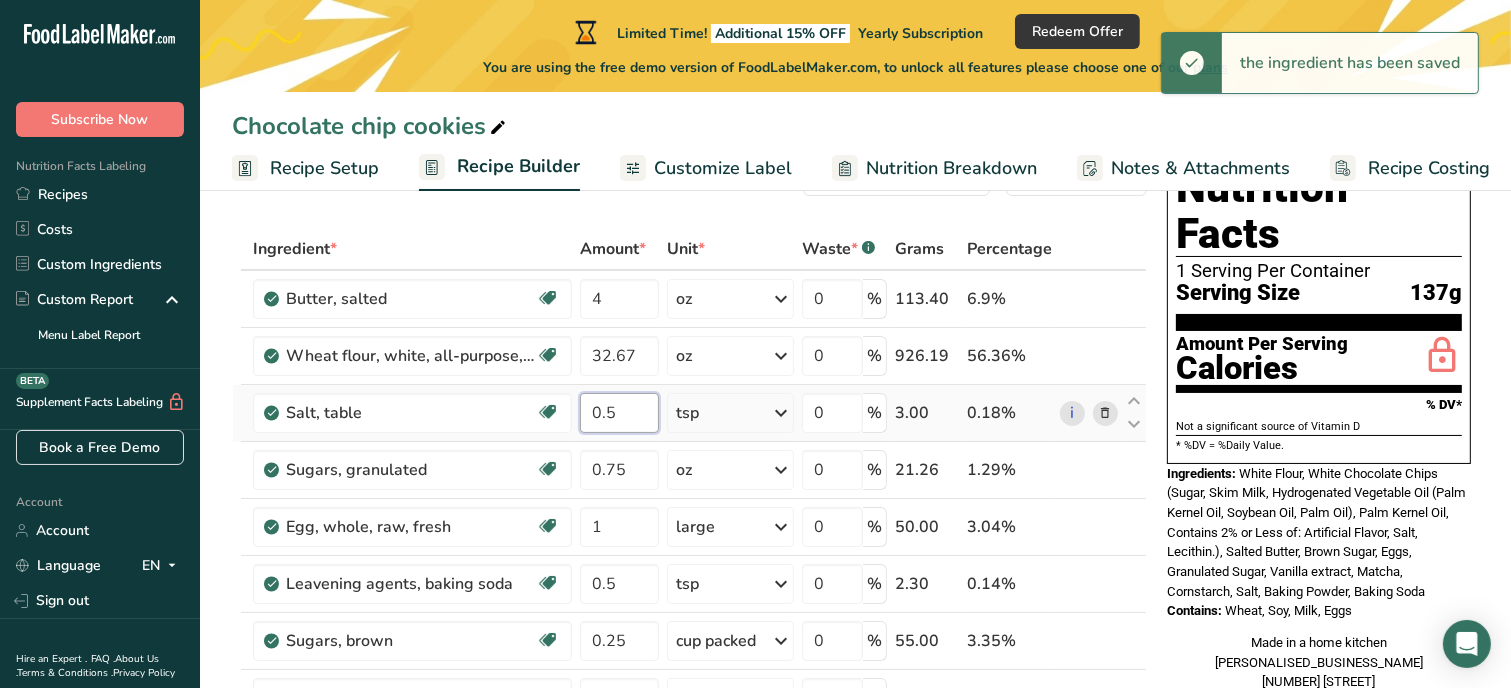 click on "0.5" at bounding box center [619, 413] 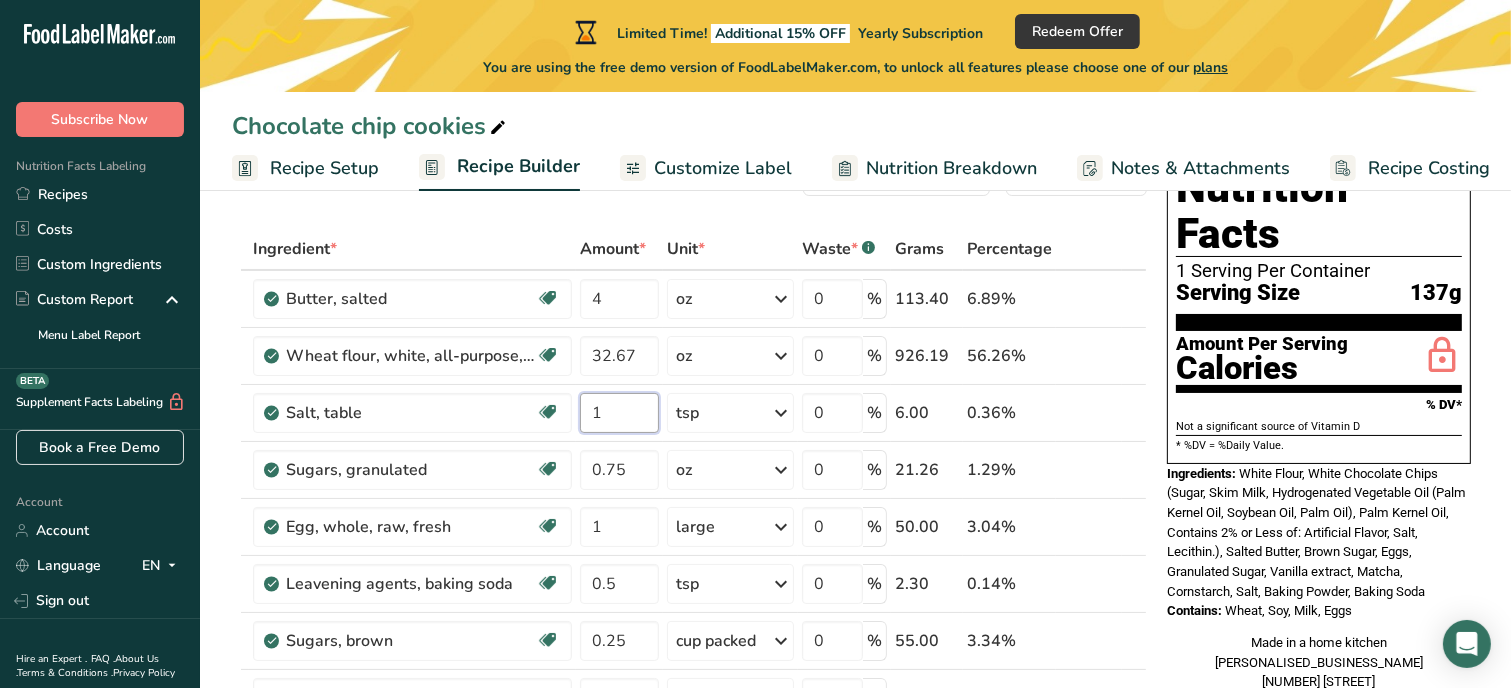 type on "1" 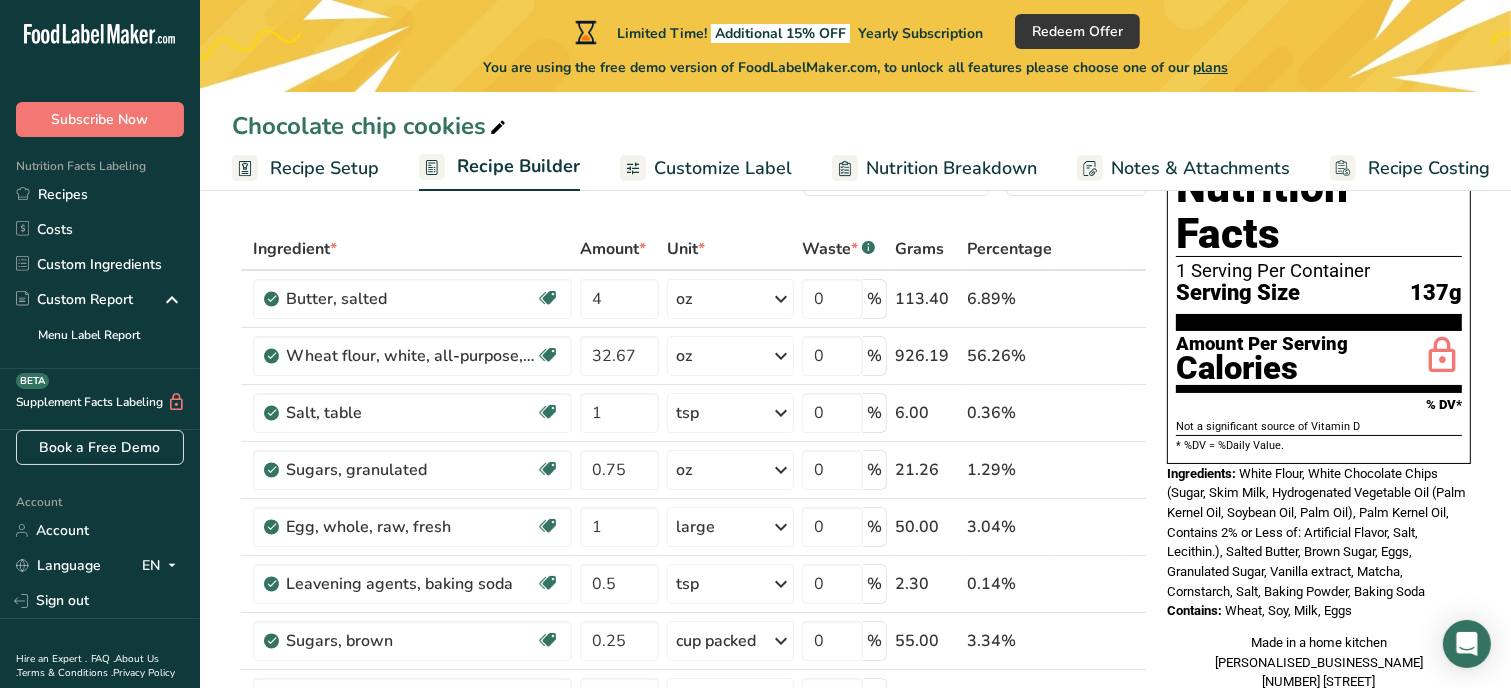 click on "Made in a home kitchen
[PERSONALISED_BUSINESS_NAME]
[NUMBER] [STREET]
ID#" at bounding box center [1319, 672] 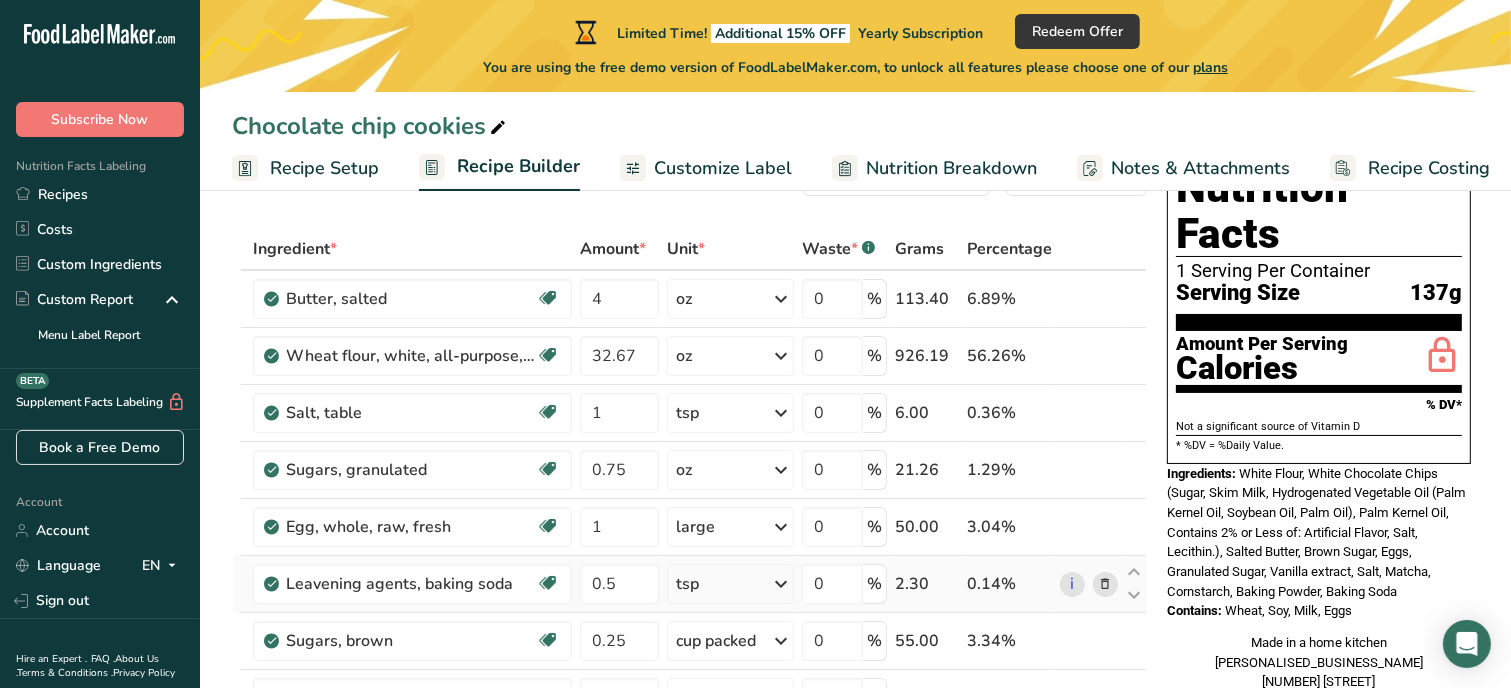 click at bounding box center (1105, 584) 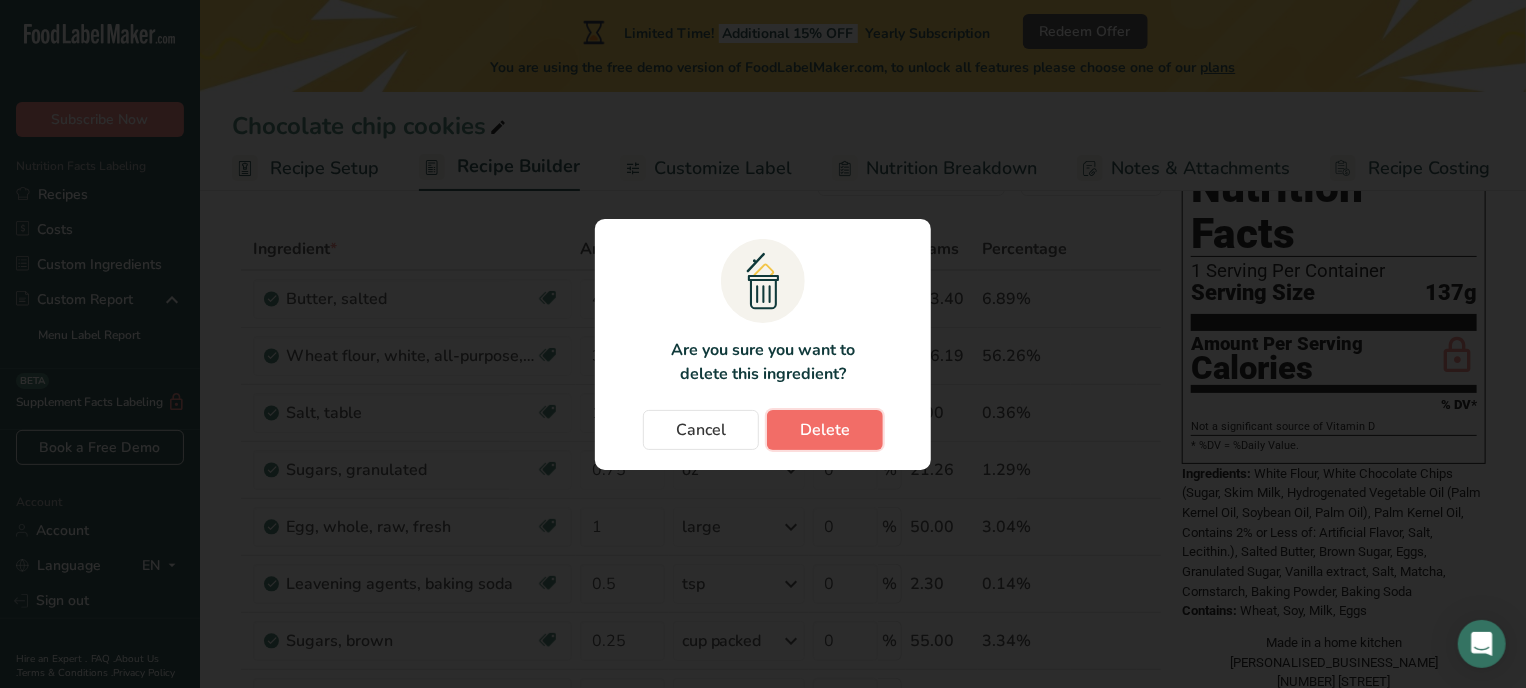 click on "Delete" at bounding box center (825, 430) 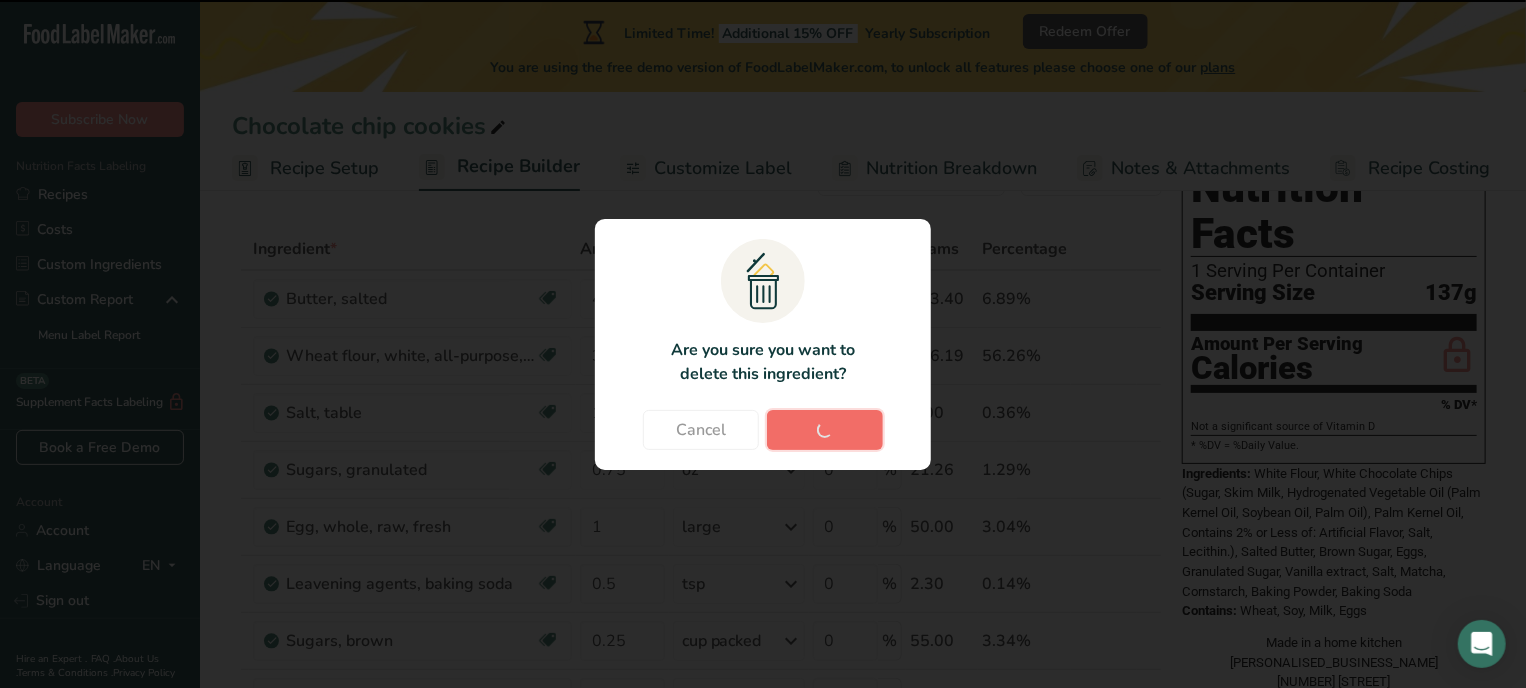 type on "0.25" 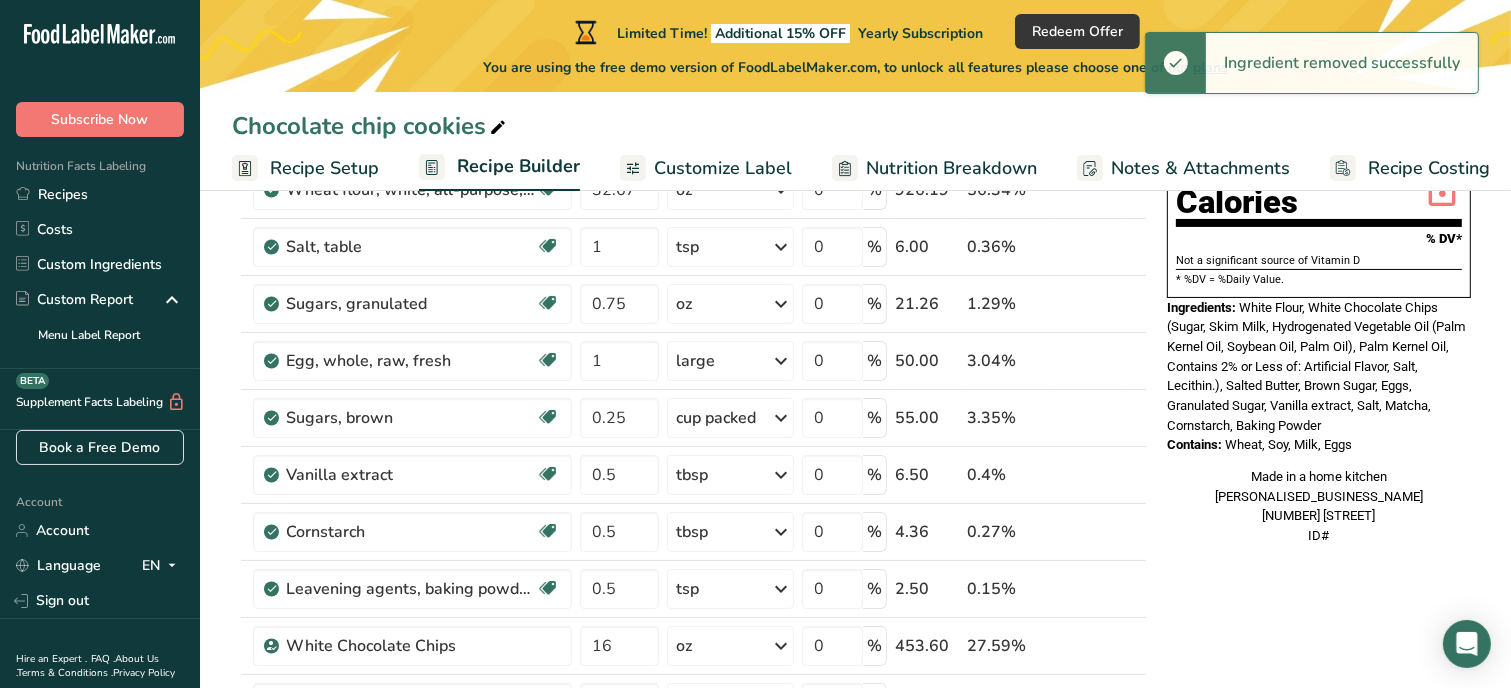scroll, scrollTop: 280, scrollLeft: 0, axis: vertical 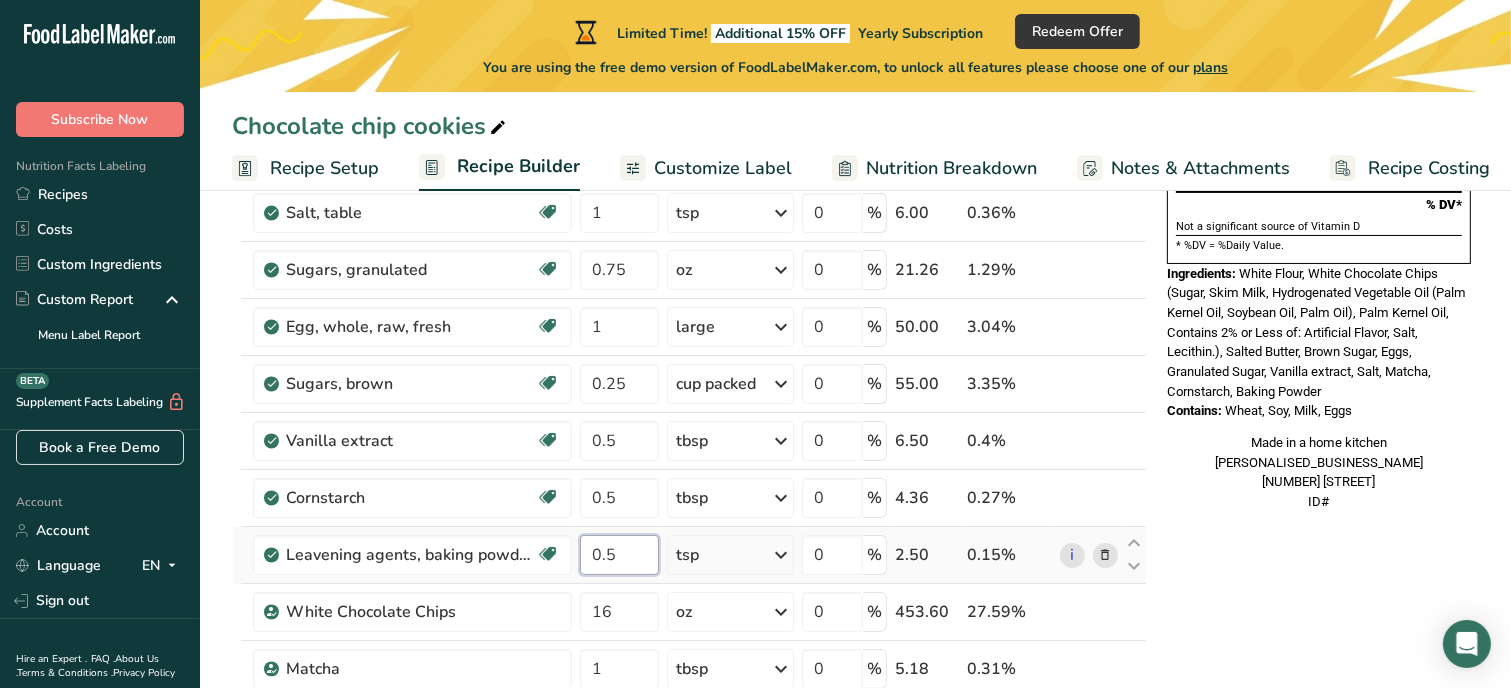 click on "0.5" at bounding box center (619, 555) 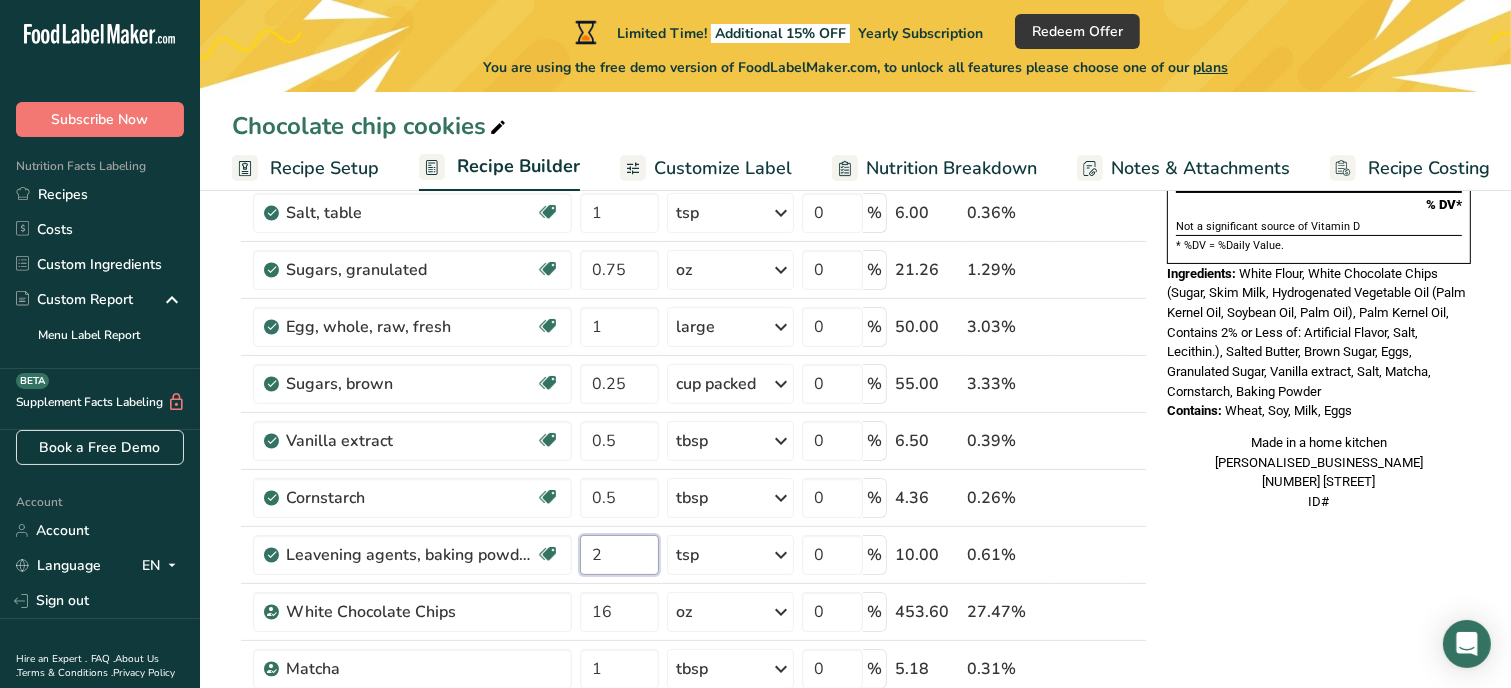type on "2" 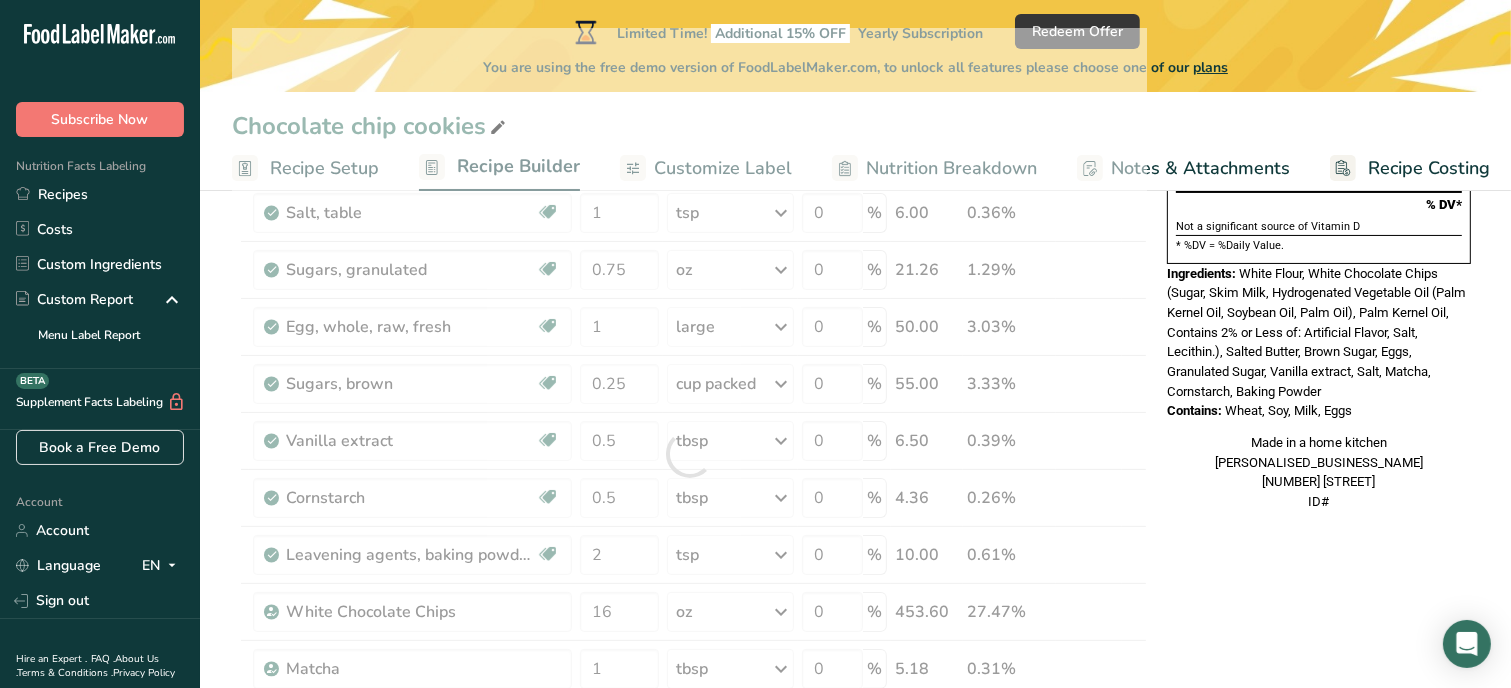 click on "Nutrition Facts
1 Serving Per Container
Serving Size
137g
Amount Per Serving
Calories
% DV*
Not a significant source of Vitamin D
* %DV = %Daily Value.
Ingredients:   White Flour, White Chocolate Chips (Sugar, Skim Milk, Hydrogenated Vegetable Oil (Palm Kernel Oil, Soybean Oil, Palm Oil), Palm Kernel Oil, Contains 2% or Less of: Artificial Flavor, Salt, Lecithin.), Salted Butter, Brown Sugar, Eggs, Granulated Sugar, Vanilla extract, Salt, Matcha, Cornstarch, Baking Powder   Contains:
Wheat, Soy, Milk, Eggs
Made in a home kitchen
[BUSINESS_NAME]
[NUMBER] [STREET]
ID#" at bounding box center [1319, 759] 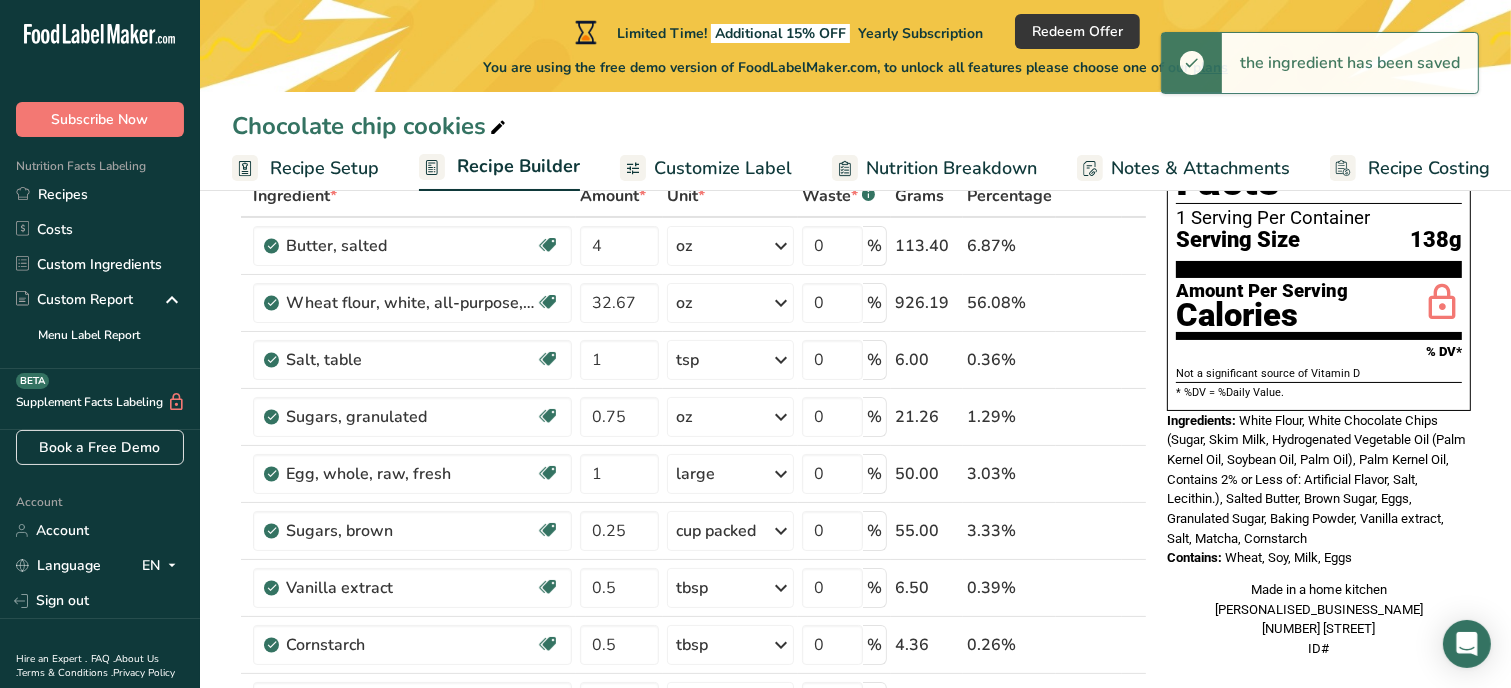 scroll, scrollTop: 120, scrollLeft: 0, axis: vertical 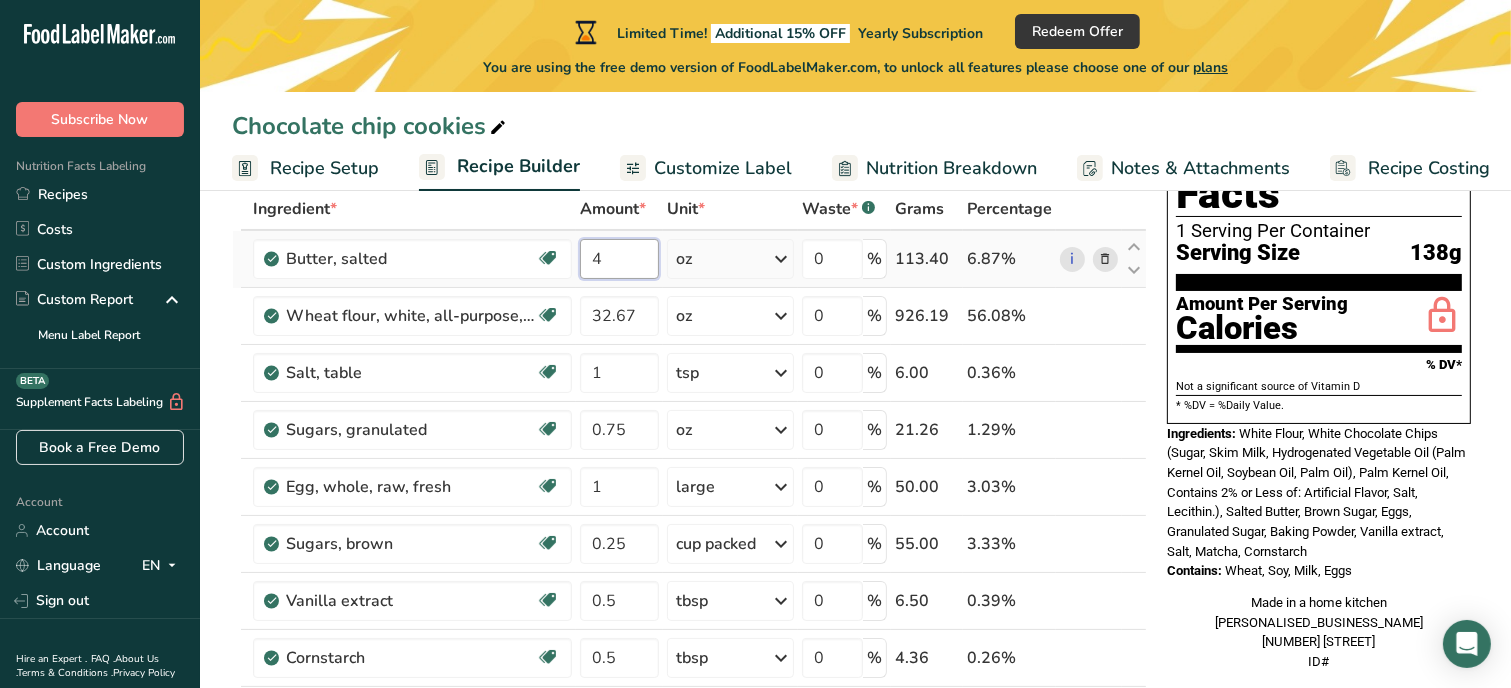 click on "4" at bounding box center [619, 259] 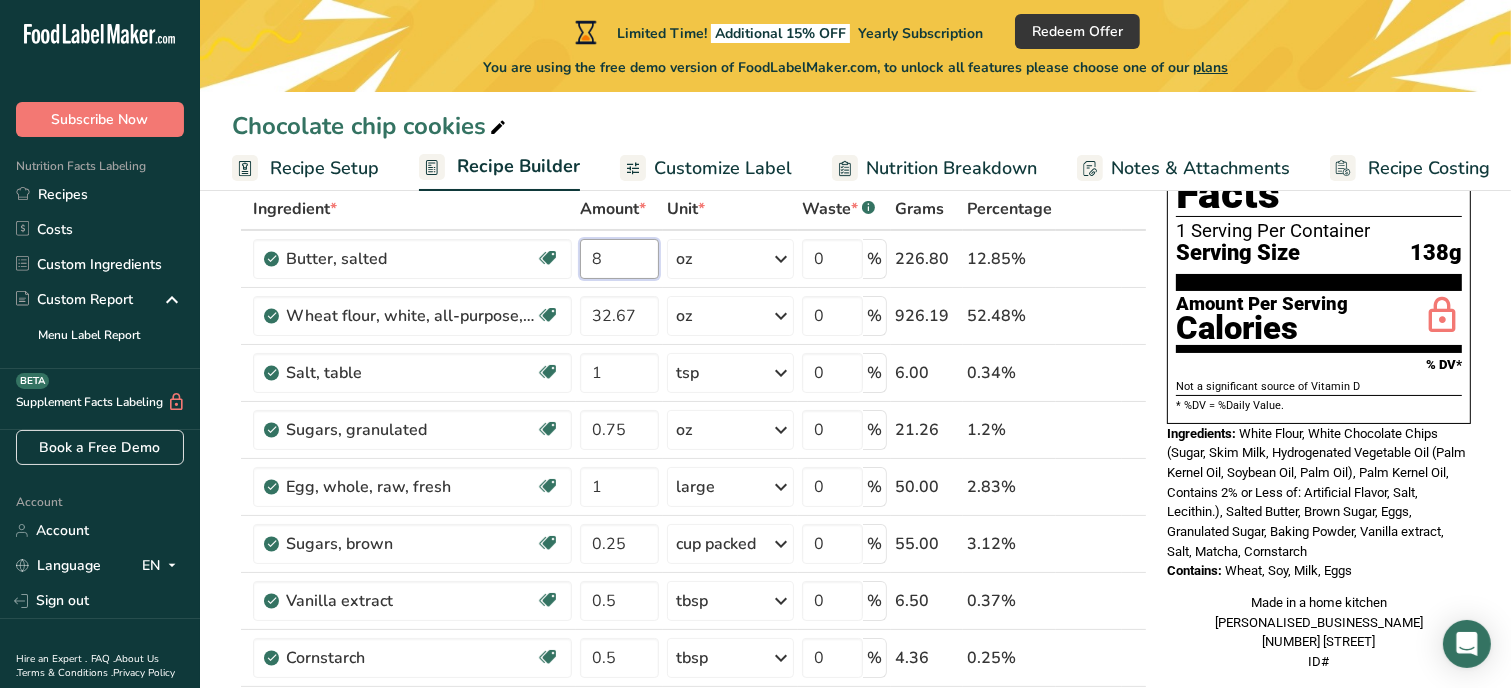 type on "8" 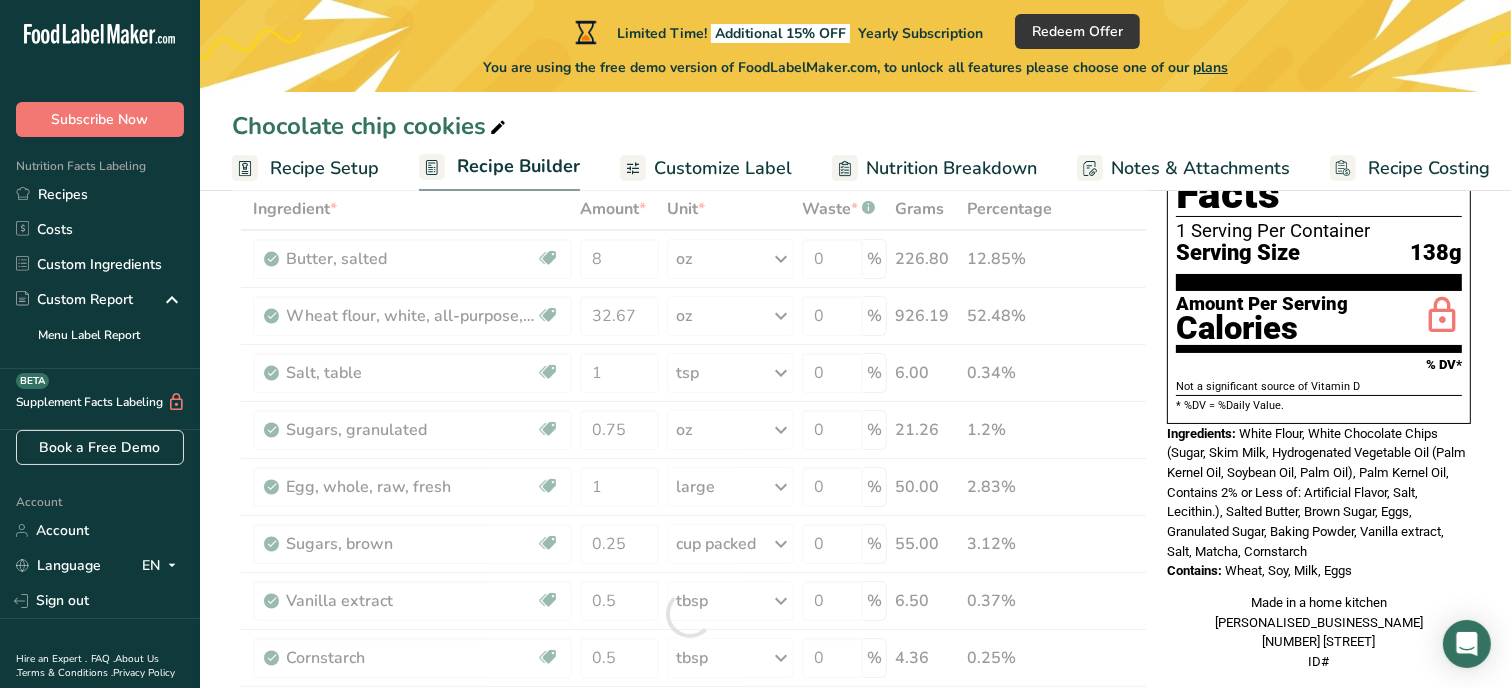 click on "Made in a home kitchen
[PERSONALISED_BUSINESS_NAME]
[NUMBER] [STREET]
ID#" at bounding box center [1319, 632] 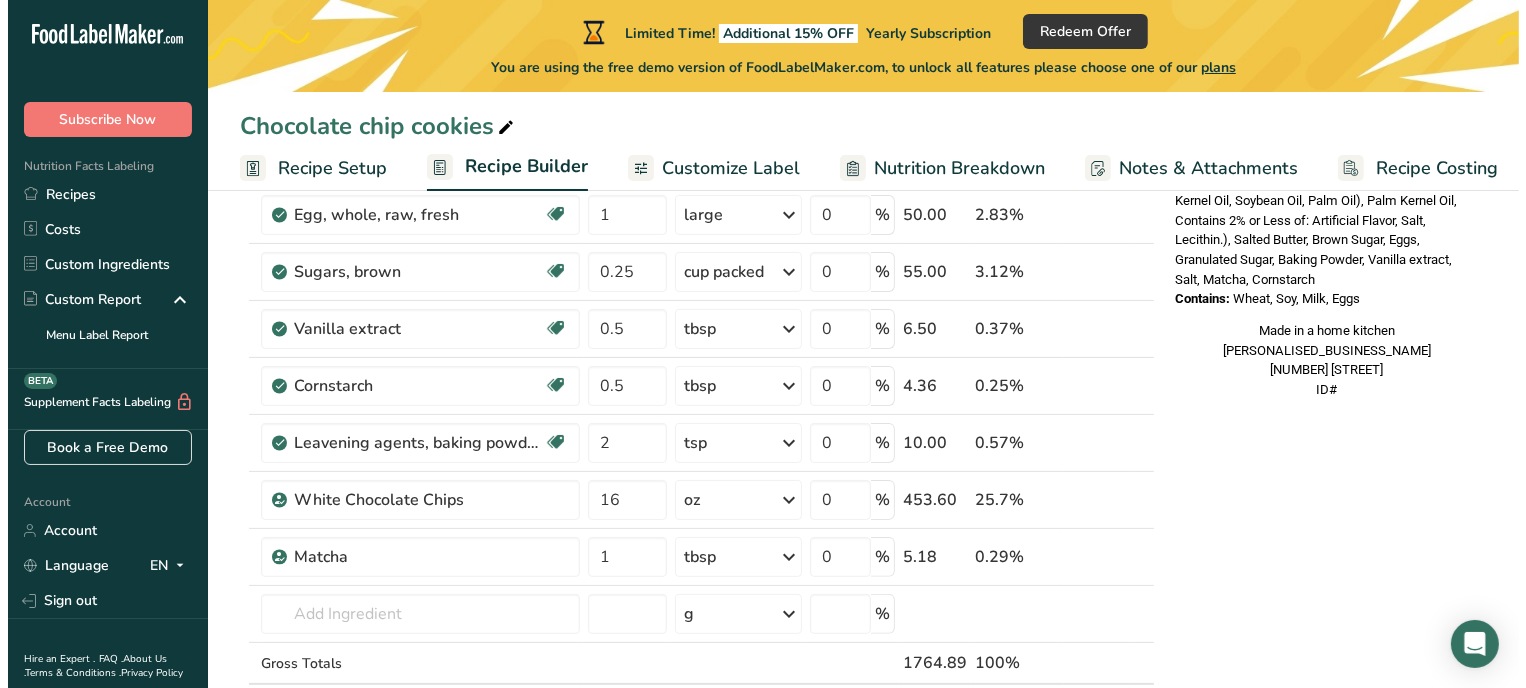 scroll, scrollTop: 400, scrollLeft: 0, axis: vertical 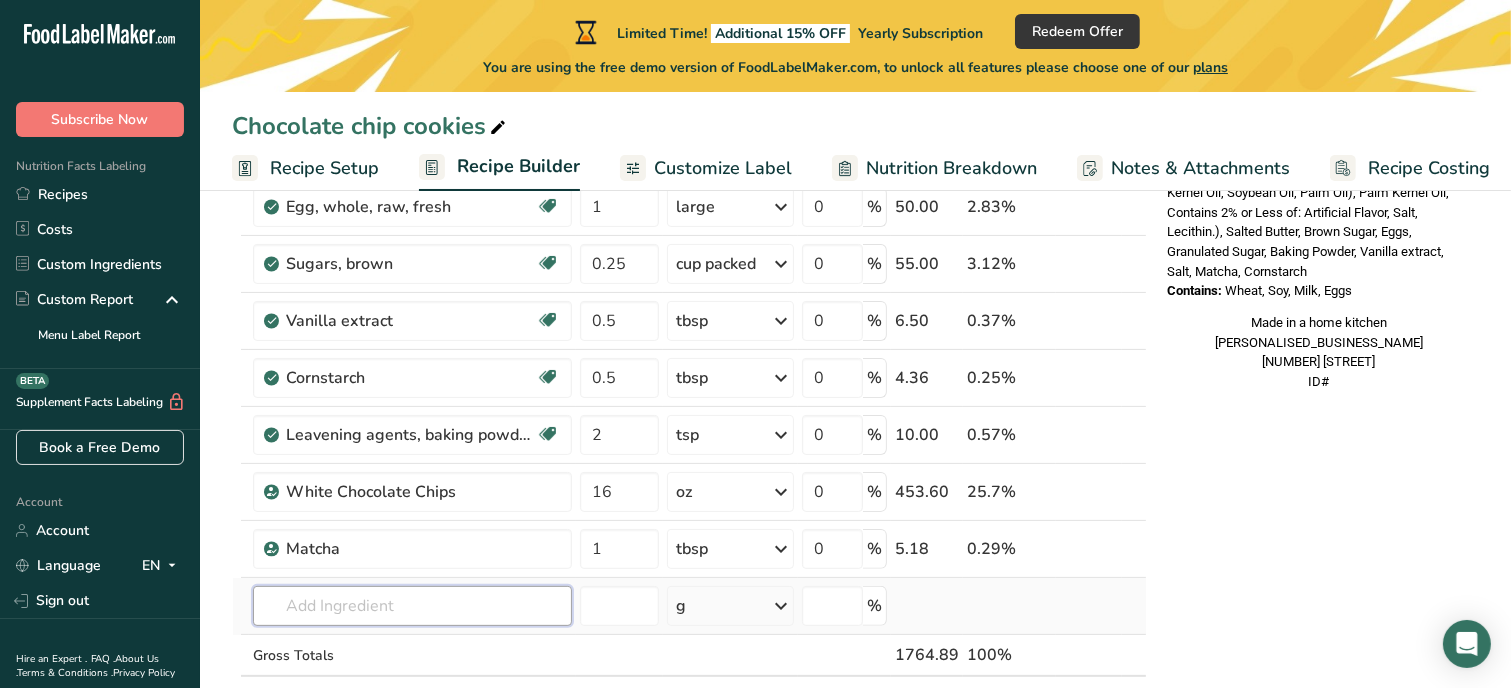 click at bounding box center [412, 606] 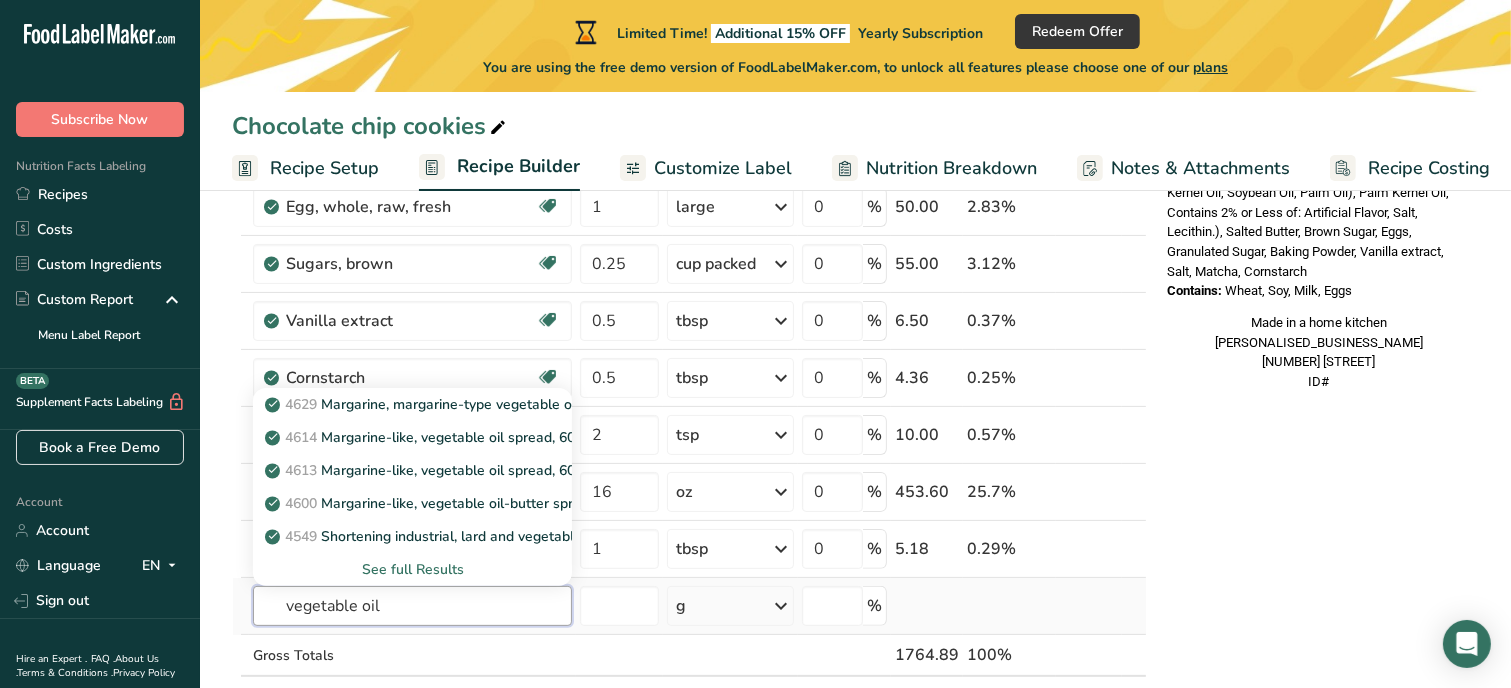 type on "vegetable oil" 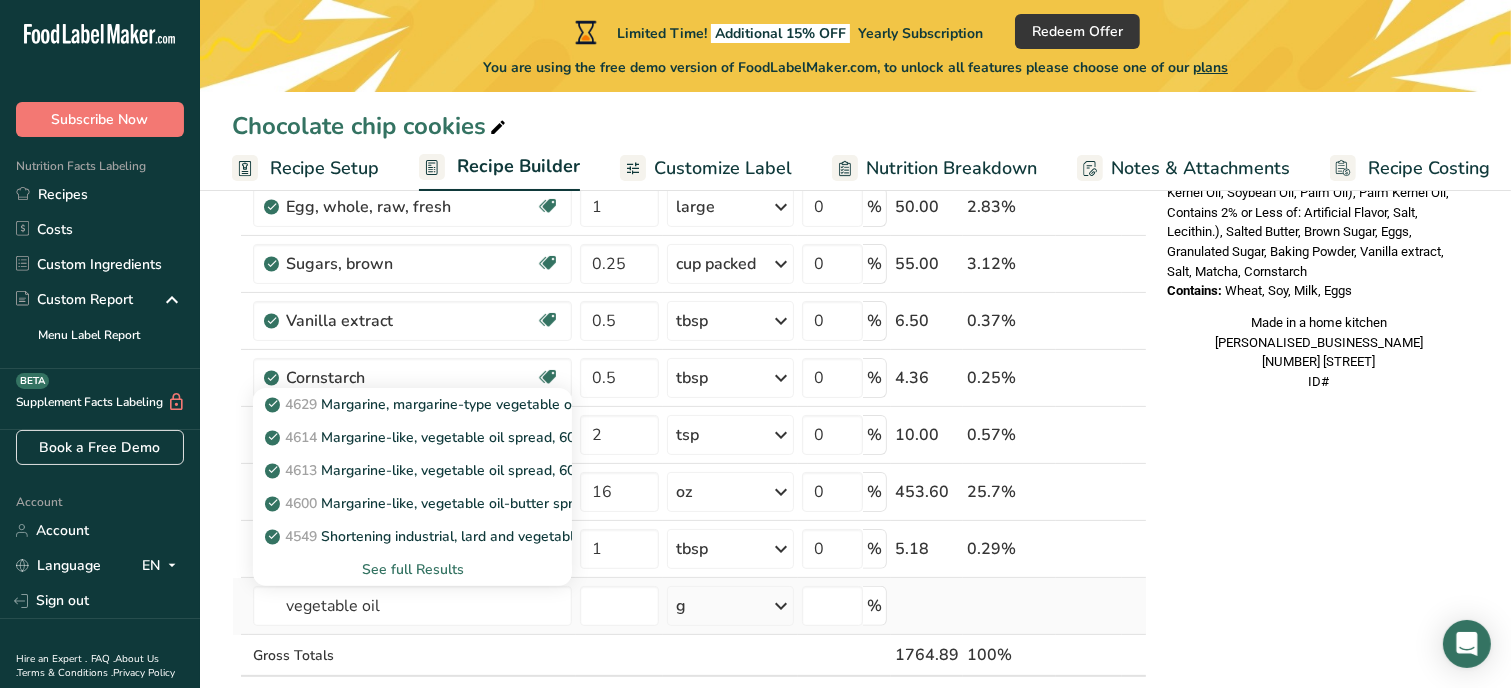 type 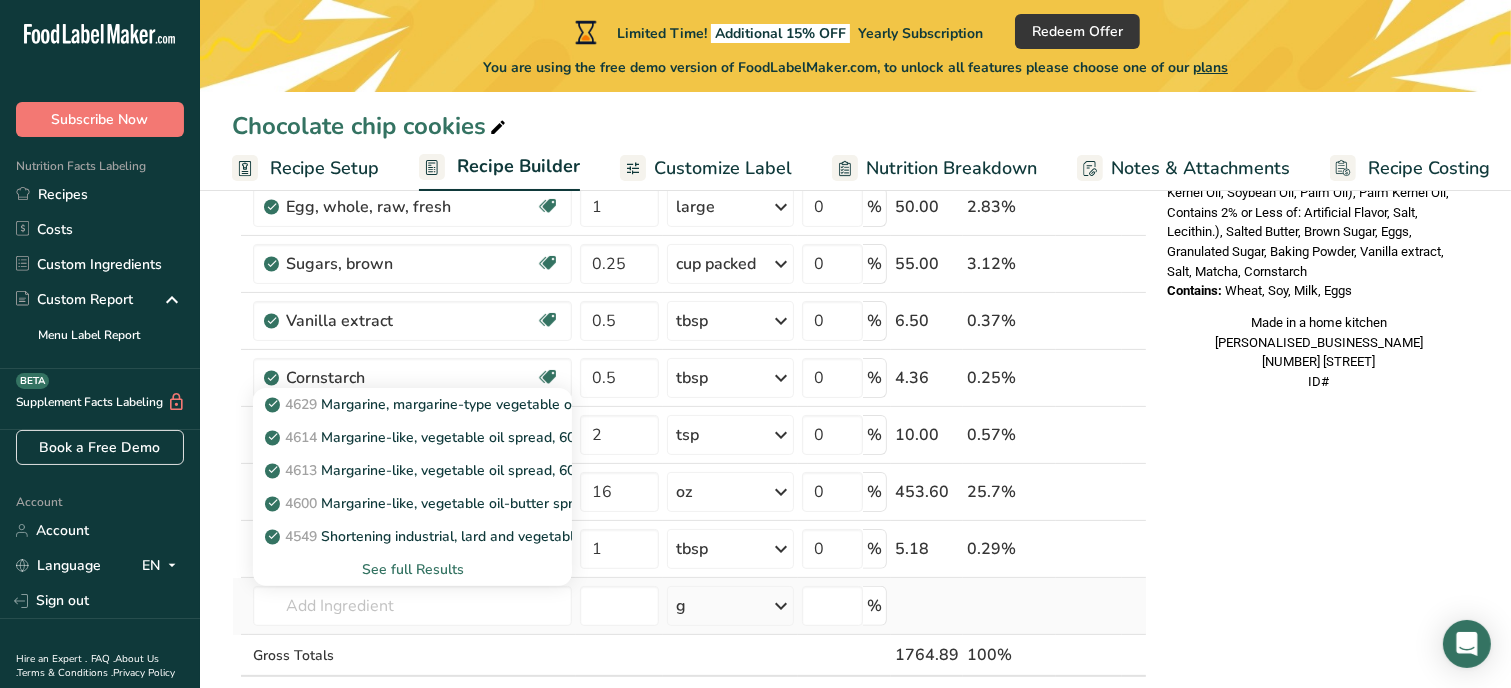 click on "See full Results" at bounding box center [412, 569] 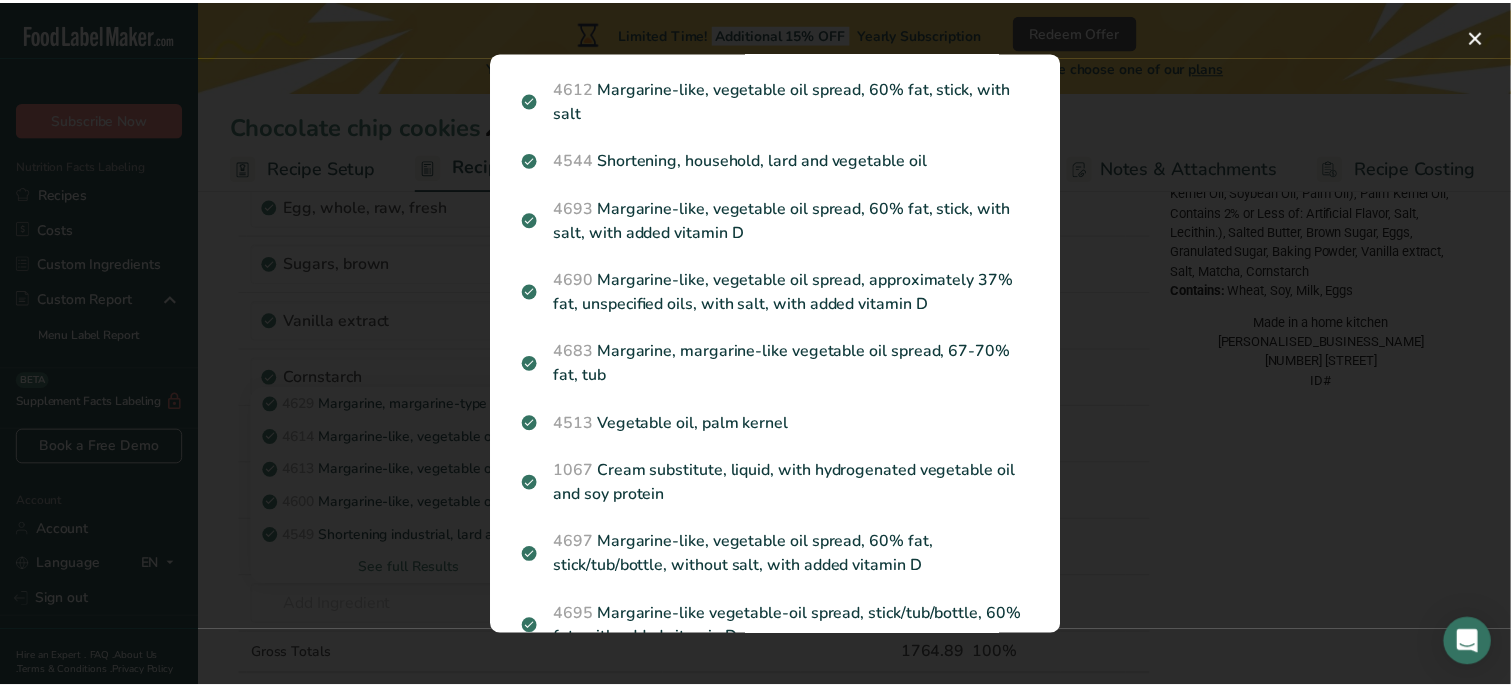 scroll, scrollTop: 653, scrollLeft: 0, axis: vertical 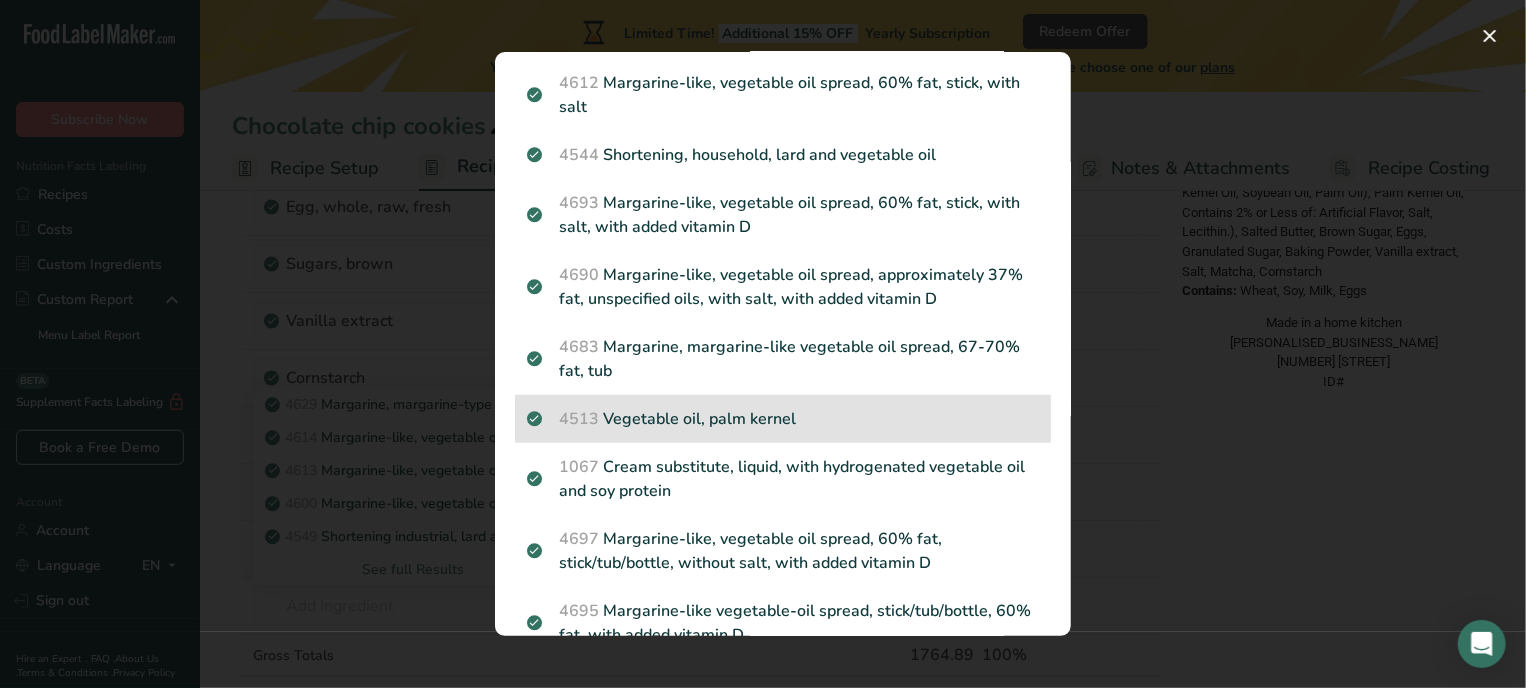 click on "4513
Vegetable oil, palm kernel" at bounding box center [783, 419] 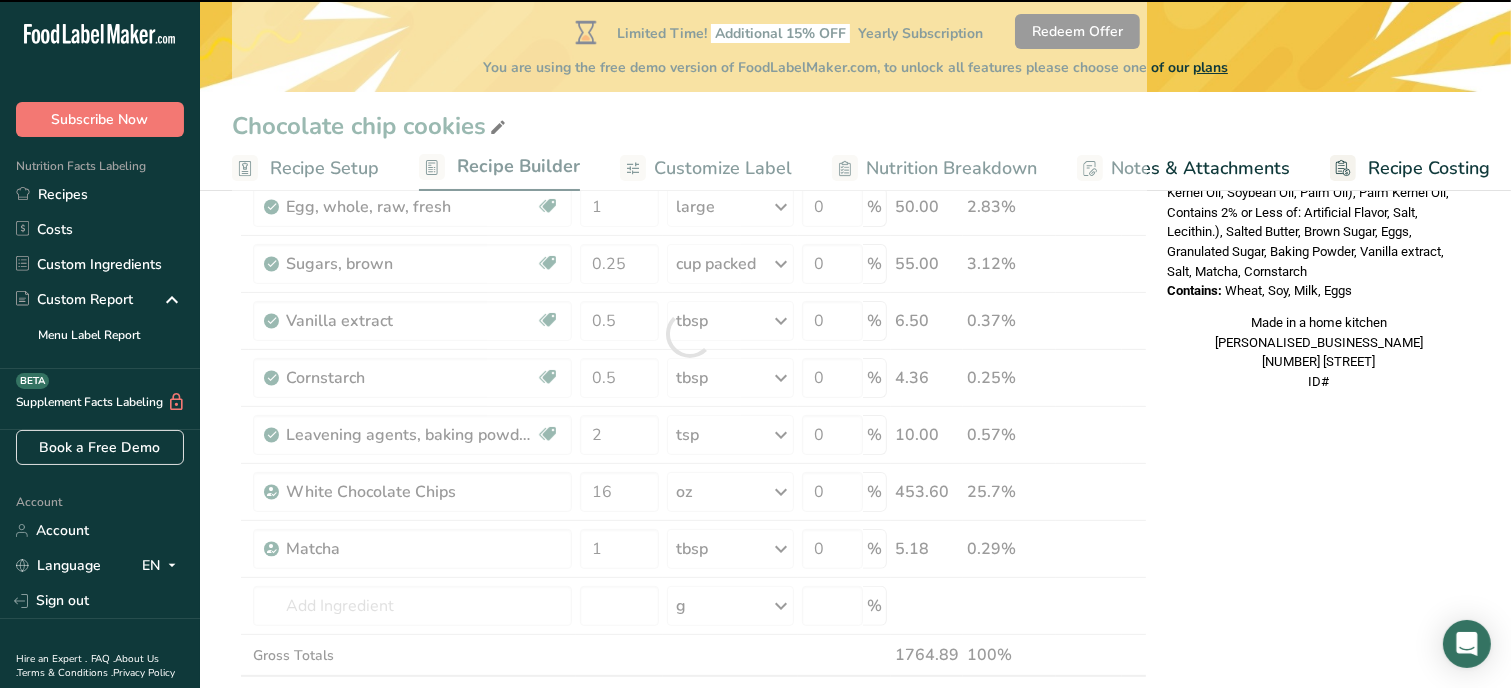 type on "0" 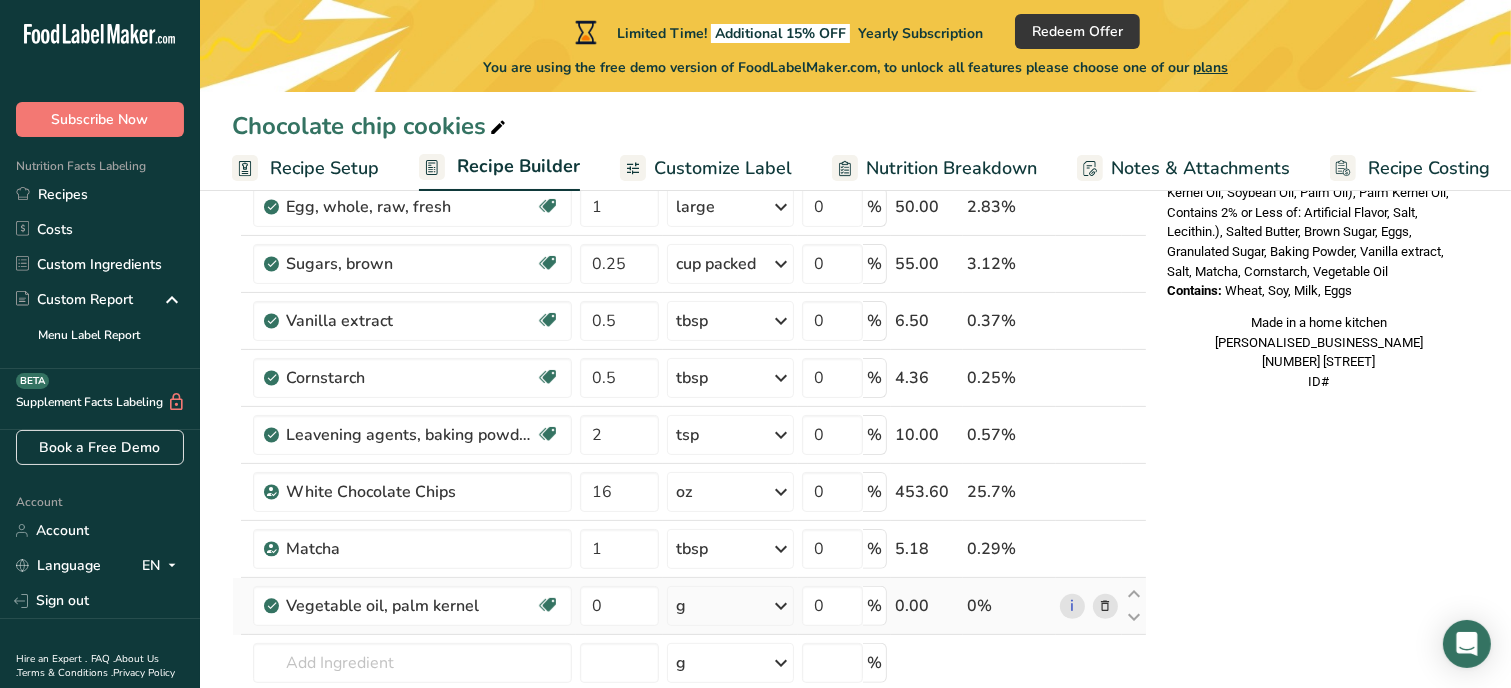click on "g" at bounding box center [730, 606] 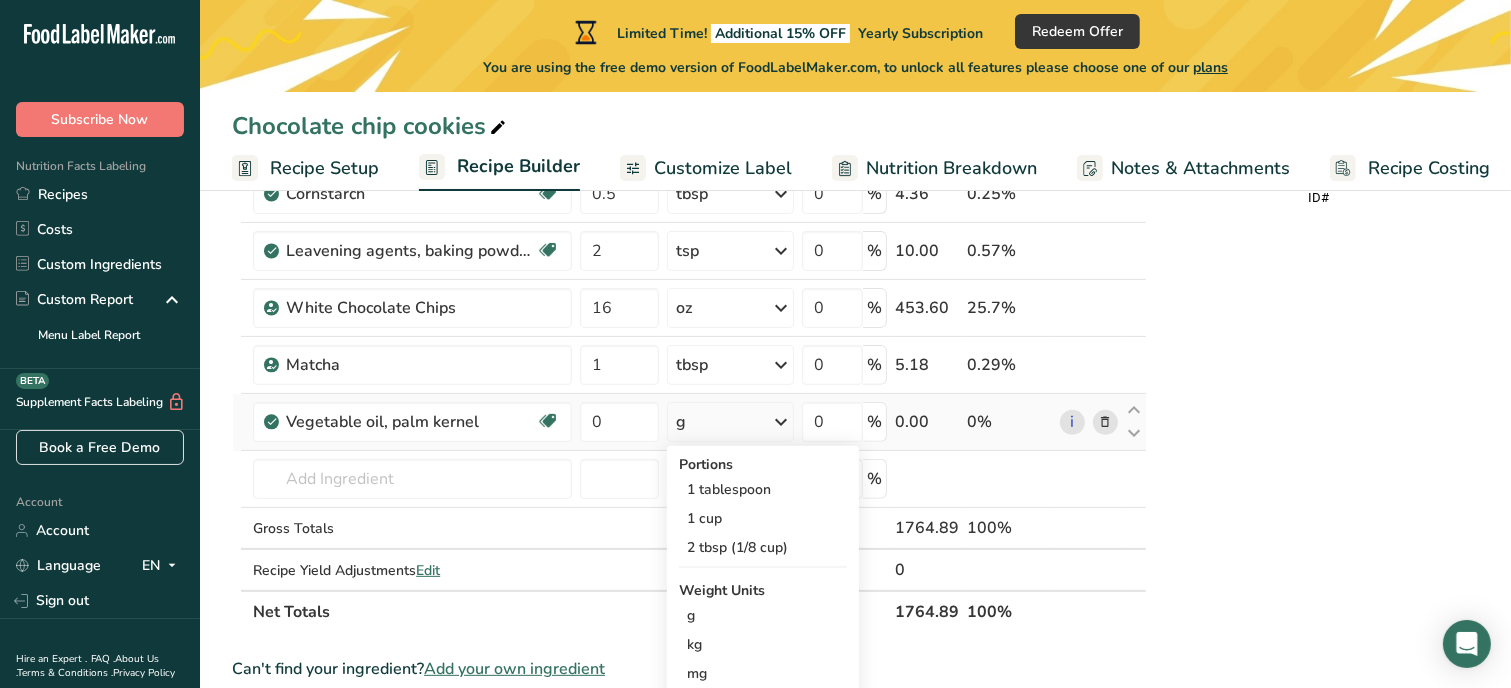 scroll, scrollTop: 600, scrollLeft: 0, axis: vertical 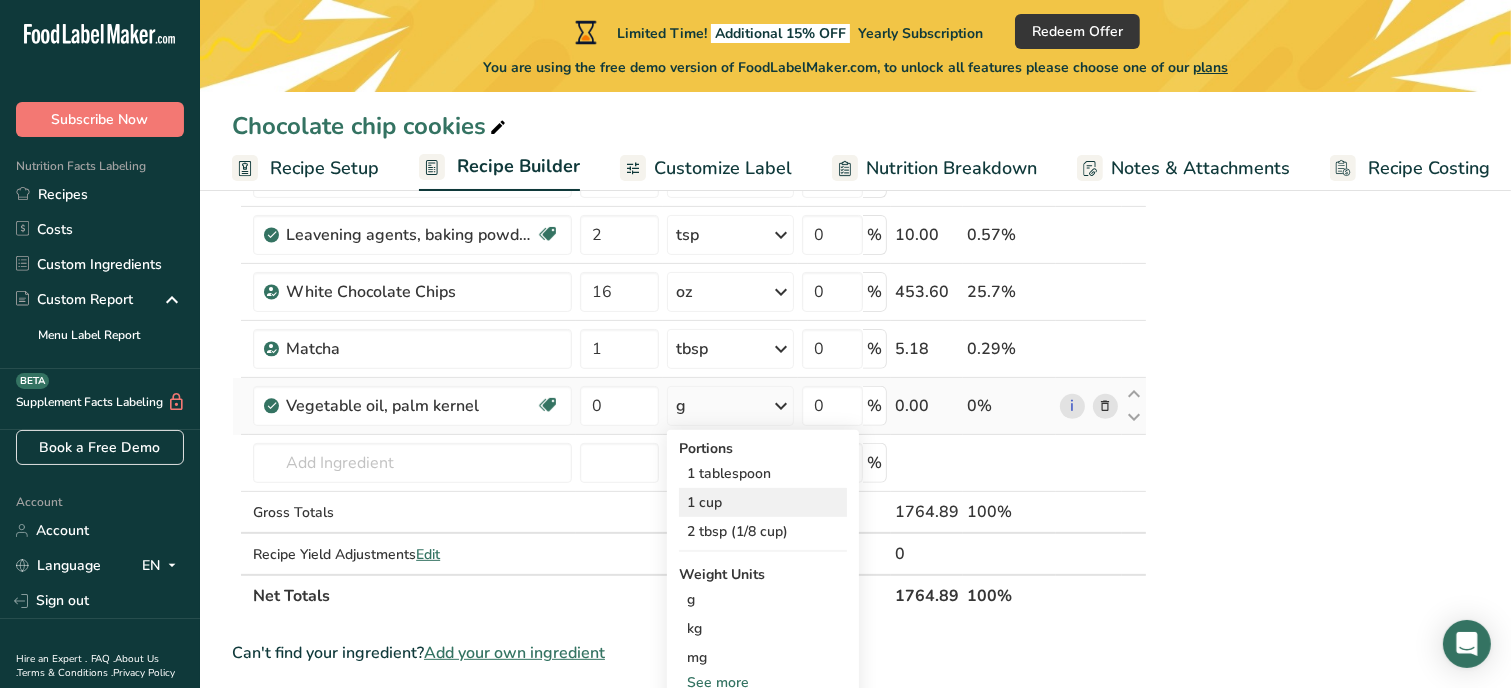 click on "1 cup" at bounding box center (763, 502) 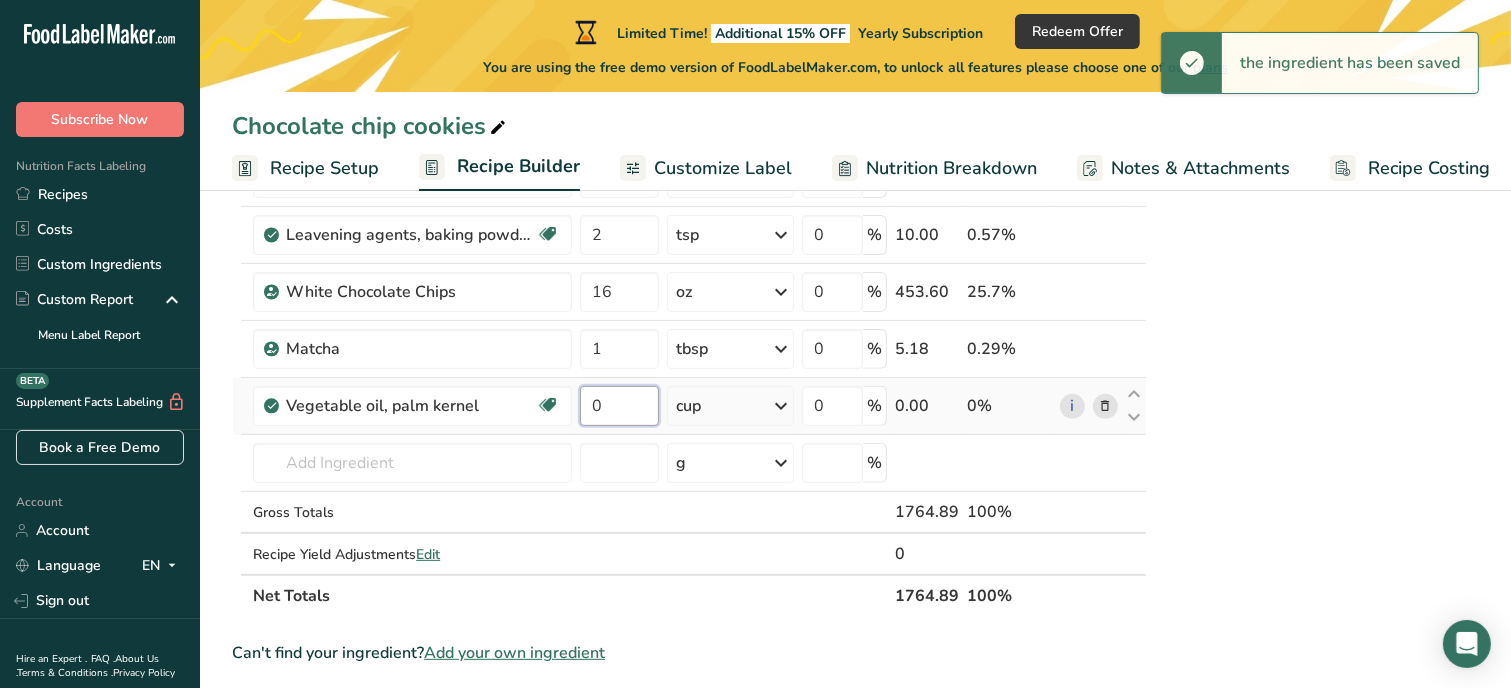 click on "0" at bounding box center (619, 406) 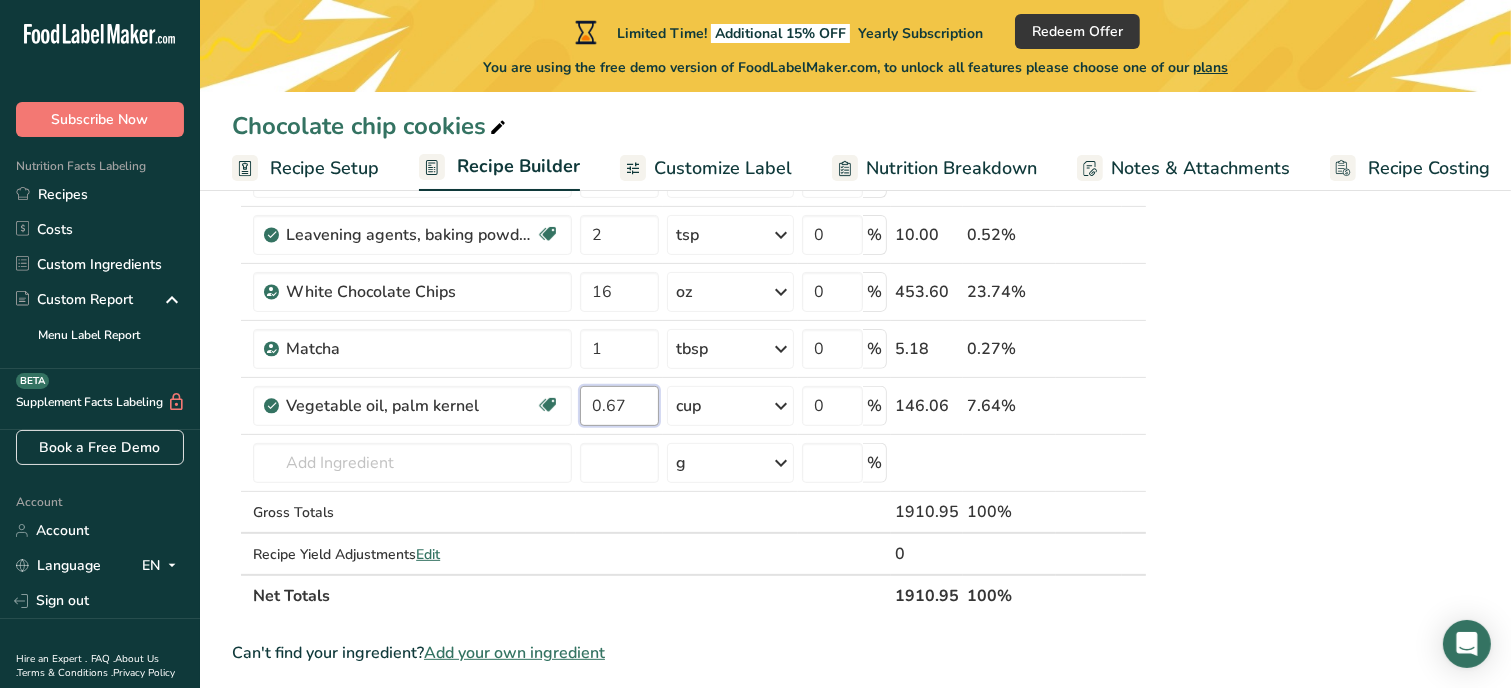 type on "0.67" 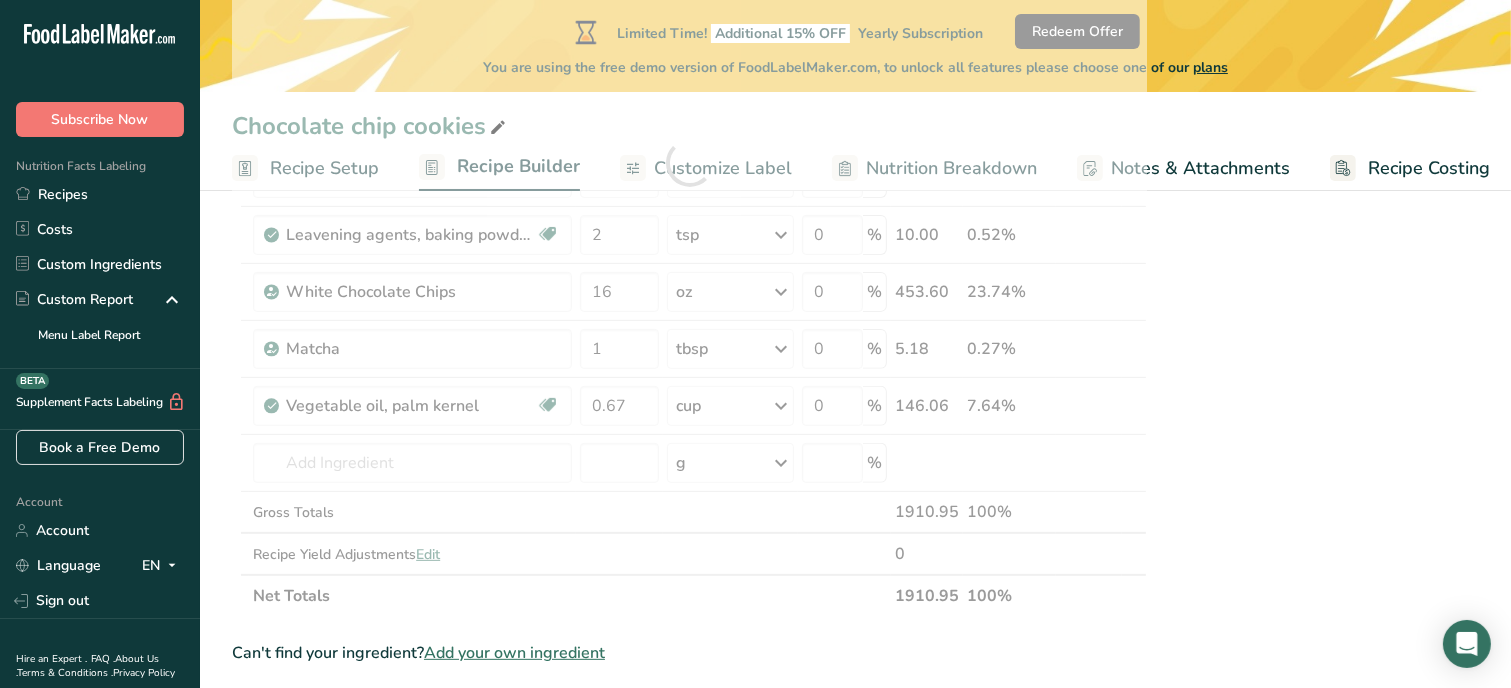 click on "Nutrition Facts
1 Serving Per Container
Serving Size
147g
Amount Per Serving
Calories
% DV*
Not a significant source of Vitamin D
* %DV = %Daily Value.
Ingredients:   White Flour, White Chocolate Chips (Sugar, Skim Milk, Hydrogenated Vegetable Oil (Palm Kernel Oil, Soybean Oil, Palm Oil), Palm Kernel Oil, Contains 2% or Less of: Artificial Flavor, Salt, Lecithin.), Salted Butter, Brown Sugar, Eggs, Granulated Sugar, Baking Powder, Vanilla extract, Salt, Matcha, Cornstarch, Vegetable Oil   Contains:
Wheat, Soy, Milk, Eggs
Made in a home kitchen
[COMPANY_NAME]
[STREET_ADDRESS]
ID#" at bounding box center (1319, 467) 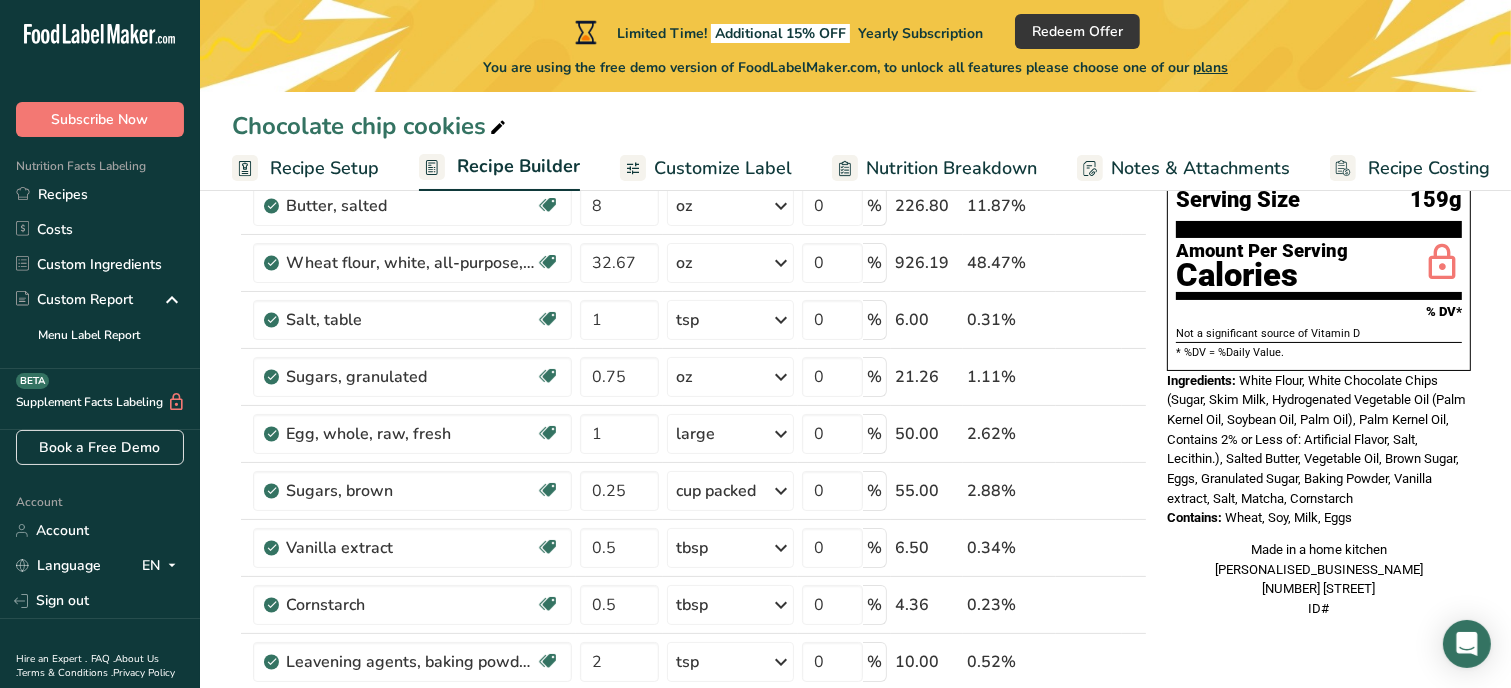 scroll, scrollTop: 160, scrollLeft: 0, axis: vertical 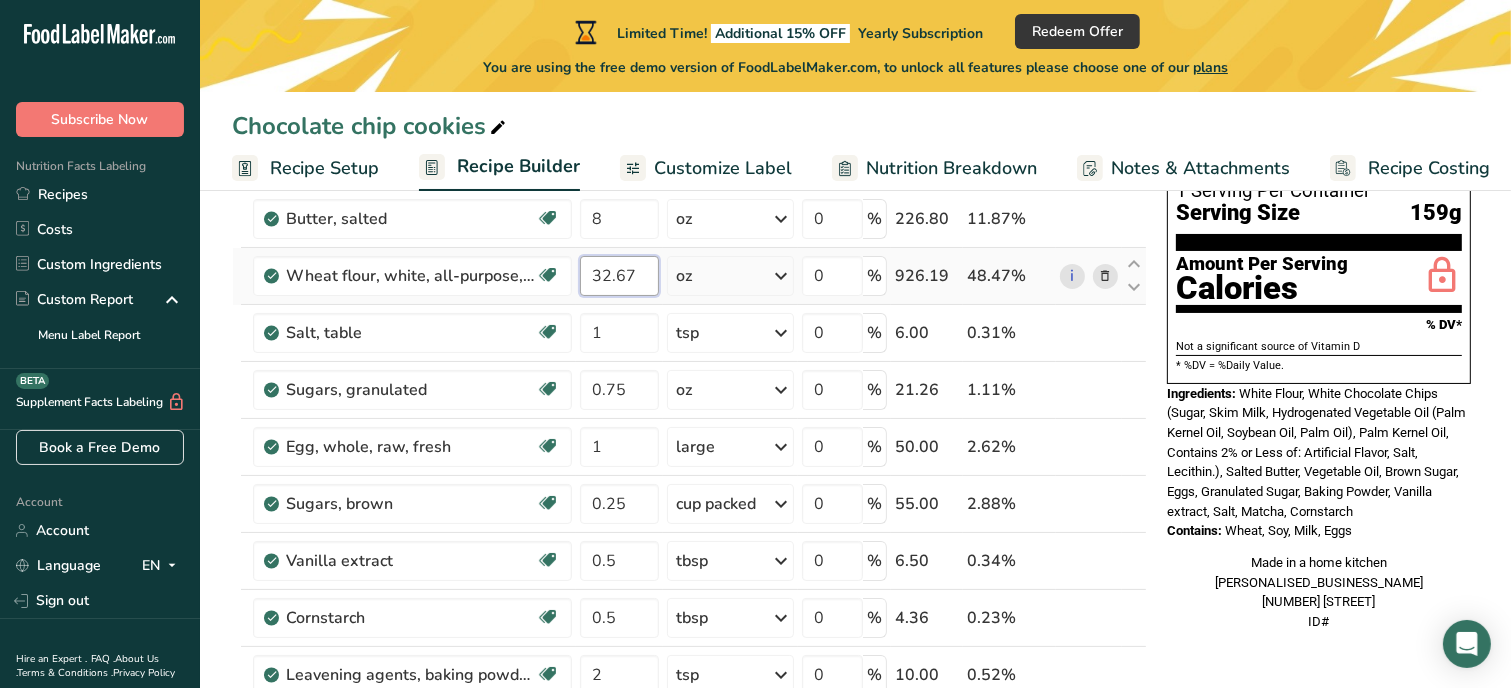click on "32.67" at bounding box center [619, 276] 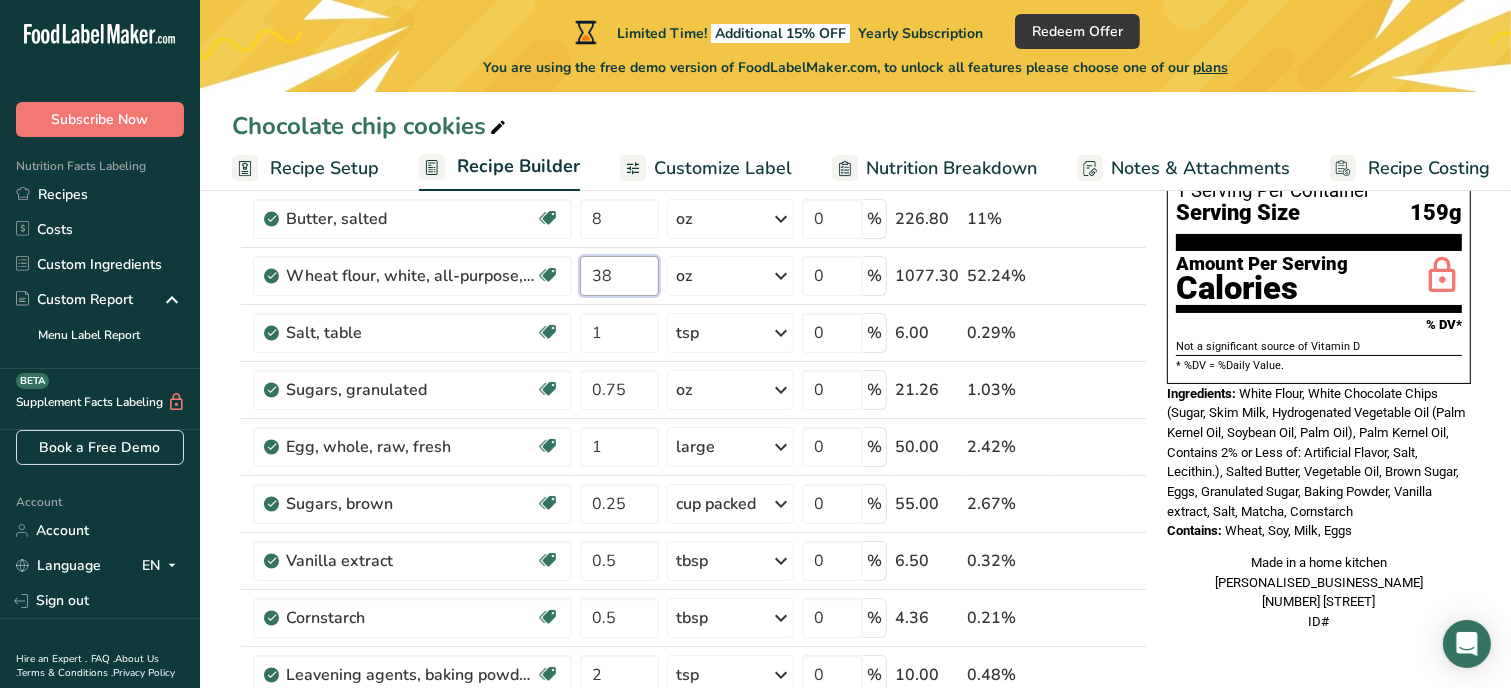 type on "38" 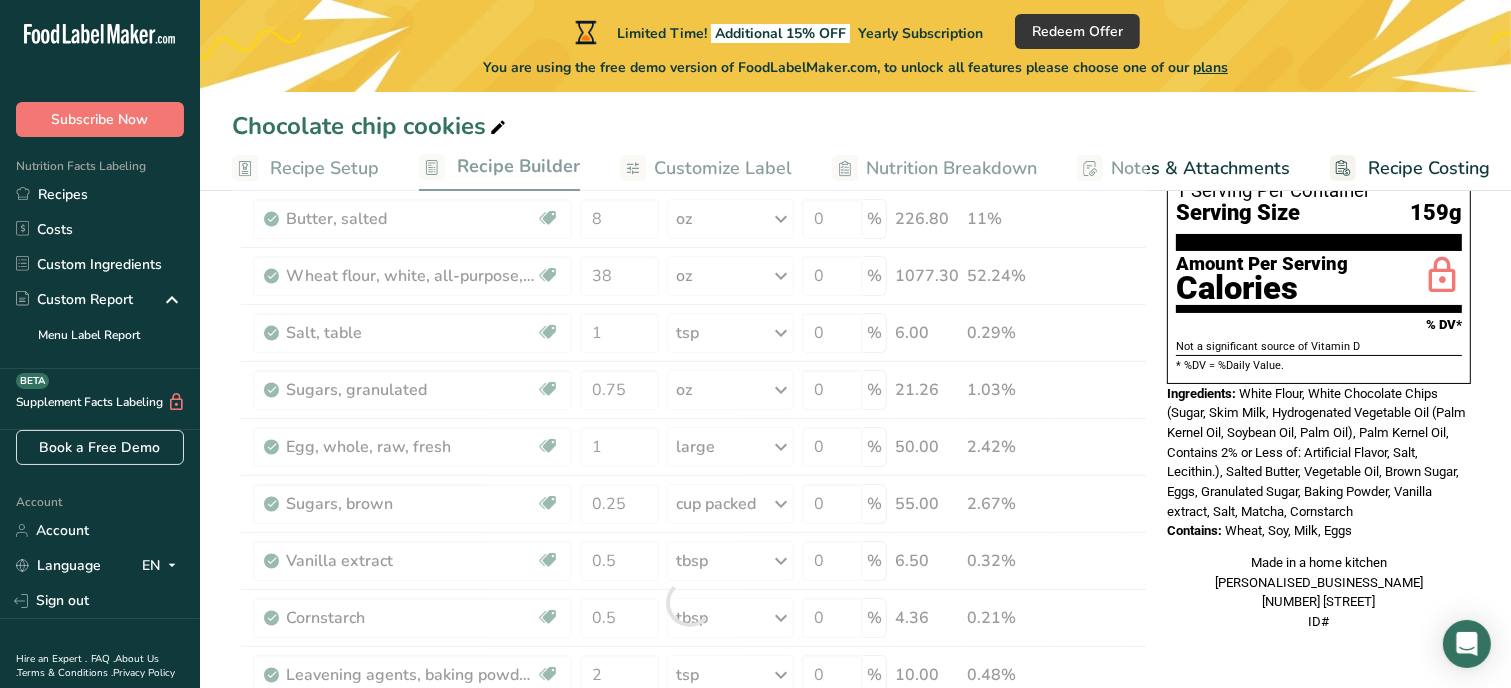 click on "Made in a home kitchen
[PERSONALISED_BUSINESS_NAME]
[NUMBER] [STREET]
ID#" at bounding box center [1319, 592] 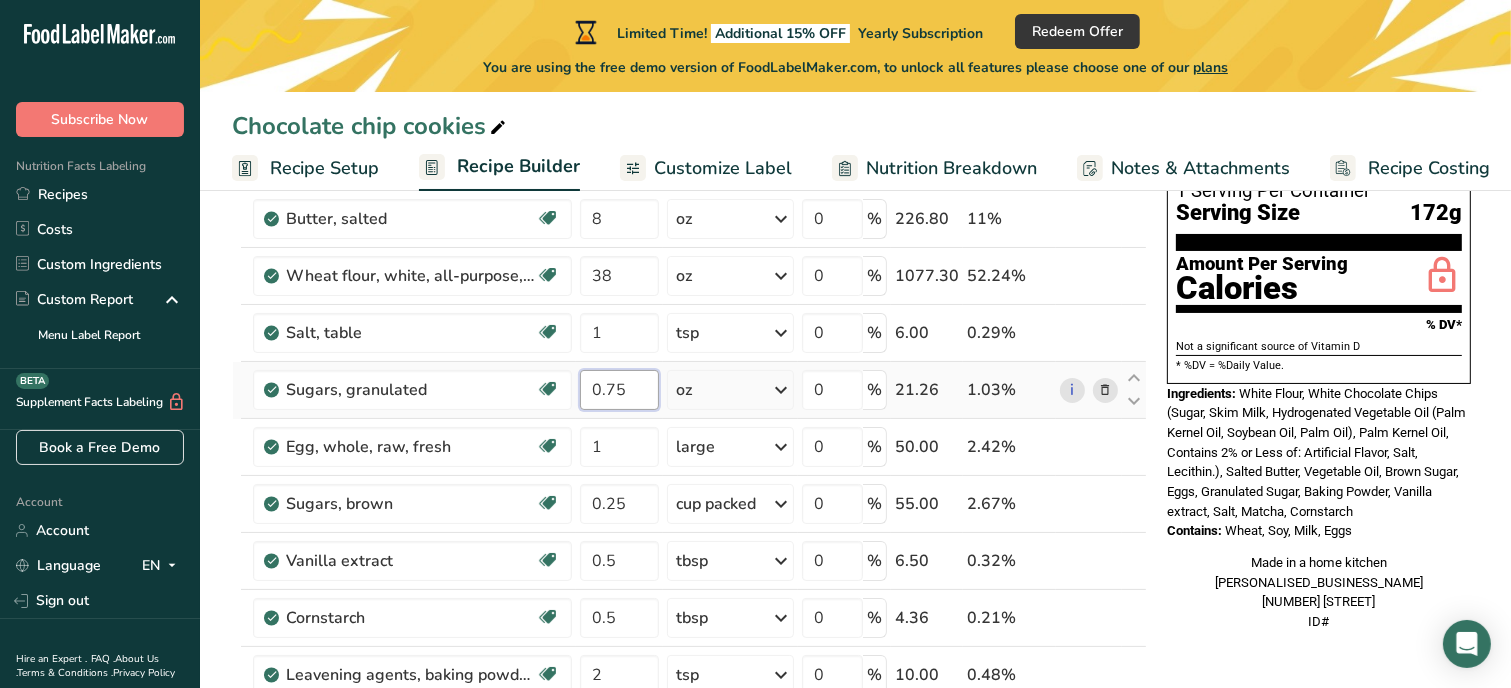 click on "0.75" at bounding box center (619, 390) 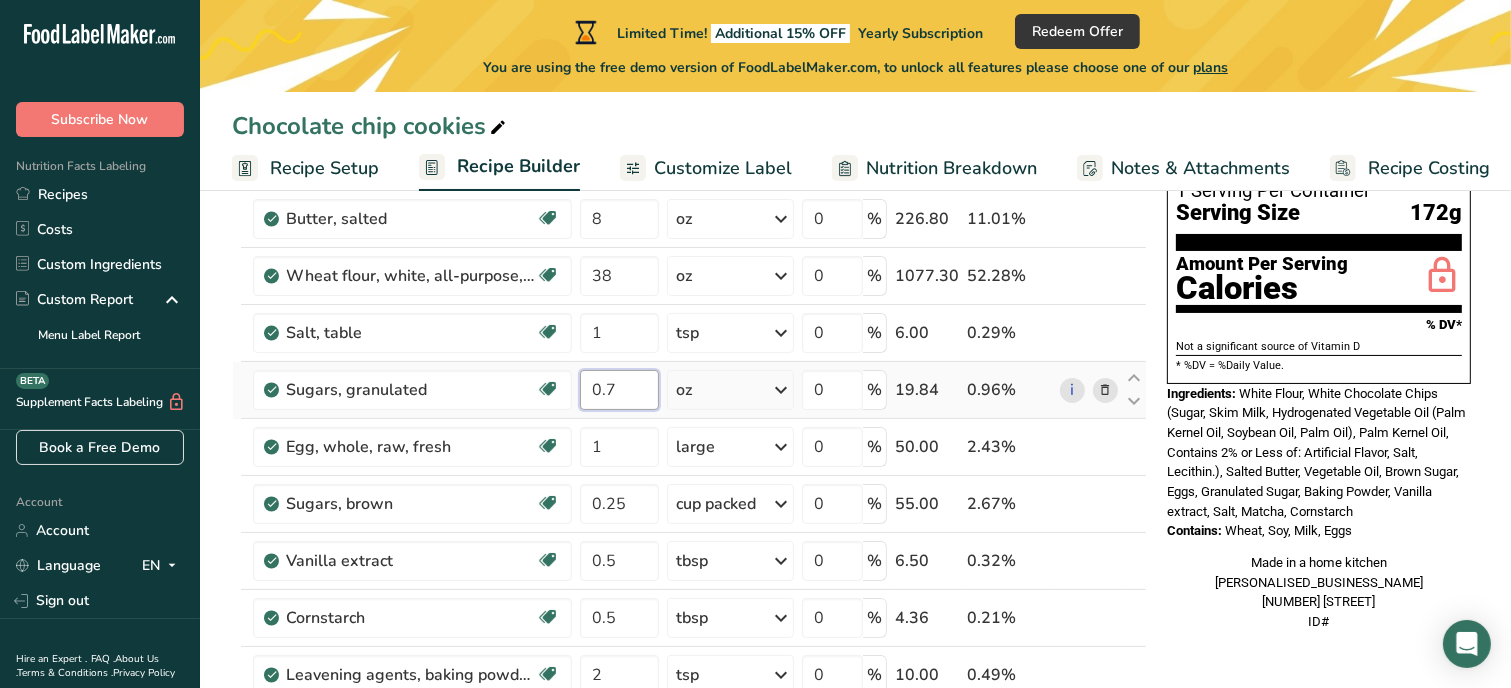 type on "0" 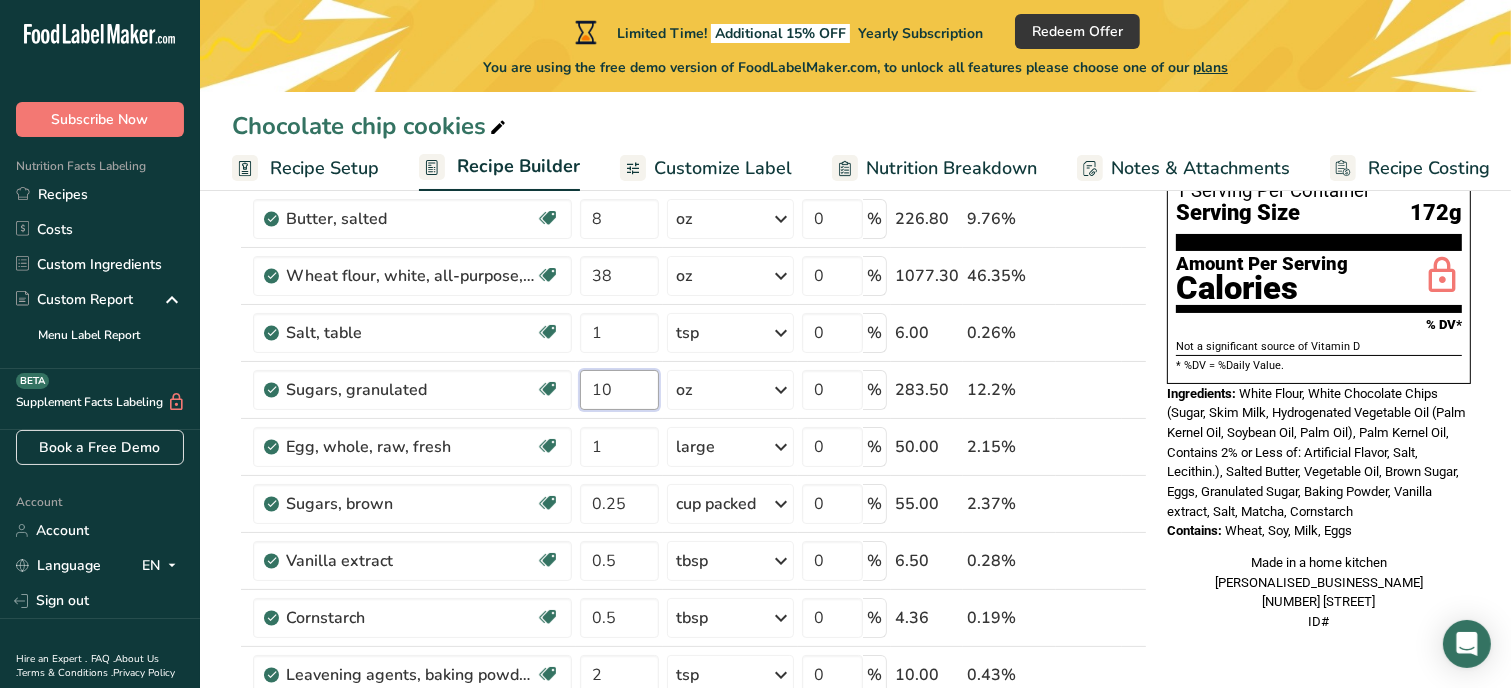 type on "10" 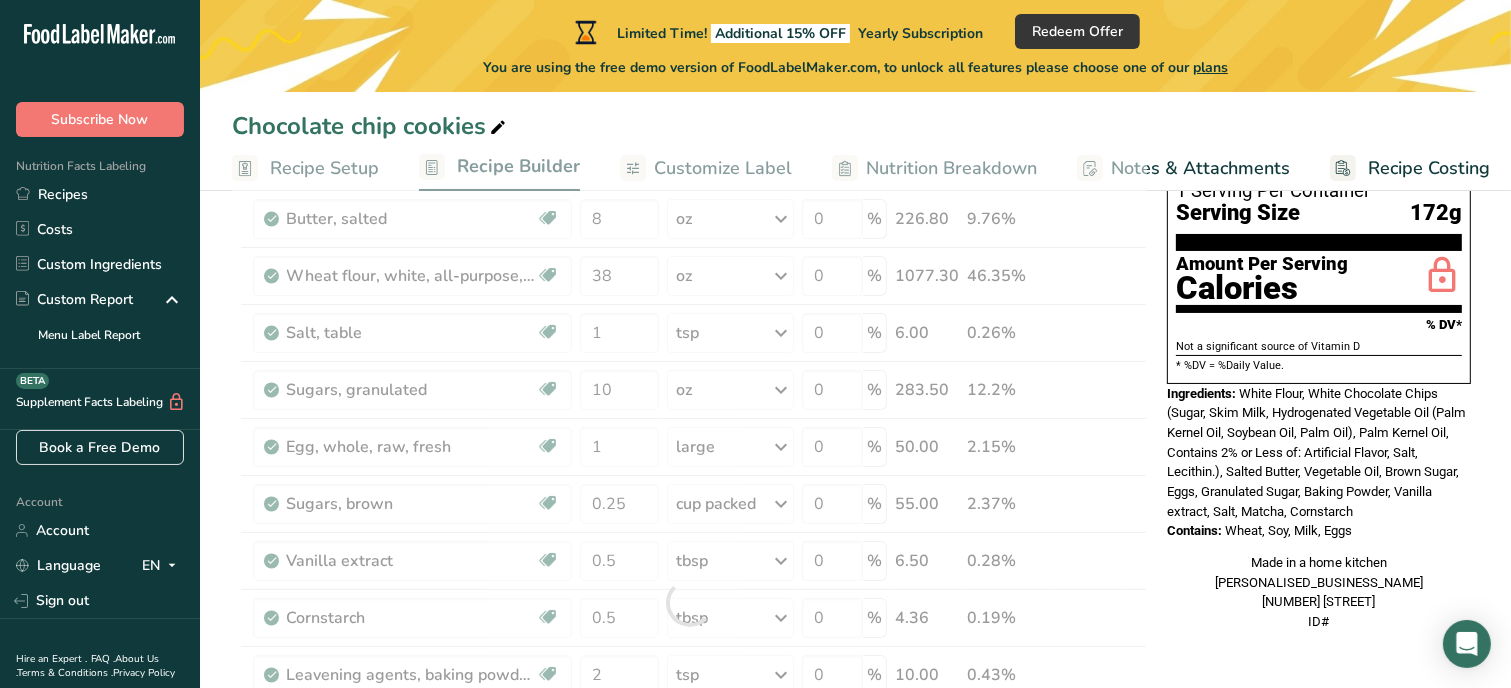 click on "Nutrition Facts
1 Serving Per Container
Serving Size
172g
Amount Per Serving
Calories
% DV*
Not a significant source of Vitamin D
* %DV = %Daily Value.
Ingredients:   White Flour, White Chocolate Chips (Sugar, Skim Milk, Hydrogenated Vegetable Oil (Palm Kernel Oil, Soybean Oil, Palm Oil), Palm Kernel Oil, Contains 2% or Less of: Artificial Flavor, Salt, Lecithin.), Salted Butter, Vegetable Oil, Brown Sugar, Eggs, Granulated Sugar, Baking Powder, Vanilla extract, Salt, Matcha, Cornstarch   Contains:
Wheat, Soy, Milk, Eggs
Made in a home kitchen
[BUSINESS_NAME]
[NUMBER] [STREET]
ID#" at bounding box center (1319, 354) 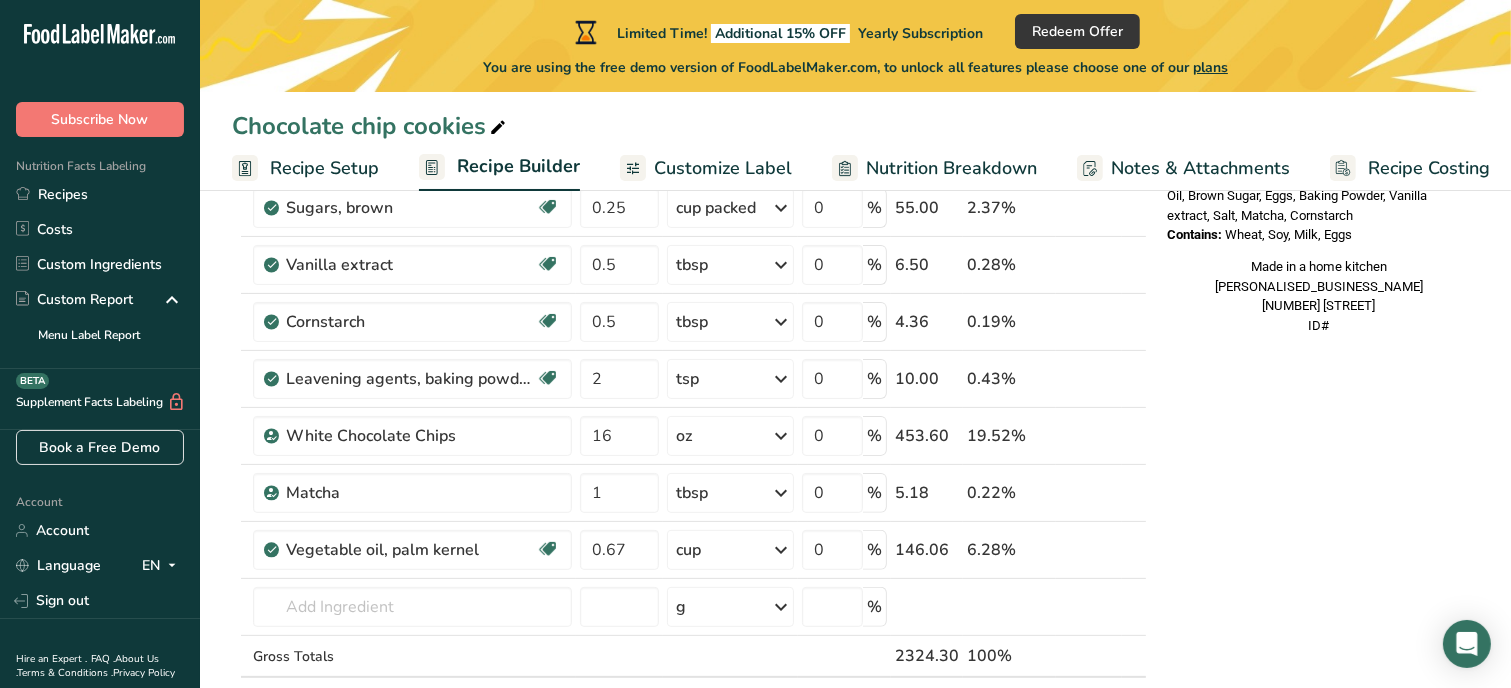 scroll, scrollTop: 480, scrollLeft: 0, axis: vertical 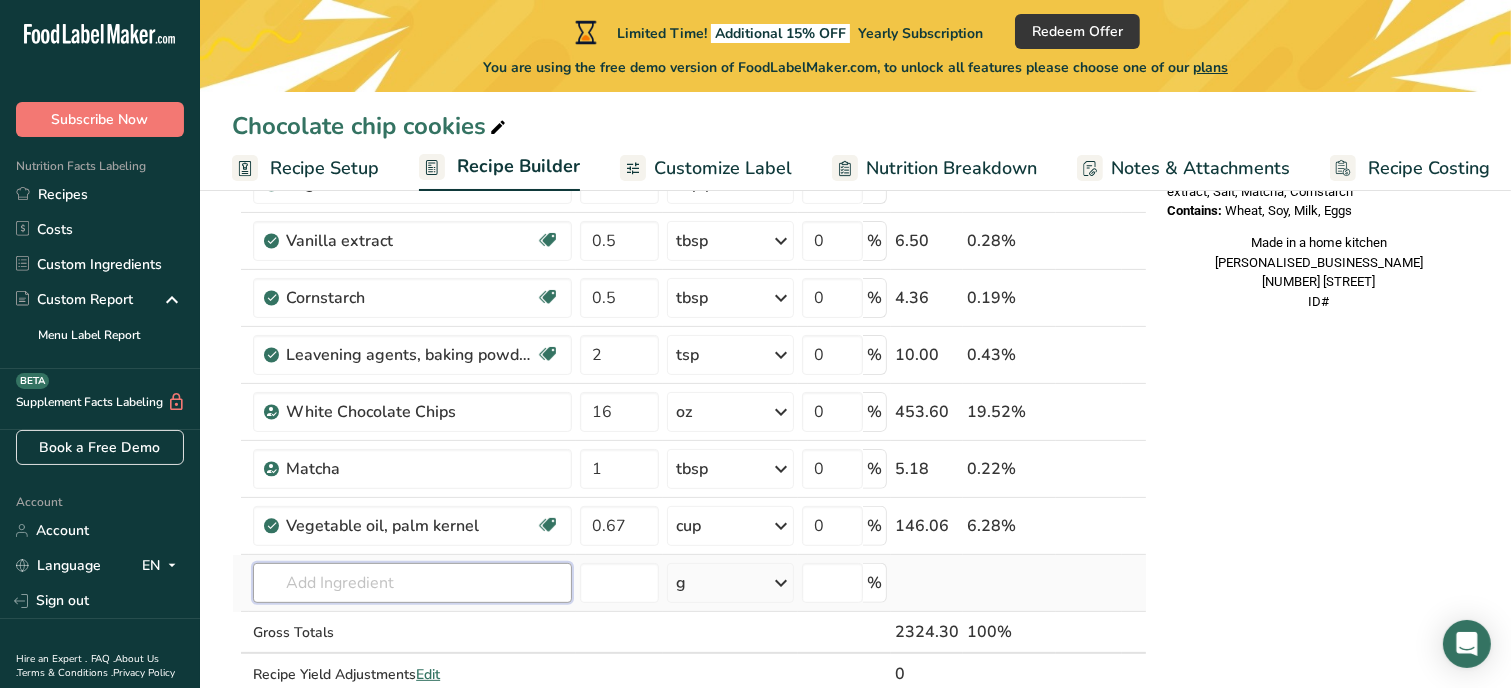 click at bounding box center (412, 583) 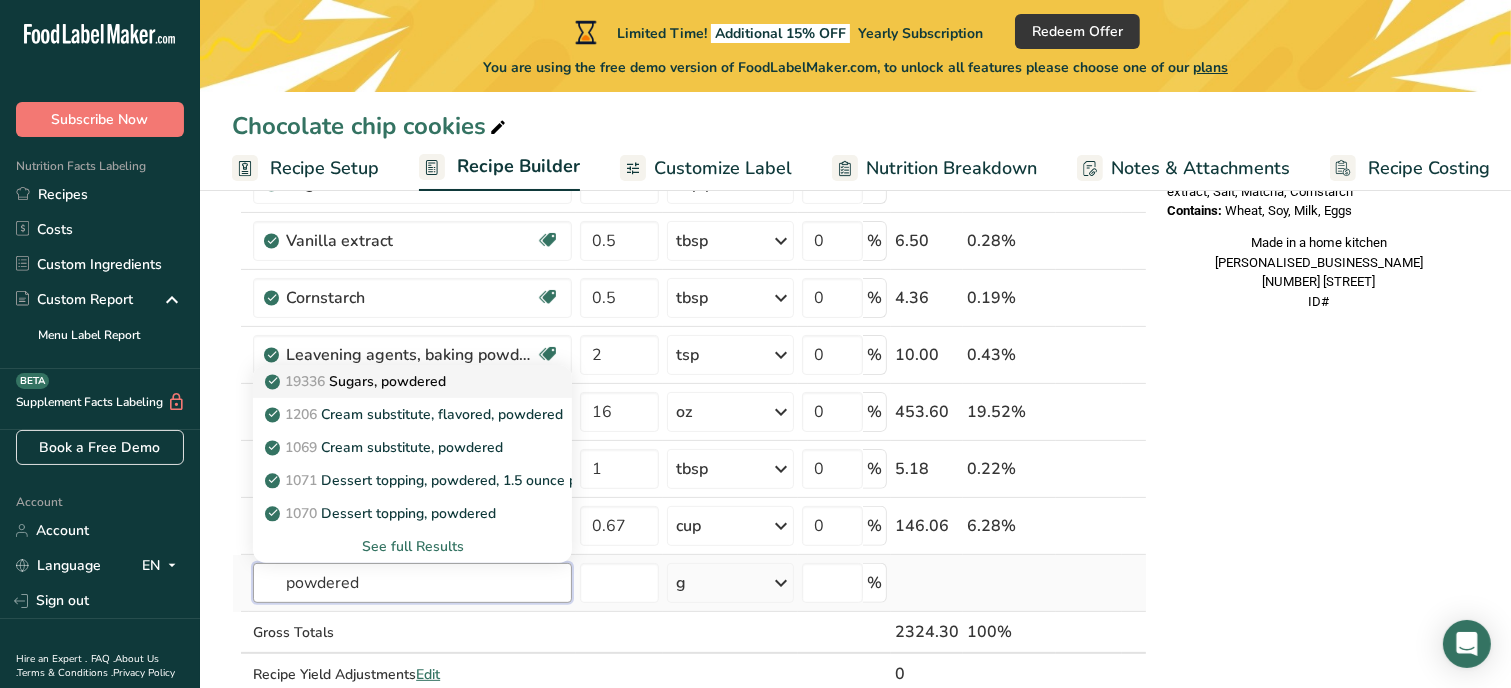 type on "powdered" 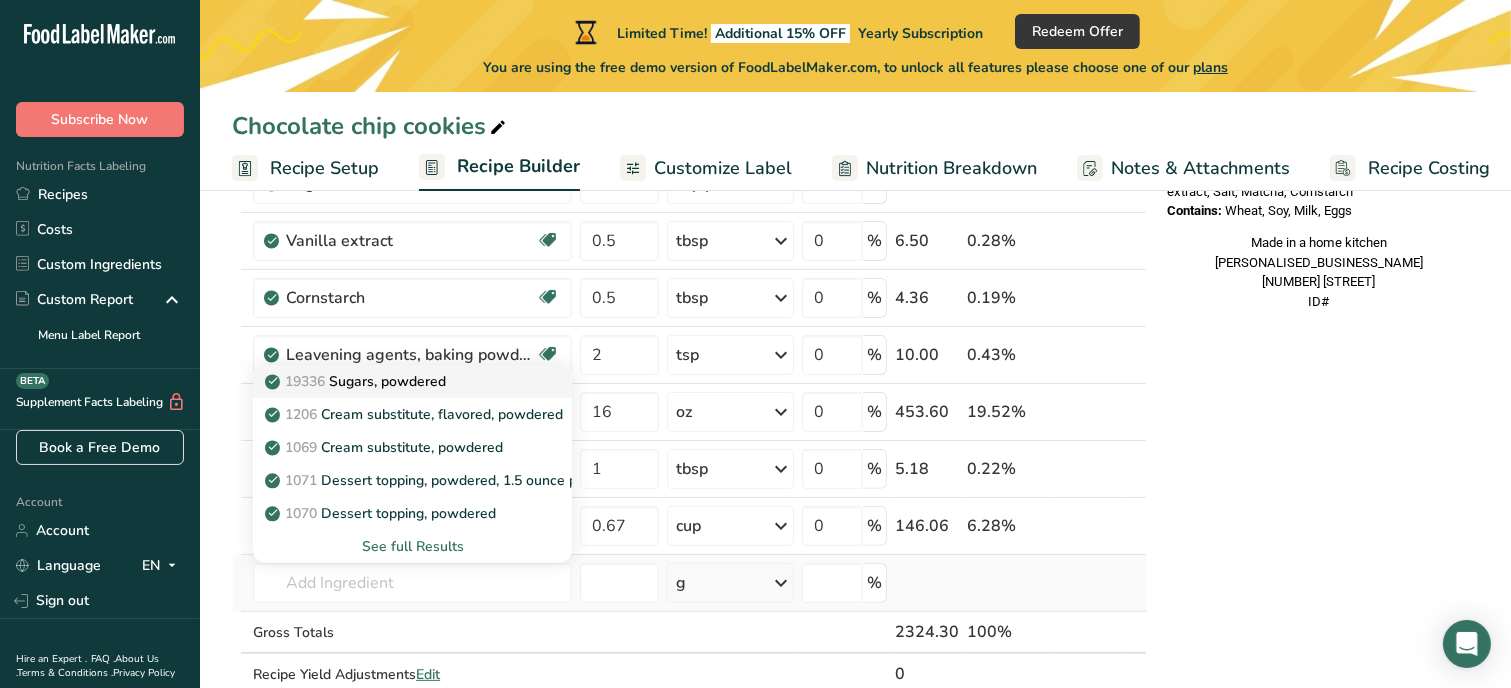 click on "19336
Sugars, powdered" at bounding box center (357, 381) 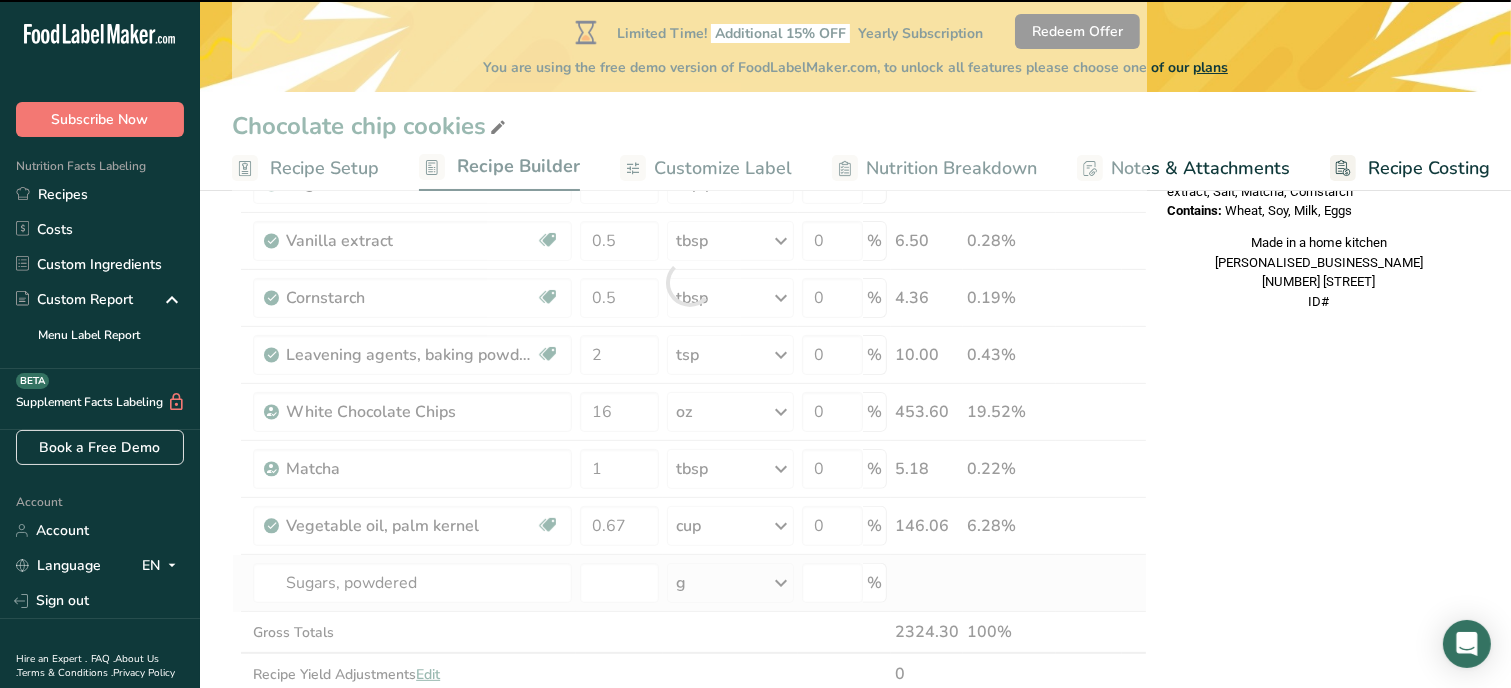 type on "0" 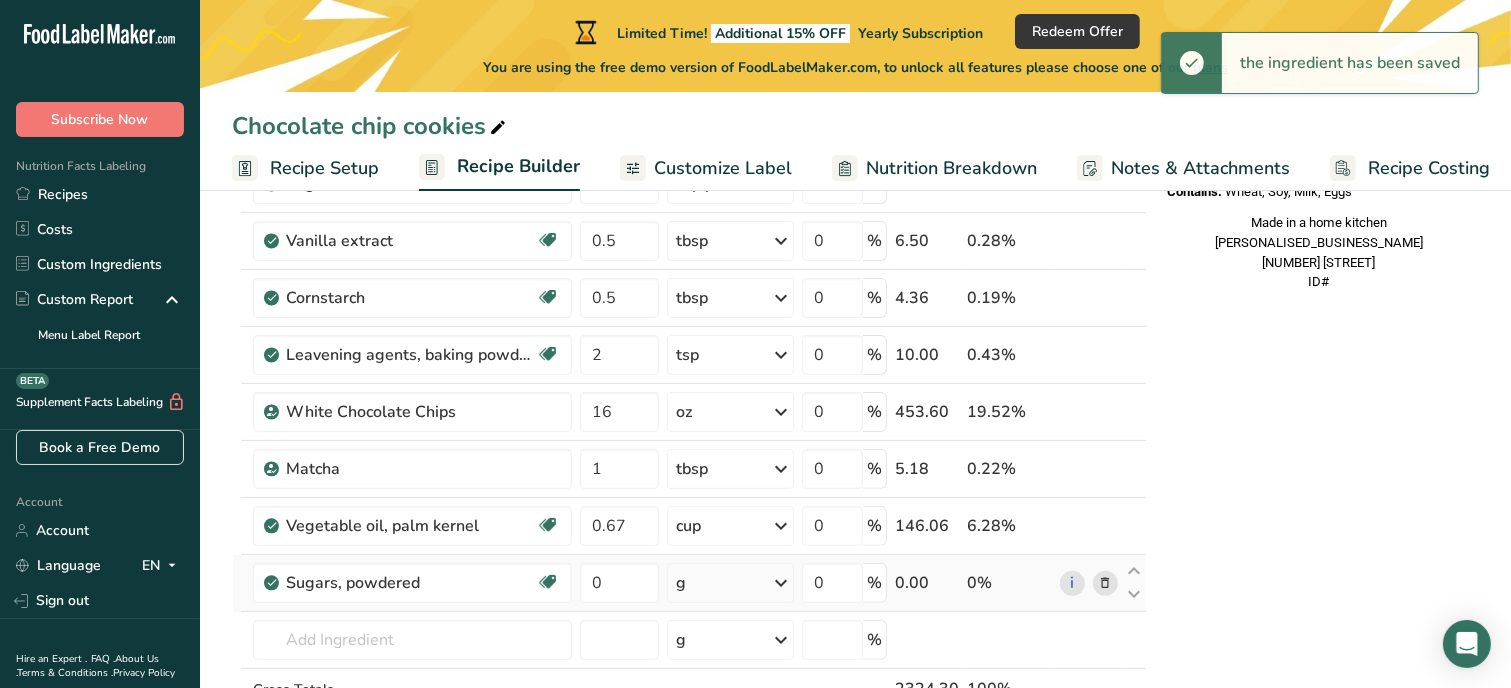 click on "g
Portions
1 cup unsifted
1 cup sifted
1 tbsp unsifted
See more
Weight Units
g
kg
mg
See more
Volume Units
l
Volume units require a density conversion. If you know your ingredient's density enter it below. Otherwise, click on "RIA" our AI Regulatory bot - she will be able to help you
lb/ft3
g/cm3
Confirm
mL
Volume units require a density conversion. If you know your ingredient's density enter it below. Otherwise, click on "RIA" our AI Regulatory bot - she will be able to help you
lb/ft3
g/cm3
Confirm
fl oz" at bounding box center [730, 583] 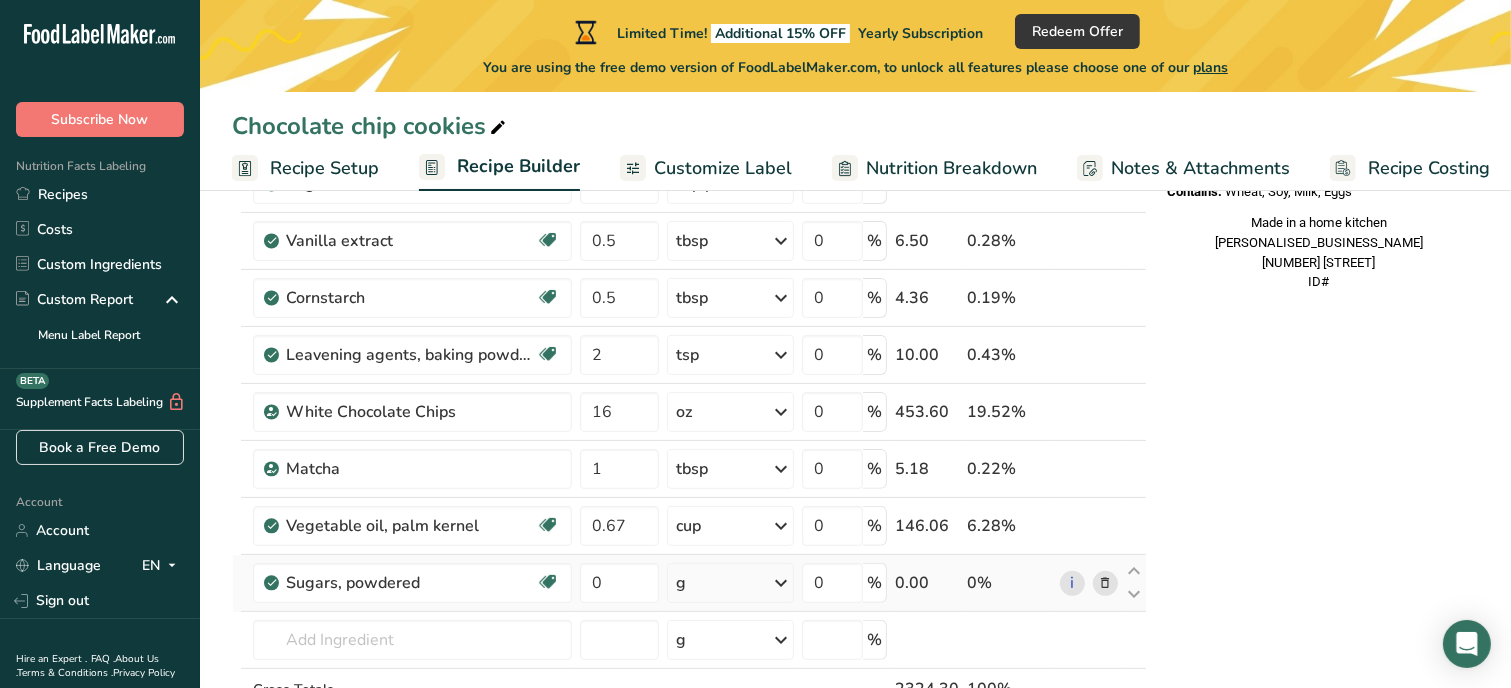 click on "g" at bounding box center [730, 583] 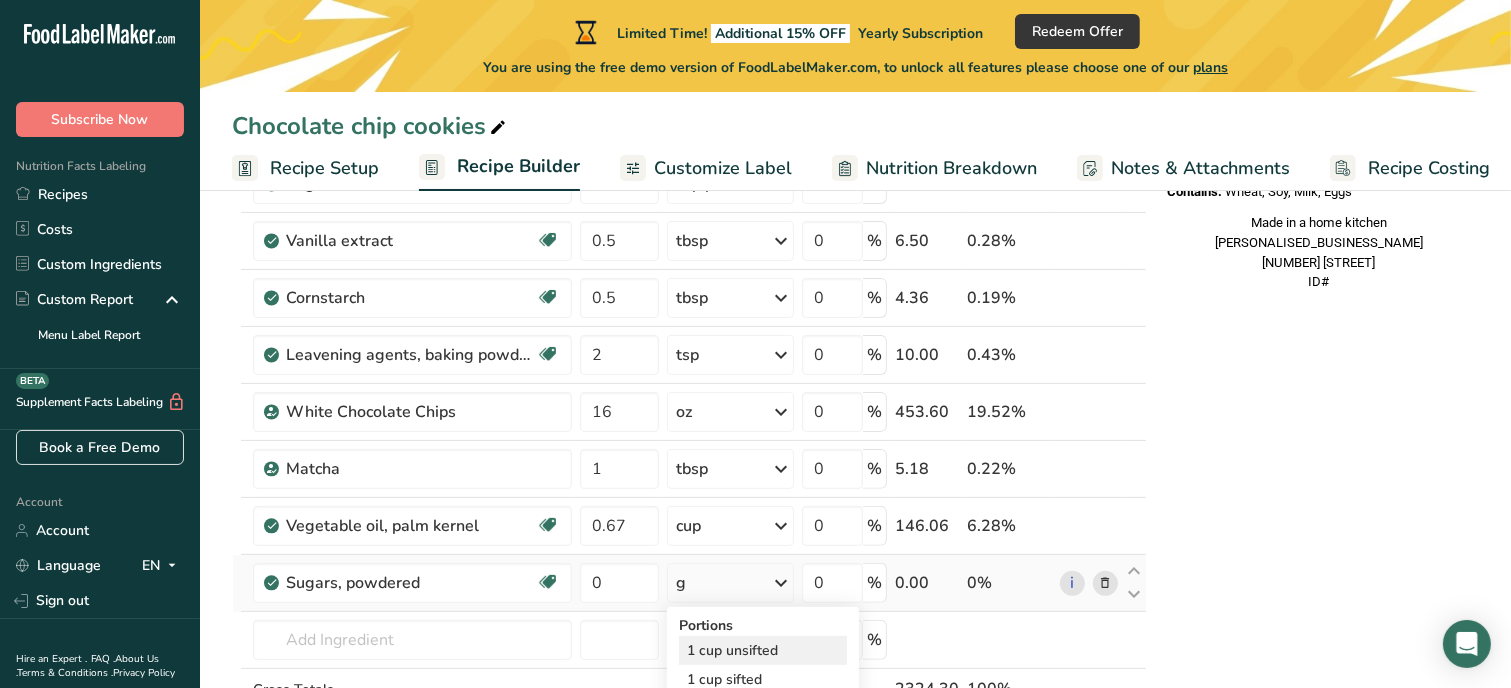 click on "1 cup unsifted" at bounding box center [763, 650] 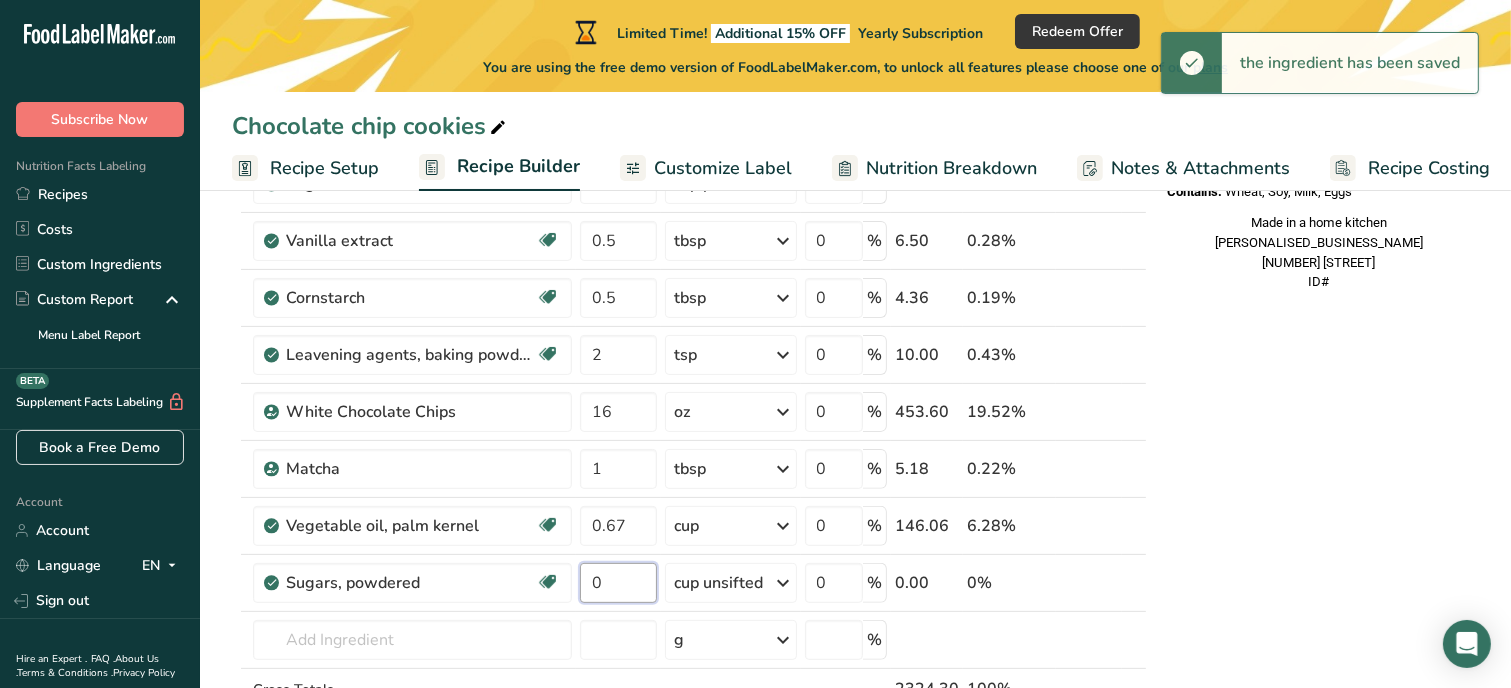 click on "0" at bounding box center [618, 583] 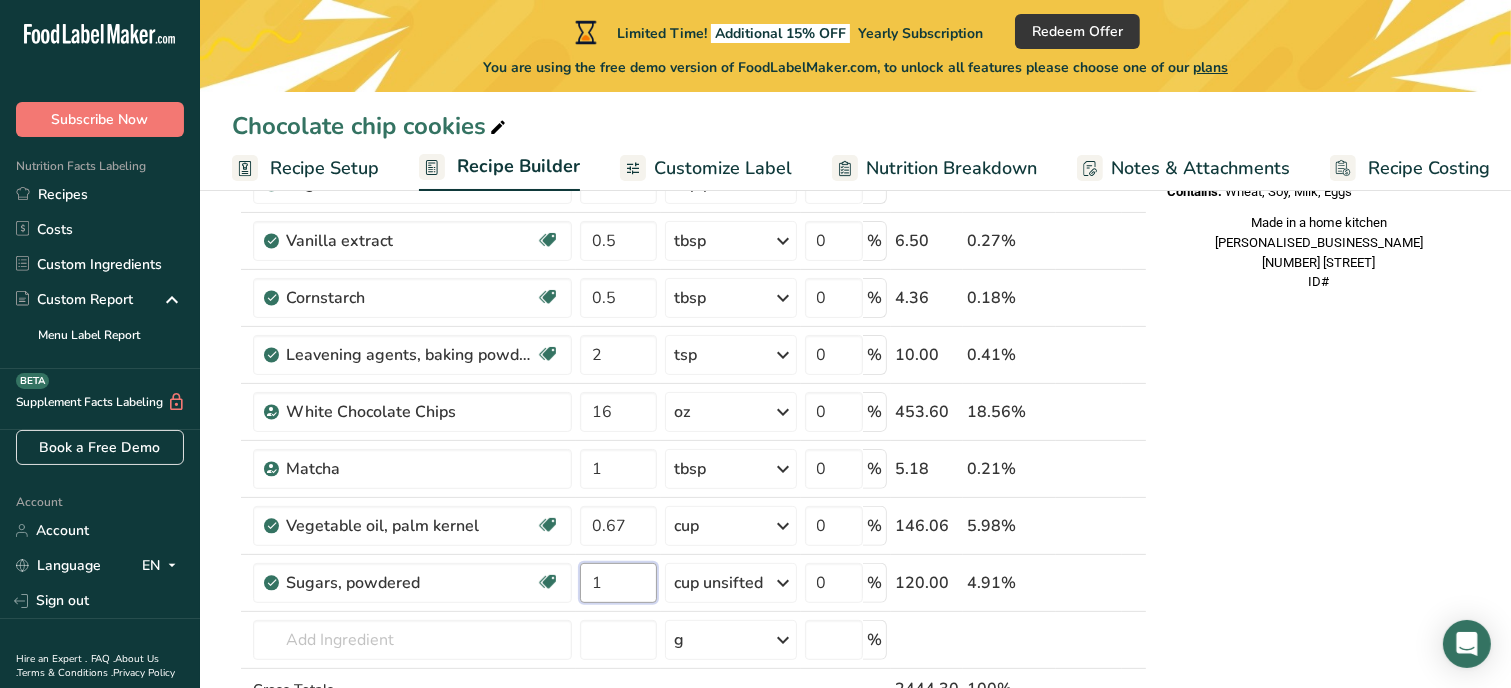 type on "1" 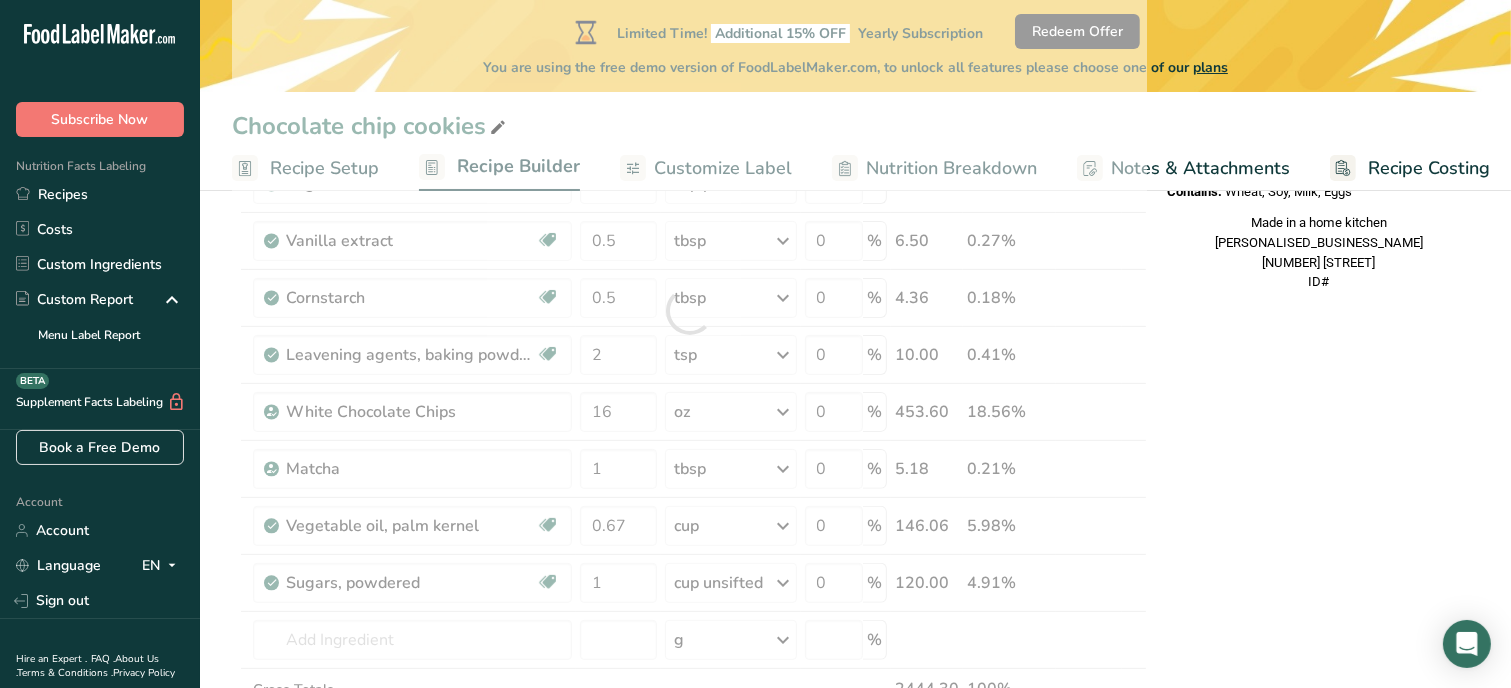 click on "Nutrition Facts
1 Serving Per Container
Serving Size
194g
Amount Per Serving
Calories
% DV*
Not a significant source of Vitamin D
* %DV = %Daily Value.
Ingredients:   [BRAND], [BRAND] ([BRAND], [BRAND], [BRAND] ([BRAND], [BRAND], [BRAND] ([BRAND], [BRAND], [BRAND]), [BRAND]), [BRAND]), [BRAND], [BRAND], [BRAND], [BRAND], [BRAND], [BRAND], [BRAND], [BRAND], [BRAND], [BRAND], [BRAND], [BRAND]   Contains:
[BRAND], [BRAND], [BRAND], [BRAND]
Made in a home kitchen
[PERSON]'s Cookie Corner
[NUMBER] [STREET]
ID#" at bounding box center (1319, 616) 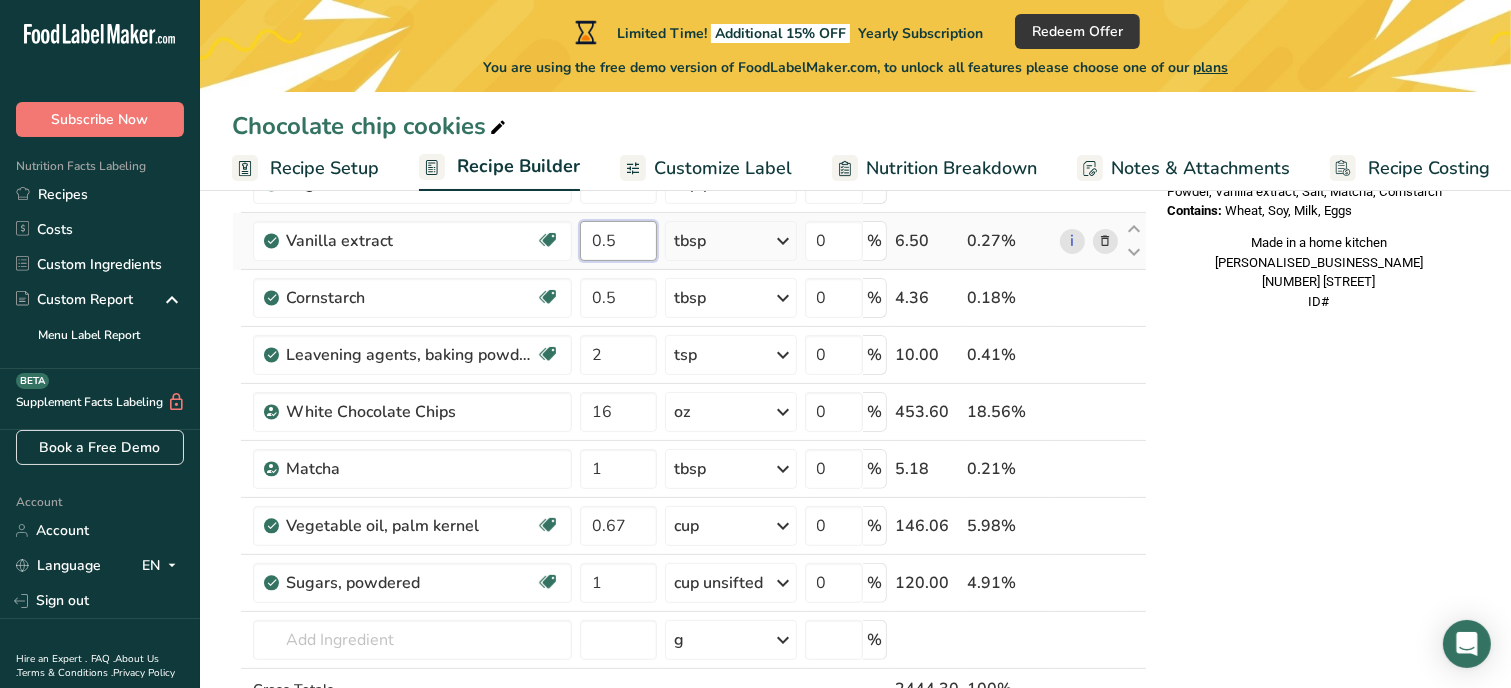 click on "0.5" at bounding box center (618, 241) 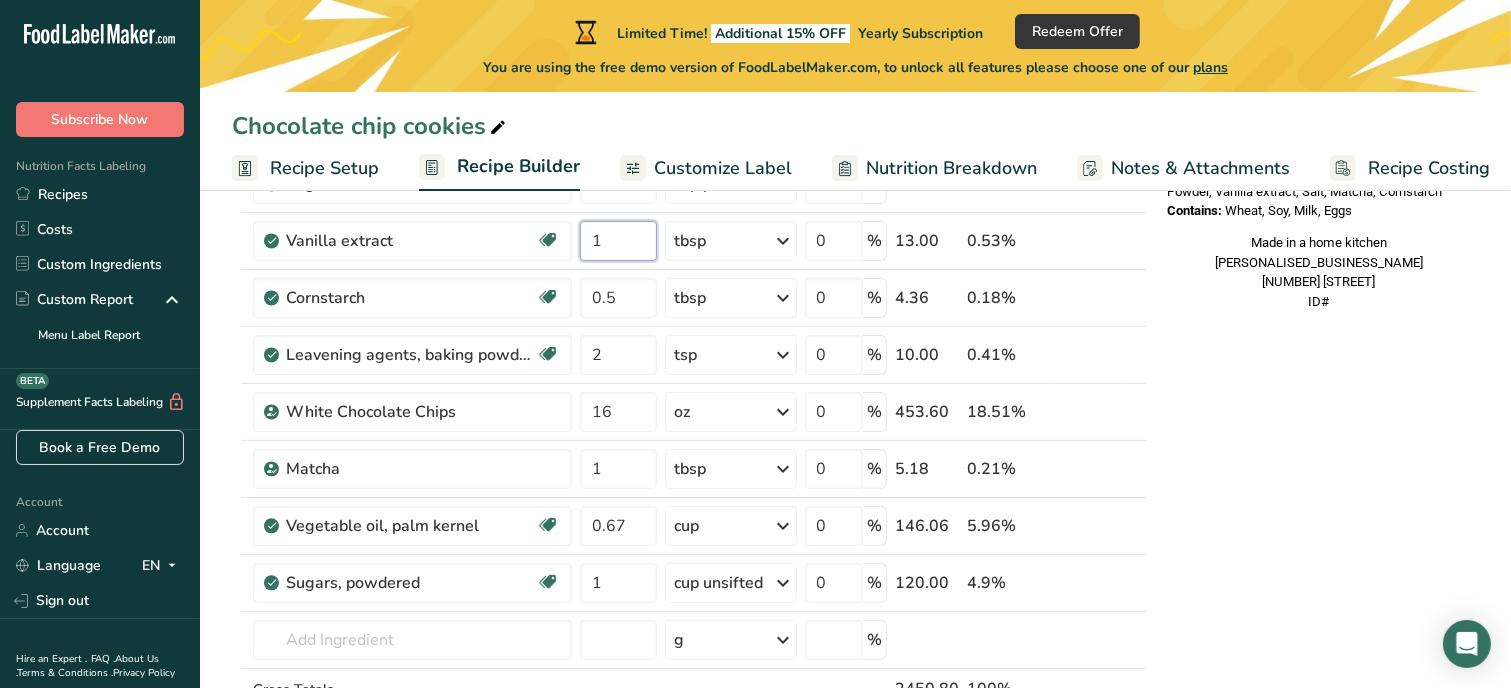 type on "1" 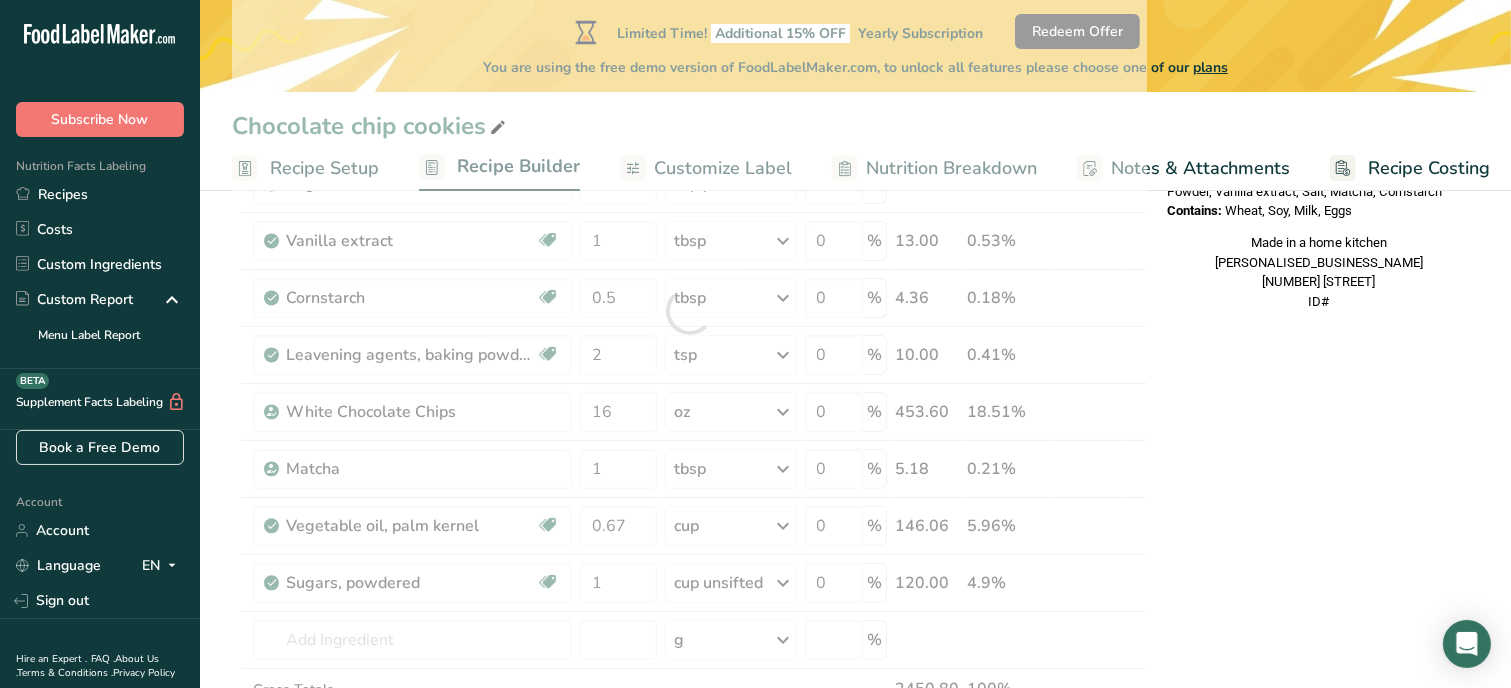 click on "Nutrition Facts
1 Serving Per Container
Serving Size
204g
Amount Per Serving
Calories
% DV*
Not a significant source of Vitamin D
* %DV = %Daily Value.
Ingredients:   [BRAND], [BRAND] ([BRAND], [BRAND], [BRAND] ([BRAND], [BRAND], [BRAND] ([BRAND], [BRAND], [BRAND]), [BRAND]), [BRAND]), [BRAND], [BRAND], [BRAND], [BRAND], [BRAND], [BRAND], [BRAND], [BRAND], [BRAND], [BRAND], [BRAND], [BRAND]   Contains:
[BRAND], [BRAND], [BRAND], [BRAND]
Made in a home kitchen
[PERSON]'s Cookie Corner
[NUMBER] [STREET]
ID#" at bounding box center [1319, 616] 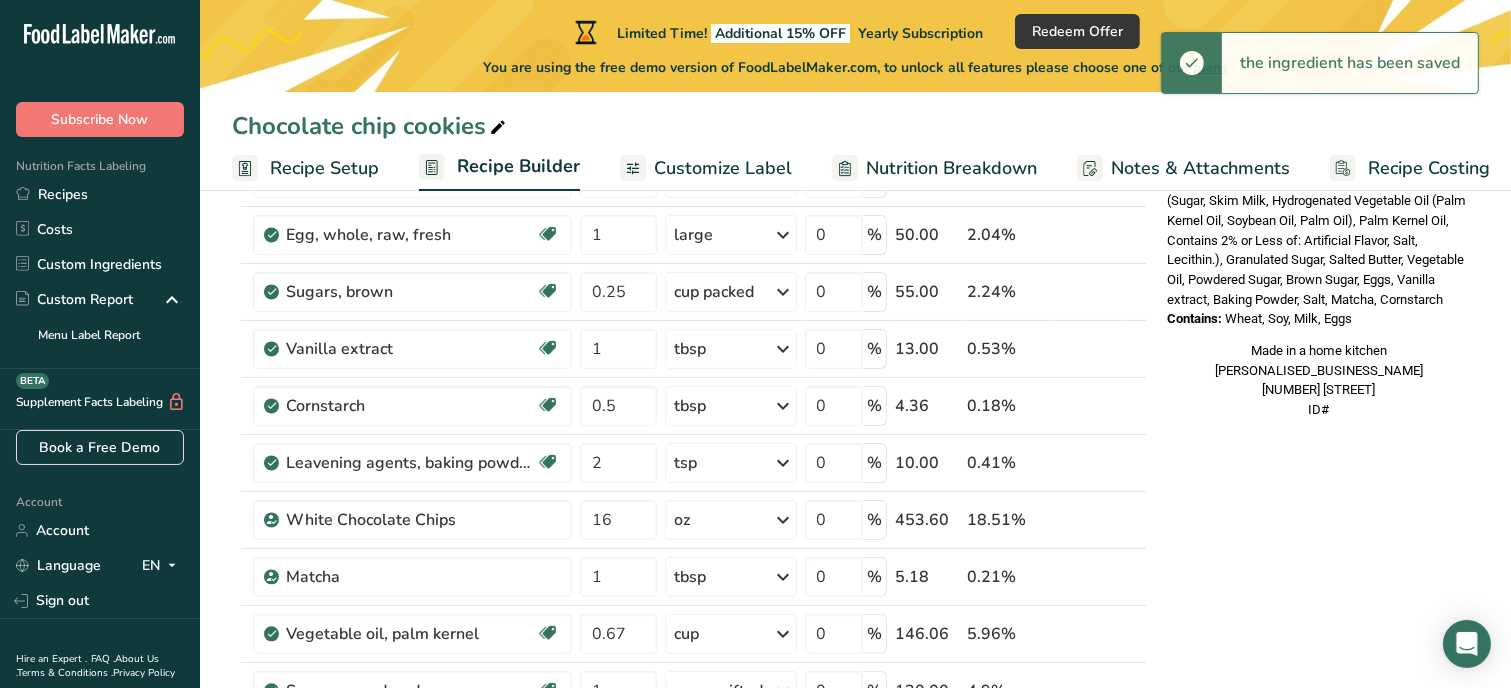 scroll, scrollTop: 360, scrollLeft: 0, axis: vertical 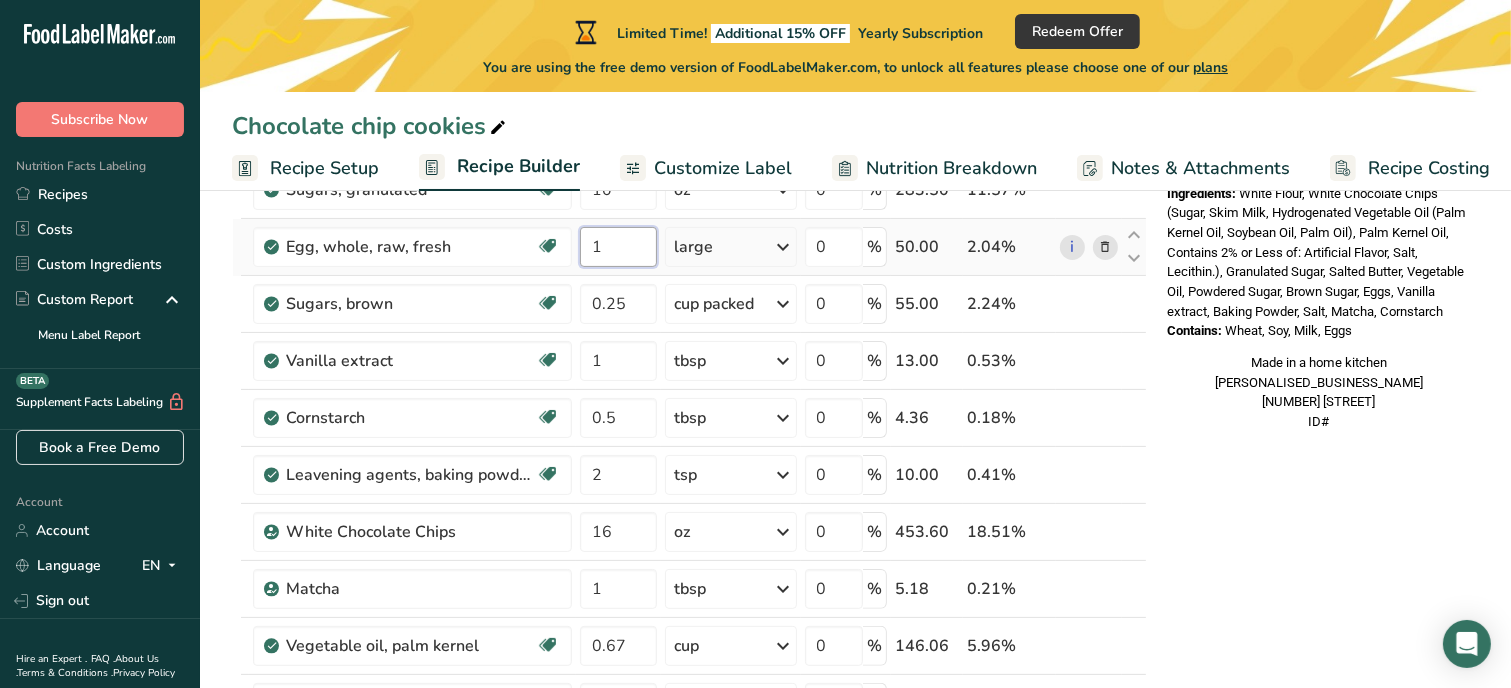 click on "1" at bounding box center (618, 247) 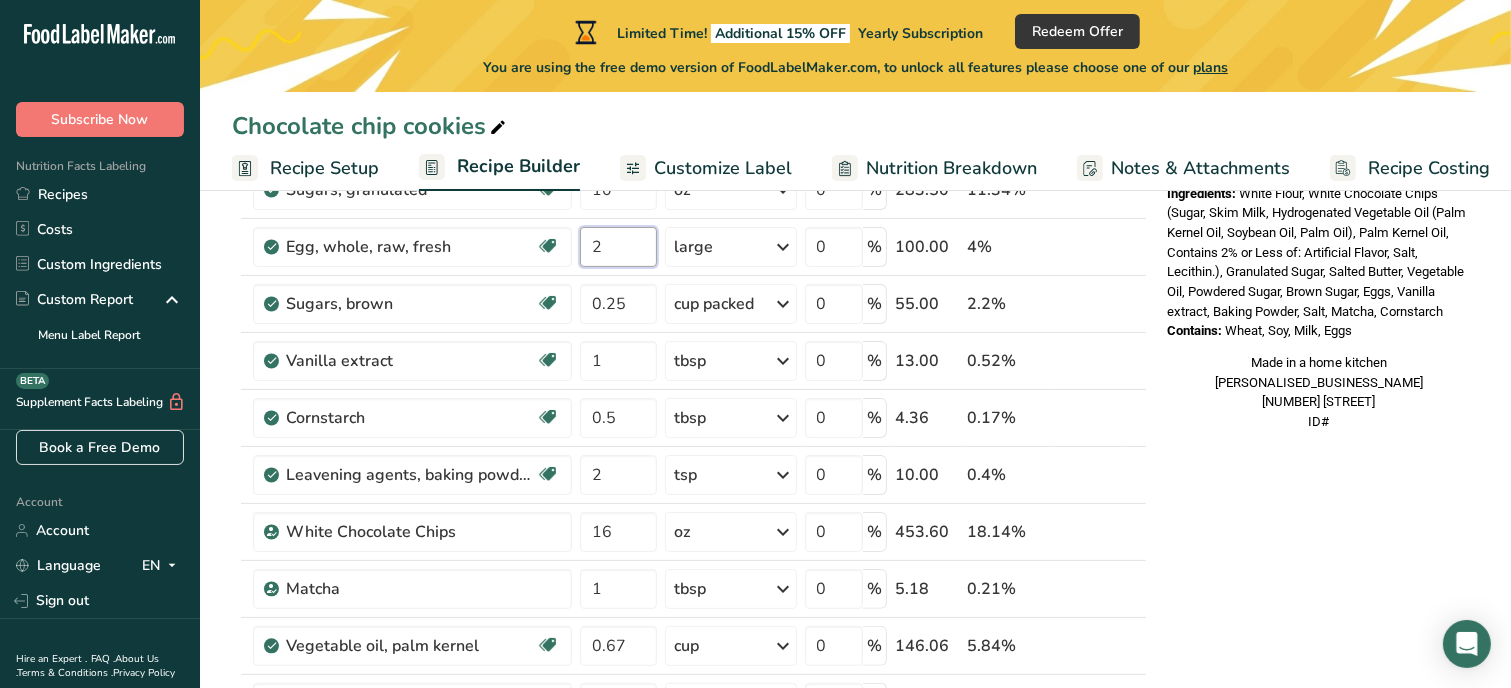 type on "2" 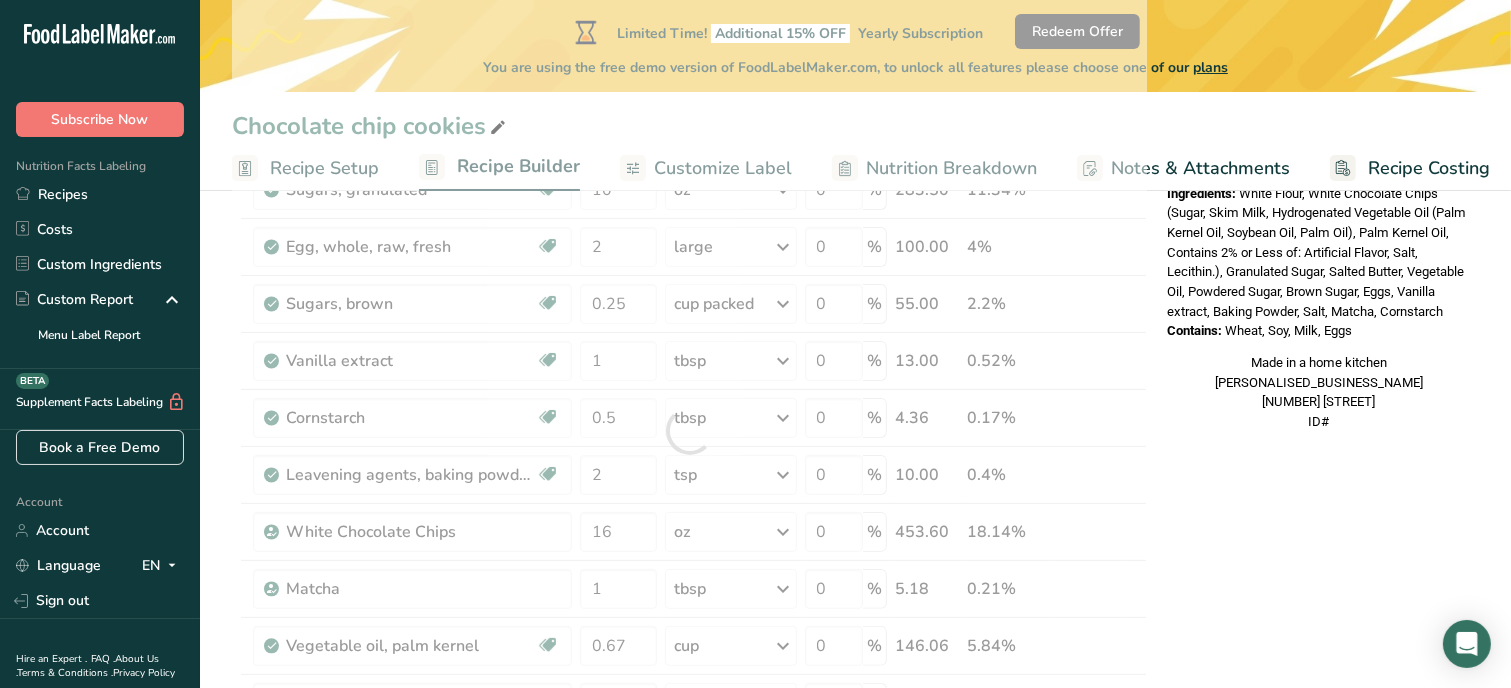 click on "Nutrition Facts
1 Serving Per Container
Serving Size
204g
Amount Per Serving
Calories
% DV*
Not a significant source of Vitamin D
* %DV = %Daily Value.
Ingredients:   [BRAND], [BRAND] ([BRAND], [BRAND], [BRAND] ([BRAND], [BRAND], [BRAND] ([BRAND], [BRAND], [BRAND]), [BRAND]), [BRAND]), [BRAND], [BRAND], [BRAND], [BRAND], [BRAND], [BRAND], [BRAND], [BRAND], [BRAND], [BRAND], [BRAND], [BRAND]   Contains:
[BRAND], [BRAND], [BRAND], [BRAND]
Made in a home kitchen
[PERSON]'s Cookie Corner
[NUMBER] [STREET]
ID#" at bounding box center [1319, 736] 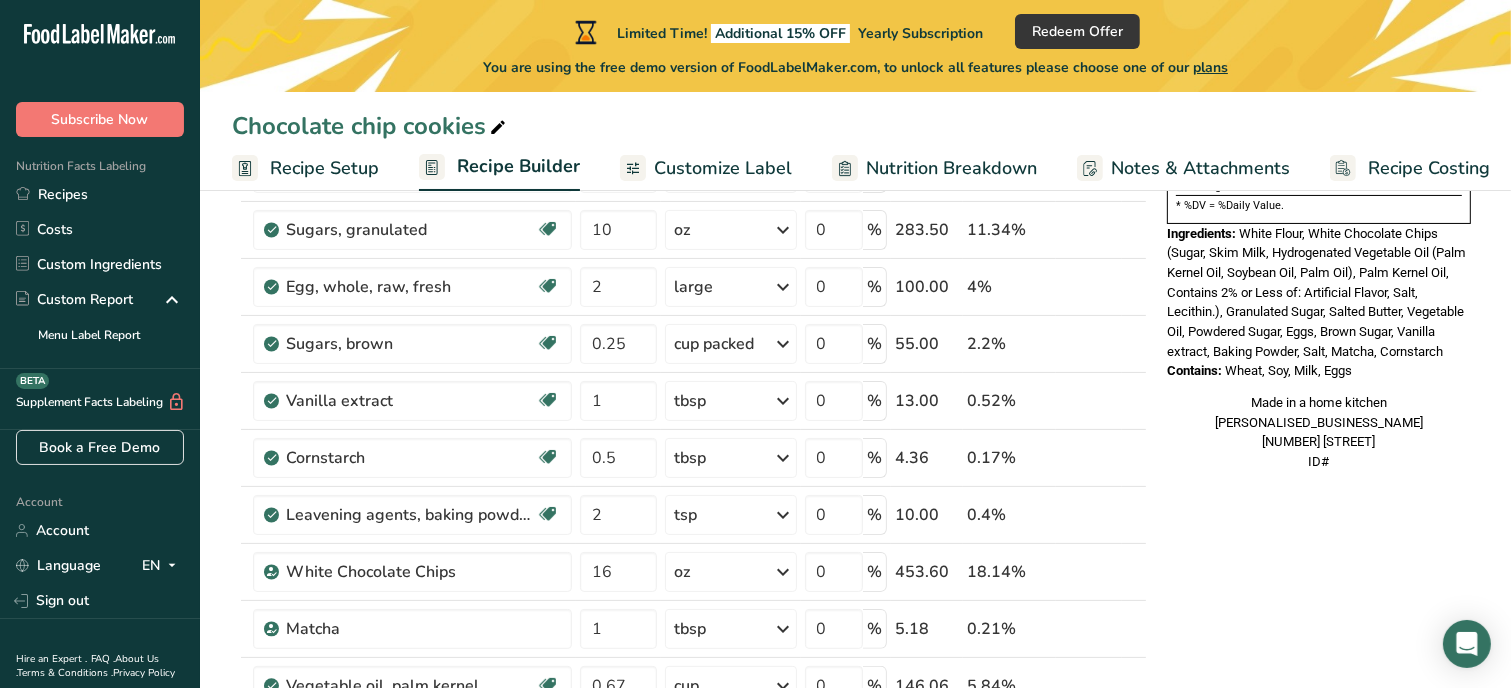 scroll, scrollTop: 360, scrollLeft: 0, axis: vertical 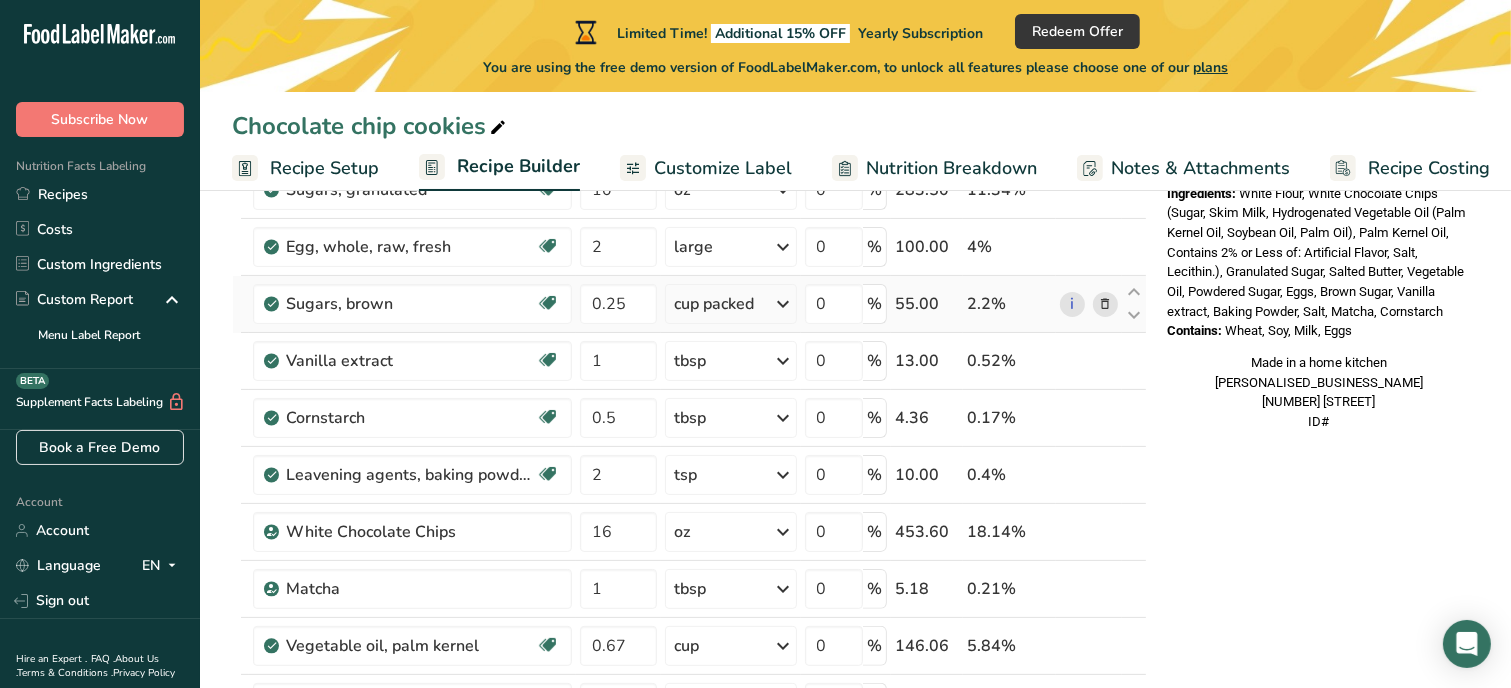 click at bounding box center [1105, 304] 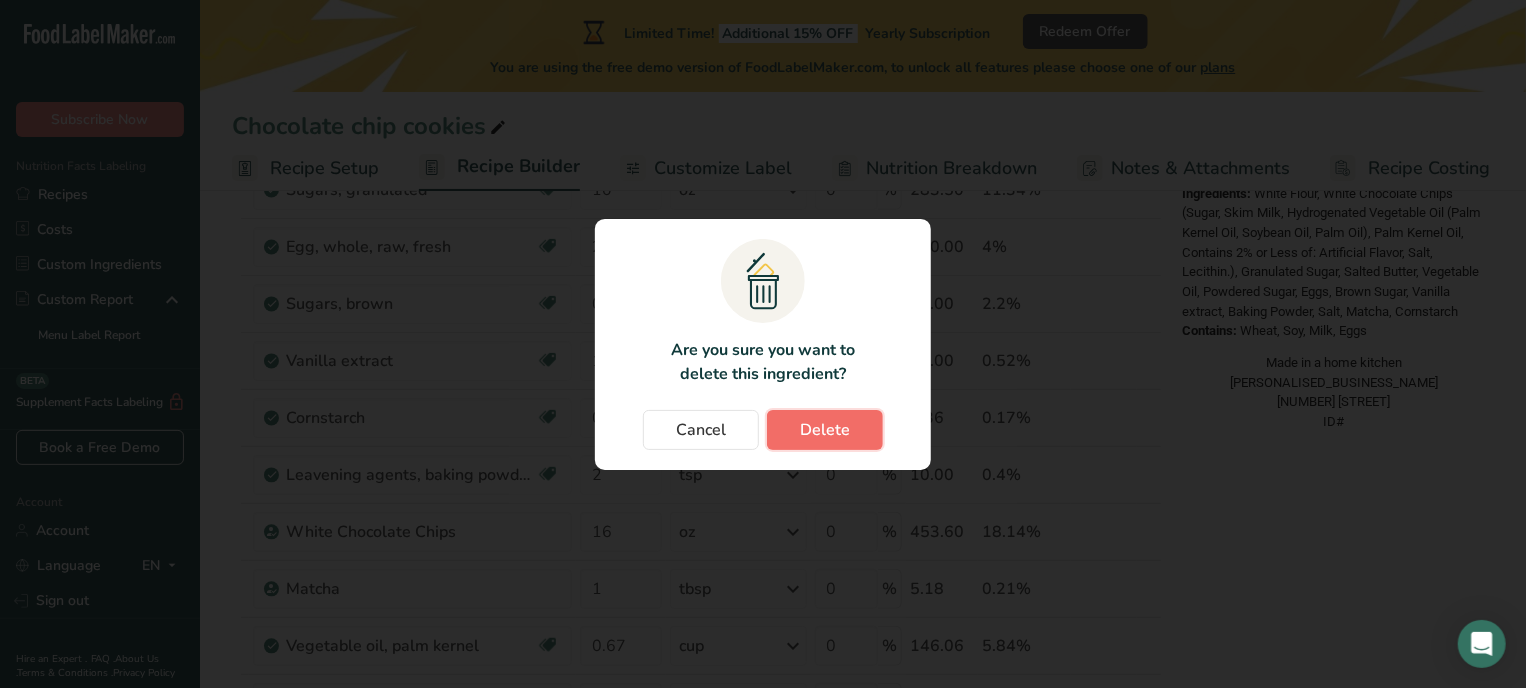 click on "Delete" at bounding box center (825, 430) 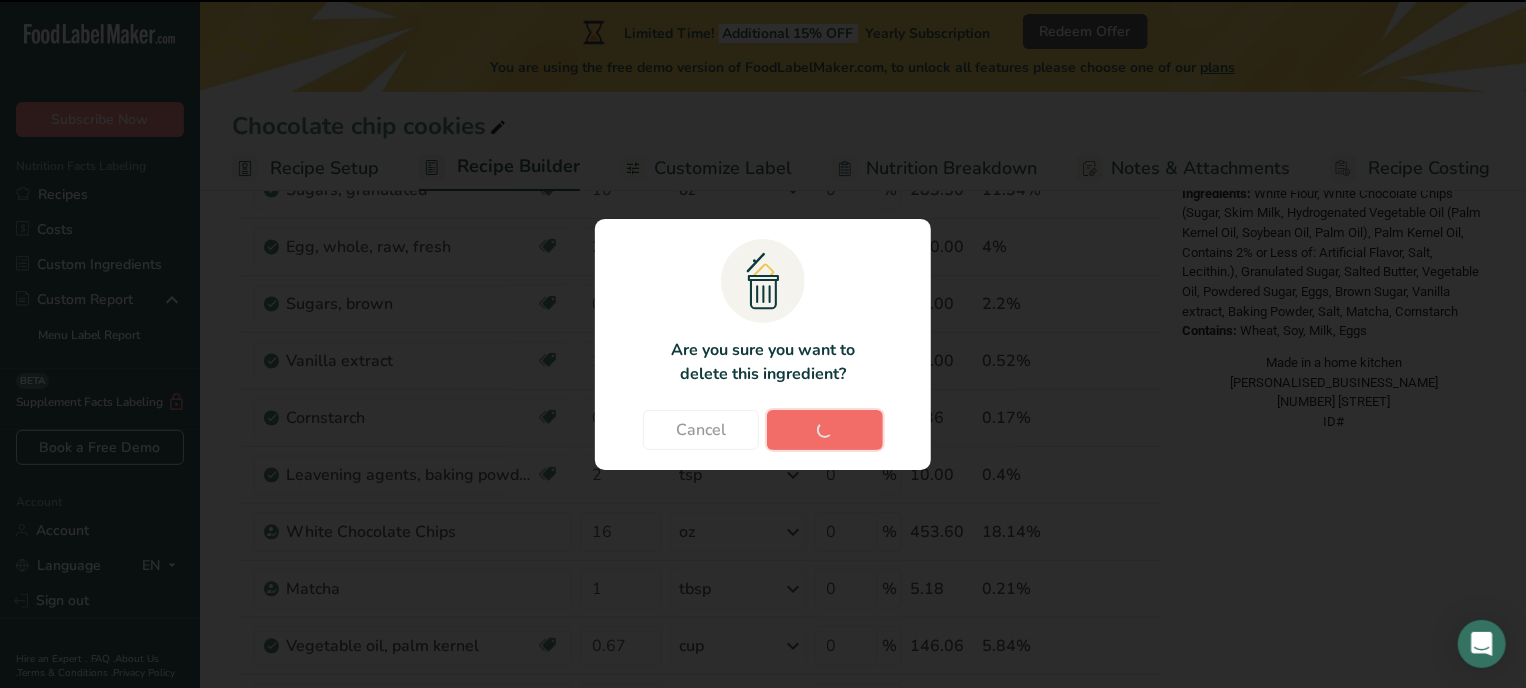 type on "1" 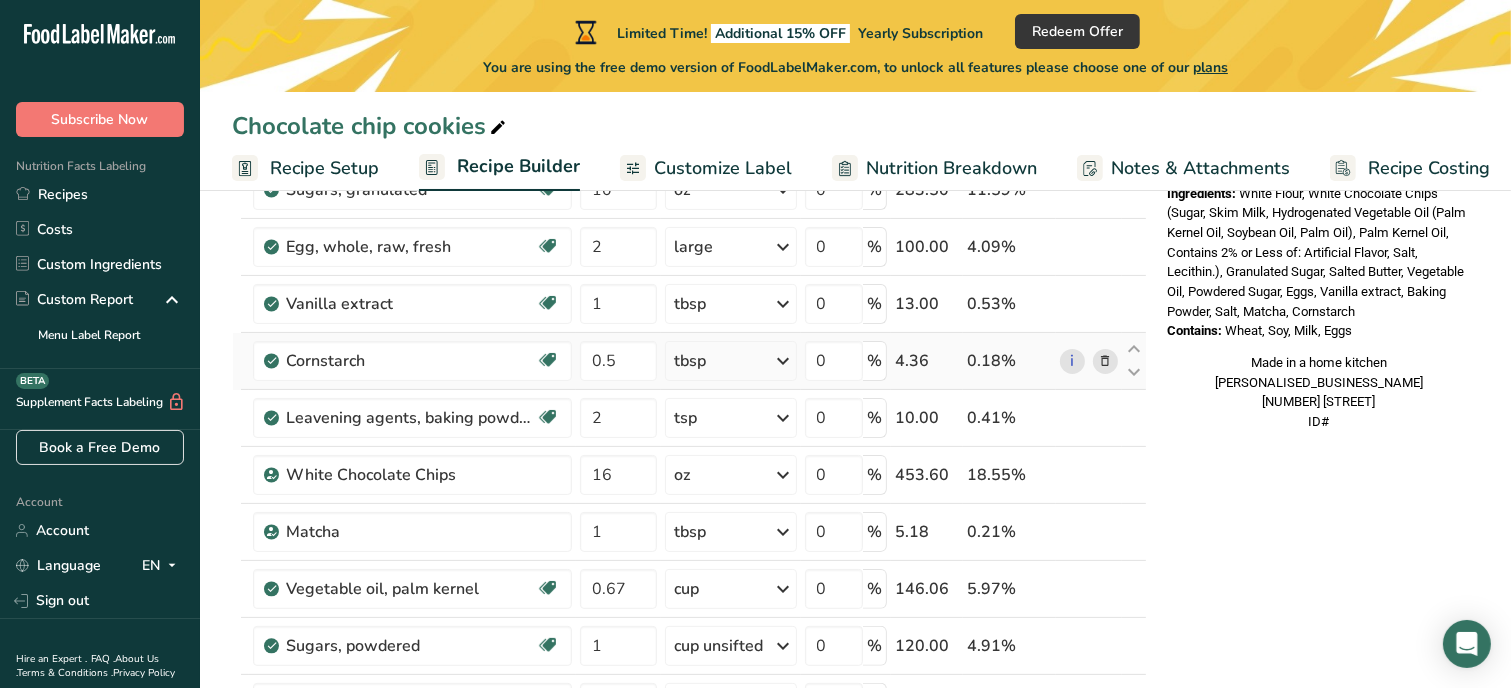 click at bounding box center [1105, 361] 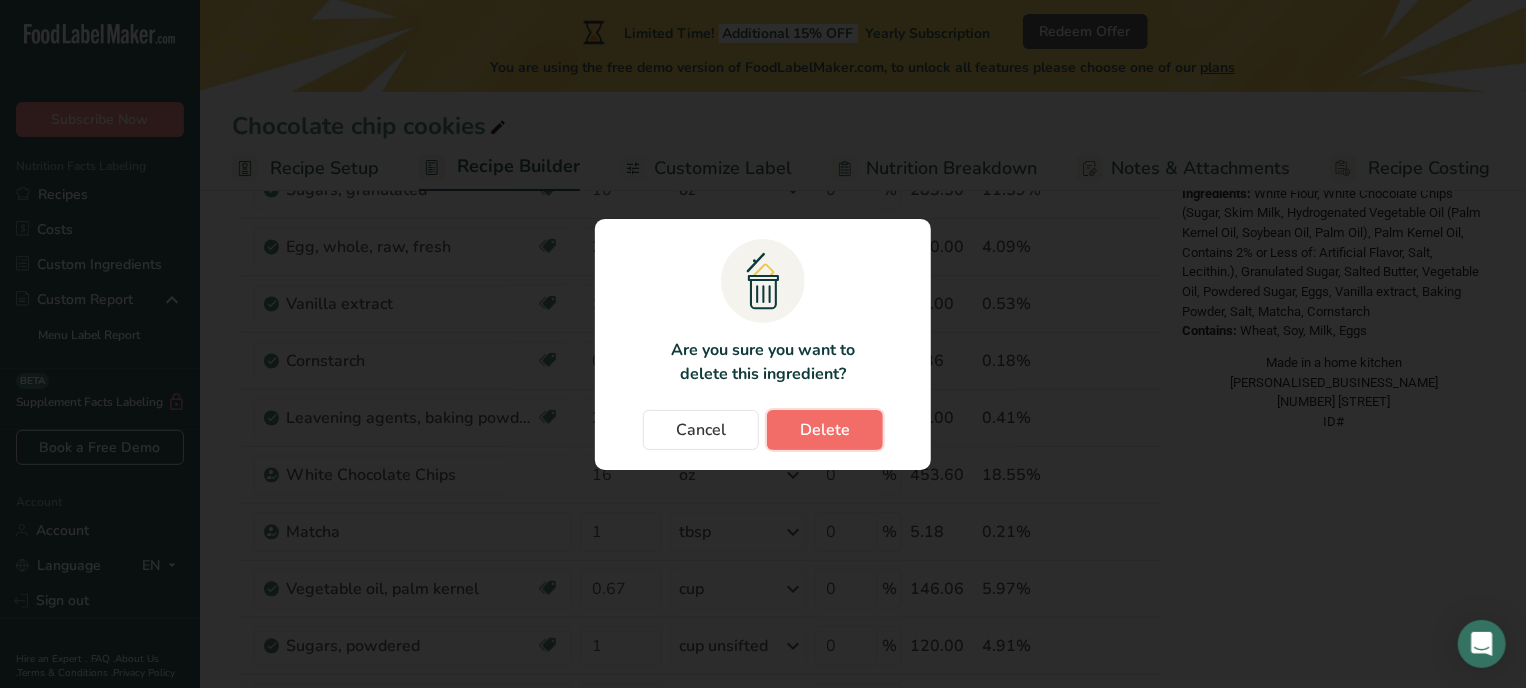click on "Delete" at bounding box center [825, 430] 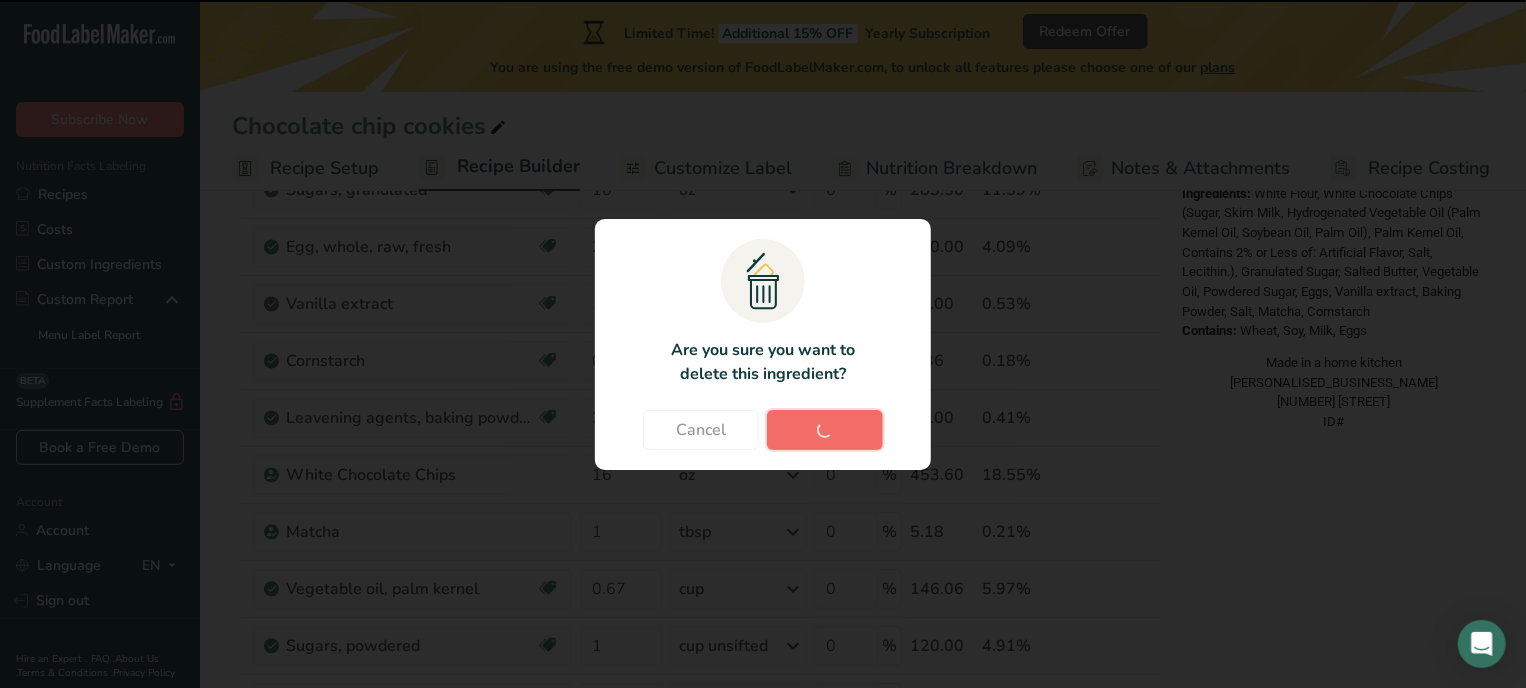 type on "2" 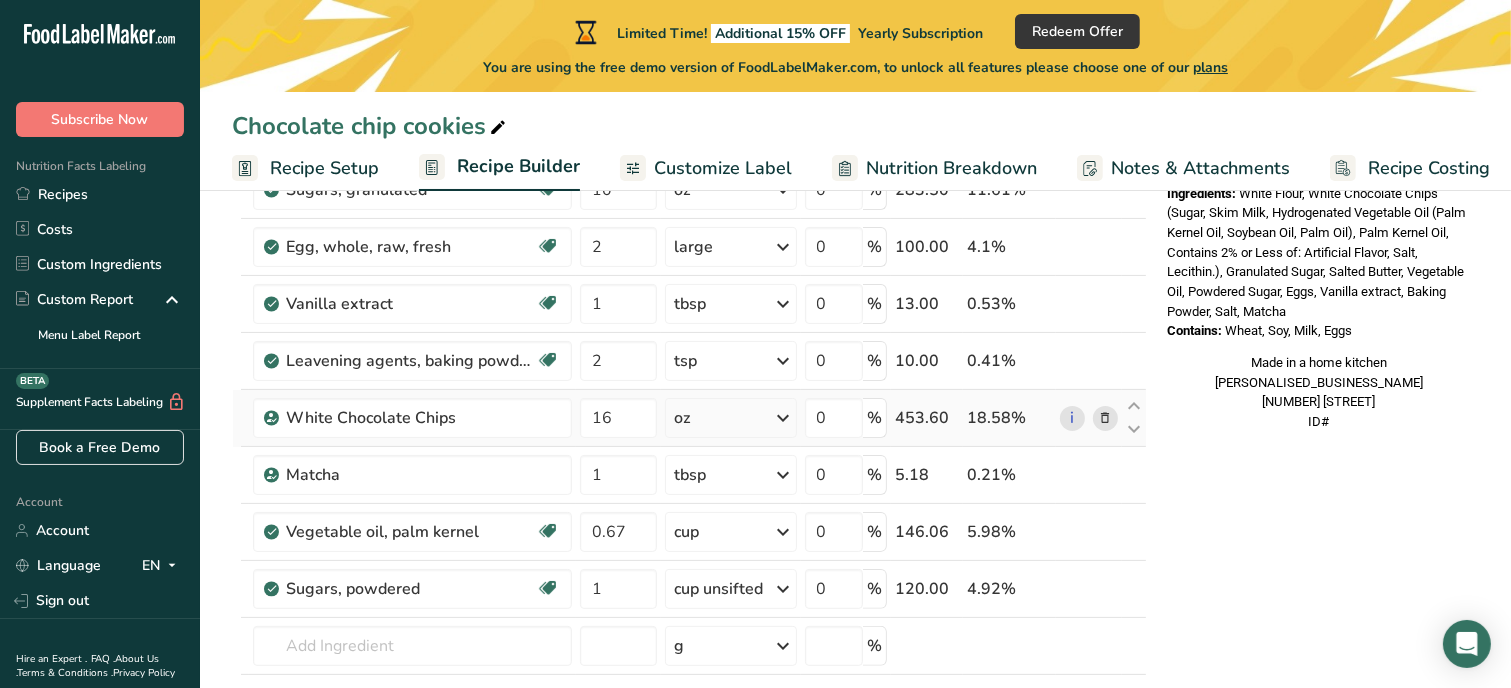 click at bounding box center (1105, 418) 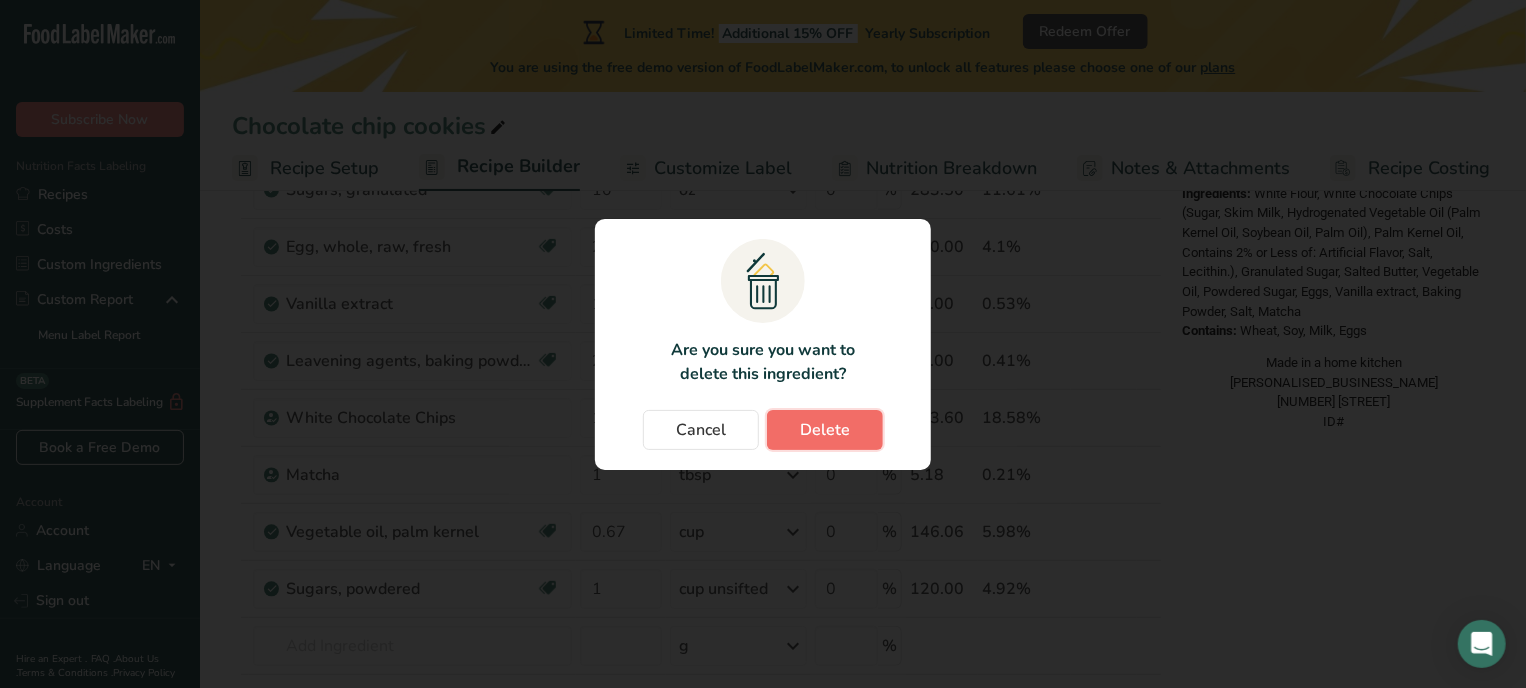 click on "Delete" at bounding box center [825, 430] 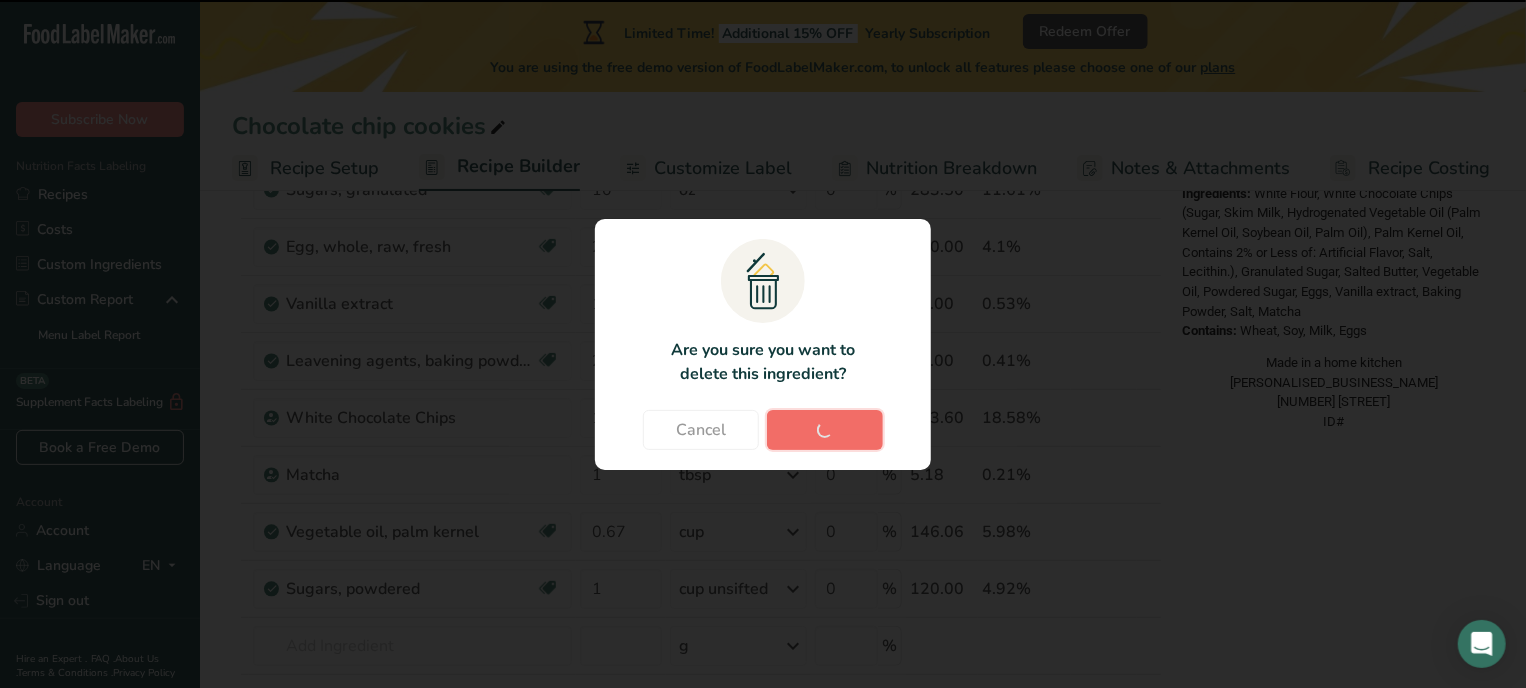 type on "1" 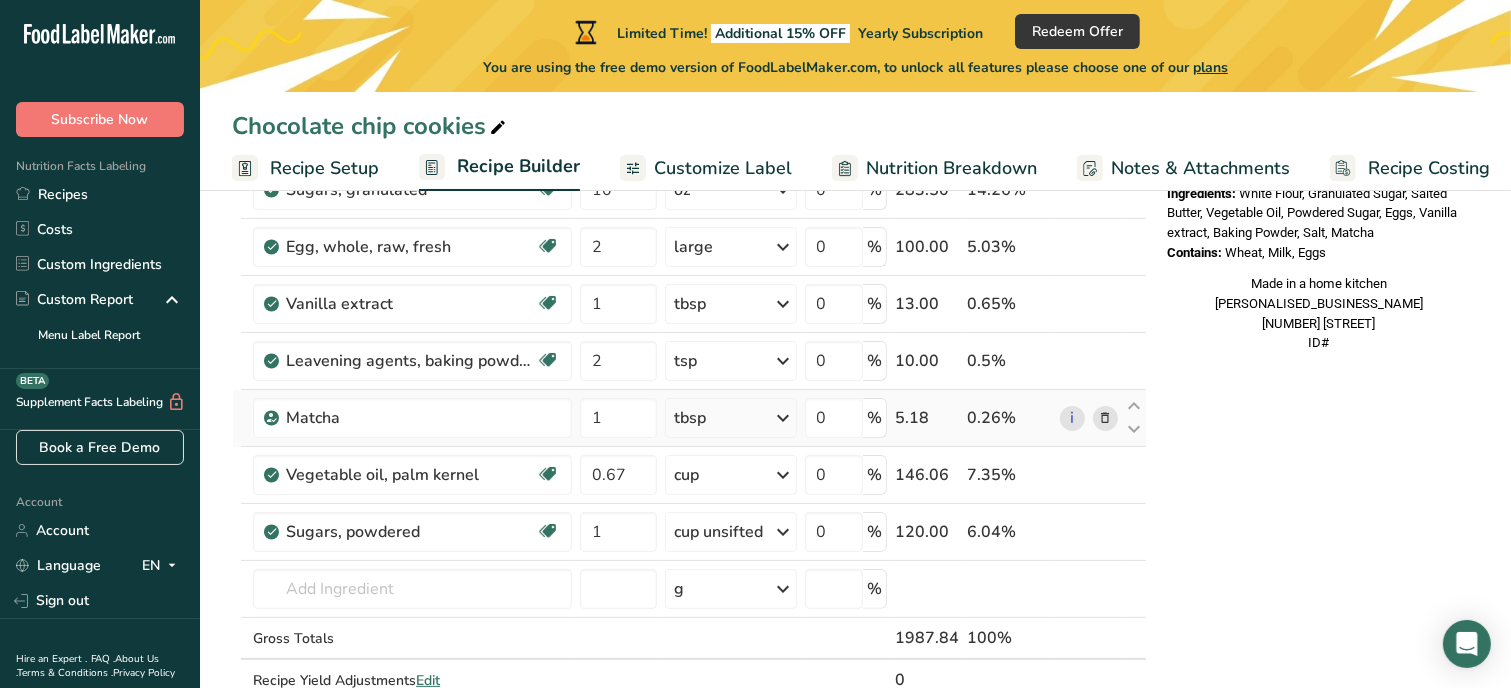 click at bounding box center [1105, 418] 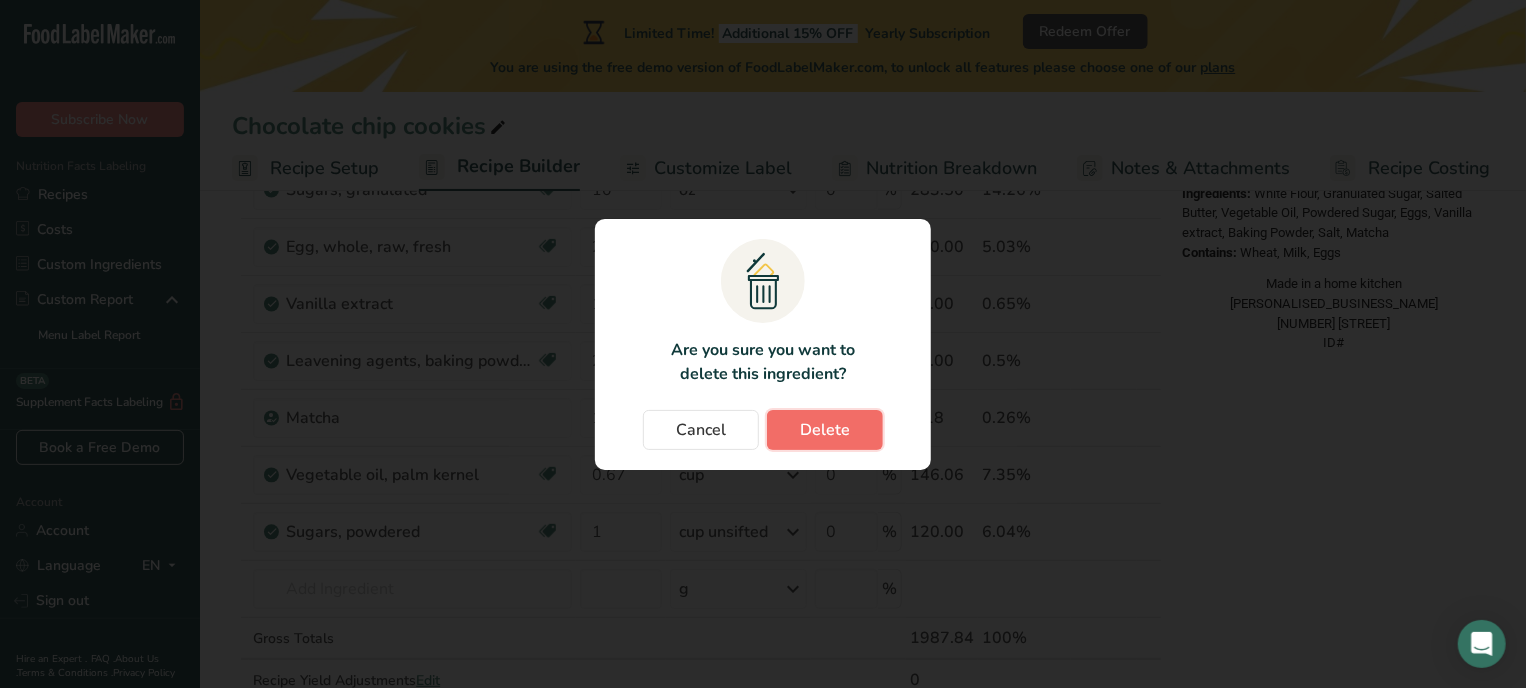 click on "Delete" at bounding box center (825, 430) 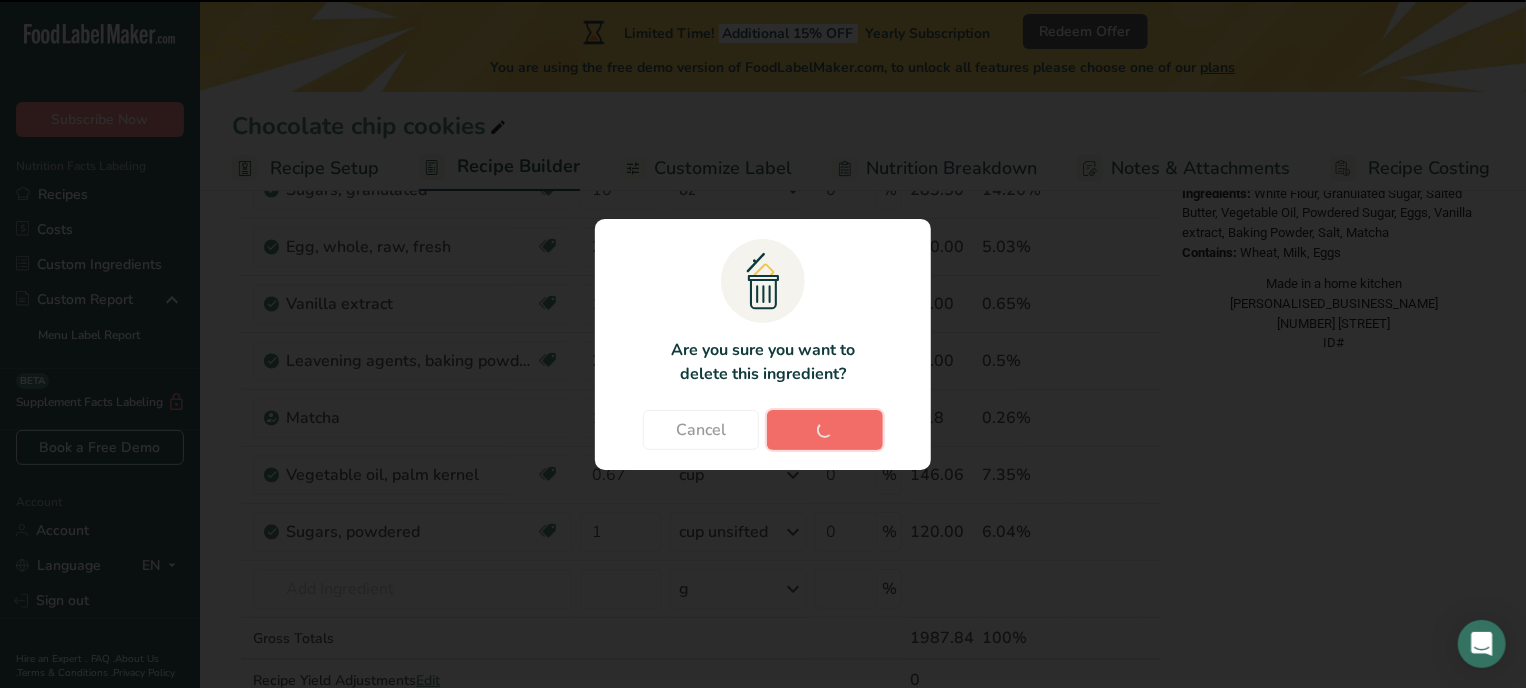 type on "0.67" 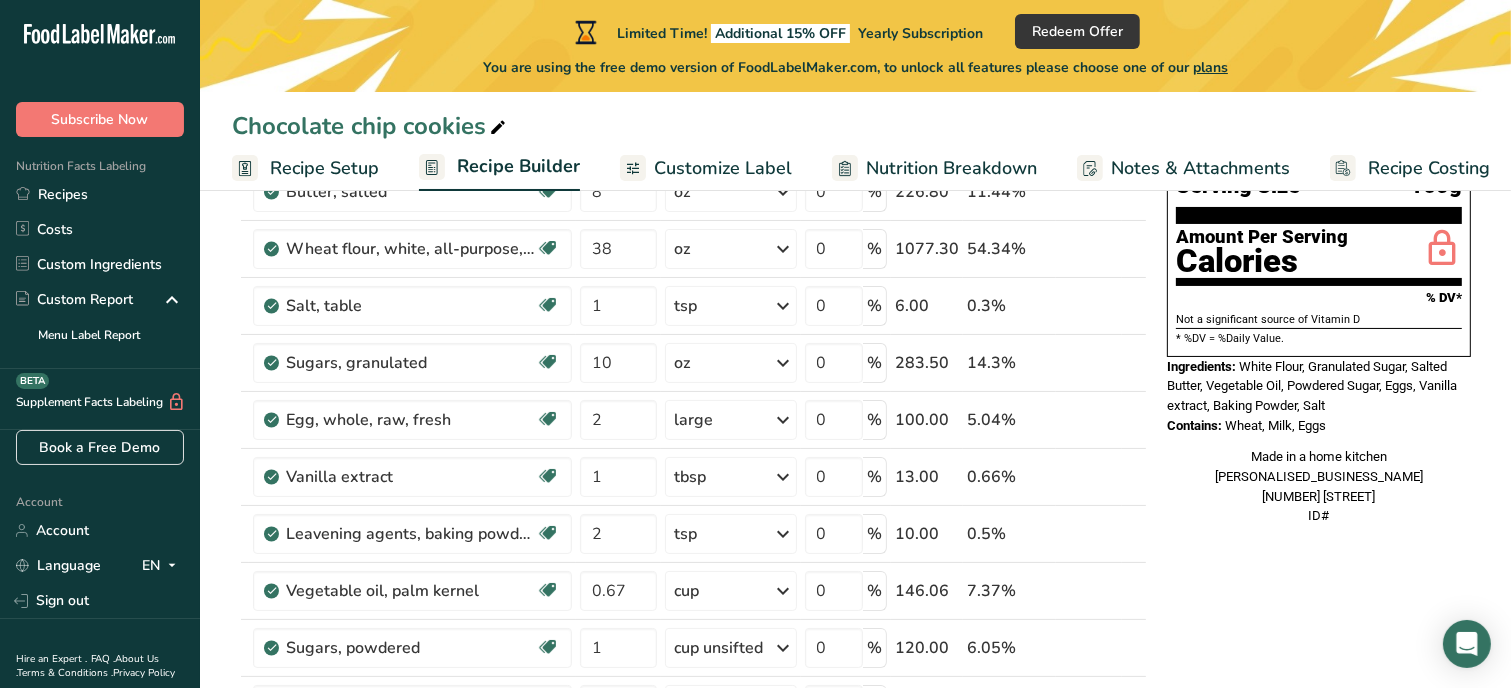 scroll, scrollTop: 200, scrollLeft: 0, axis: vertical 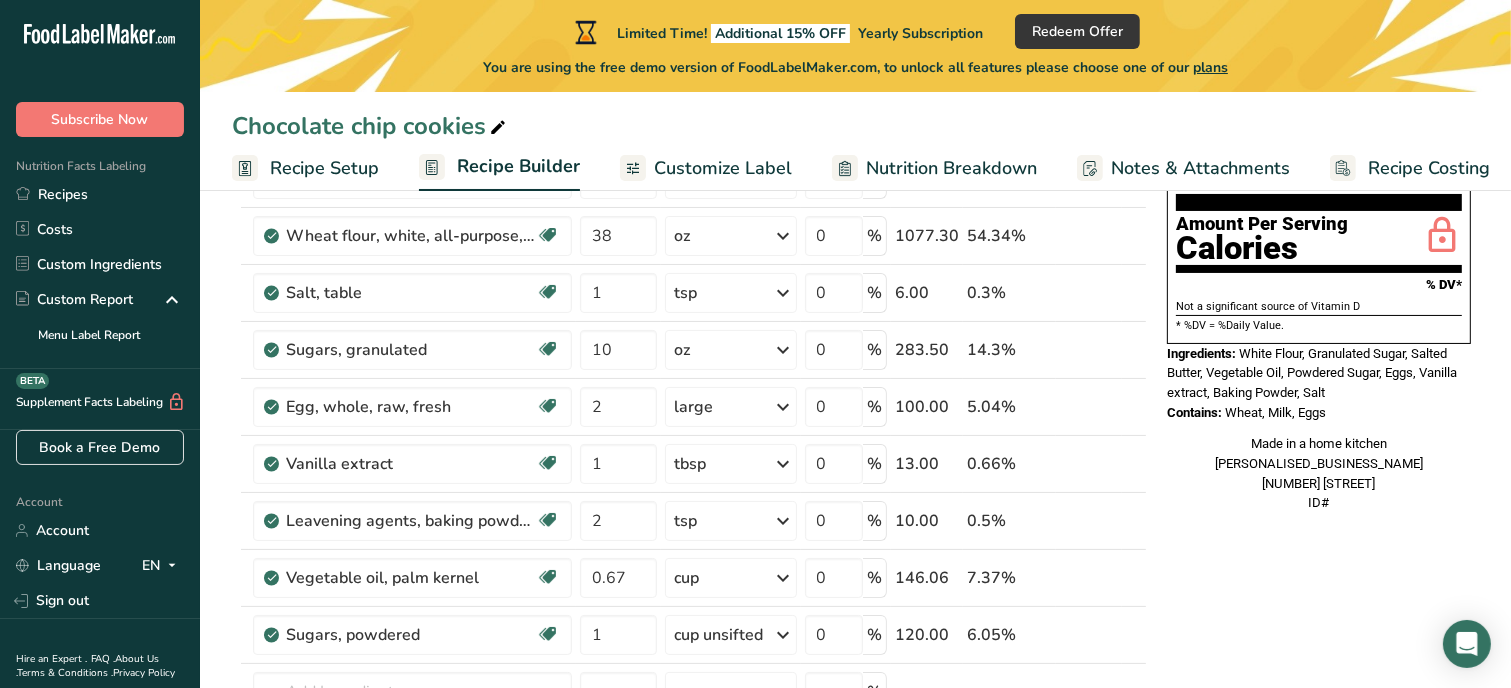 drag, startPoint x: 1240, startPoint y: 306, endPoint x: 1334, endPoint y: 371, distance: 114.28473 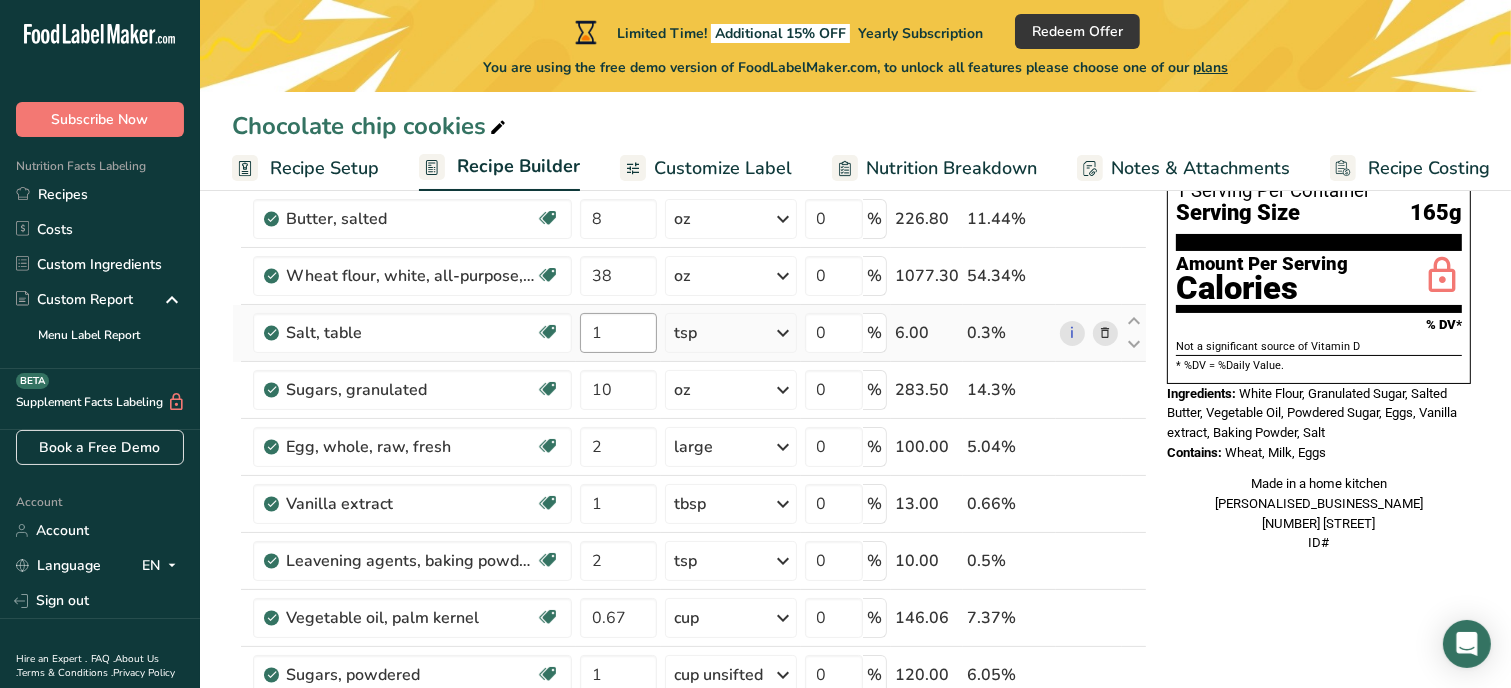 scroll, scrollTop: 120, scrollLeft: 0, axis: vertical 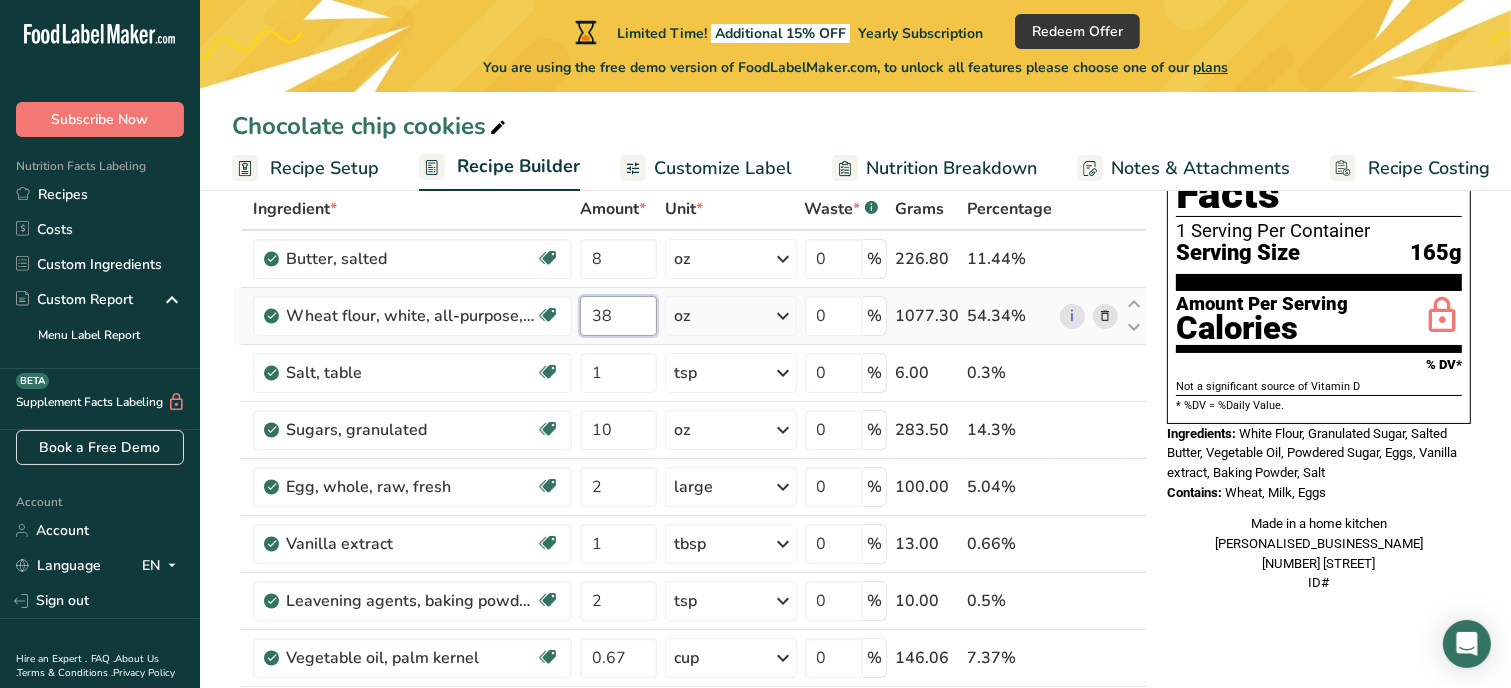click on "38" at bounding box center (618, 316) 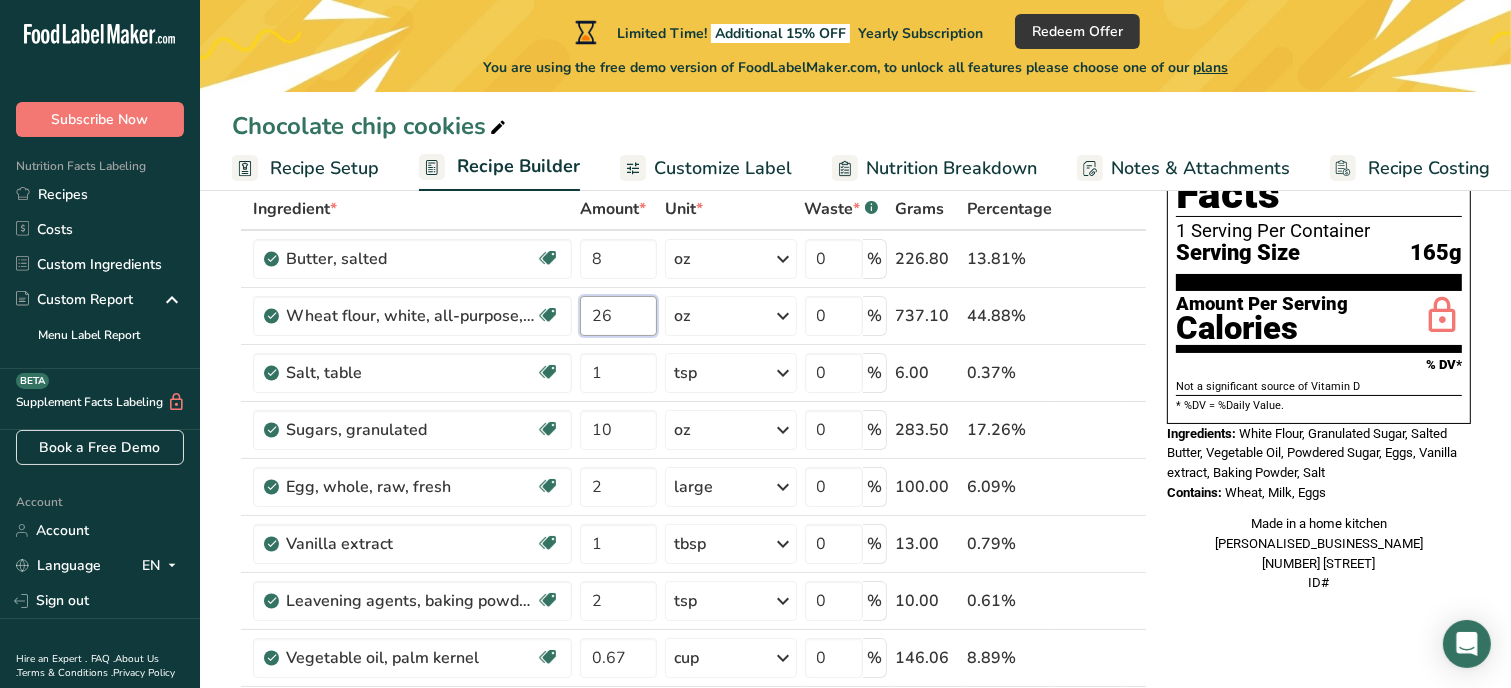 type on "26" 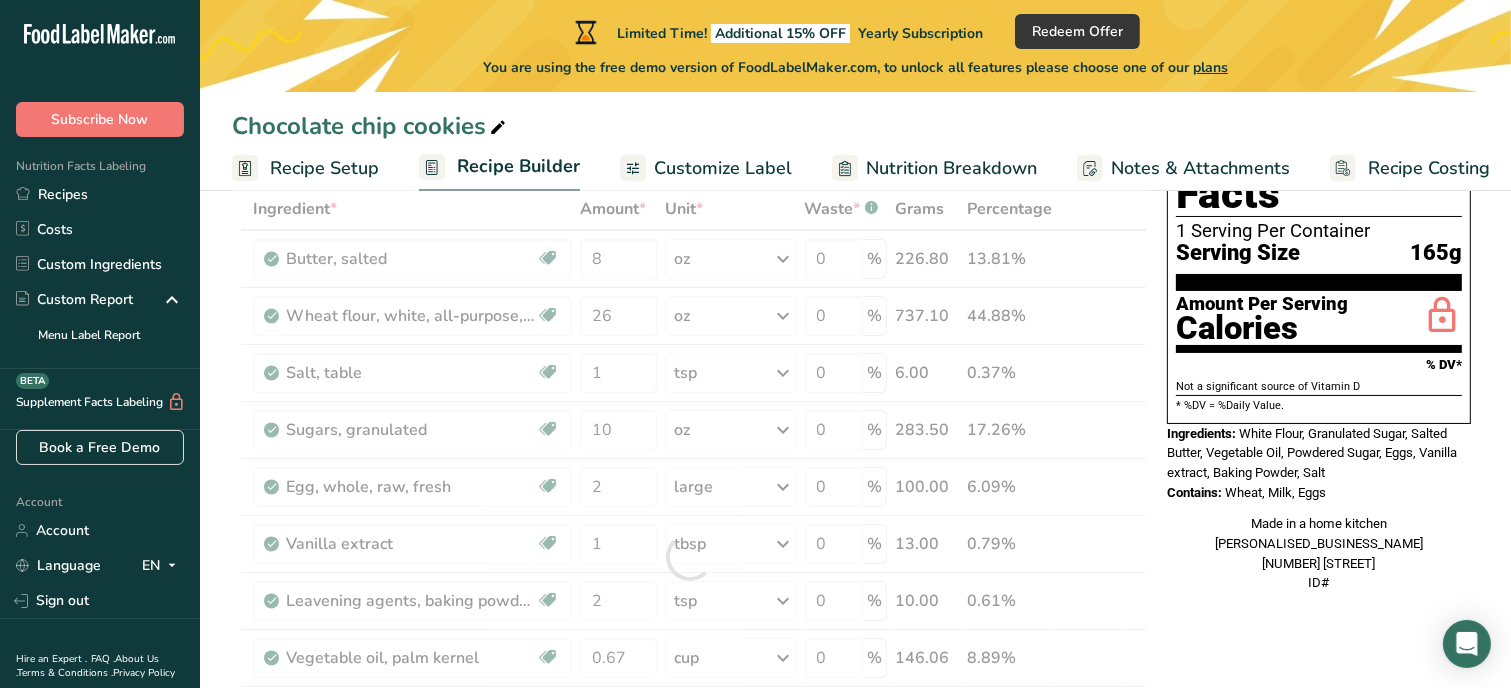 click on "Nutrition Facts
1 Serving Per Container
Serving Size
165g
Amount Per Serving
Calories
% DV*
Not a significant source of Vitamin D
* %DV = %Daily Value.
Ingredients:   White Flour, Granulated Sugar, Salted Butter, Vegetable Oil, Powdered Sugar, Eggs, Vanilla extract, Baking Powder, Salt   Contains:
Wheat, Milk, Eggs
Made in a home kitchen
[COMPANY_NAME]
[STREET_ADDRESS]
ID#" at bounding box center [1319, 354] 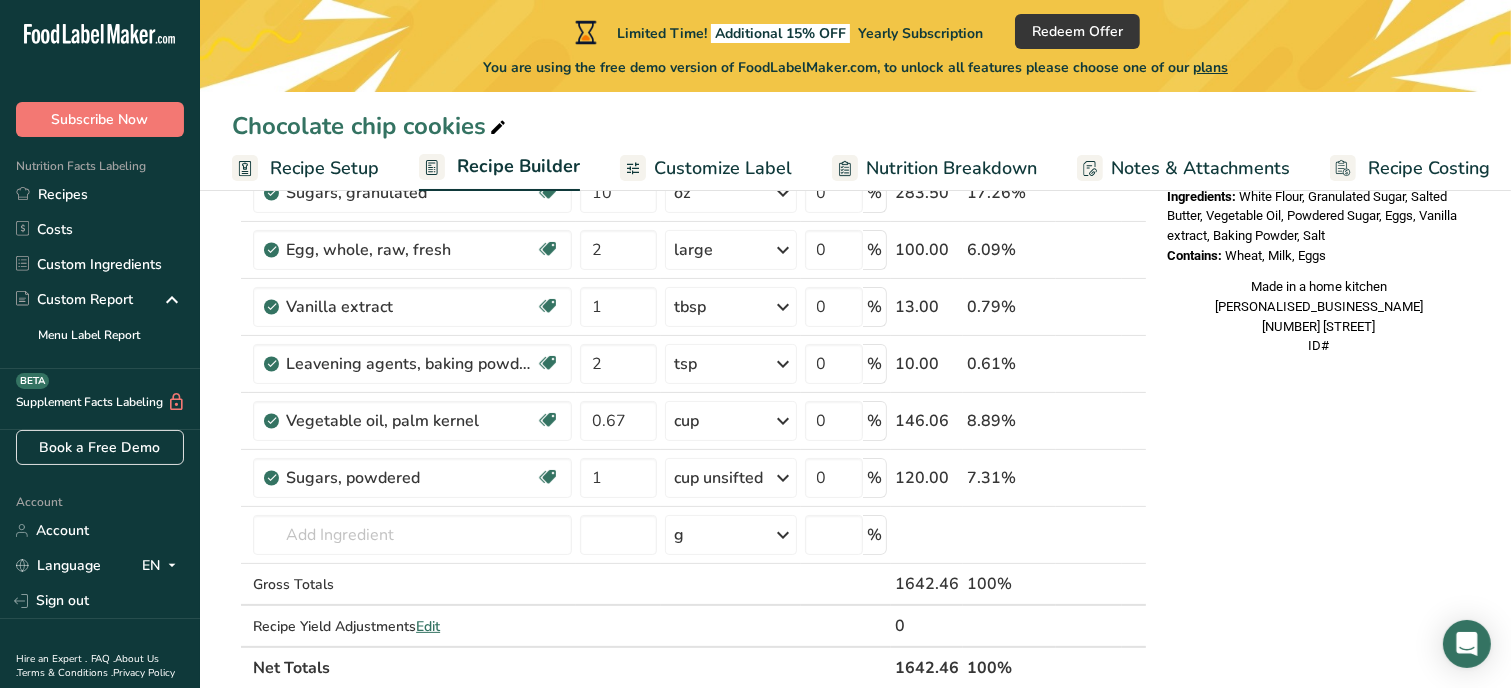 scroll, scrollTop: 360, scrollLeft: 0, axis: vertical 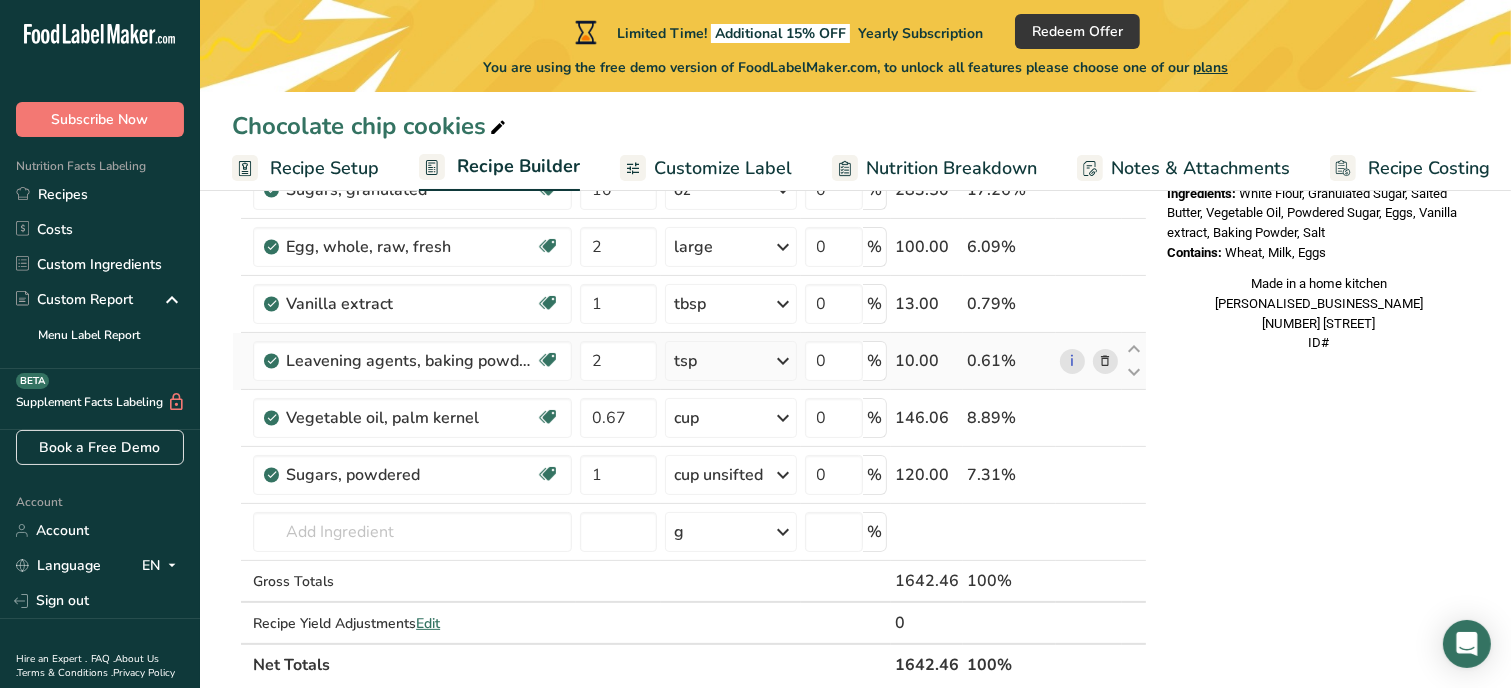 click at bounding box center (1105, 361) 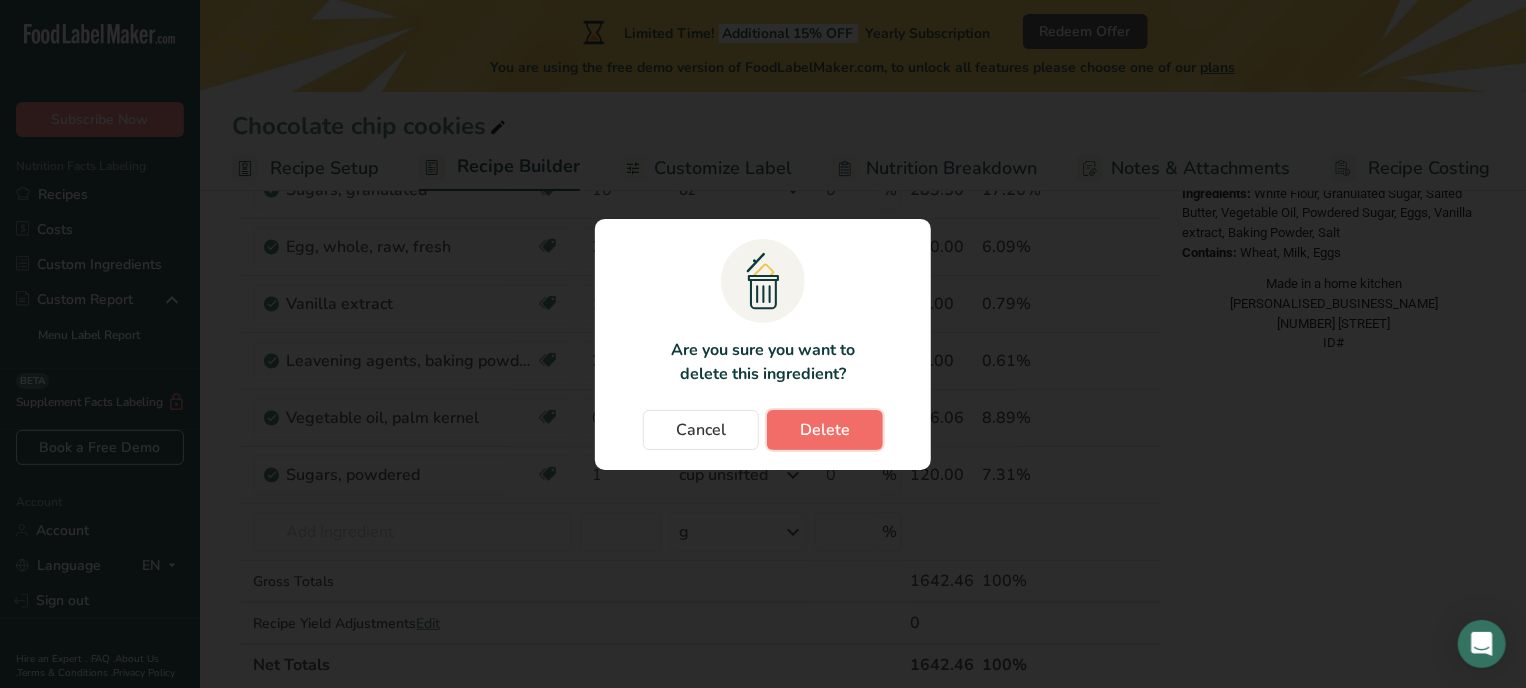 click on "Delete" at bounding box center [825, 430] 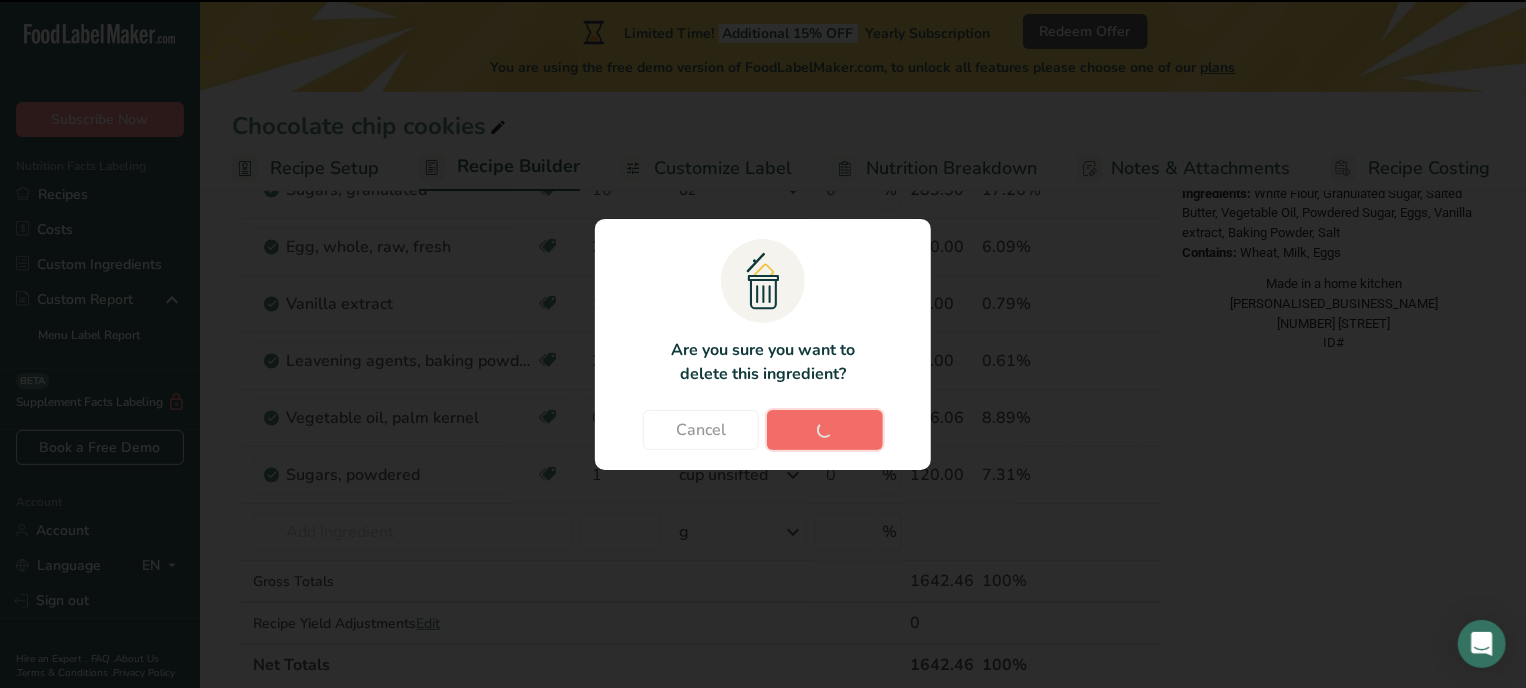 type on "0.67" 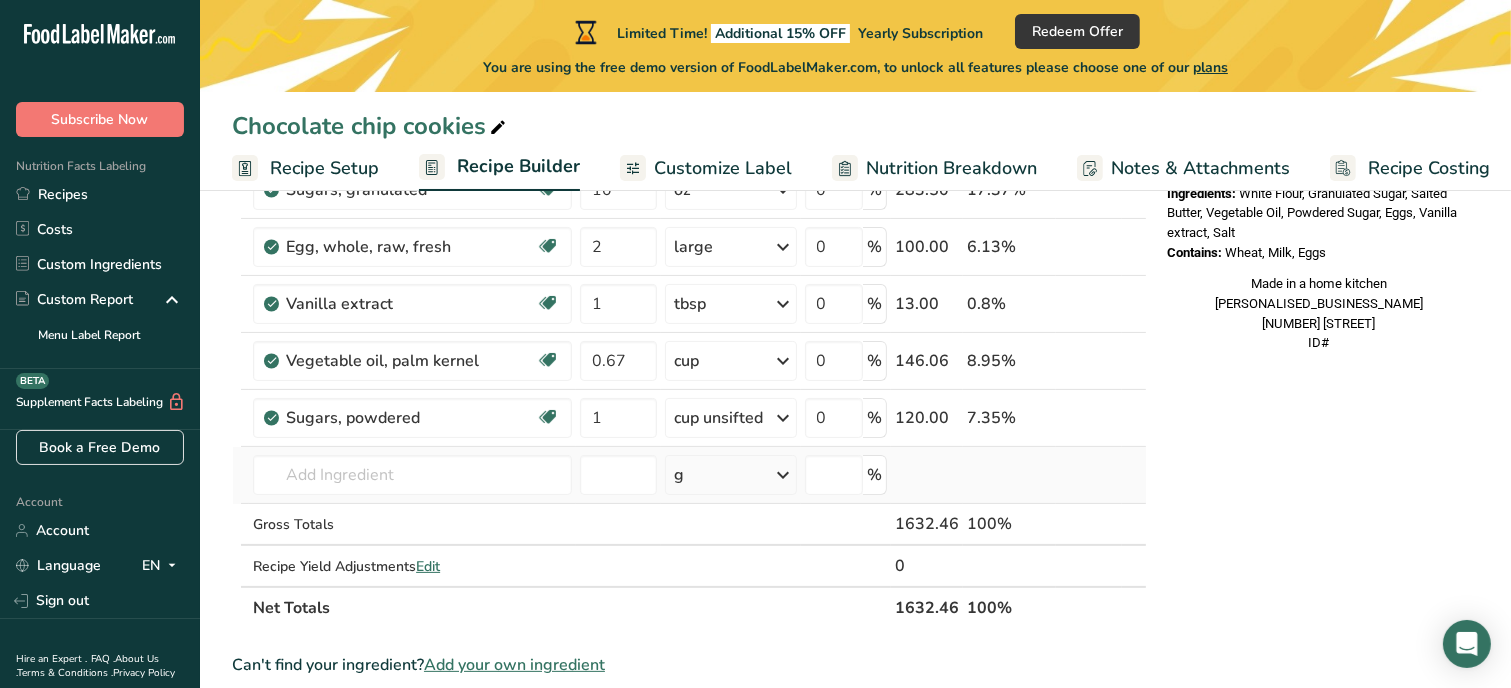 click on "19336
Sugars, powdered
1206
Cream substitute, flavored, powdered
1069
Cream substitute, powdered
1071
Dessert topping, powdered, 1.5 ounce prepared with 1/2 cup milk
1070
Dessert topping, powdered
See full Results" at bounding box center (412, 475) 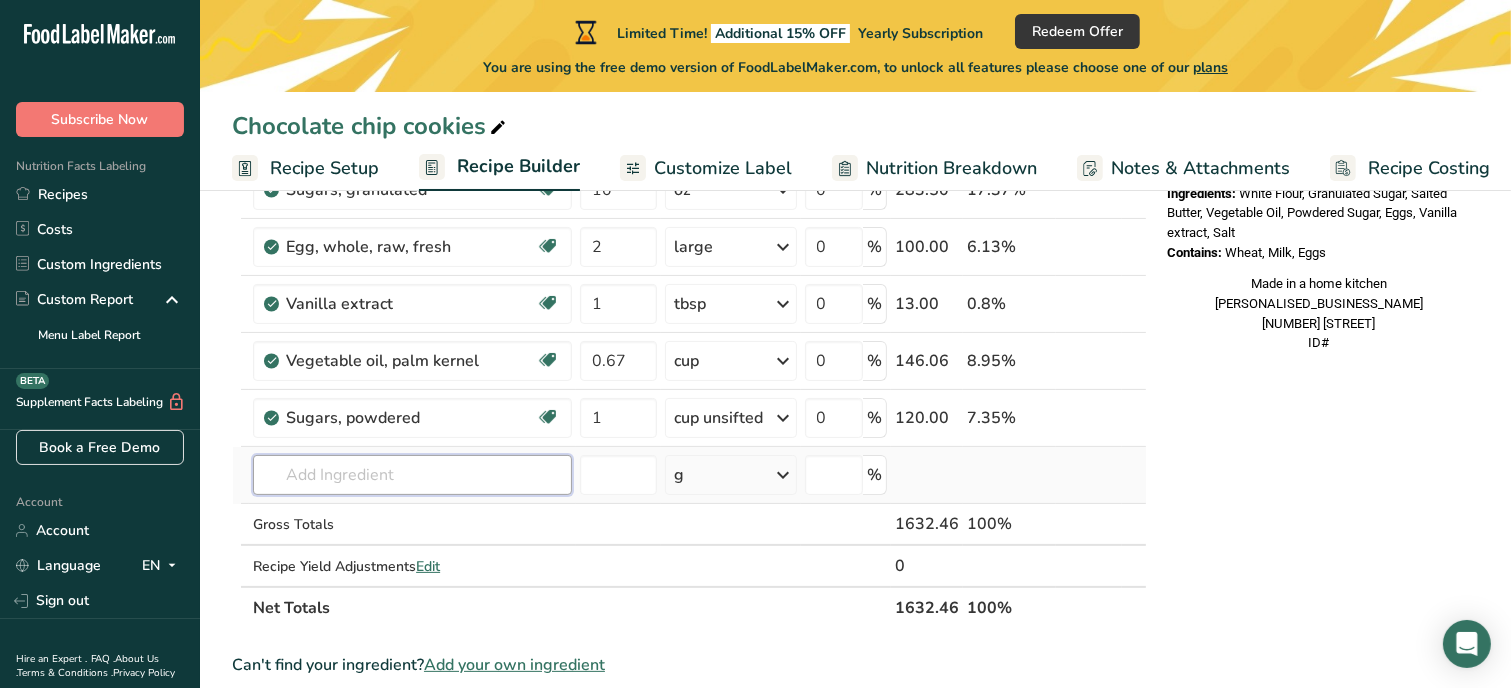 click at bounding box center [412, 475] 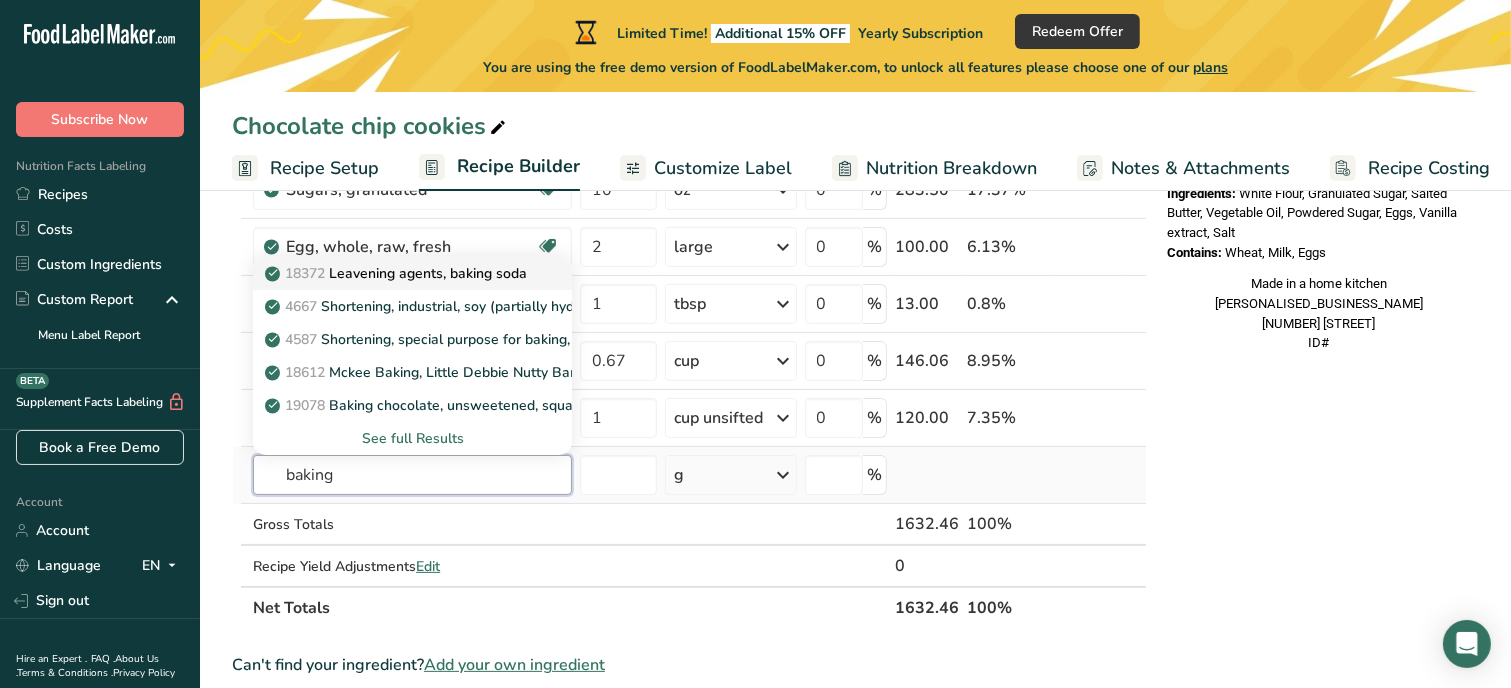 type on "baking" 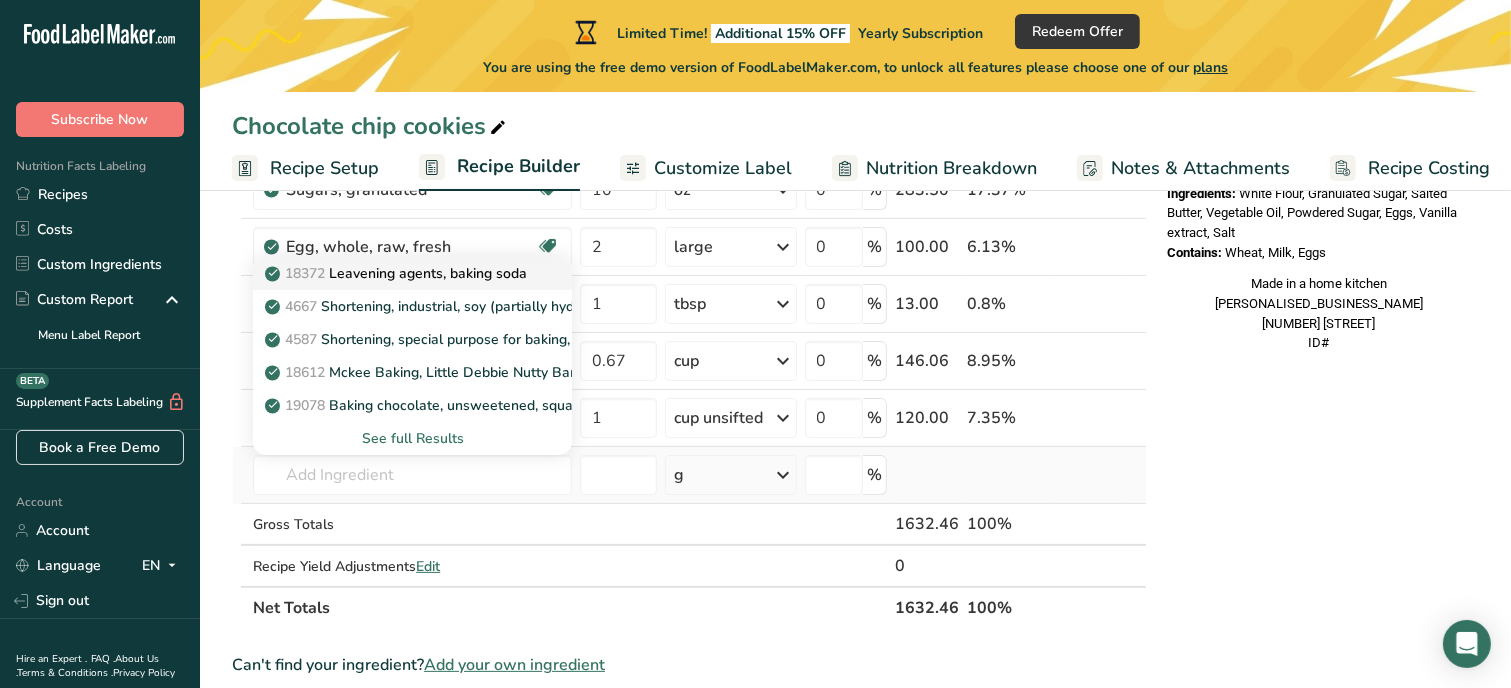 click on "18372
Leavening agents, baking soda" at bounding box center (398, 273) 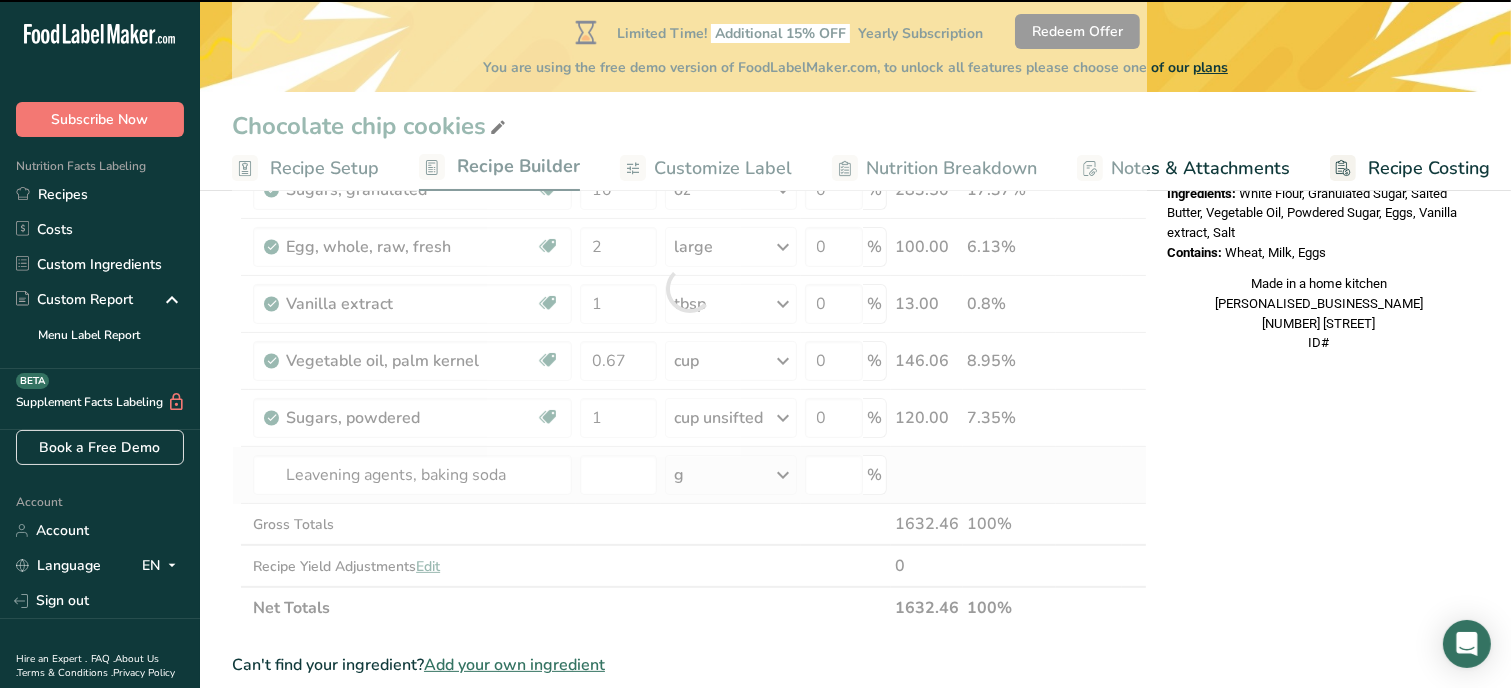 type on "0" 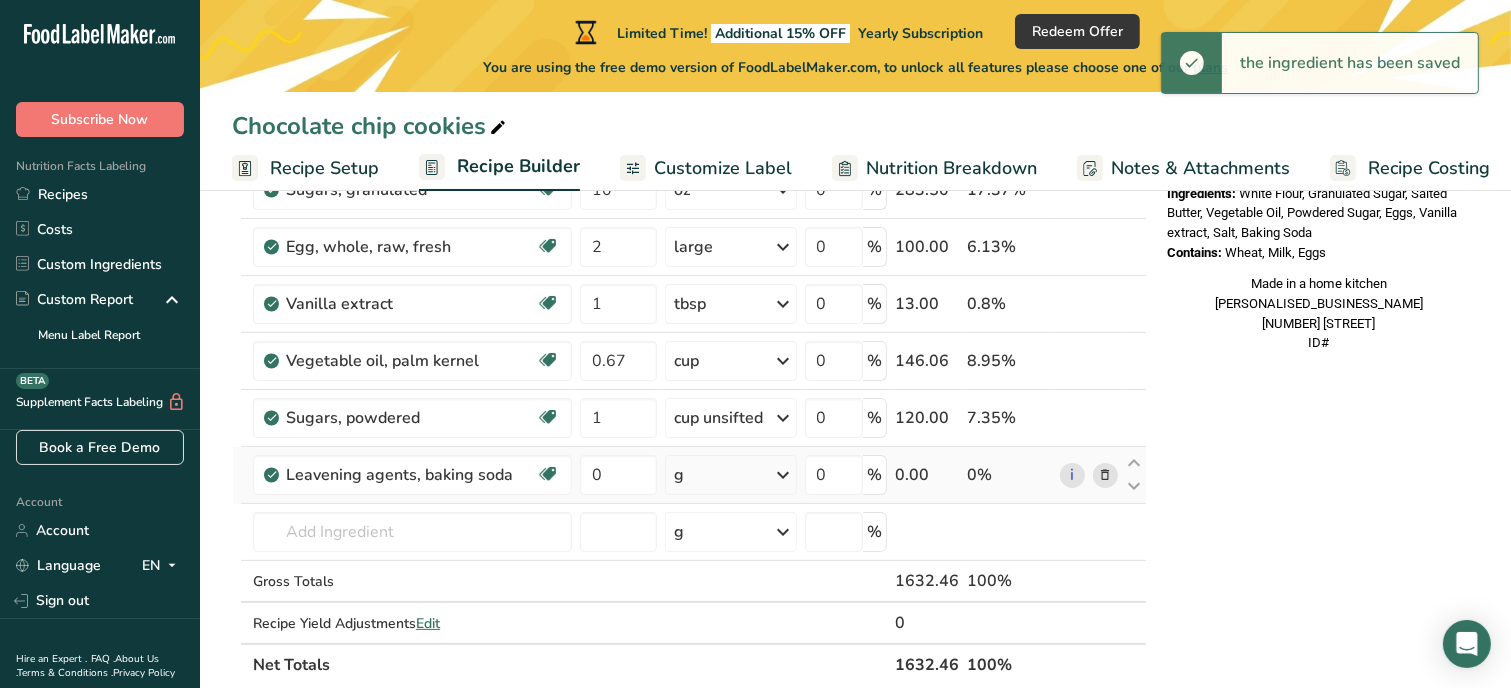 click on "g" at bounding box center [731, 475] 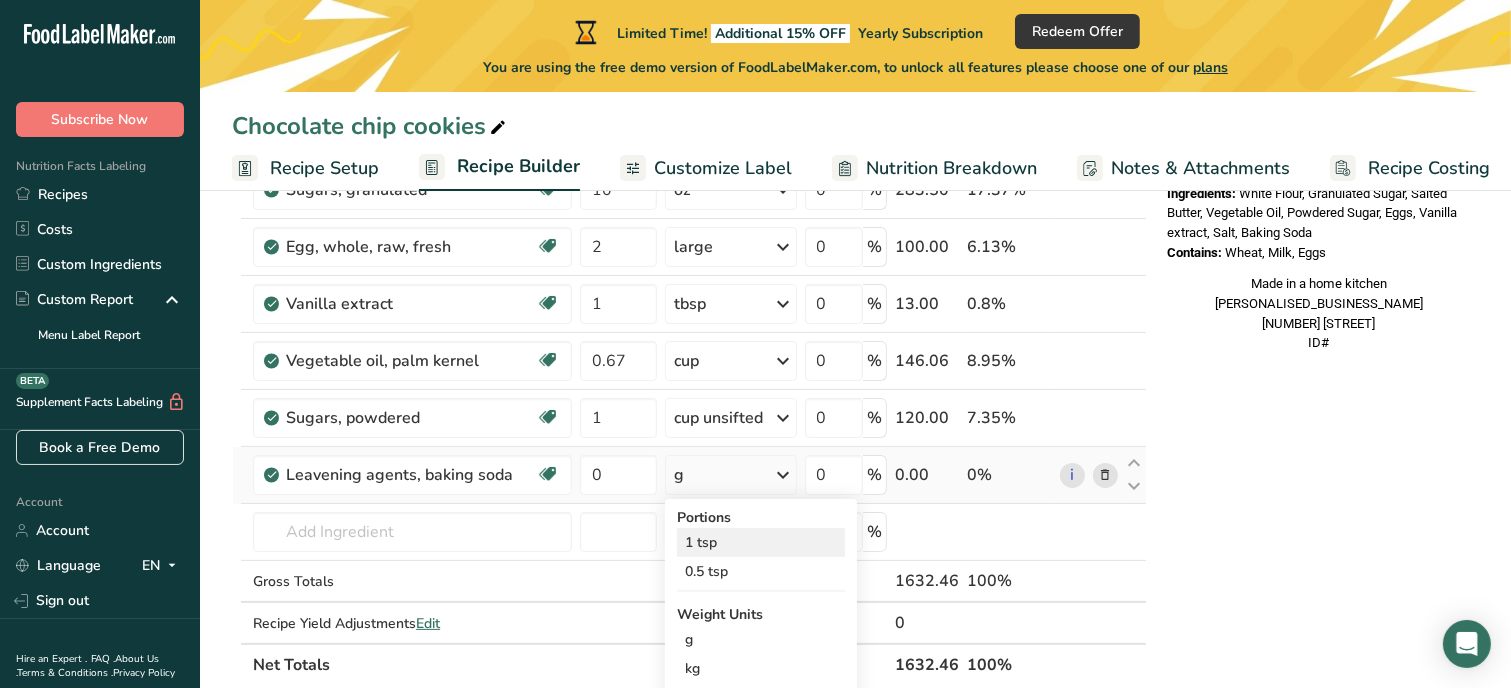 click on "1 tsp" at bounding box center (761, 542) 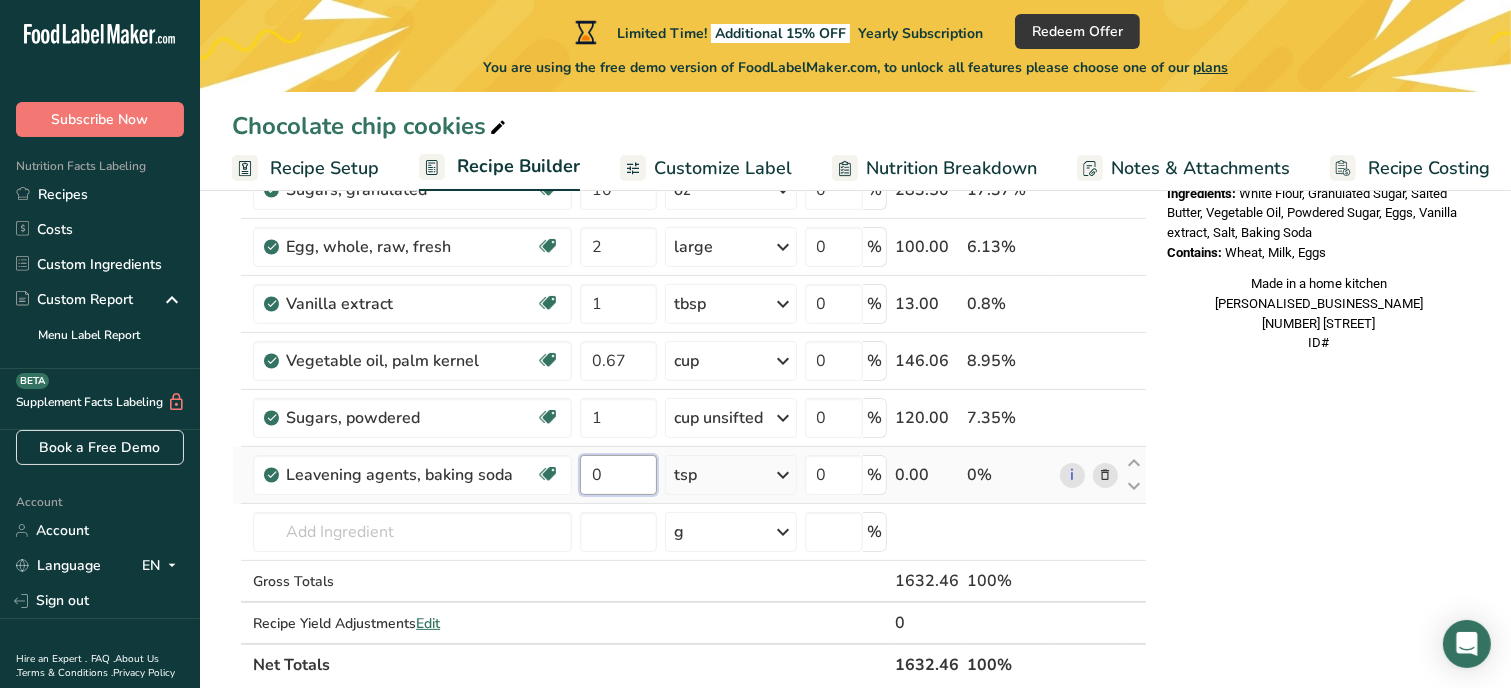 click on "0" at bounding box center (618, 475) 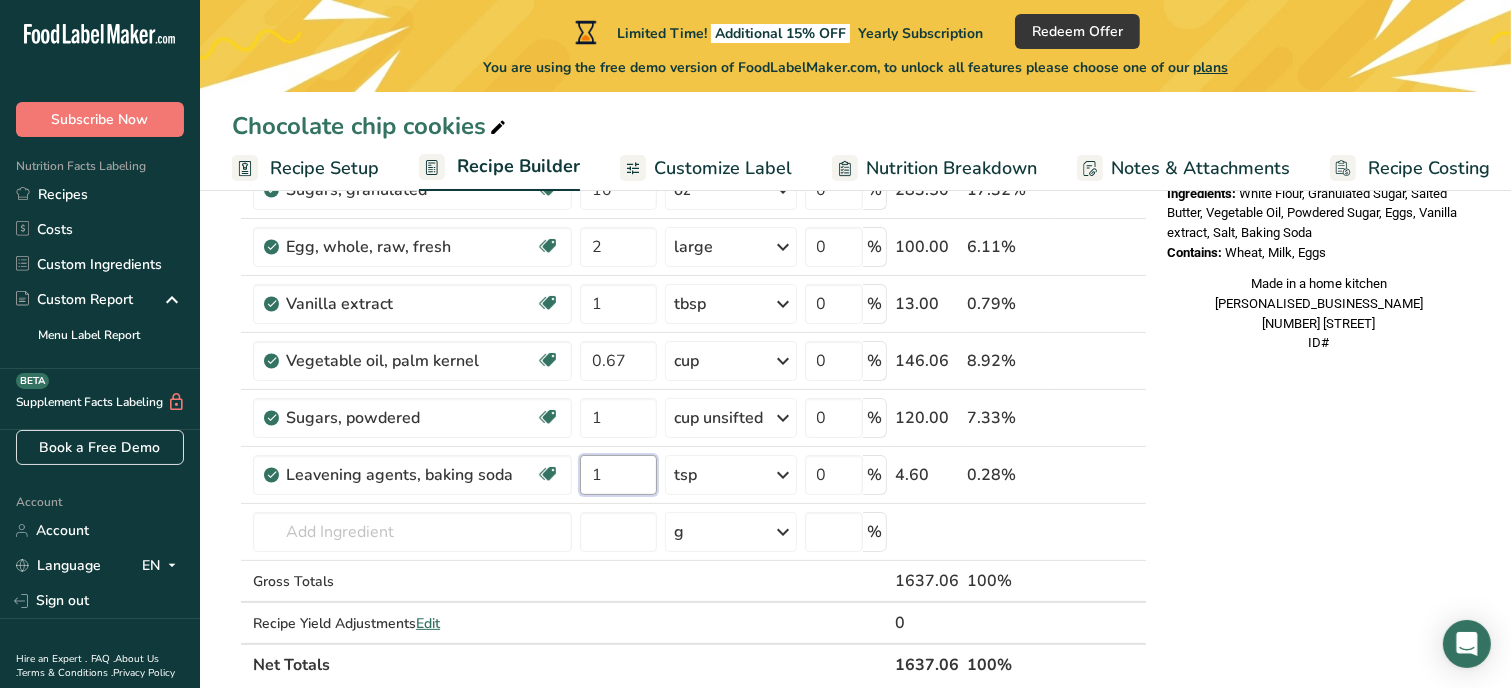 type on "1" 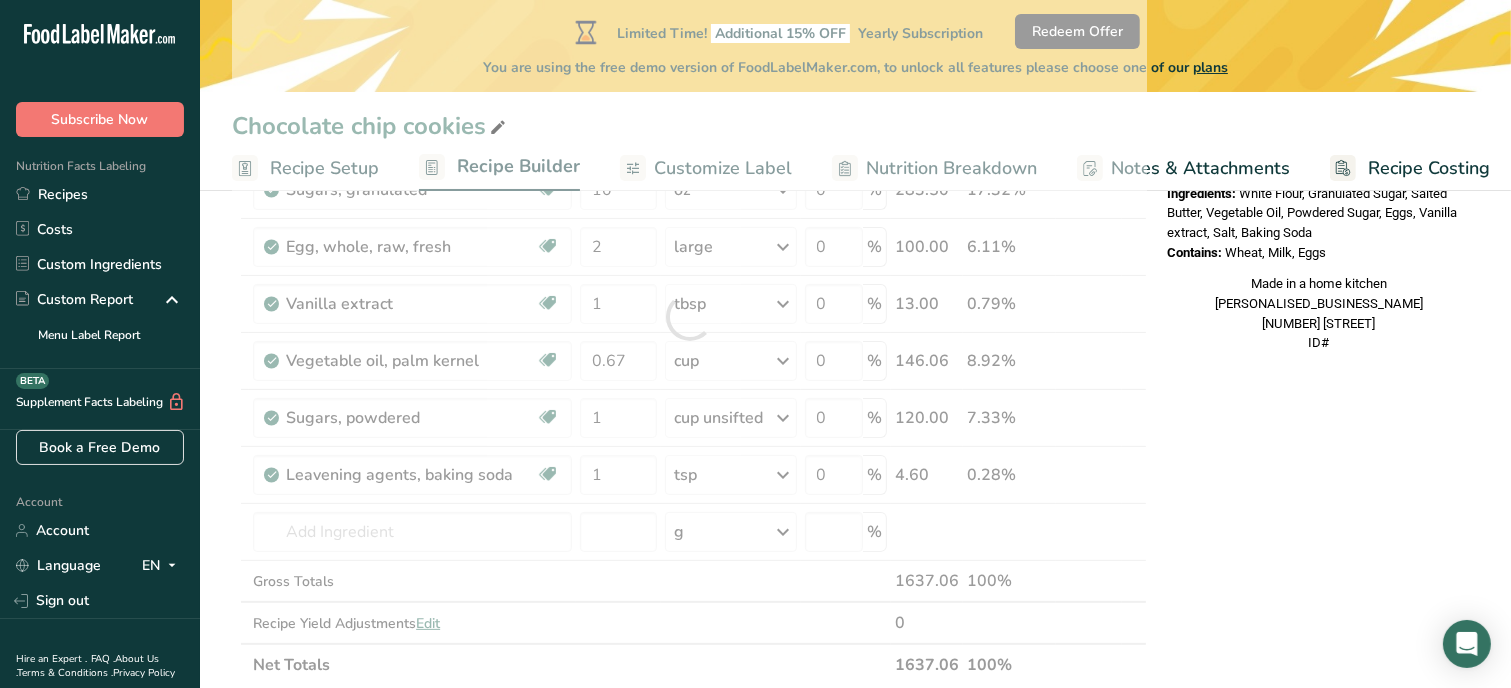 click on "Nutrition Facts
1 Serving Per Container
Serving Size
136g
Amount Per Serving
Calories
% DV*
Not a significant source of Vitamin D
* %DV = %Daily Value.
Ingredients:   White Flour, Granulated Sugar, Salted Butter, Vegetable Oil, Powdered Sugar, Eggs, Vanilla extract, Salt, Baking Soda   Contains:
Wheat, Milk, Eggs
Made in a home kitchen
[COMPANY_NAME]
[STREET_ADDRESS]
ID#" at bounding box center (1319, 623) 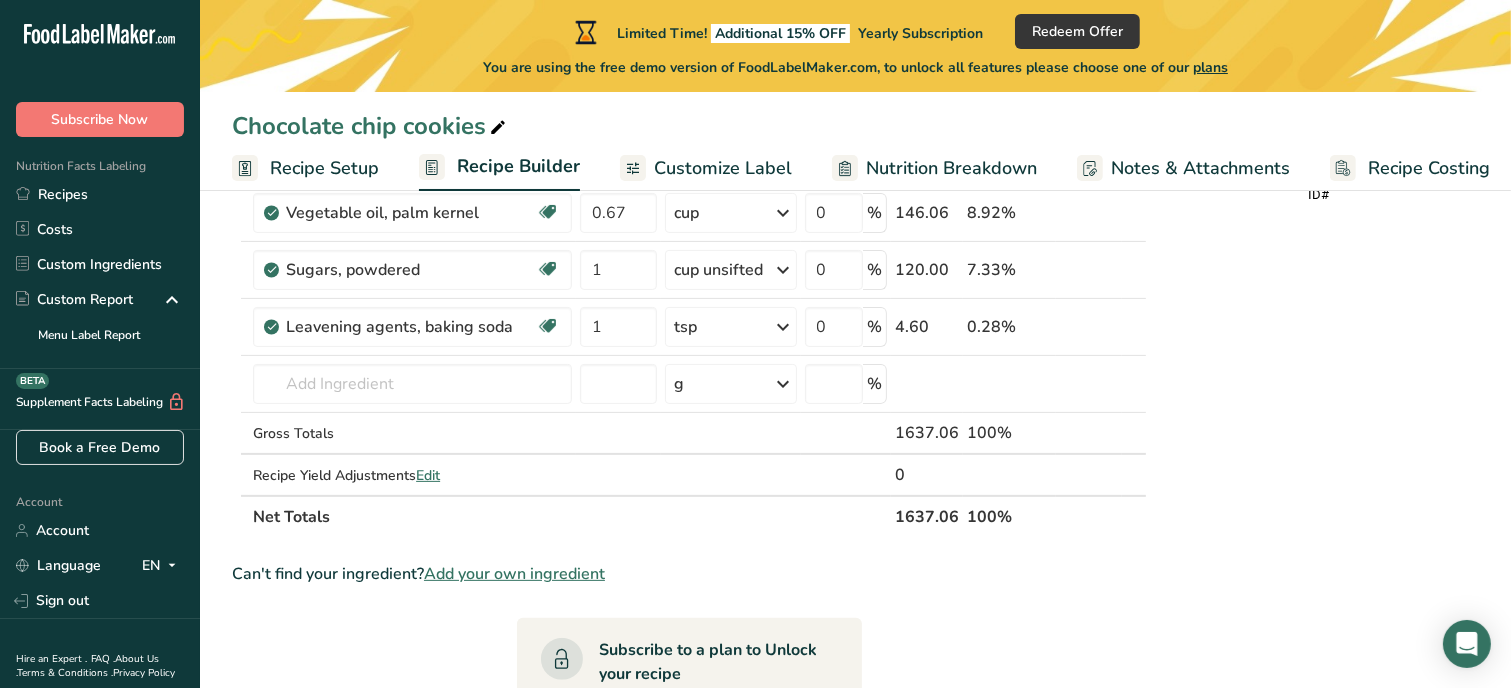 scroll, scrollTop: 520, scrollLeft: 0, axis: vertical 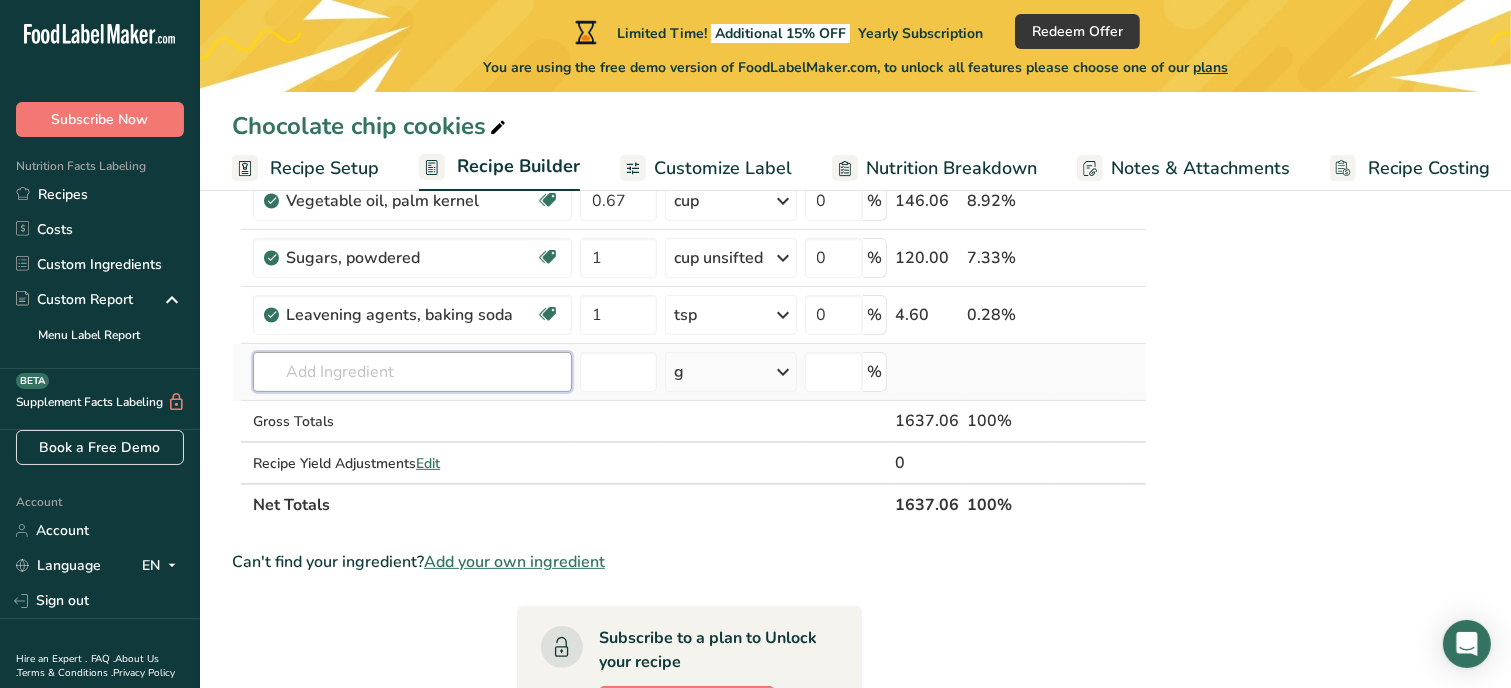 click at bounding box center (412, 372) 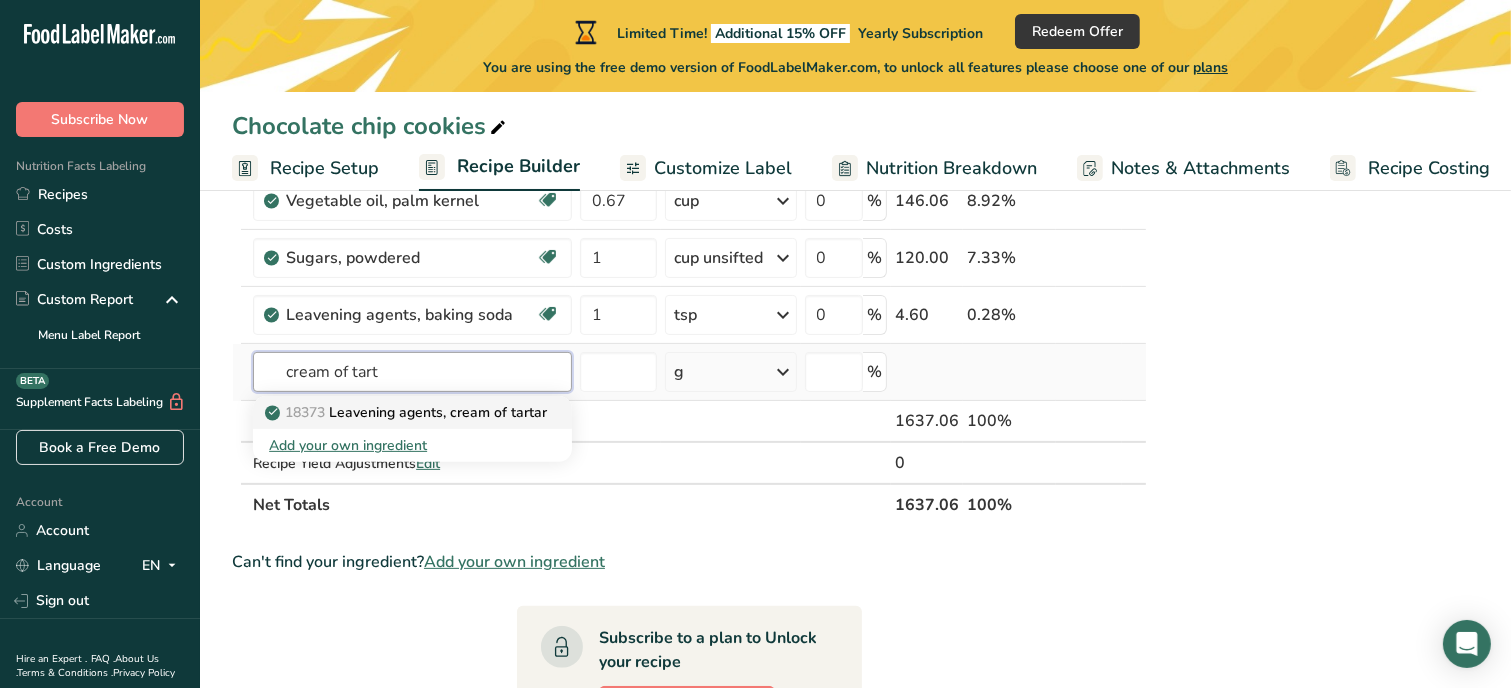 type on "cream of tart" 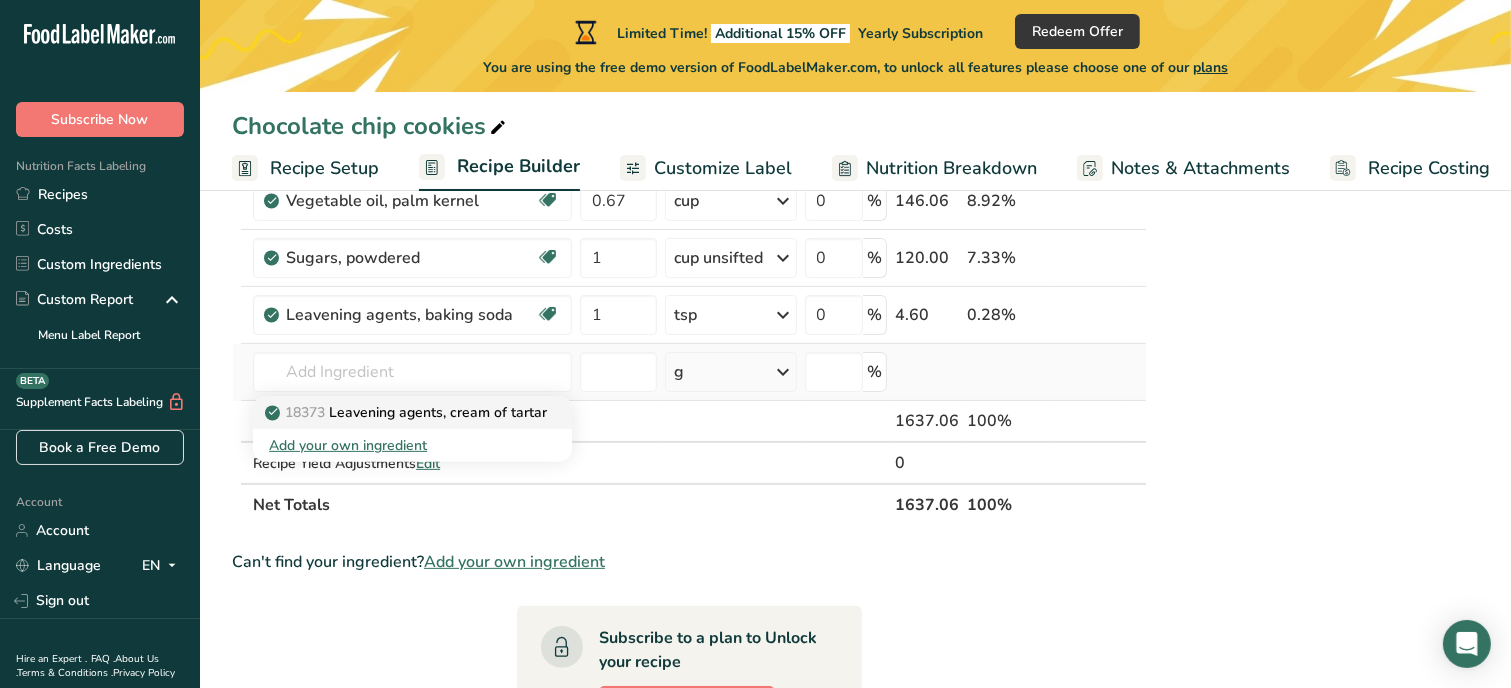 click on "18373
Leavening agents, cream of tartar" at bounding box center (408, 412) 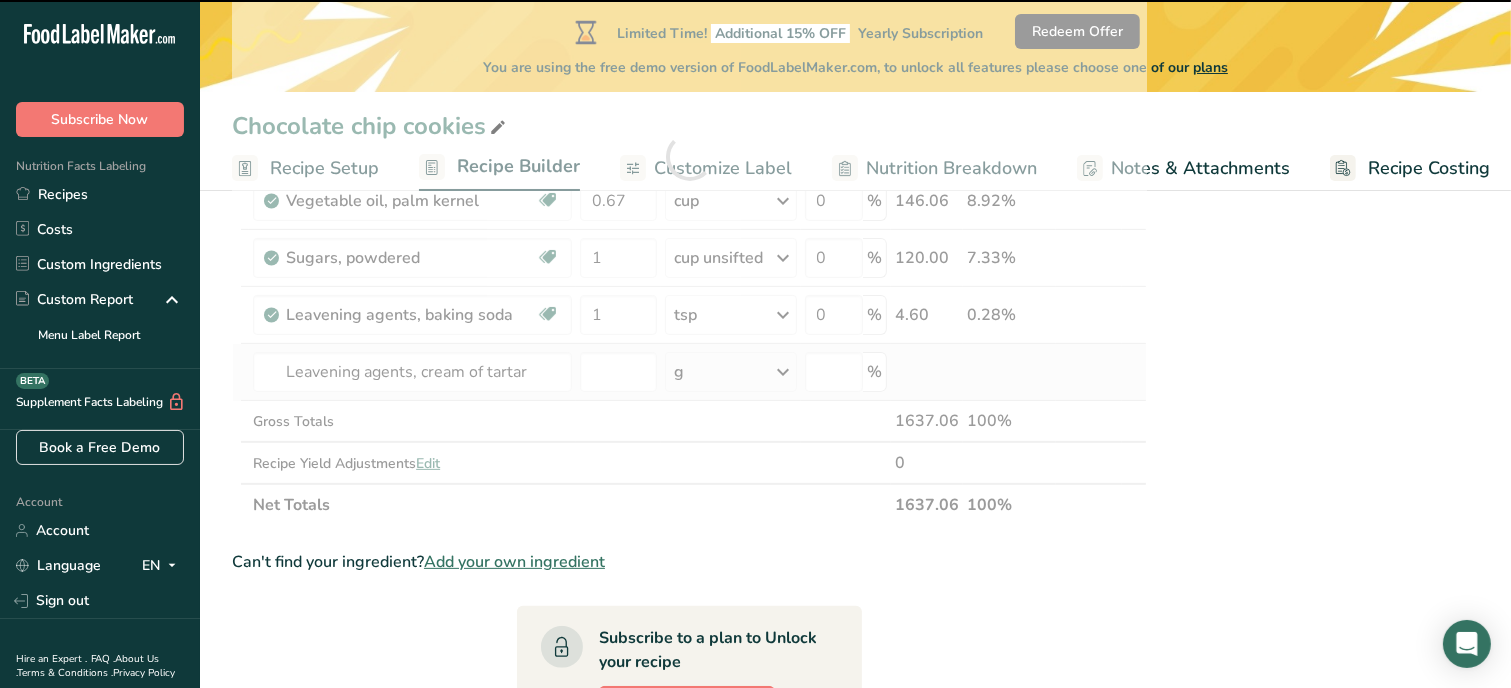 type on "0" 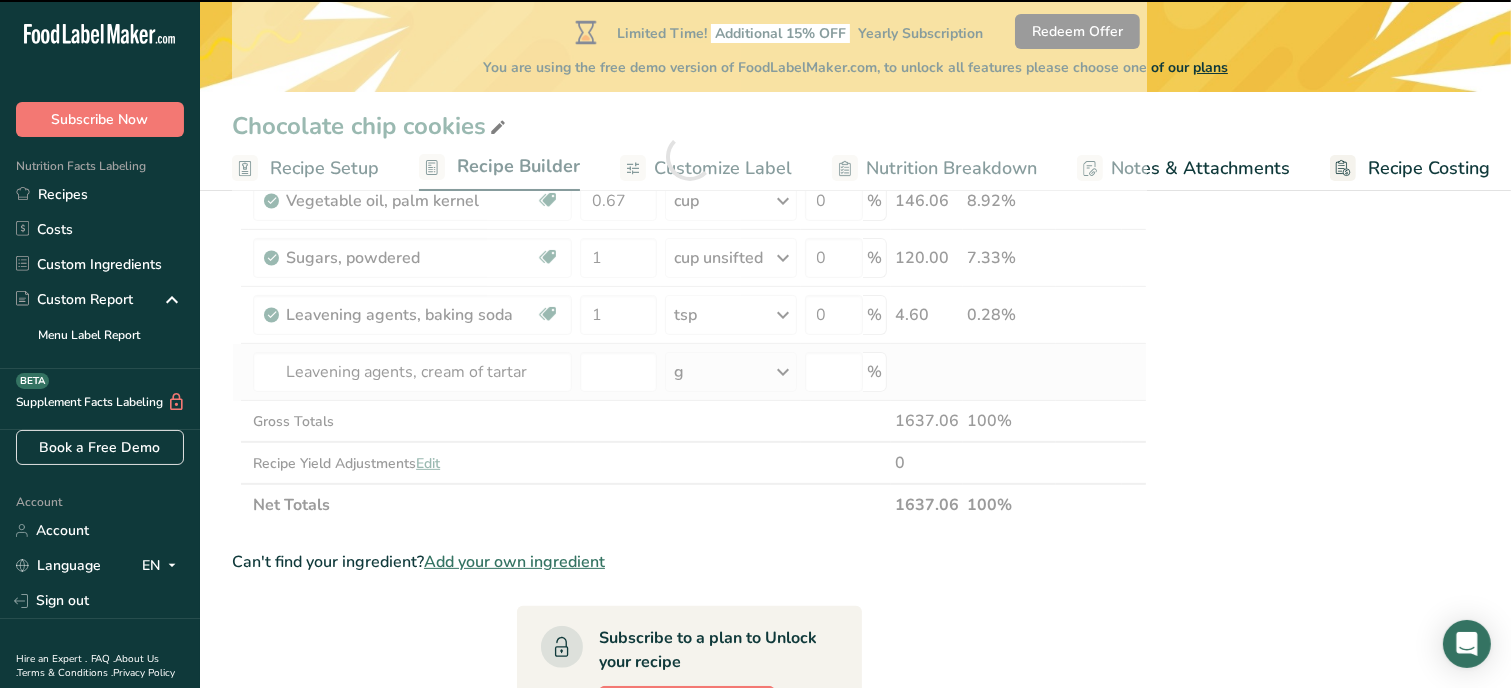 type on "0" 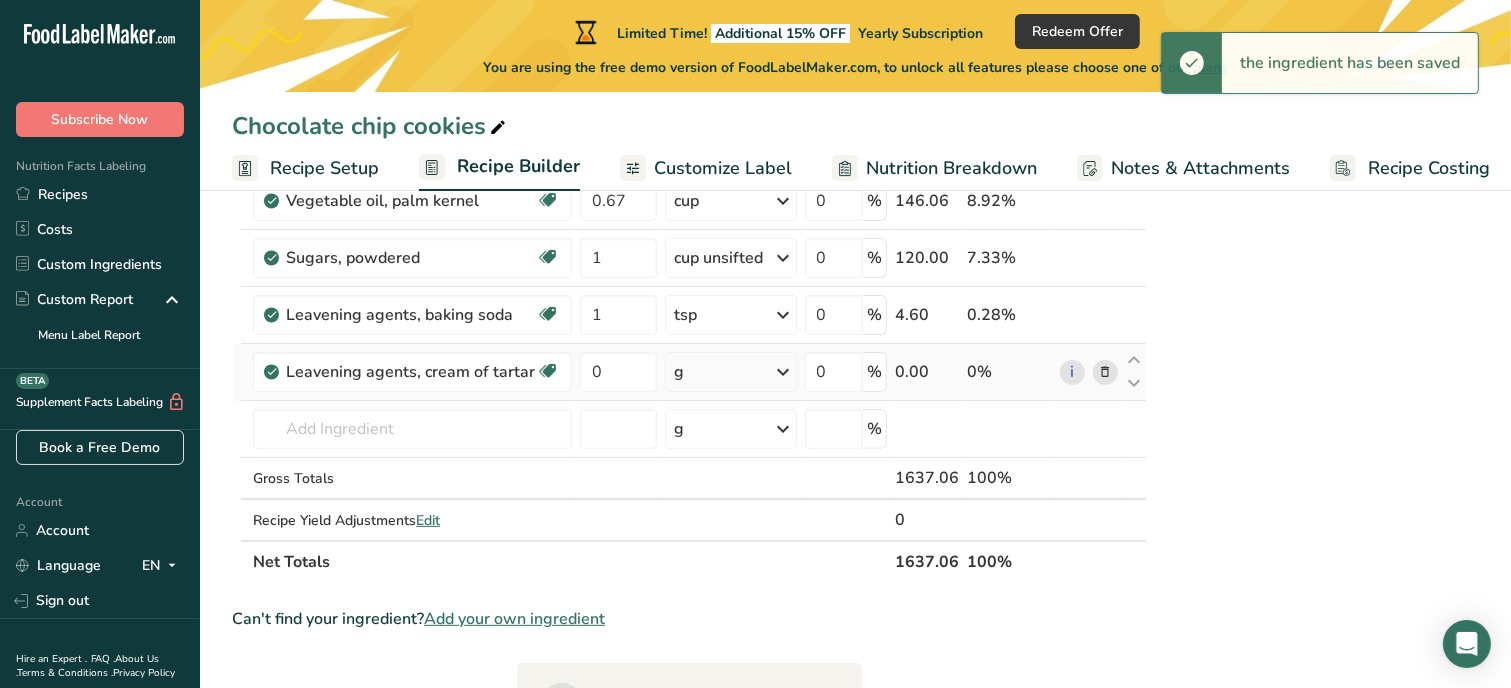 click on "g" at bounding box center (731, 372) 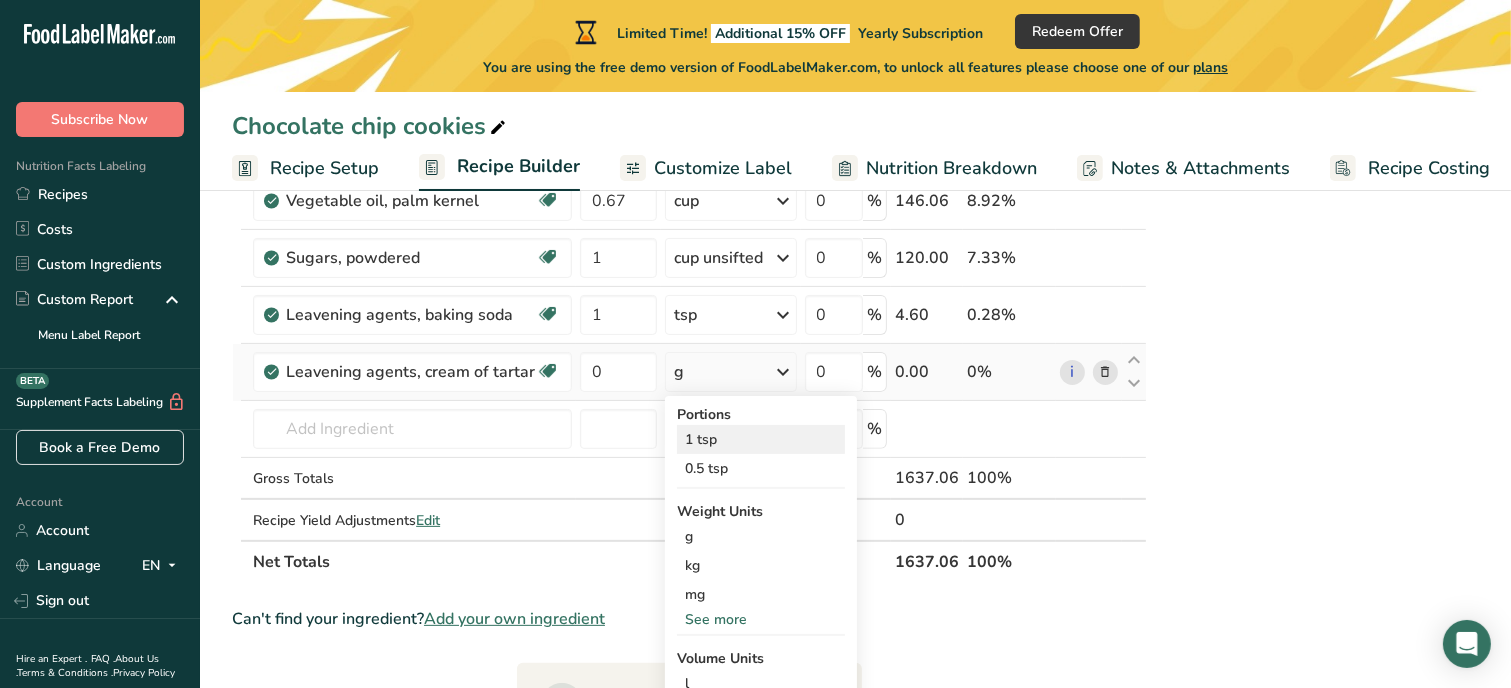 click on "1 tsp" at bounding box center [761, 439] 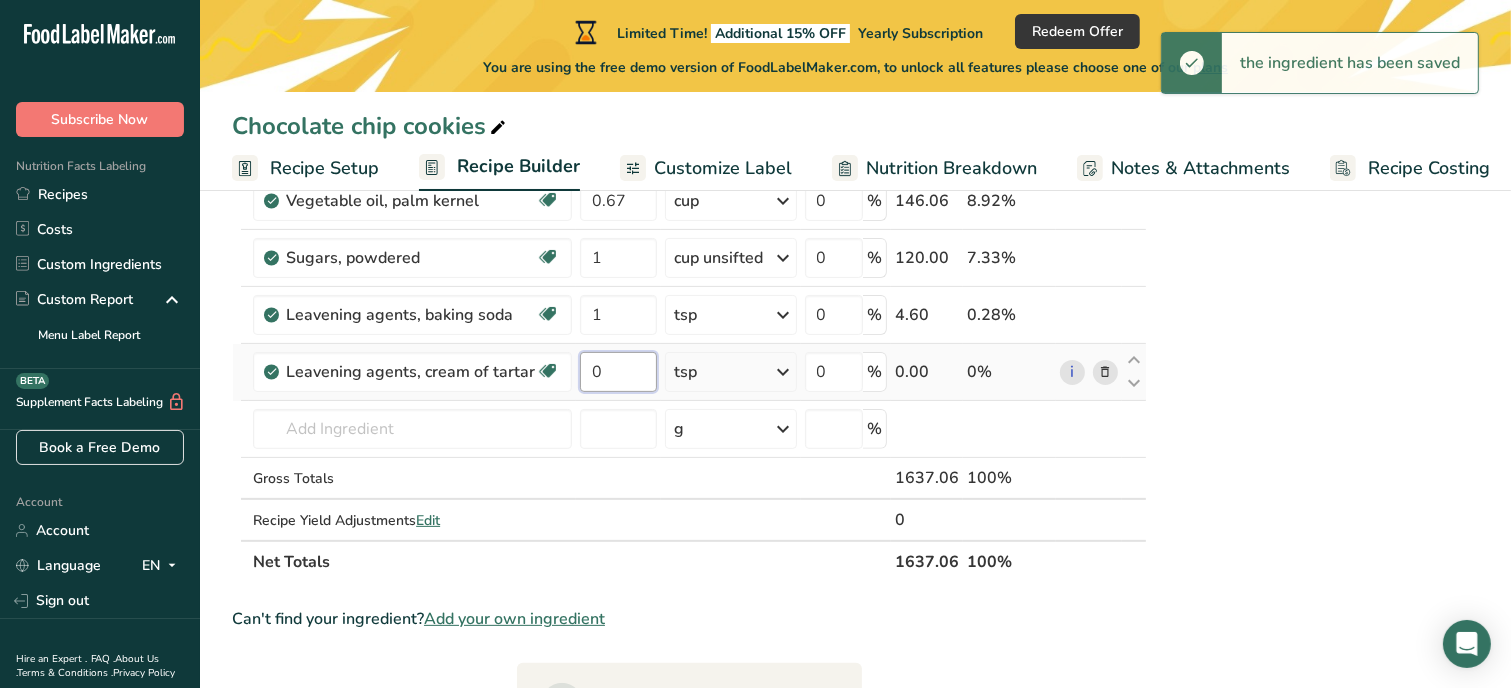 click on "0" at bounding box center (618, 372) 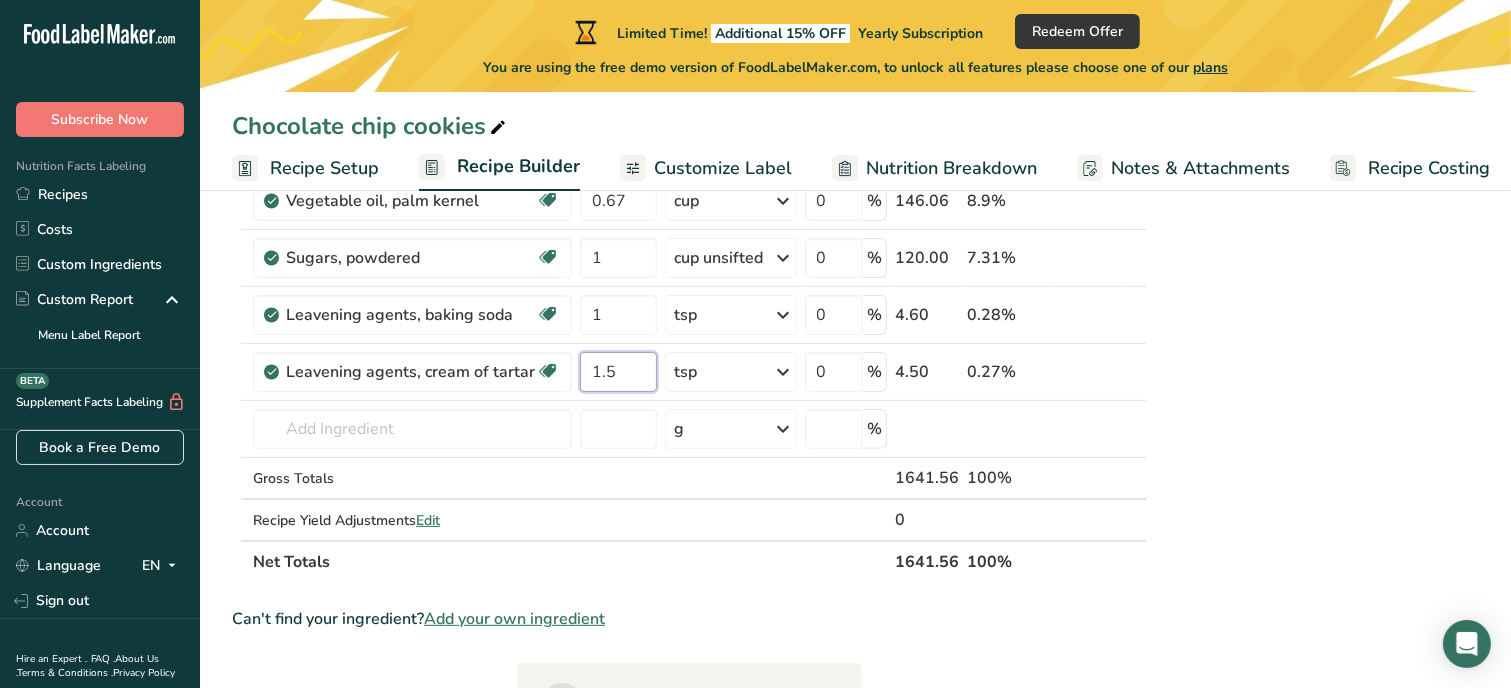 type on "1.5" 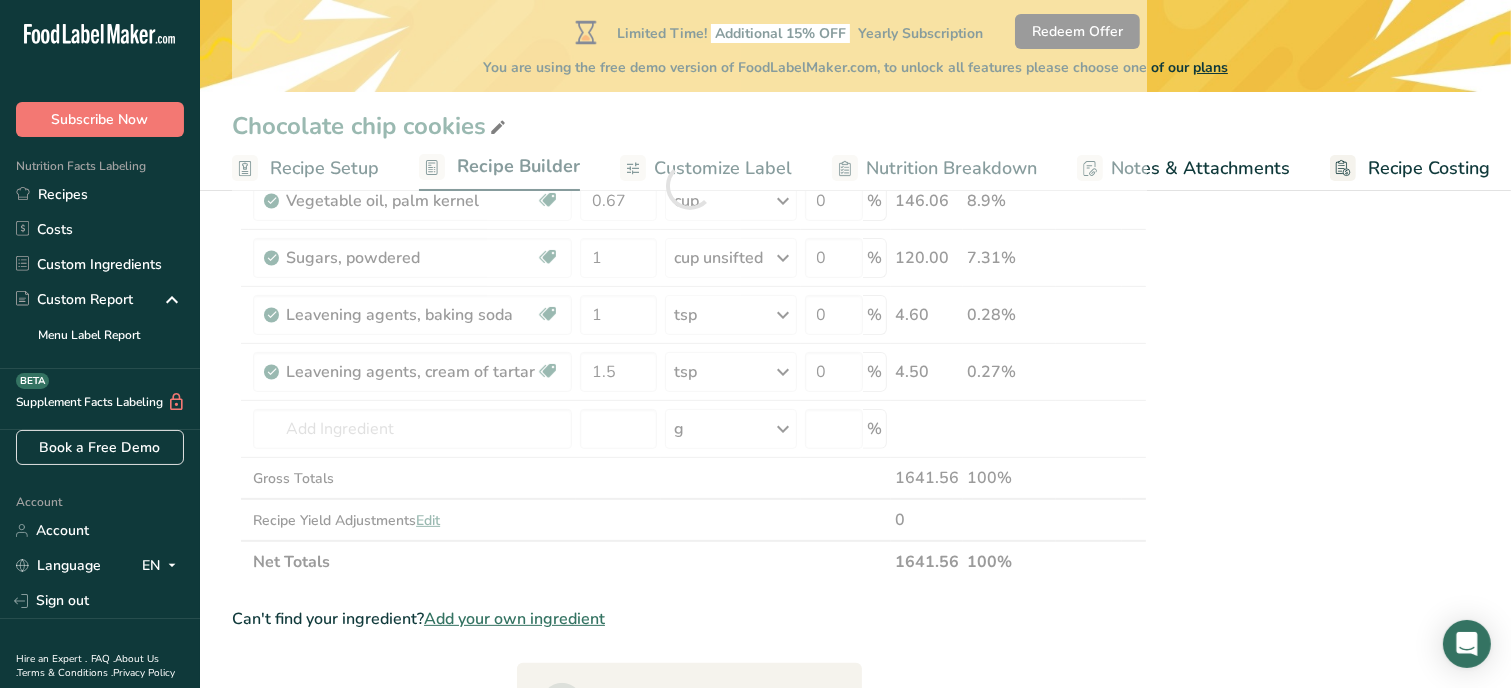 click on "Nutrition Facts
1 Serving Per Container
Serving Size
136g
Amount Per Serving
Calories
% DV*
Not a significant source of Vitamin D
* %DV = %Daily Value.
Ingredients:   [BRAND], [BRAND], [BRAND], [BRAND], [BRAND], [BRAND], [BRAND], [BRAND], [BRAND], [BRAND]   Contains:
[BRAND], [BRAND], [BRAND]
Made in a home kitchen
[PERSON]'s Cookie Corner
[NUMBER] [STREET]
ID#" at bounding box center (1319, 491) 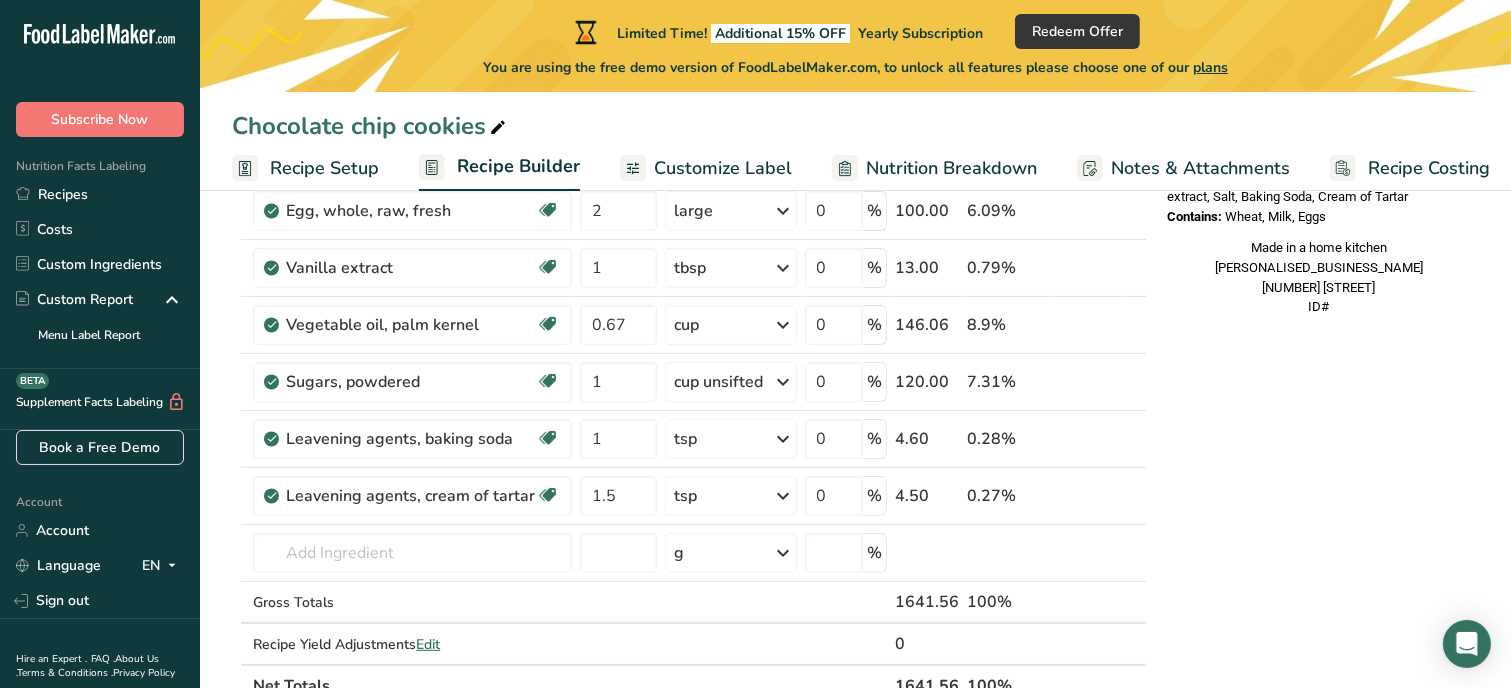 scroll, scrollTop: 400, scrollLeft: 0, axis: vertical 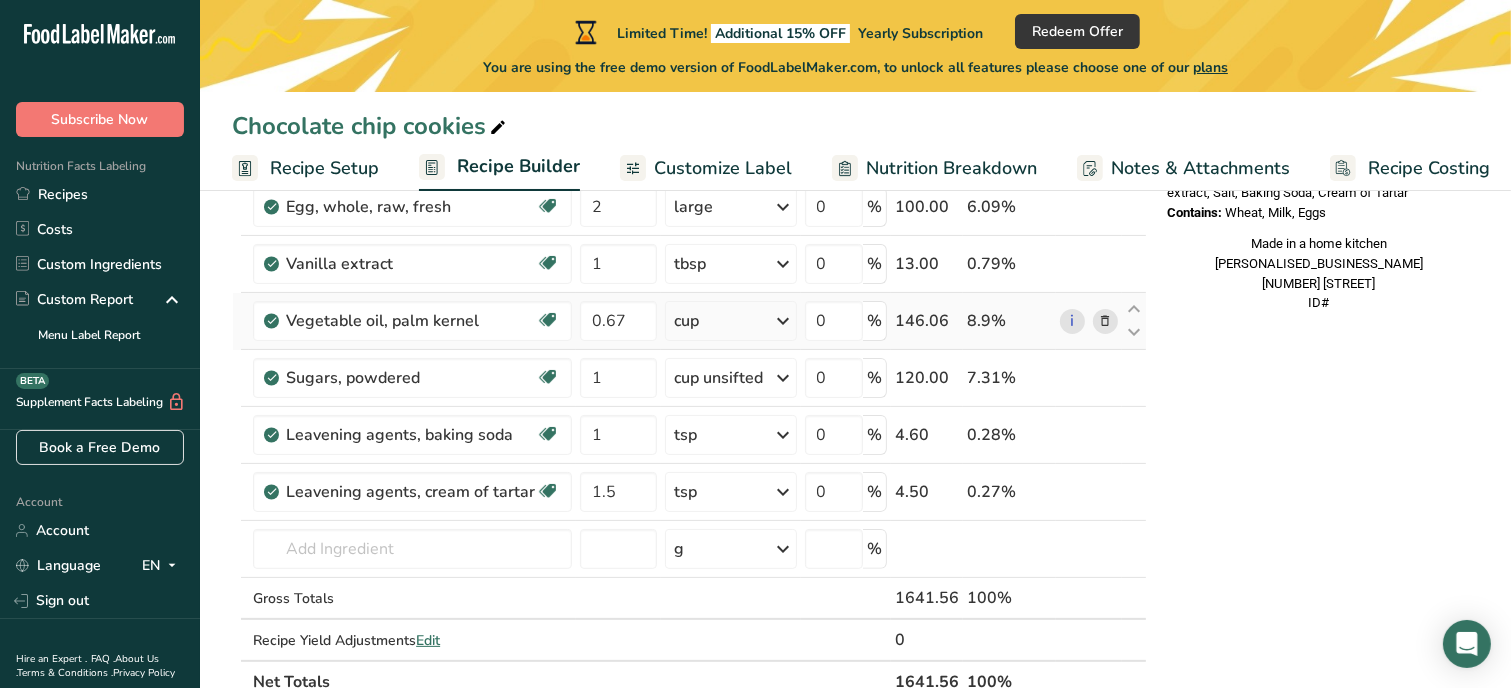 click at bounding box center [1105, 321] 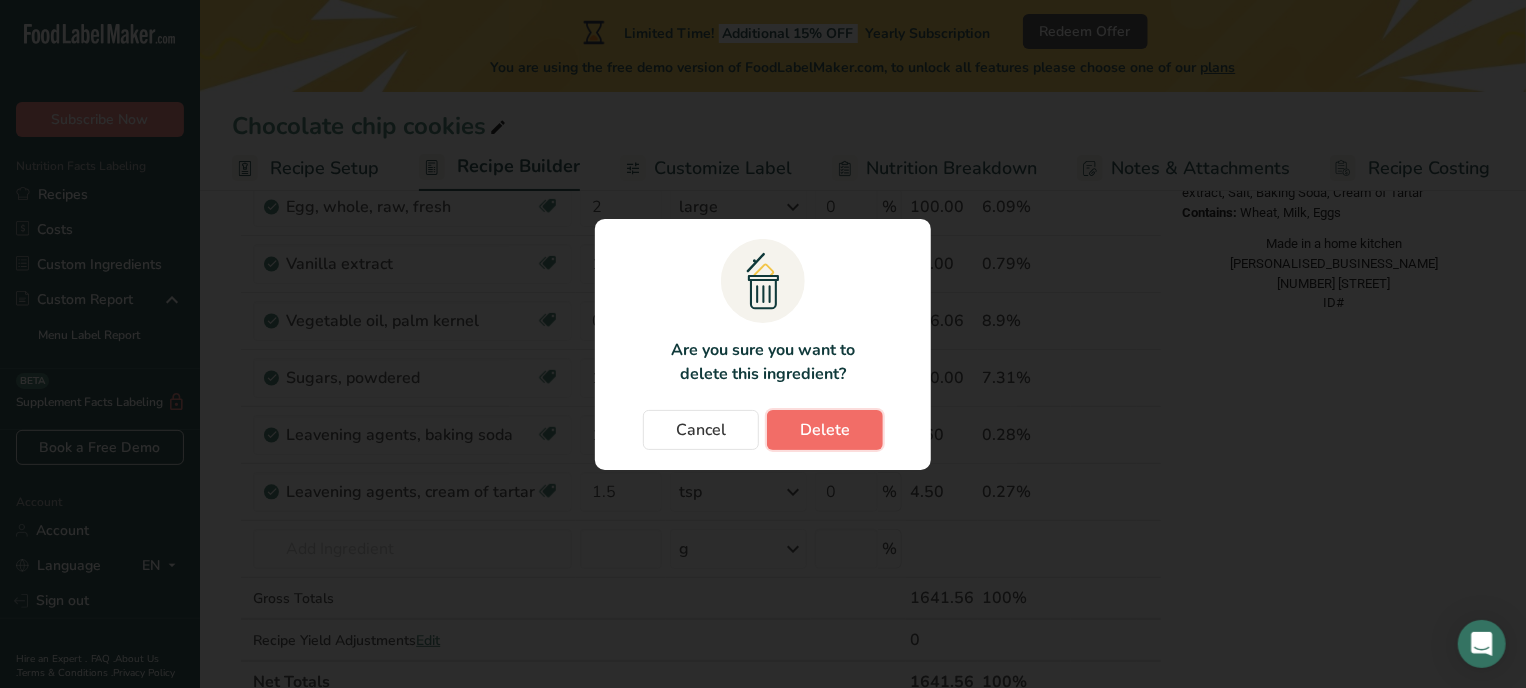 click on "Delete" at bounding box center (825, 430) 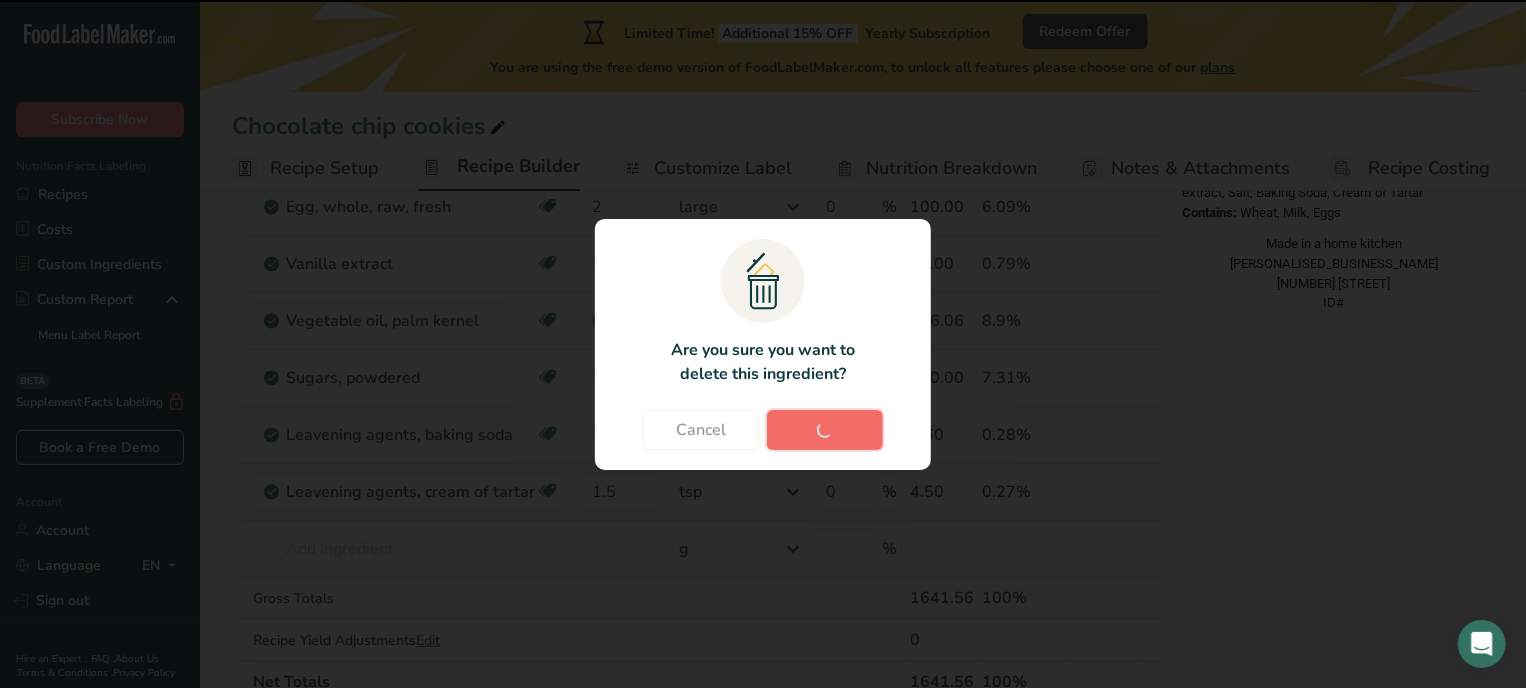 type on "1" 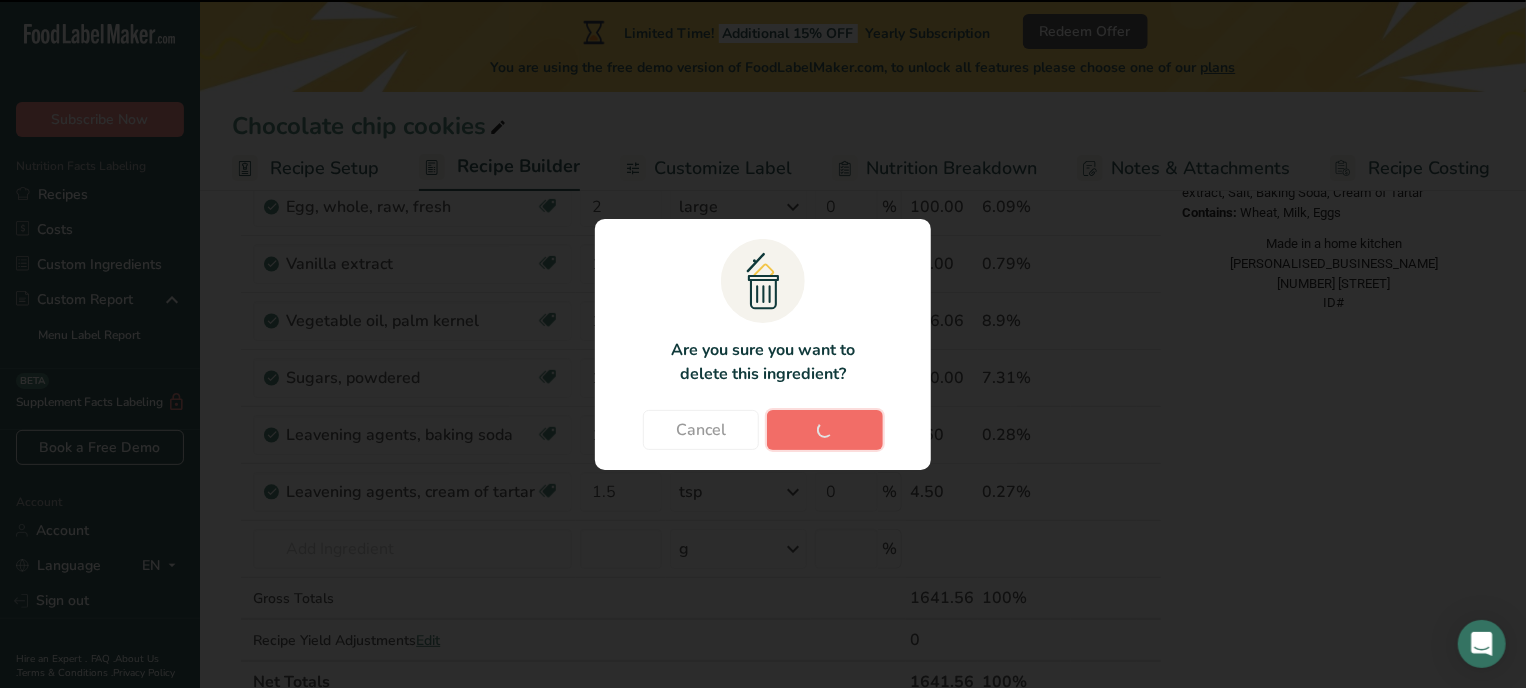 type 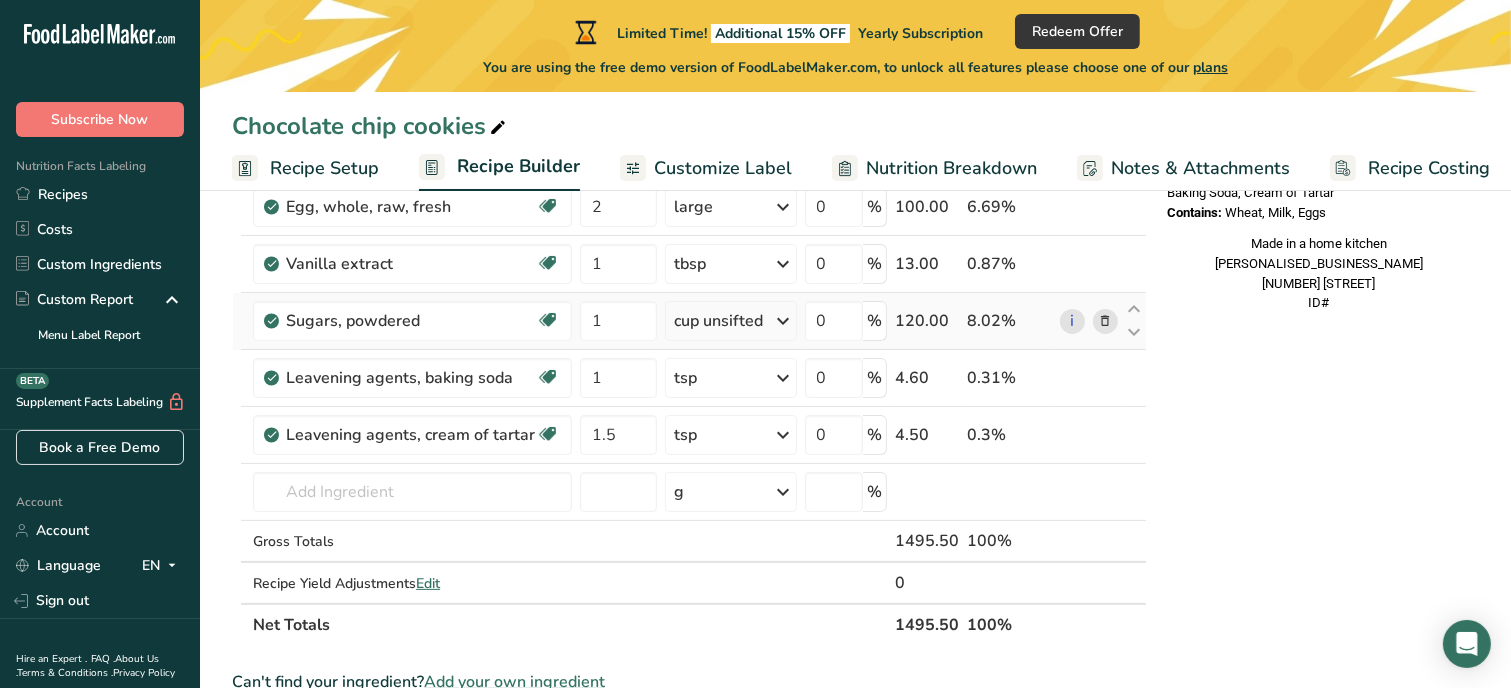 click at bounding box center (1105, 321) 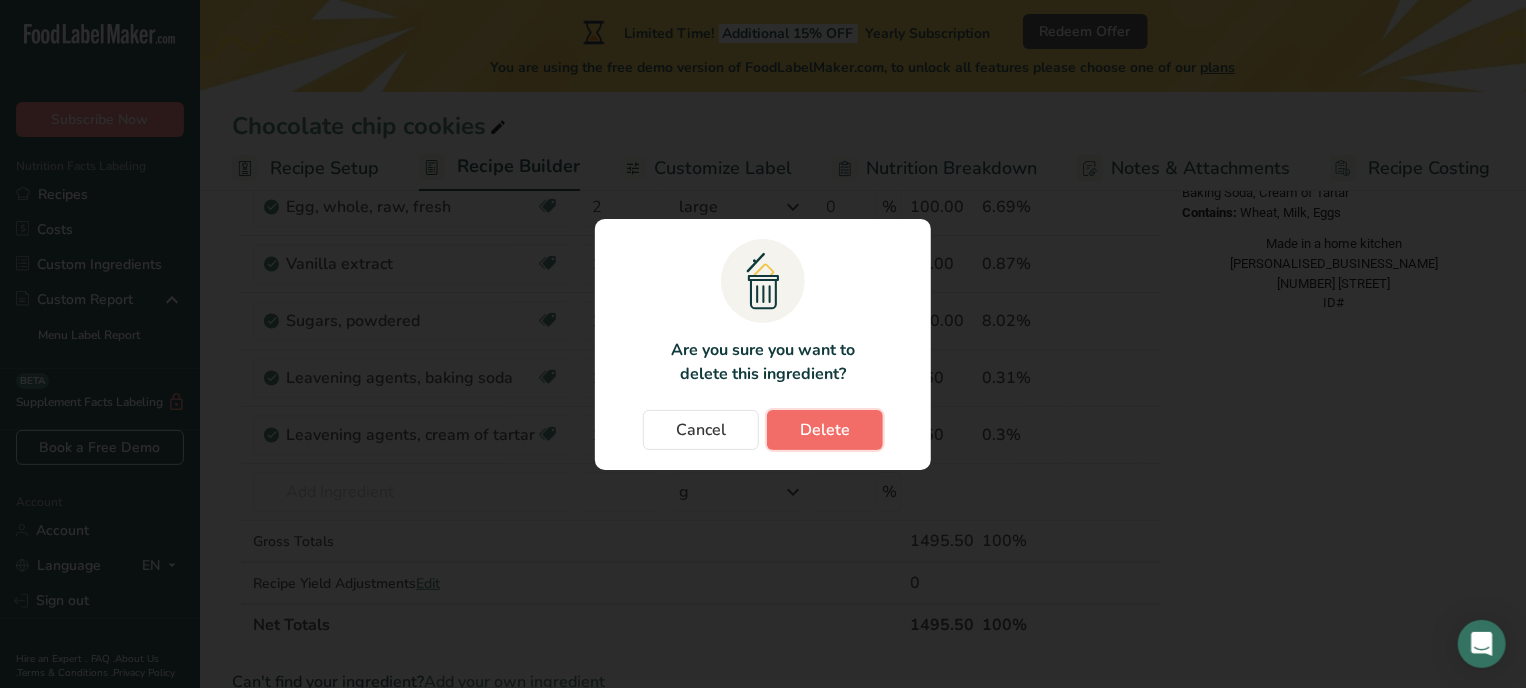 click on "Delete" at bounding box center [825, 430] 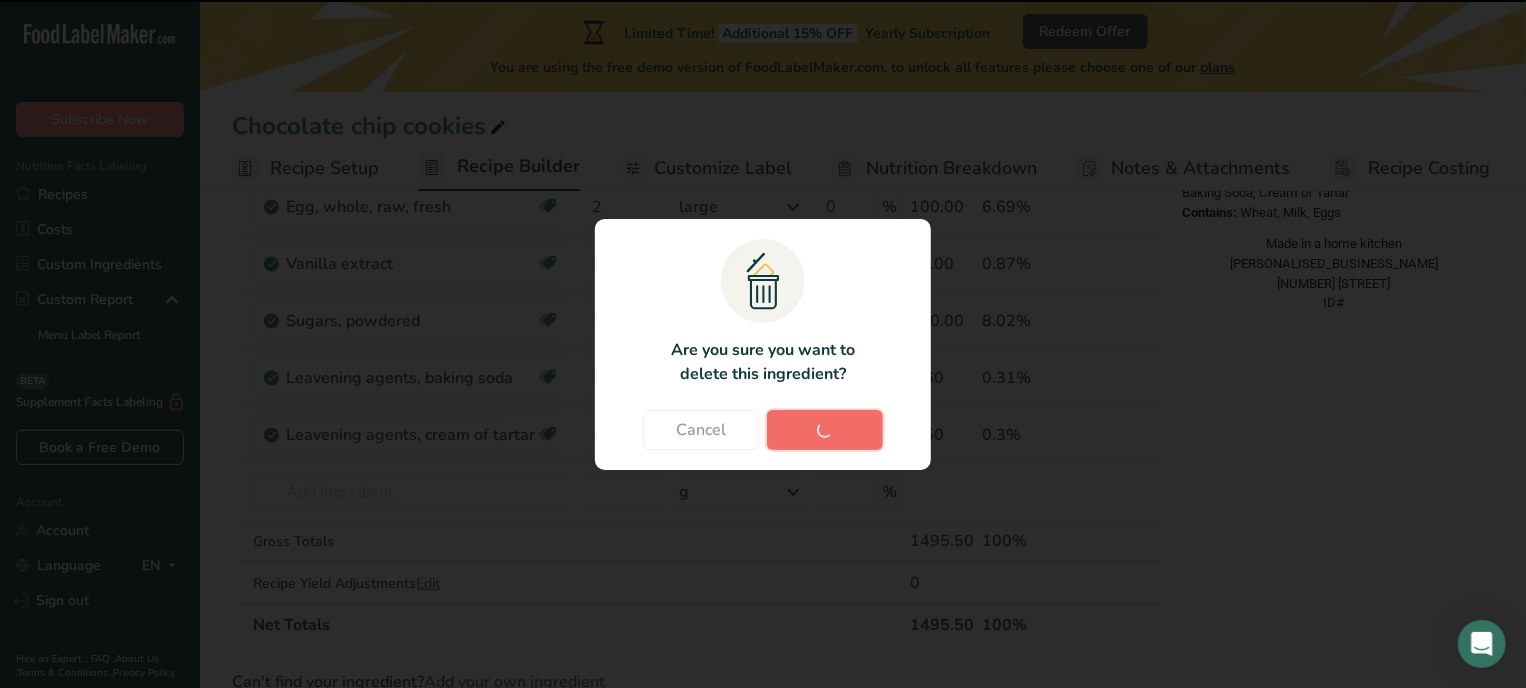 type on "1.5" 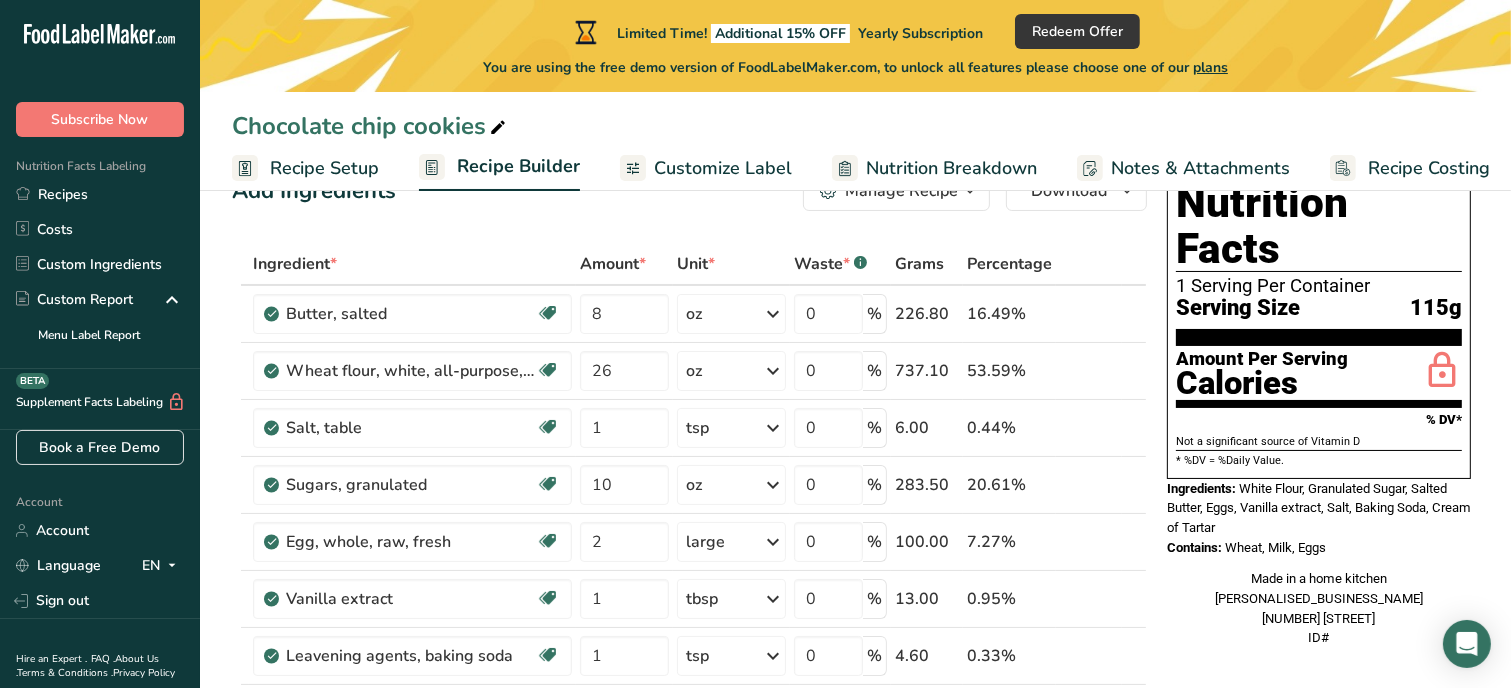 scroll, scrollTop: 80, scrollLeft: 0, axis: vertical 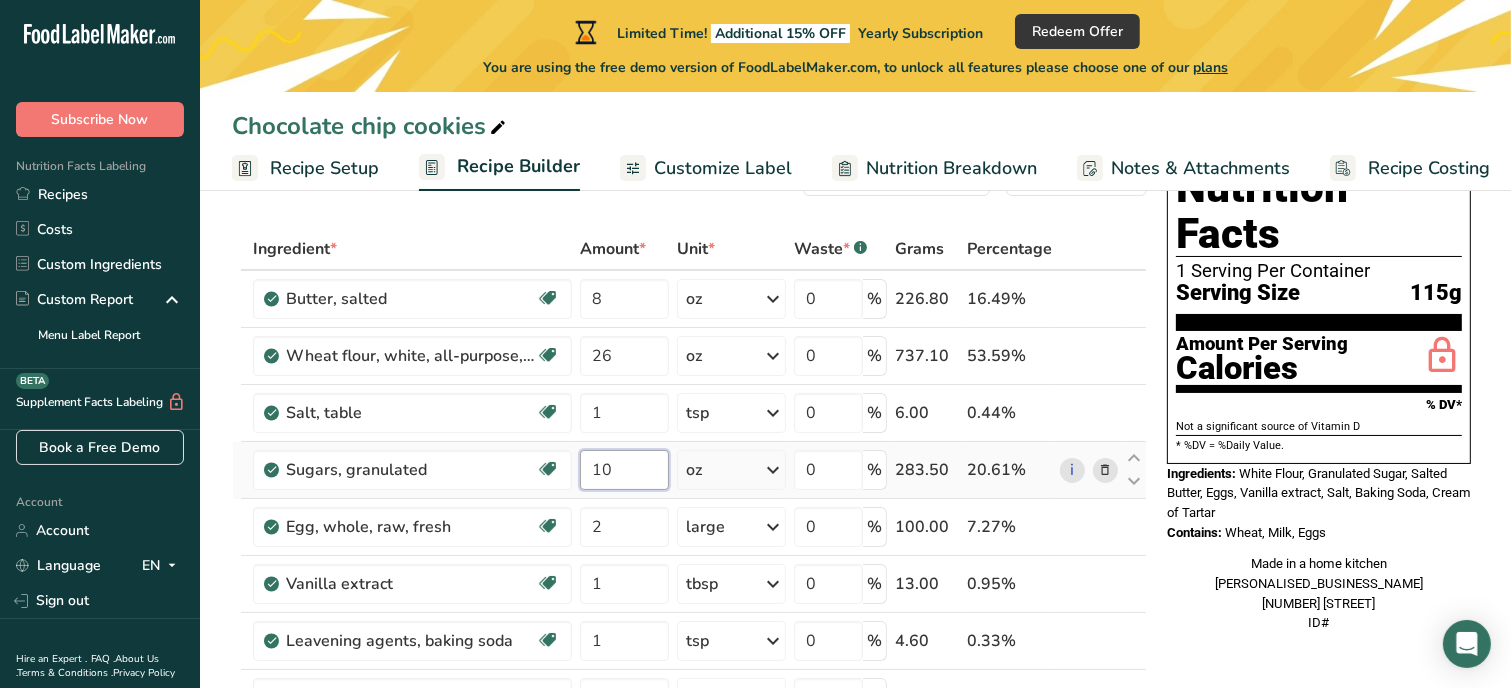 click on "10" at bounding box center (624, 470) 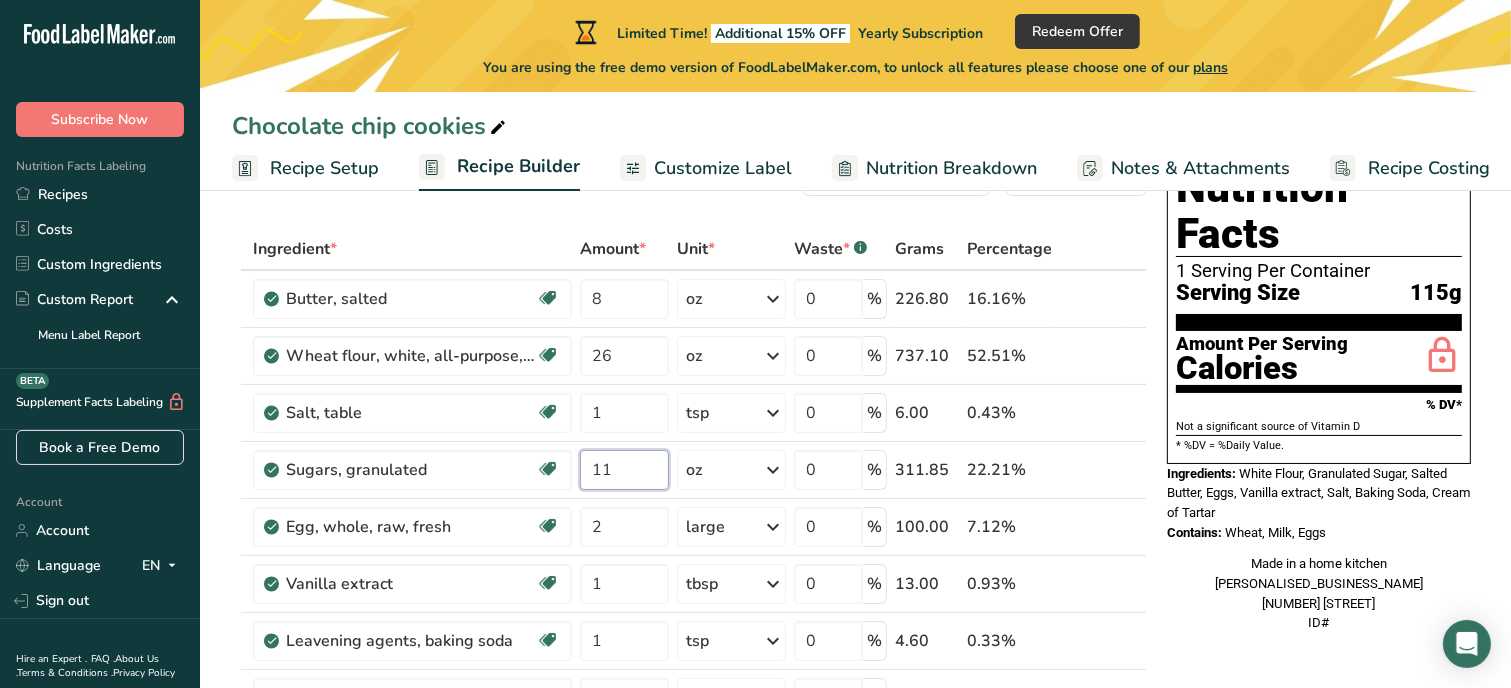 type on "11" 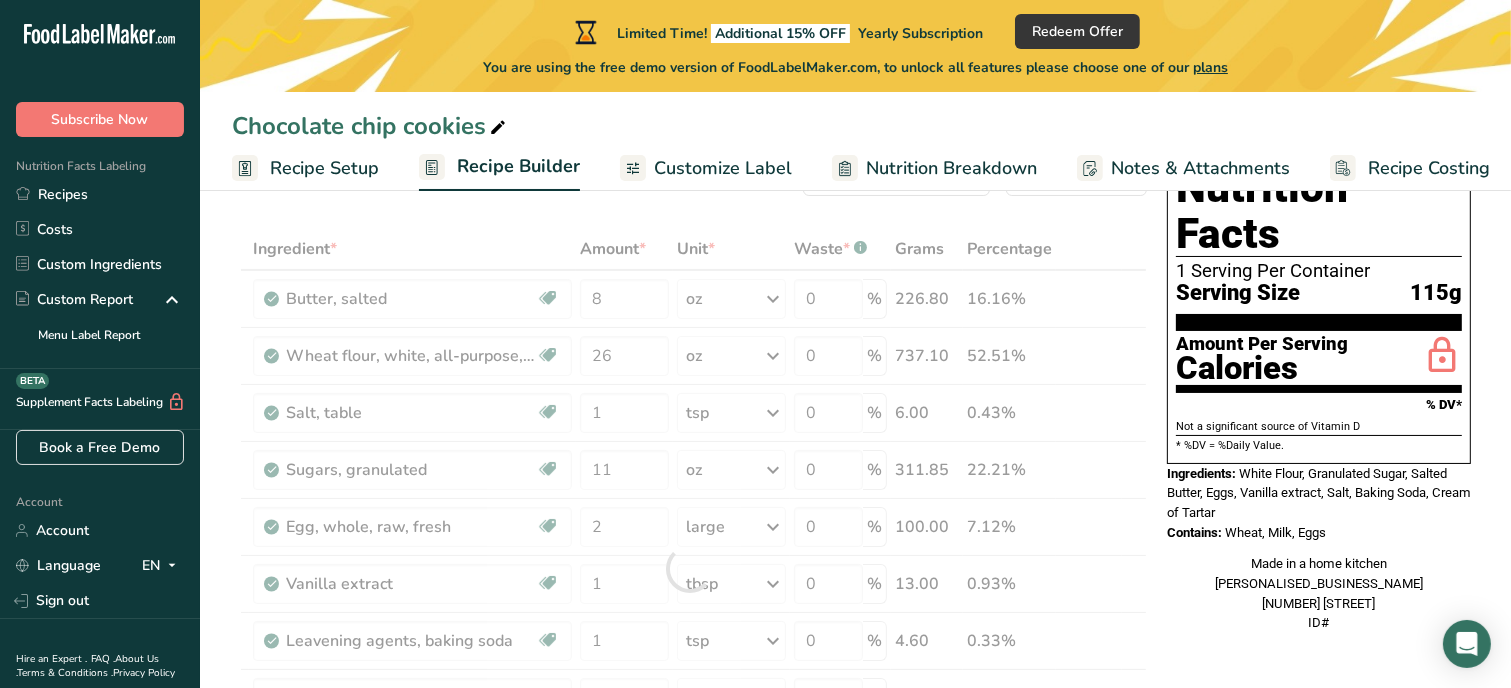 click on "Add Ingredients
Manage Recipe         Delete Recipe             Duplicate Recipe               Scale Recipe               Save as Sub-Recipe   .a-a{fill:#347362;}.b-a{fill:#fff;}                                 Nutrition Breakdown                 Recipe Card
NEW
Amino Acids Pattern Report             Activity History
Download
Choose your preferred label style
Standard FDA label
Standard FDA label
The most common format for nutrition facts labels in compliance with the FDA's typeface, style and requirements
Tabular FDA label
A label format compliant with the FDA regulations presented in a tabular (horizontal) display.
Linear FDA label
A simple linear display for small sized packages.
Simplified FDA label" at bounding box center [855, 874] 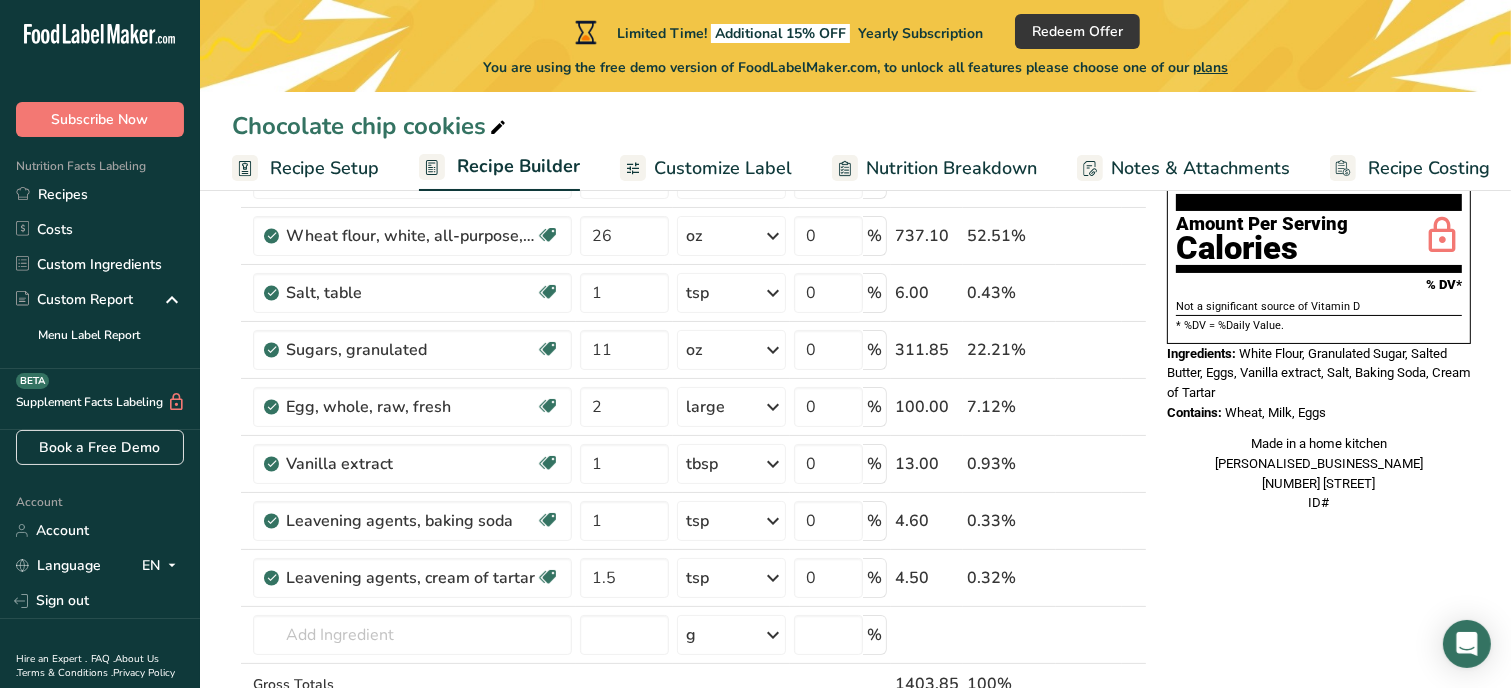 scroll, scrollTop: 240, scrollLeft: 0, axis: vertical 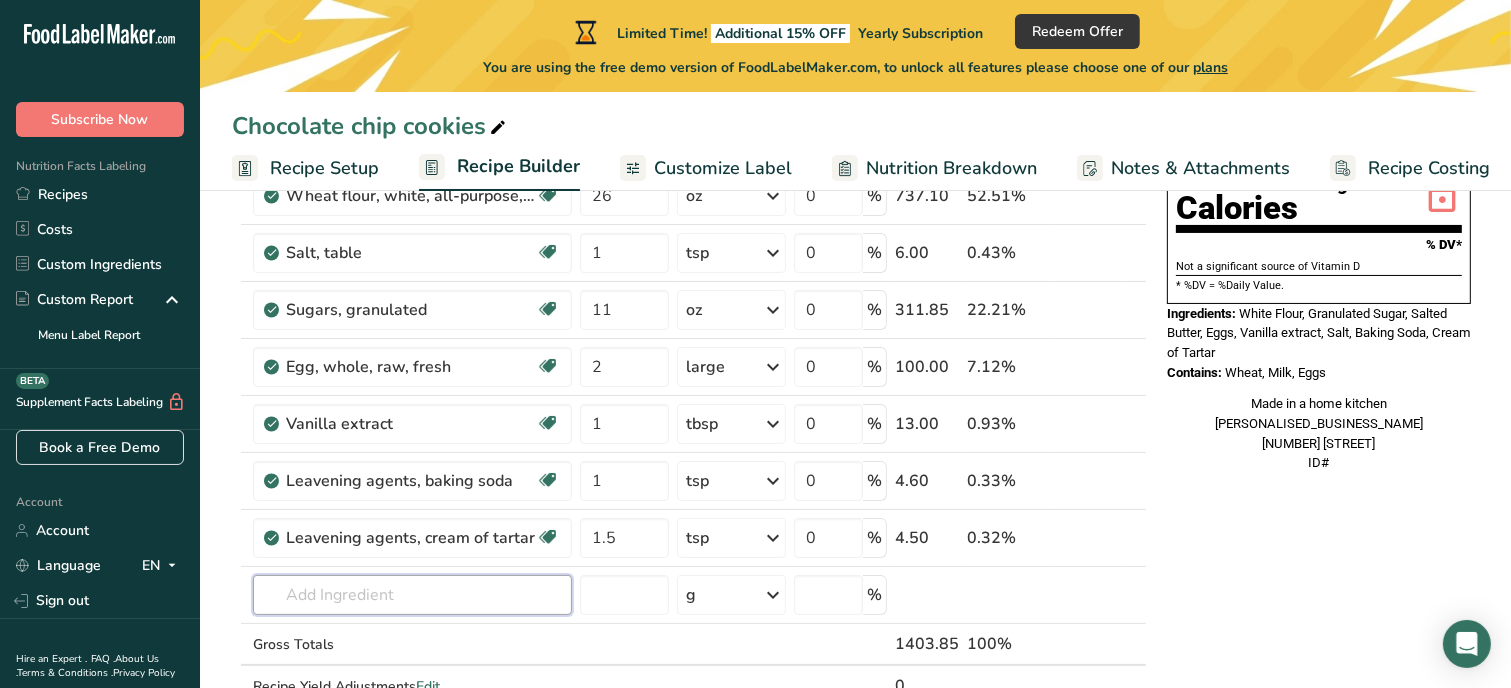 click at bounding box center (412, 595) 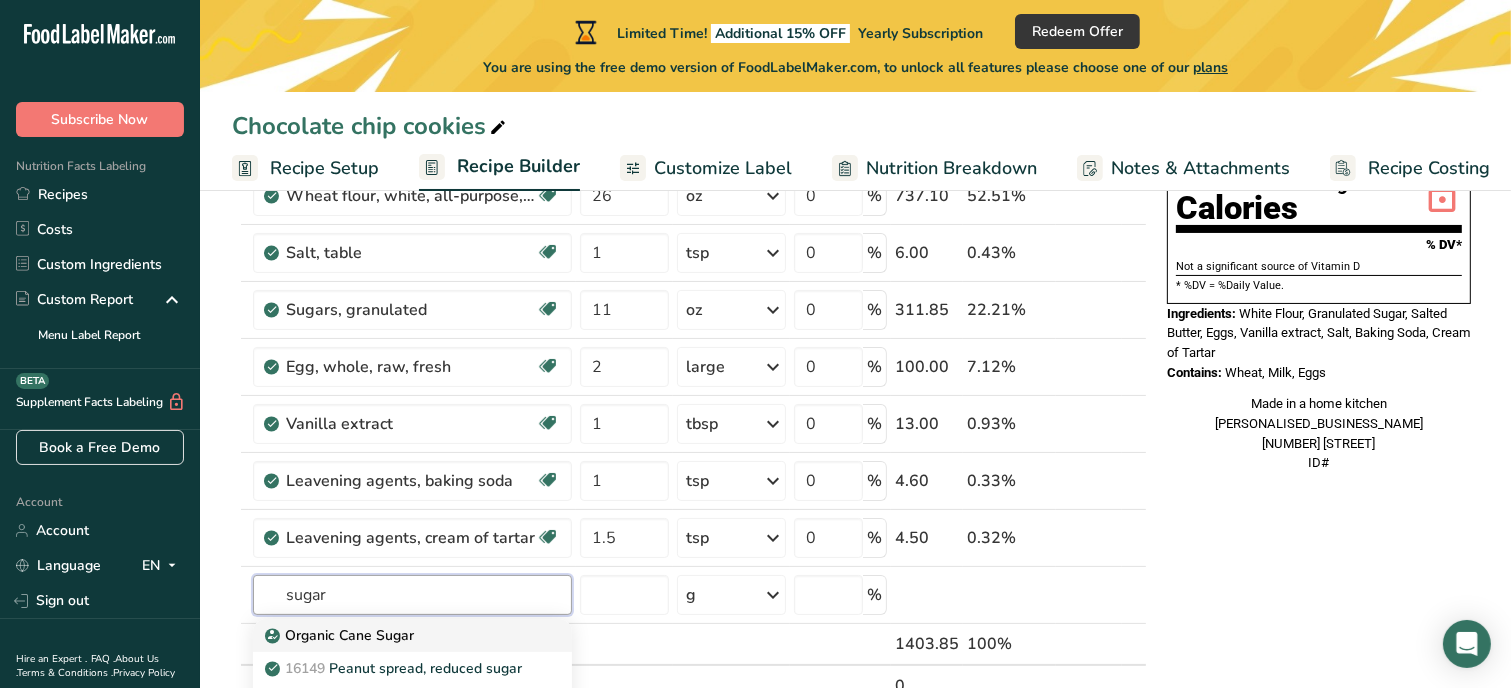 click on "sugar" at bounding box center (412, 595) 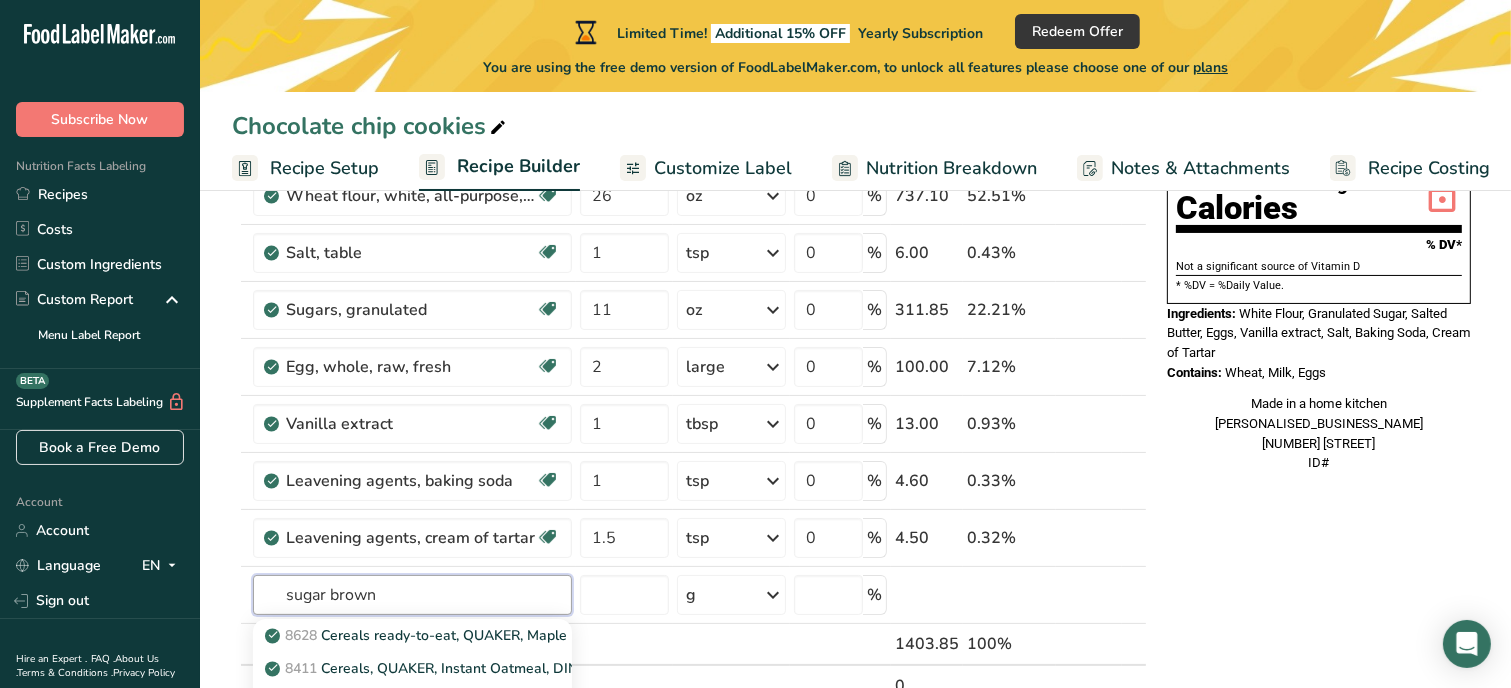 type on "sugar brown" 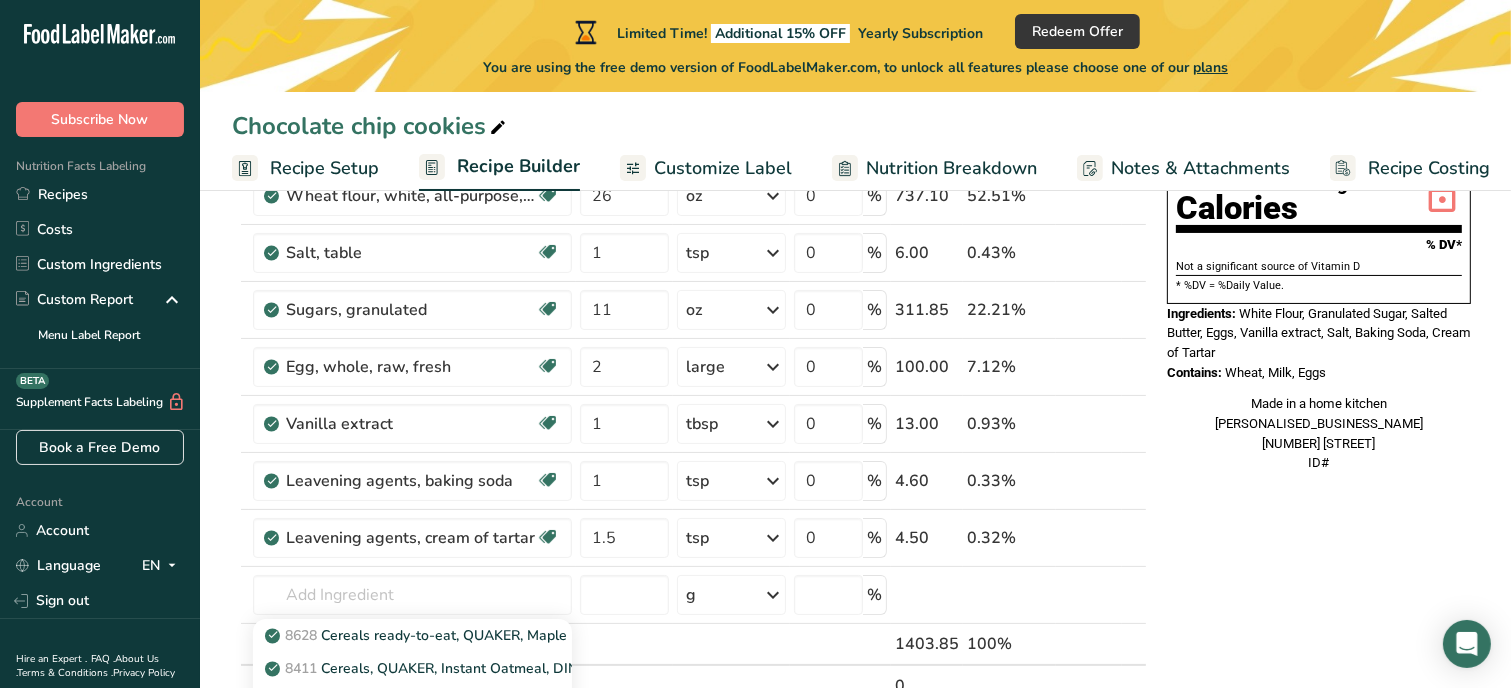 click on "Nutrition Facts
1 Serving Per Container
Serving Size
117g
Amount Per Serving
Calories
% DV*
Not a significant source of Vitamin D
* %DV = %Daily Value.
Ingredients:   White Flour, Granulated Sugar, Salted Butter, Eggs, Vanilla extract, Salt, Baking Soda, Cream of Tartar   Contains:
Wheat, Milk, Eggs
Made in a home kitchen
[BUSINESS_NAME]
[NUMBER] [STREET]
ID#" at bounding box center [1319, 714] 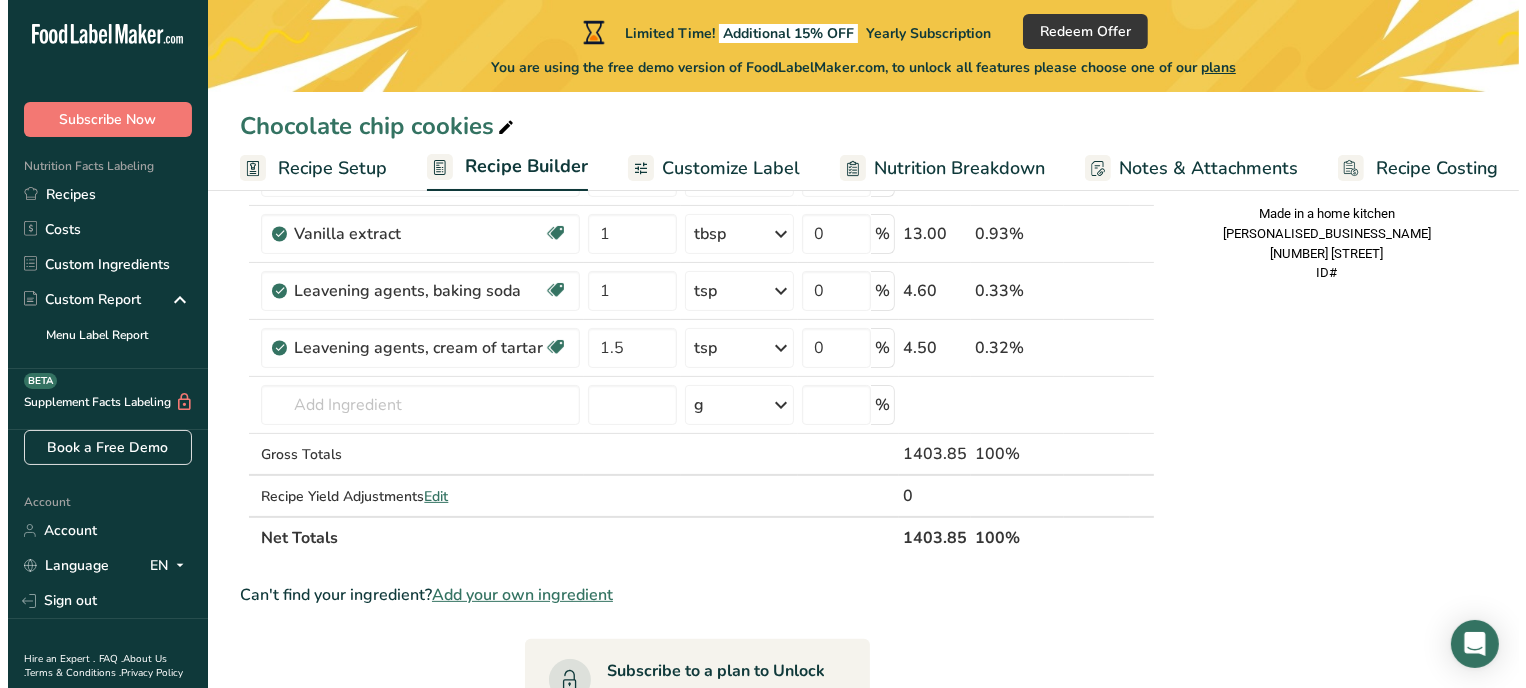 scroll, scrollTop: 440, scrollLeft: 0, axis: vertical 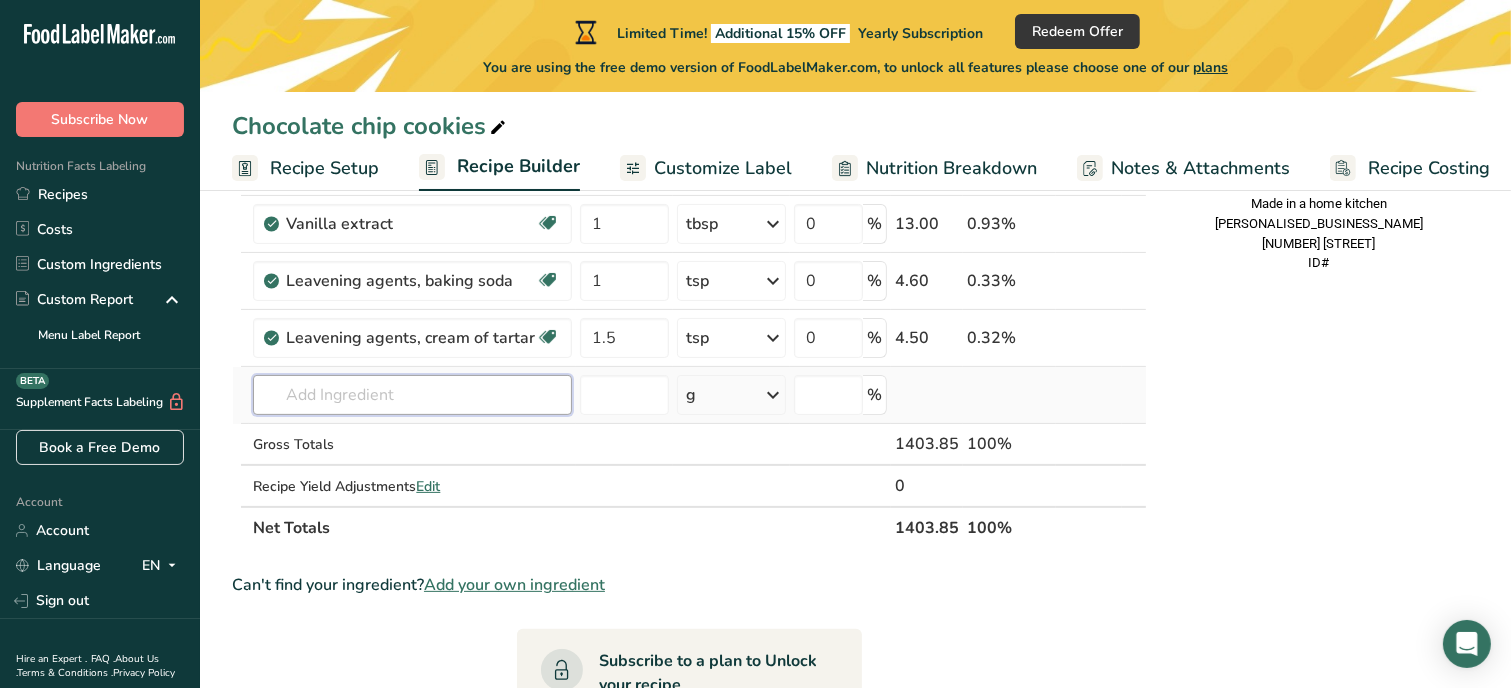 click at bounding box center (412, 395) 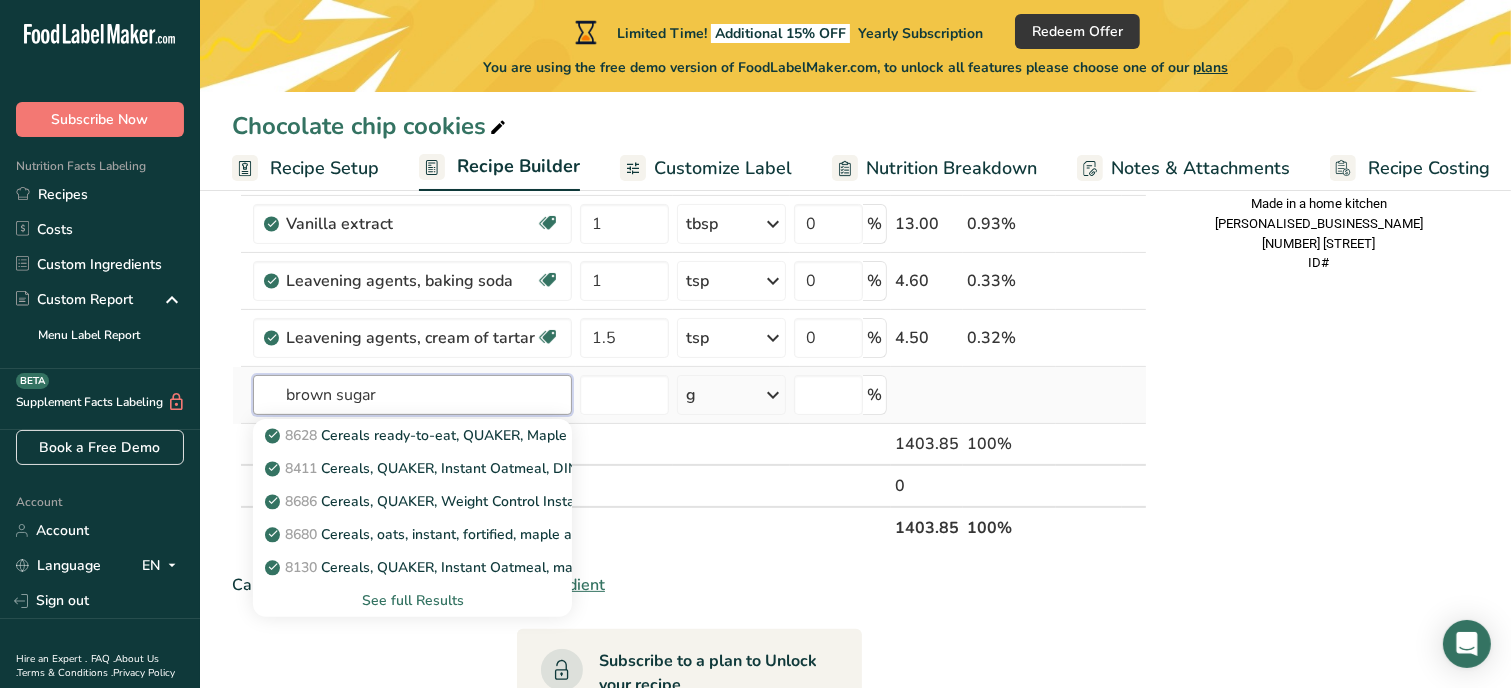 type on "brown sugar" 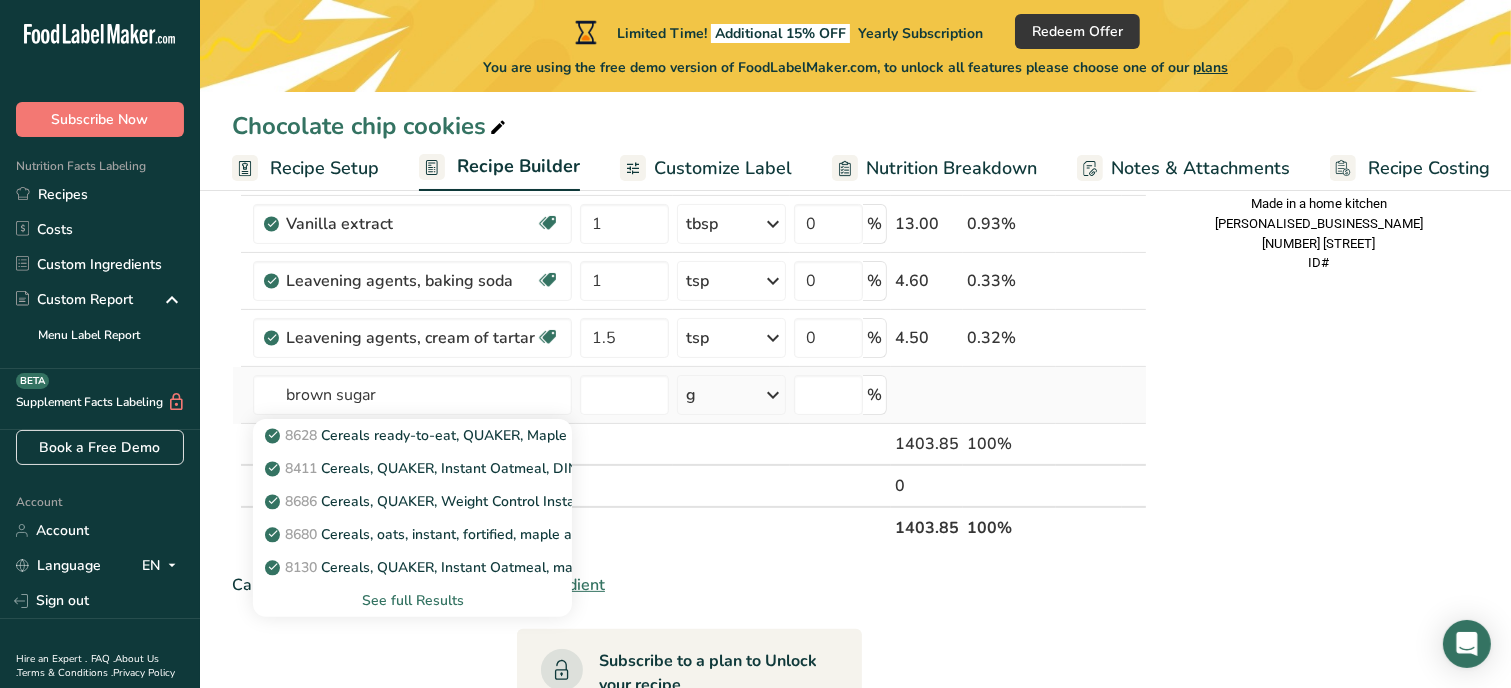 type 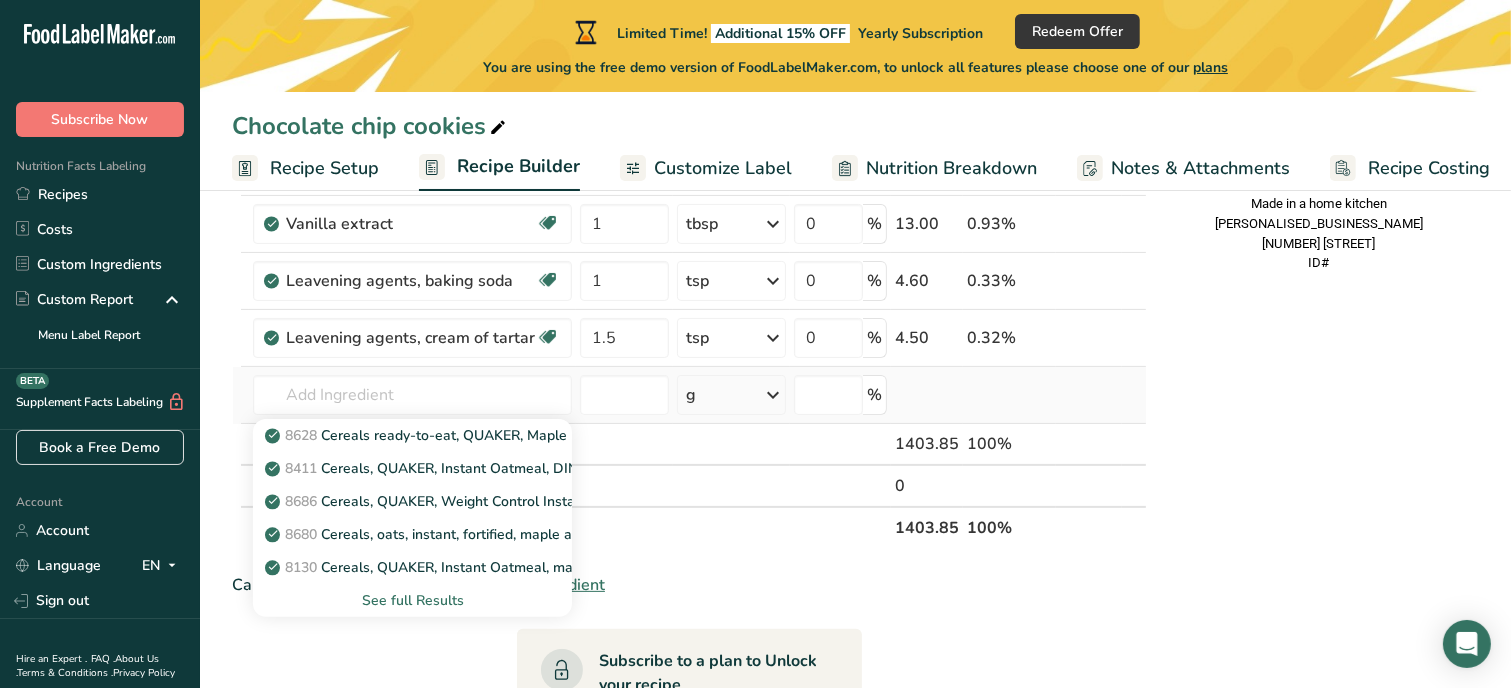 click on "See full Results" at bounding box center (412, 600) 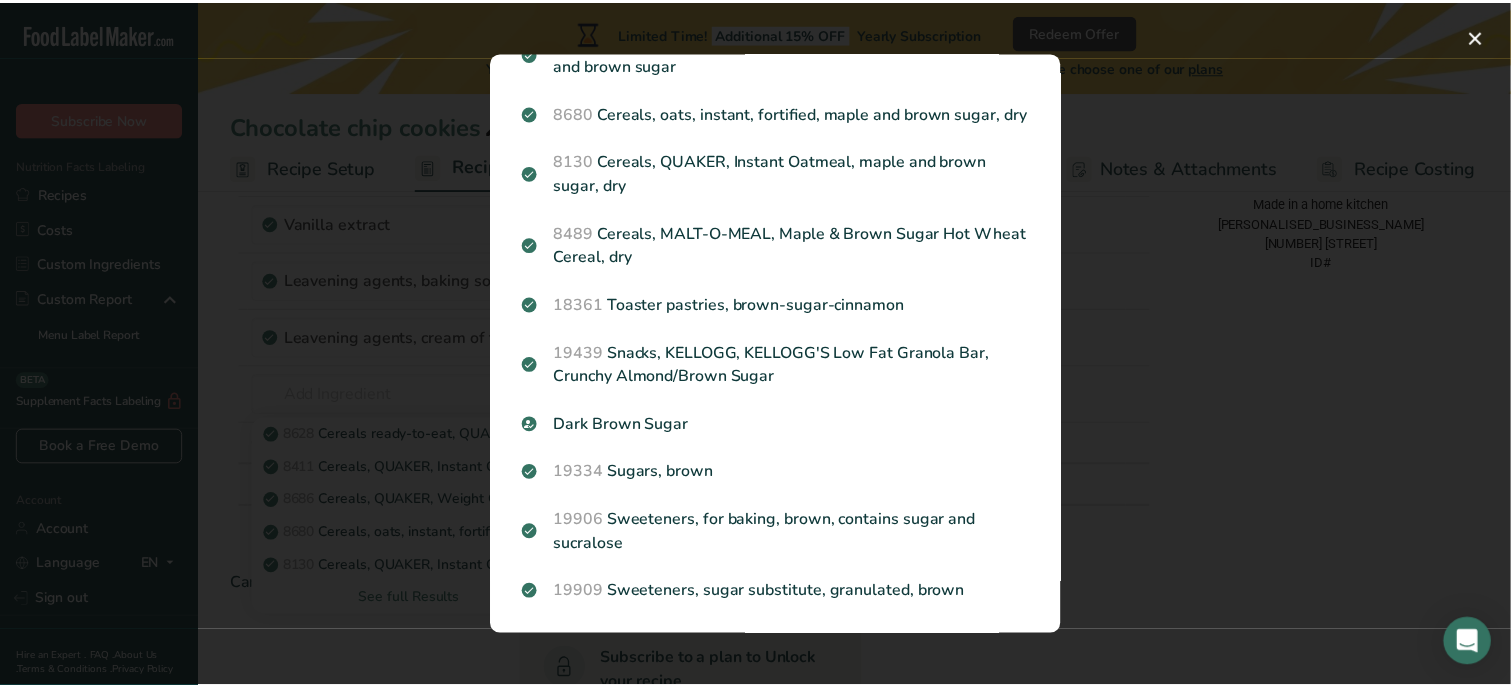 scroll, scrollTop: 240, scrollLeft: 0, axis: vertical 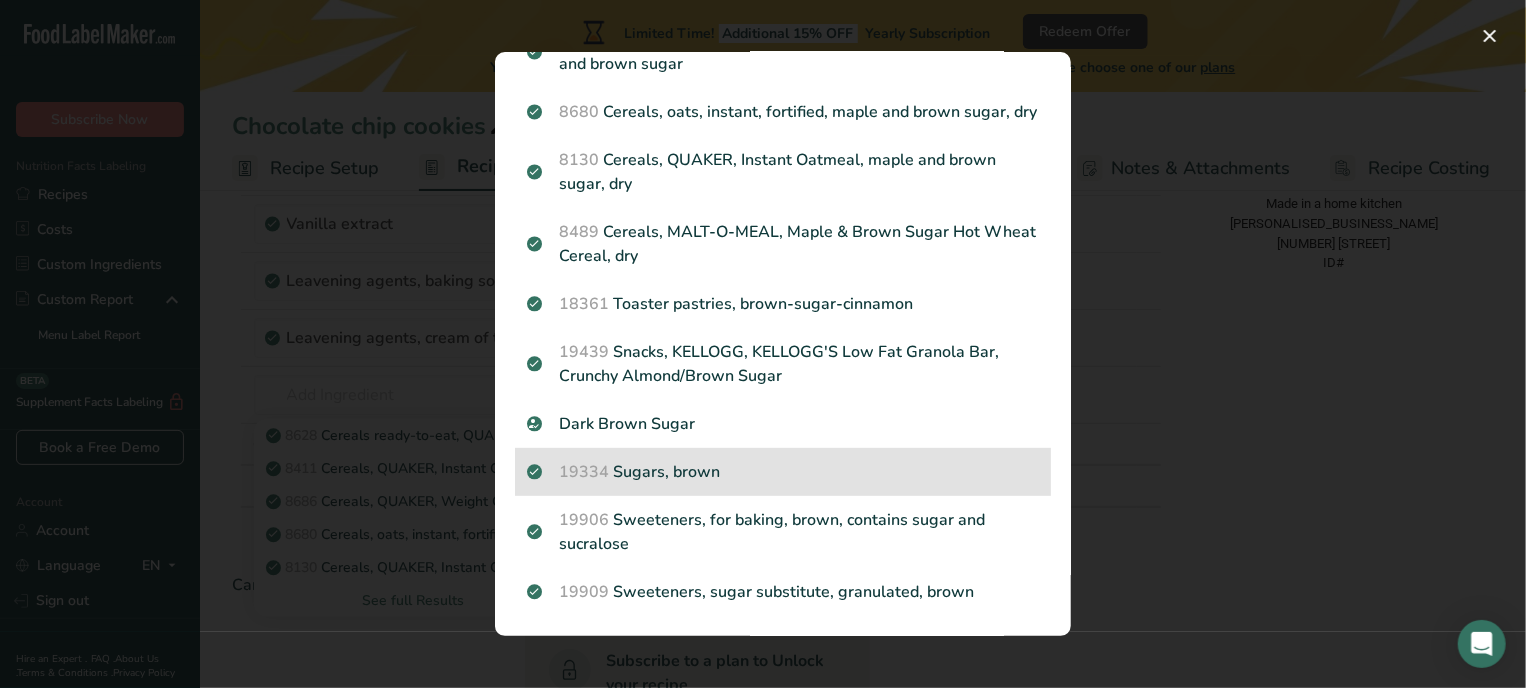 click on "19334
Sugars, brown" at bounding box center (783, 472) 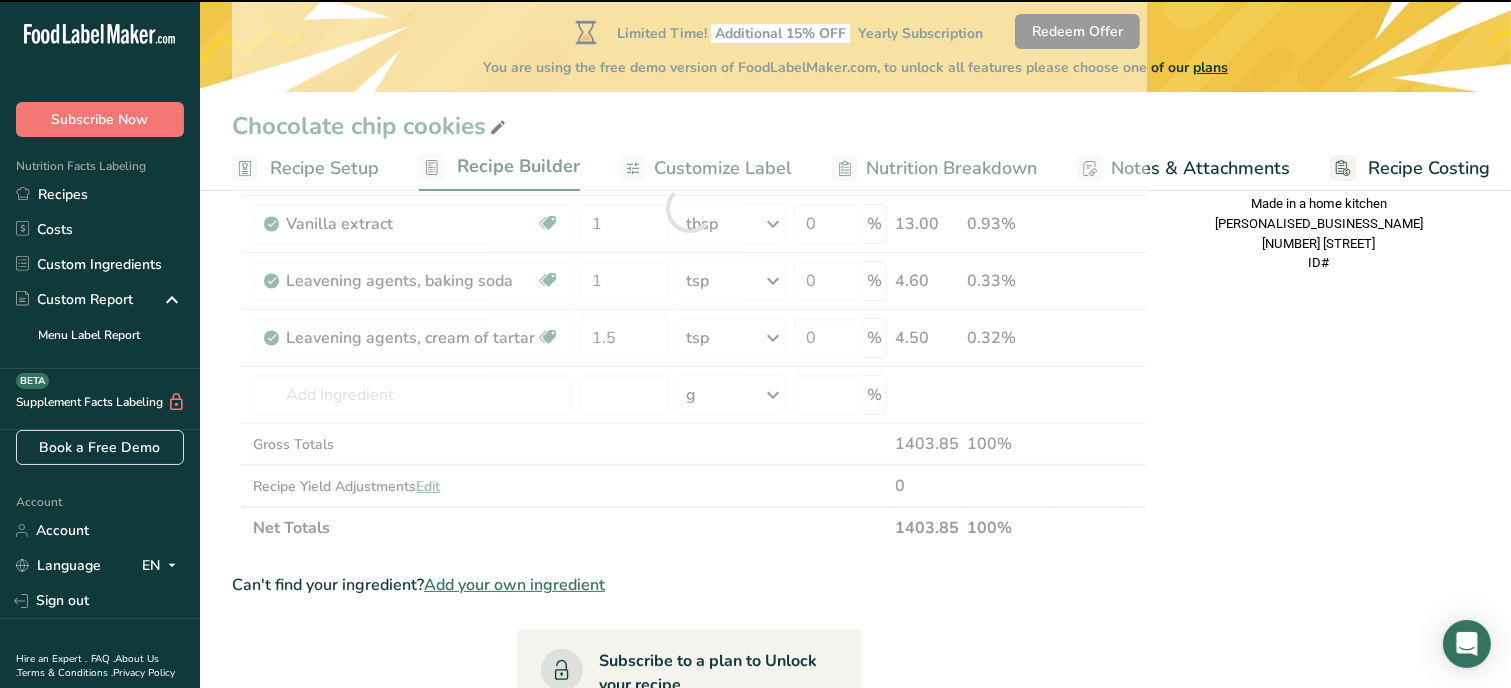 type on "0" 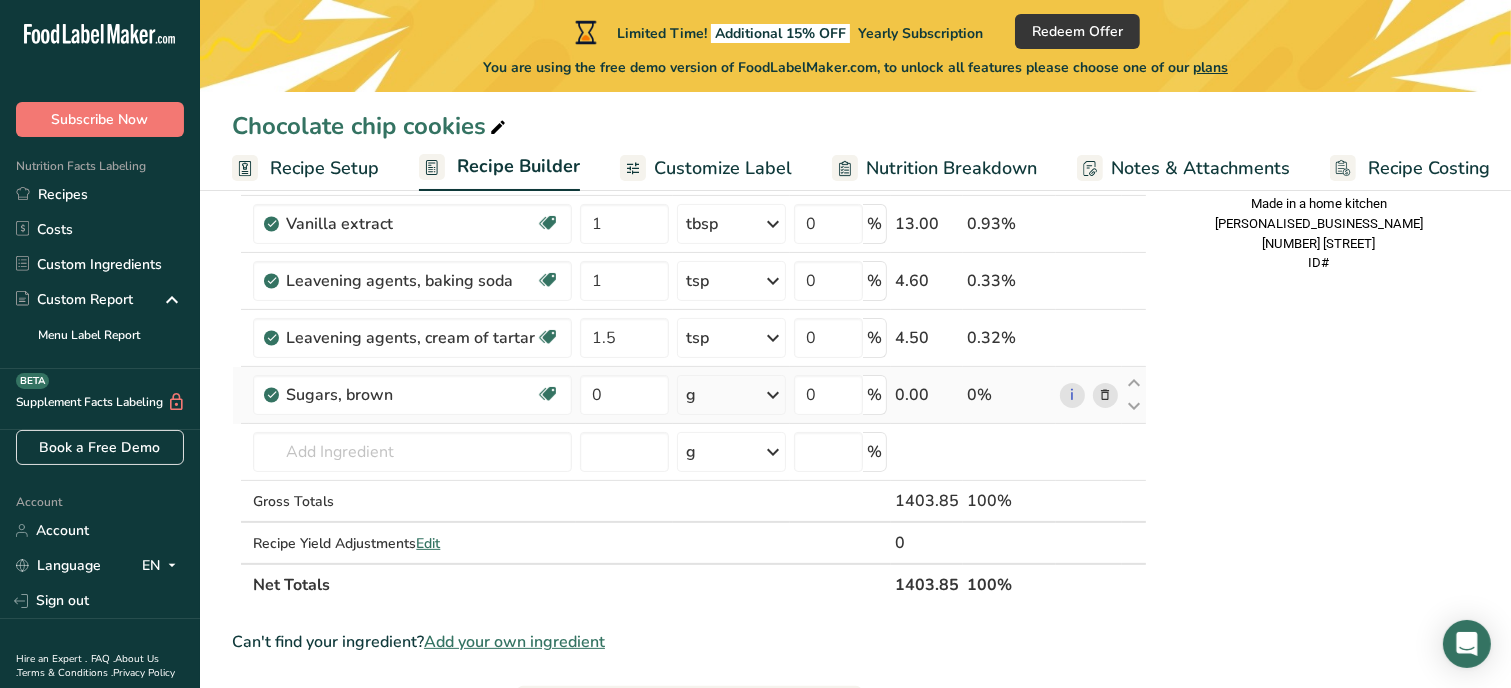 click on "g" at bounding box center (731, 395) 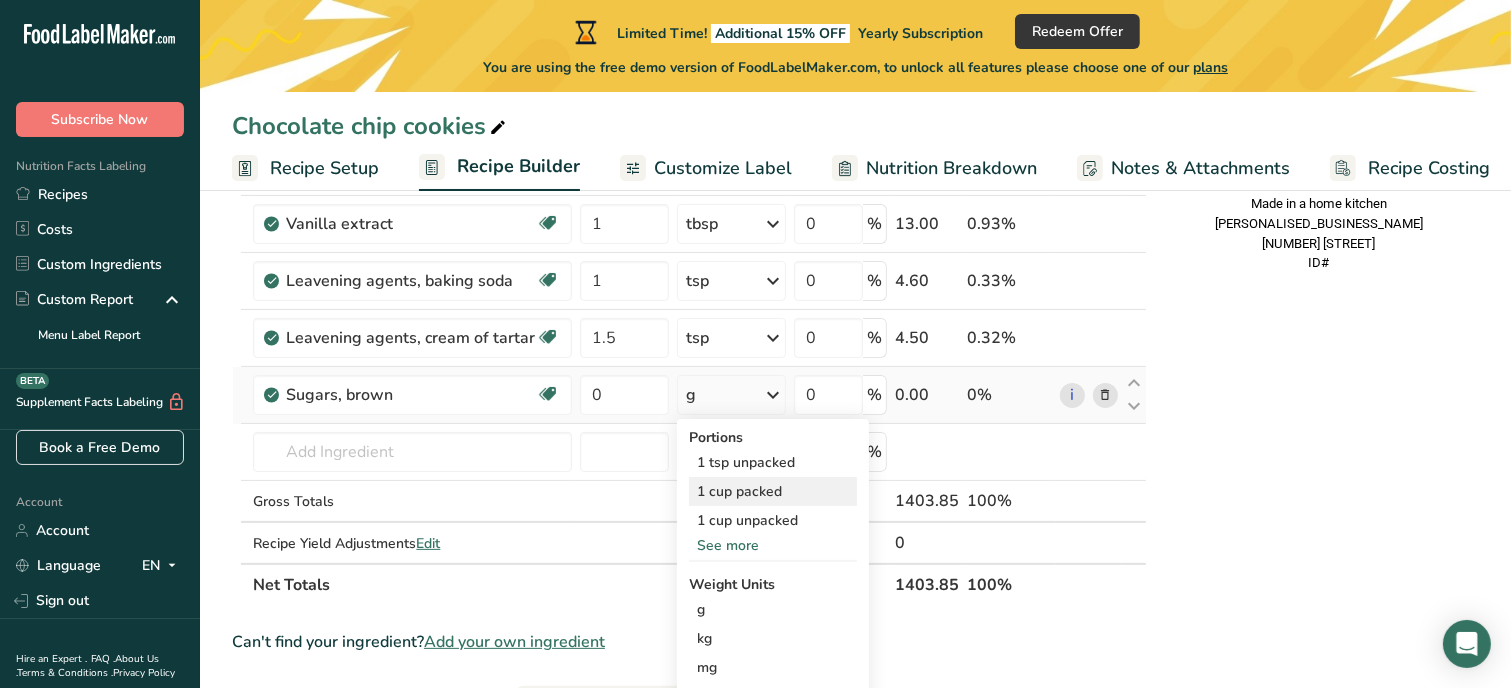 click on "1 cup packed" at bounding box center [773, 491] 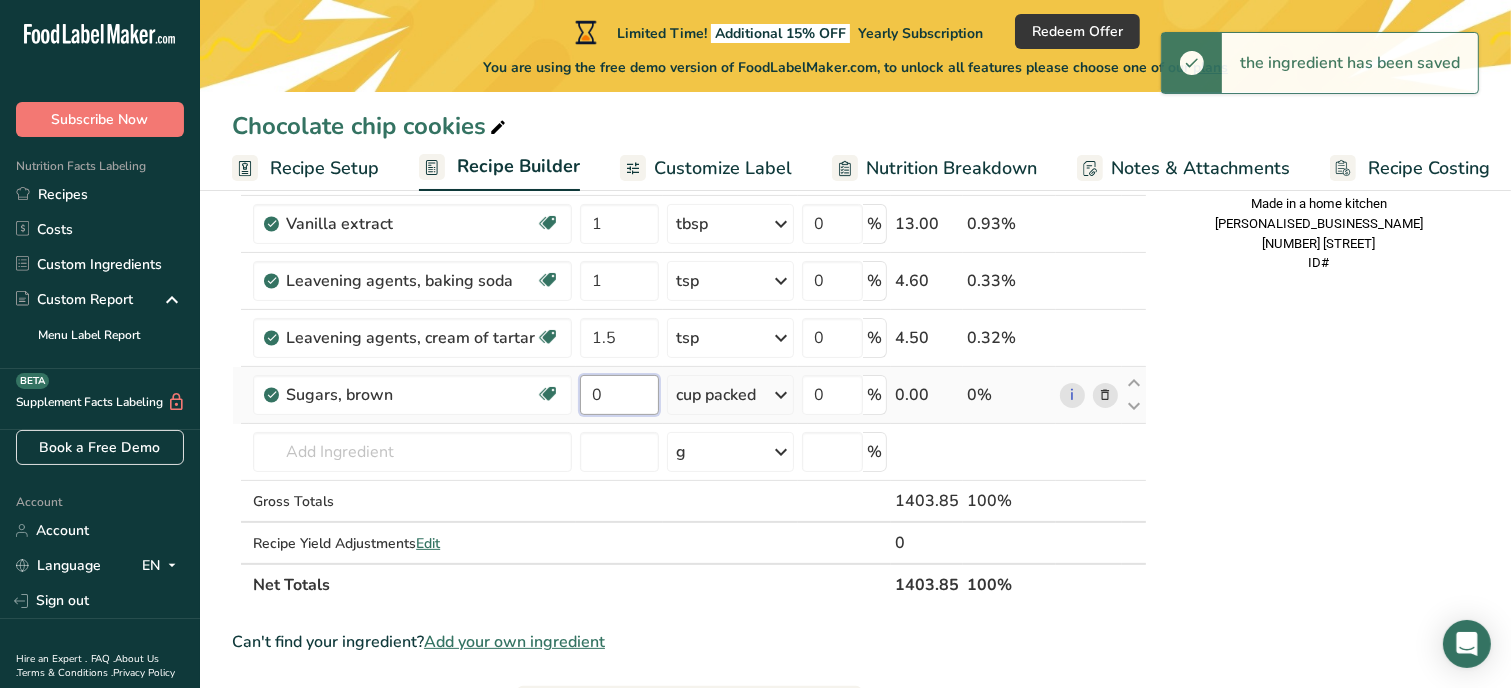click on "0" at bounding box center [619, 395] 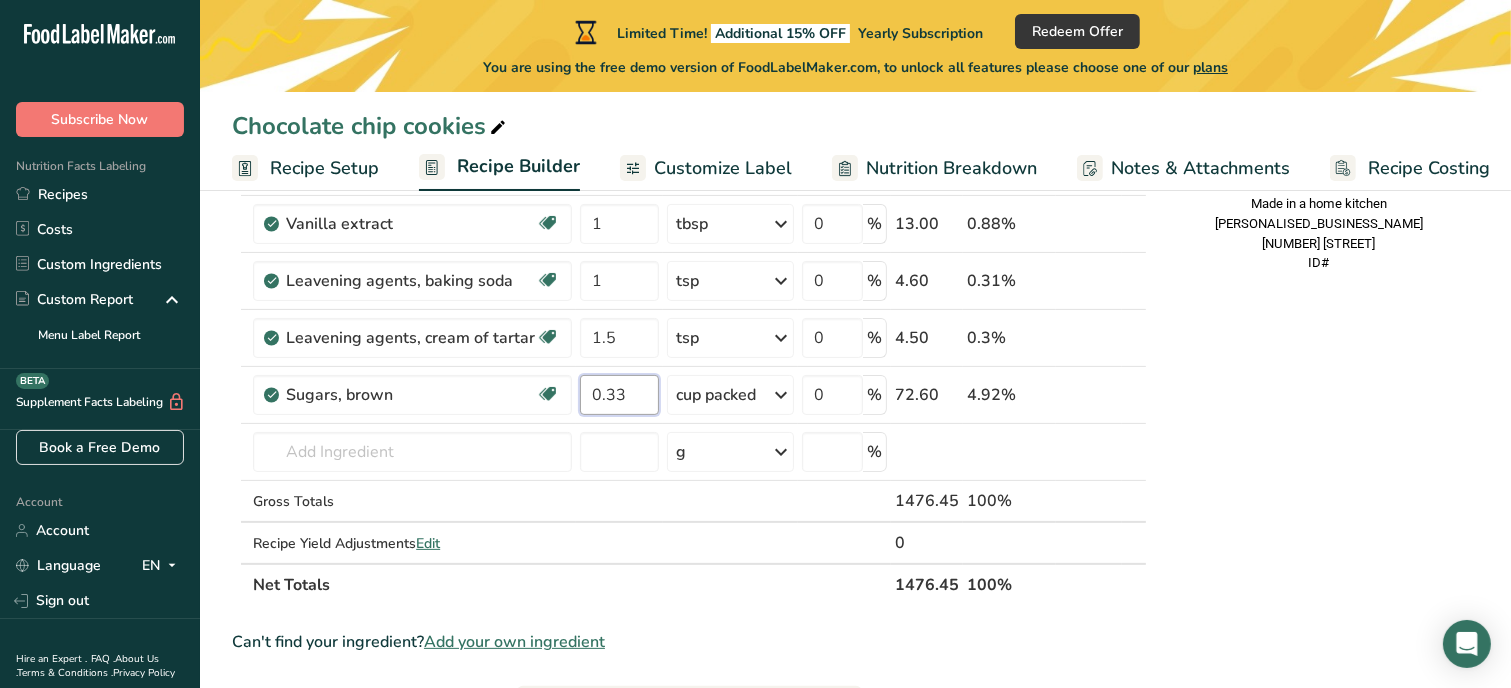 type on "0.33" 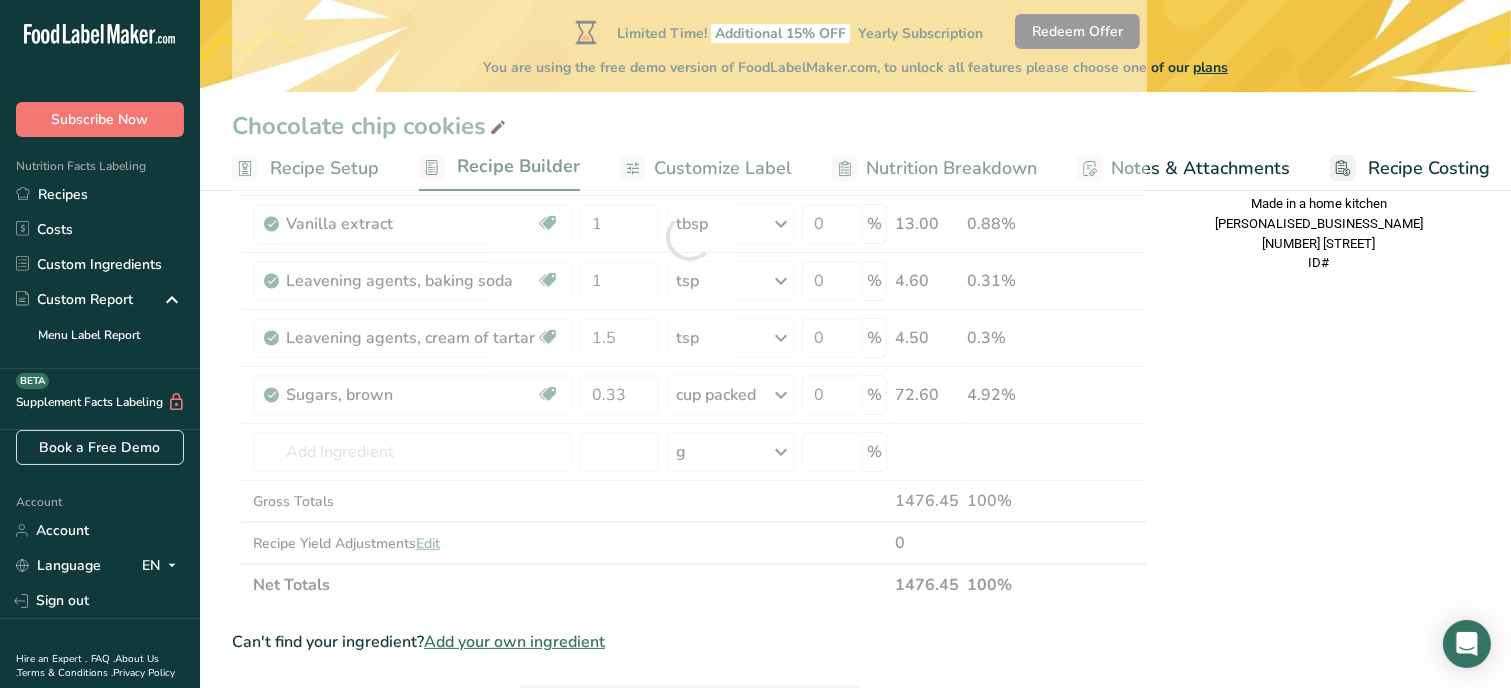 click on "Nutrition Facts
1 Serving Per Container
Serving Size
117g
Amount Per Serving
Calories
% DV*
Not a significant source of Vitamin D
* %DV = %Daily Value.
Ingredients:   White Flour, Granulated Sugar, Salted Butter, Eggs, Vanilla extract, Salt, Baking Soda, Cream of Tartar, Brown Sugar   Contains:
Wheat, Milk, Eggs
Made in a home kitchen
[BUSINESS_NAME]
[NUMBER] [STREET]
ID#" at bounding box center (1319, 543) 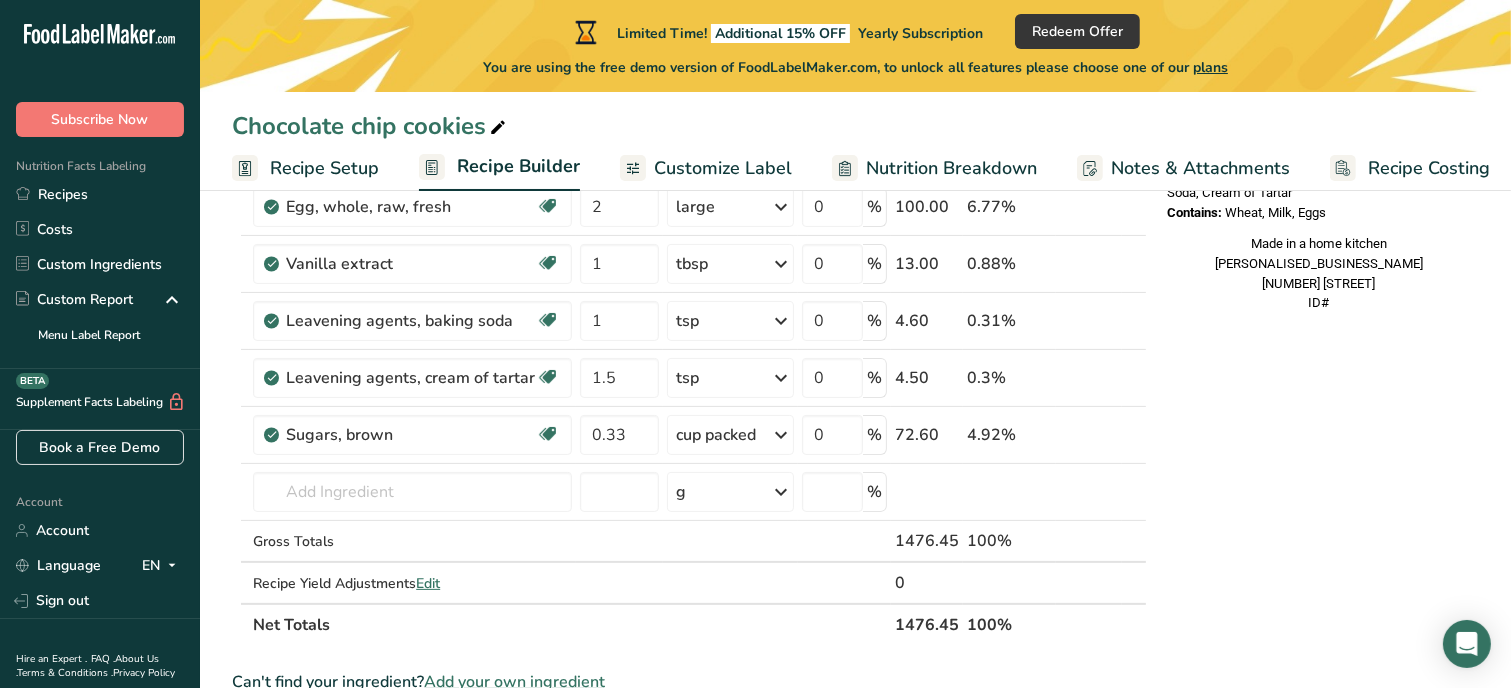 scroll, scrollTop: 360, scrollLeft: 0, axis: vertical 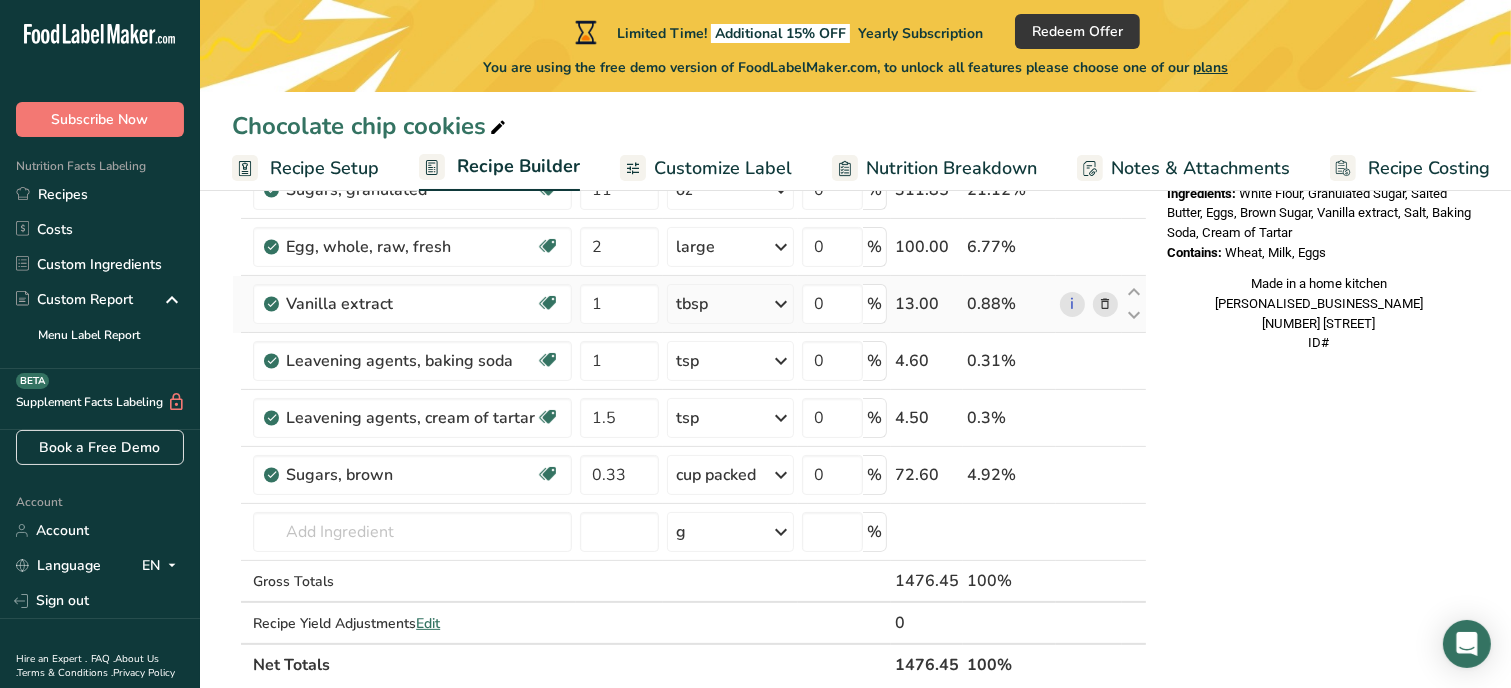 click on "tbsp" at bounding box center (730, 304) 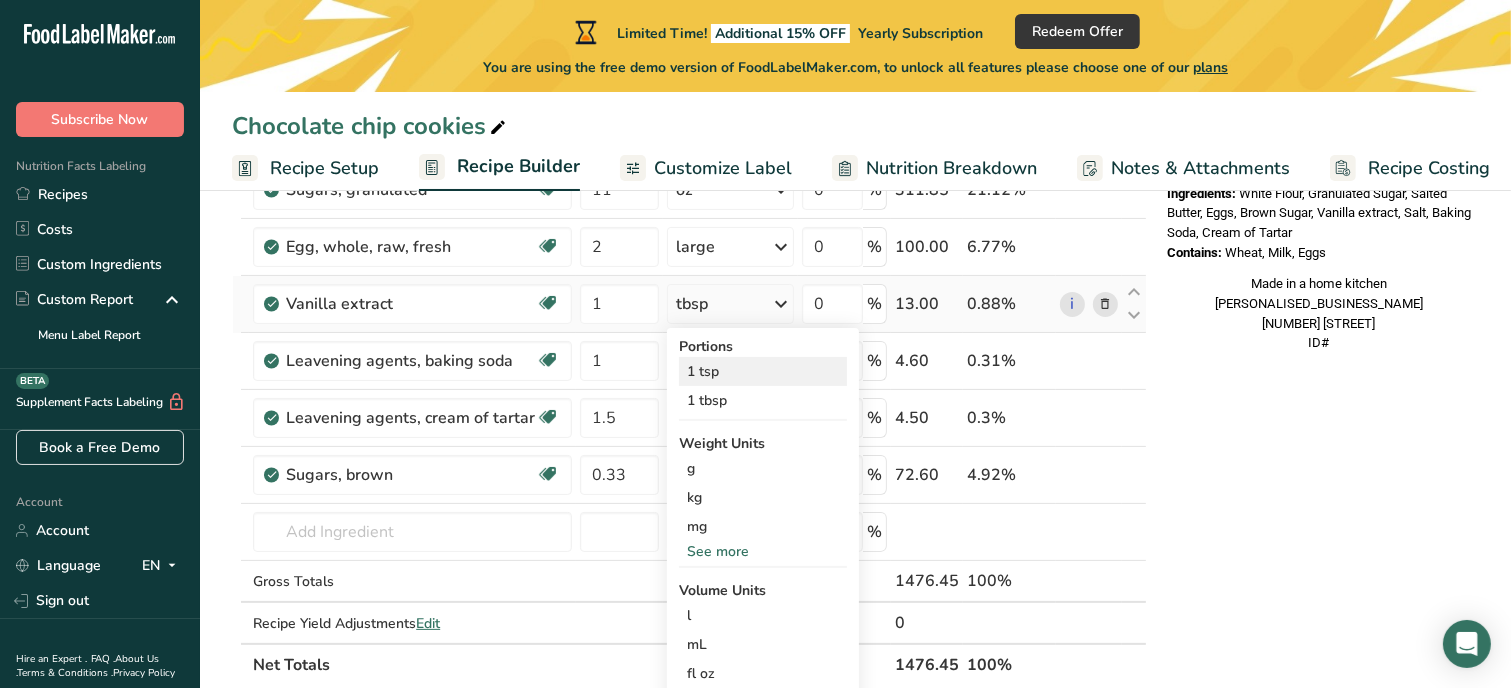 click on "1 tsp" at bounding box center [763, 371] 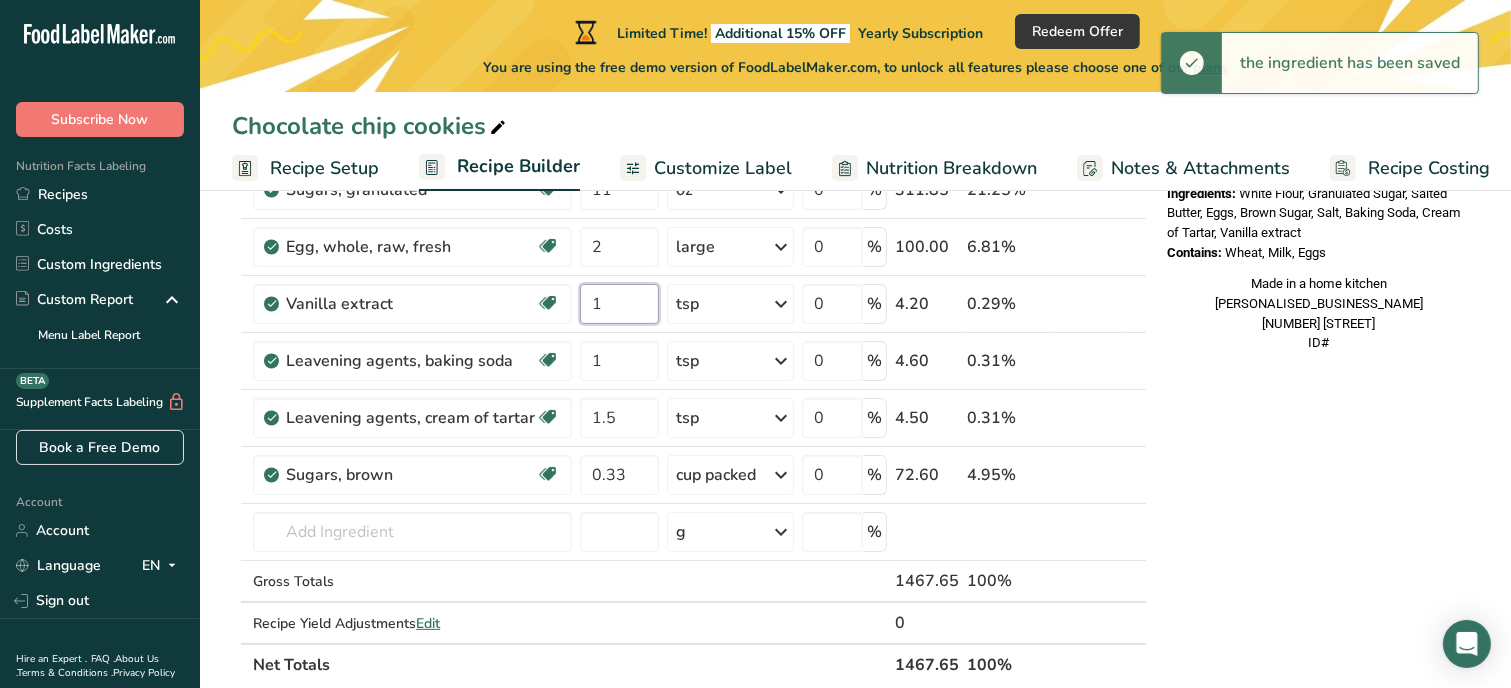click on "1" at bounding box center [619, 304] 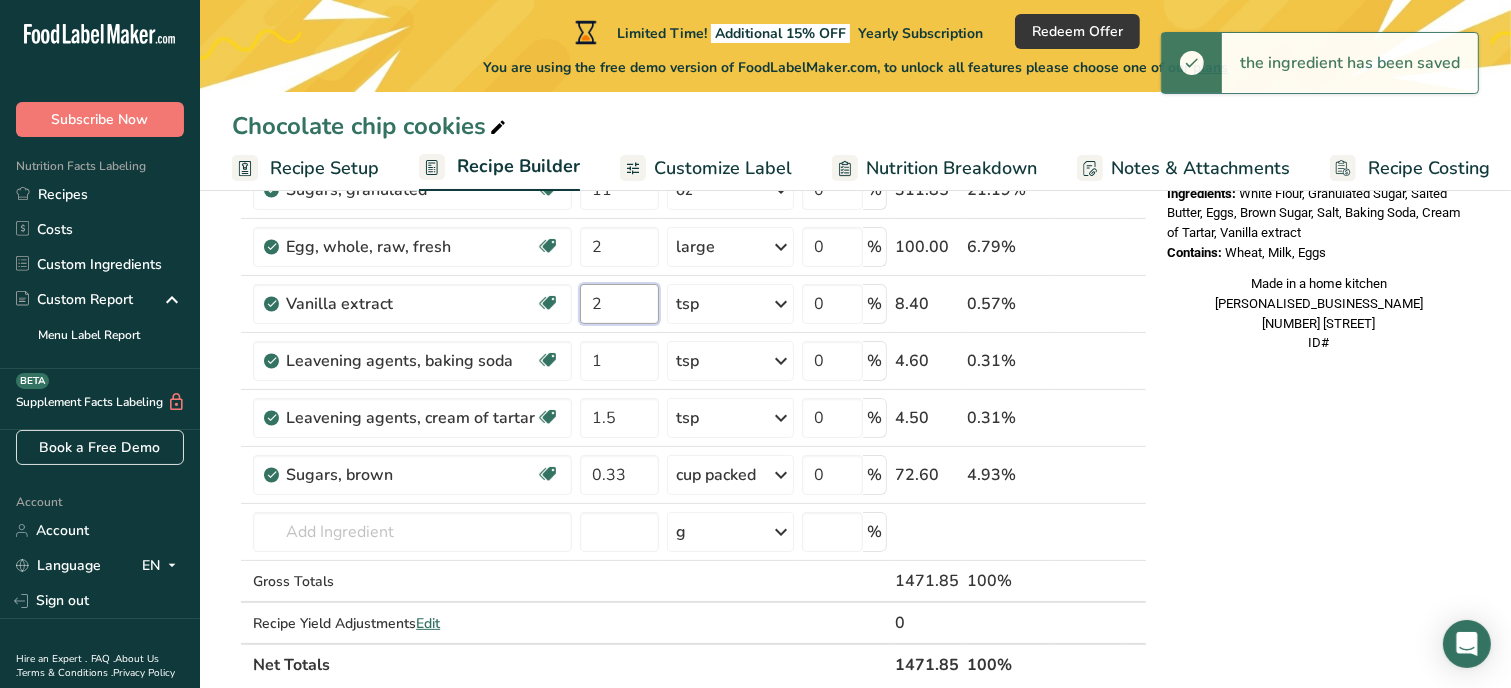 type on "2" 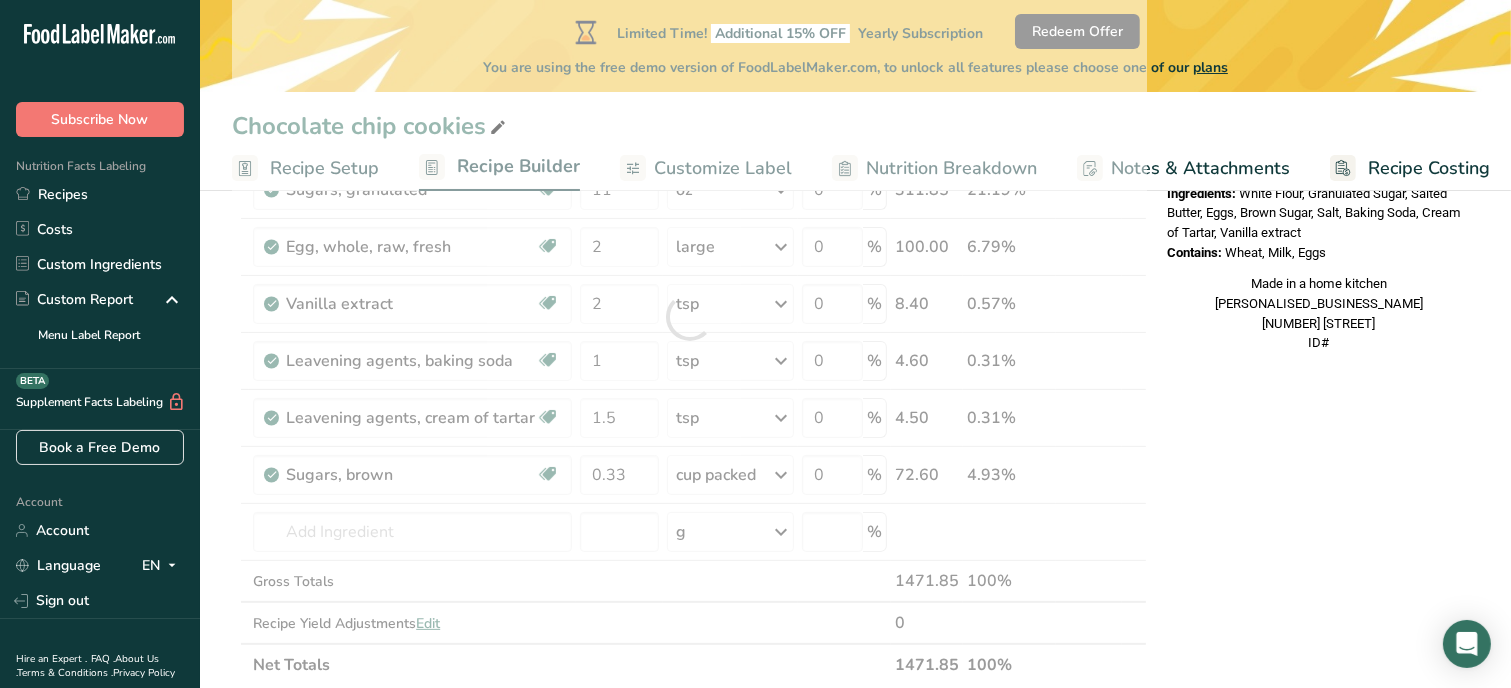 click on "Nutrition Facts
1 Serving Per Container
Serving Size
122g
Amount Per Serving
Calories
% DV*
Not a significant source of Vitamin D
* %DV = %Daily Value.
Ingredients:   White Flour, Granulated Sugar, Salted Butter, Eggs, Brown Sugar, Salt, Baking Soda, Cream of Tartar, Vanilla extract   Contains:
Wheat, Milk, Eggs
Made in a home kitchen
[PERSONALISED_BUSINESS_NAME]
[NUMBER] [STREET]
ID#" at bounding box center [1319, 623] 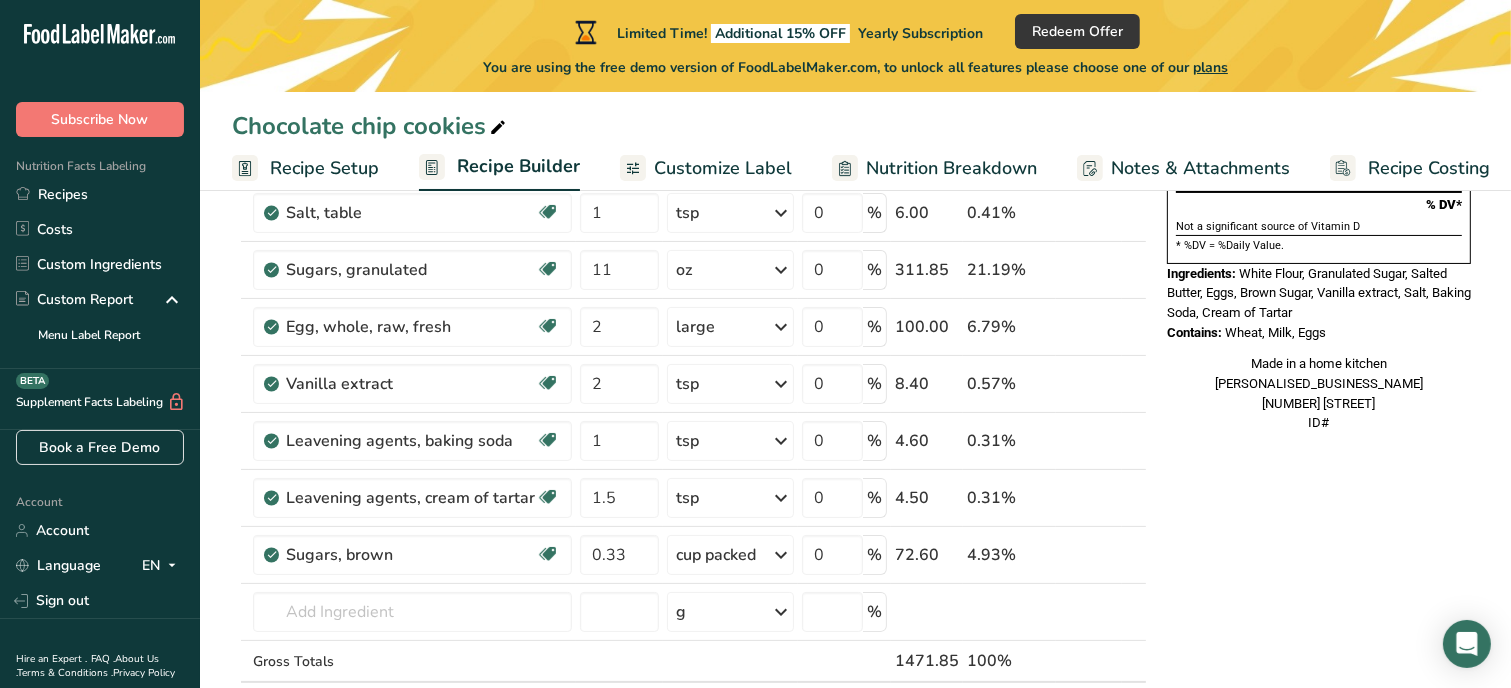 scroll, scrollTop: 240, scrollLeft: 0, axis: vertical 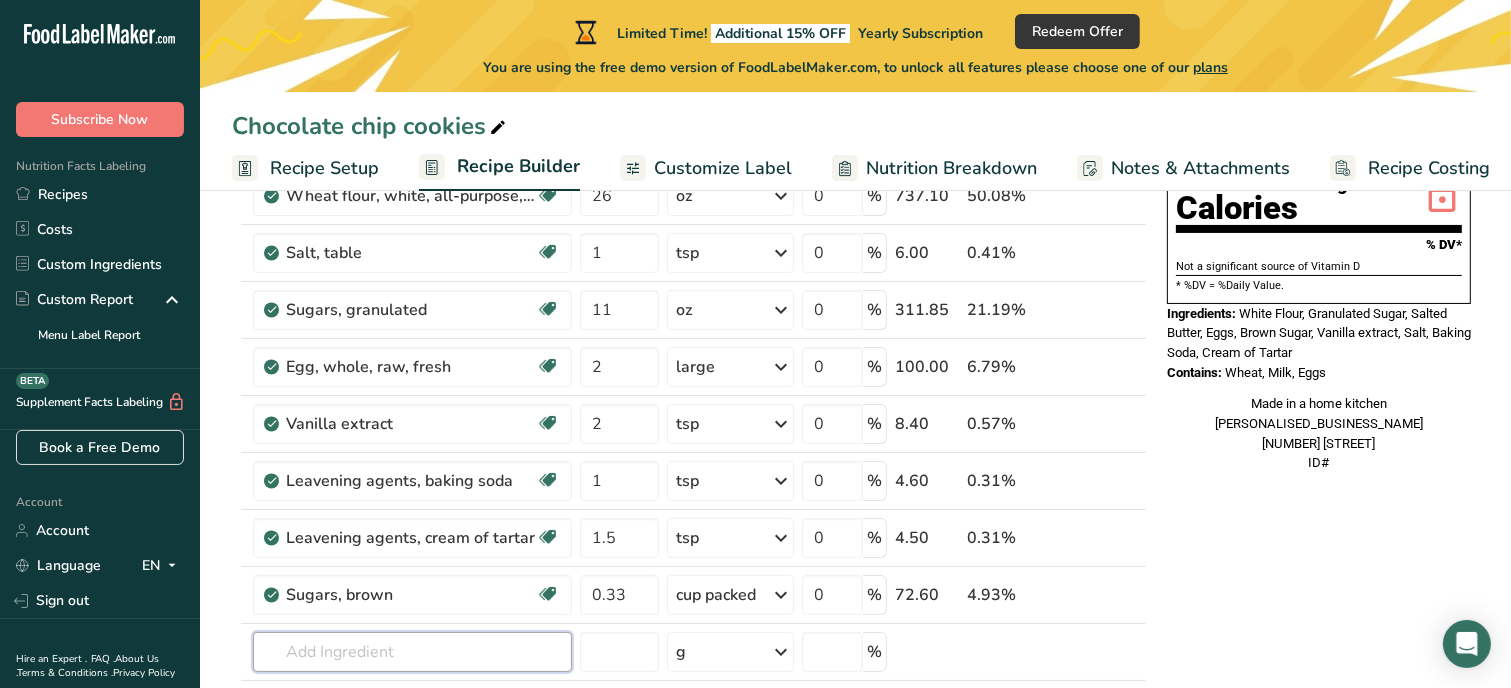 click at bounding box center [412, 652] 